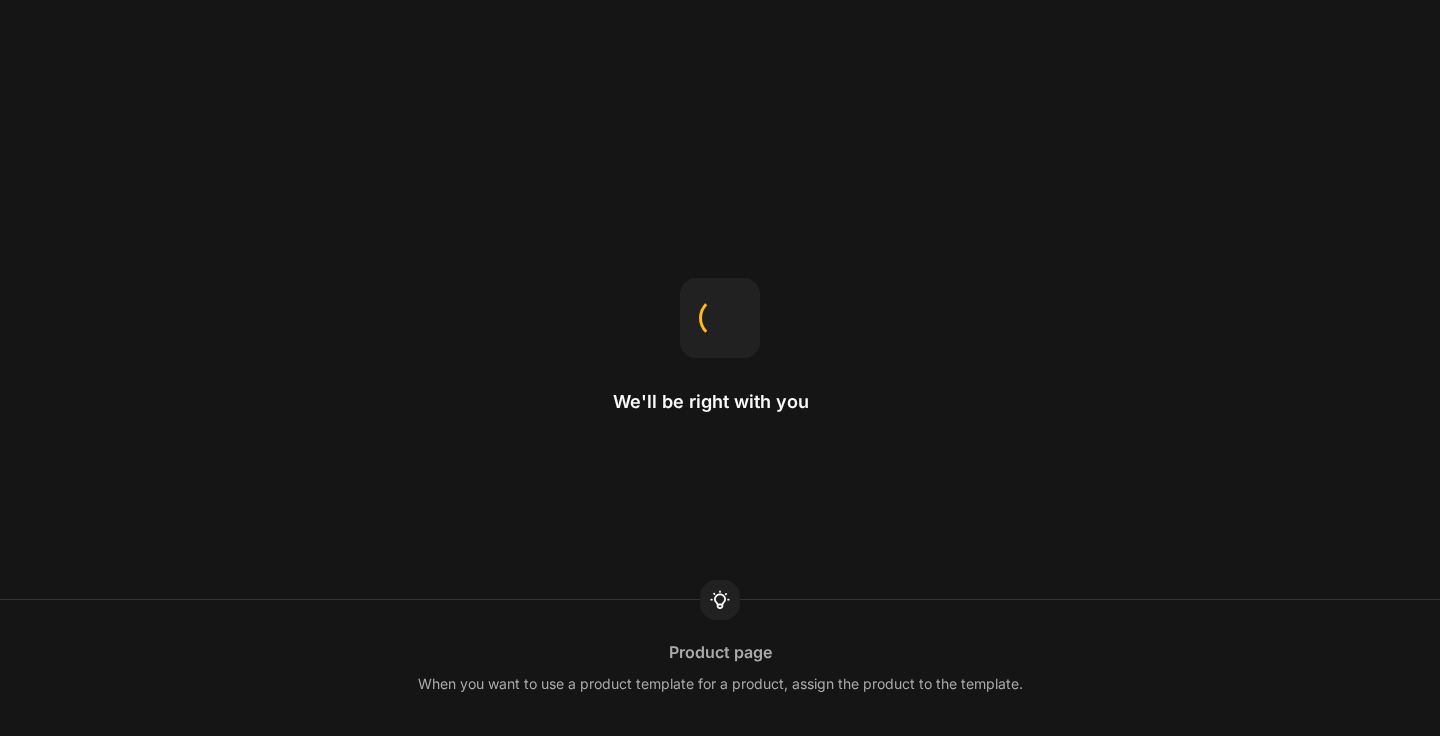 scroll, scrollTop: 0, scrollLeft: 0, axis: both 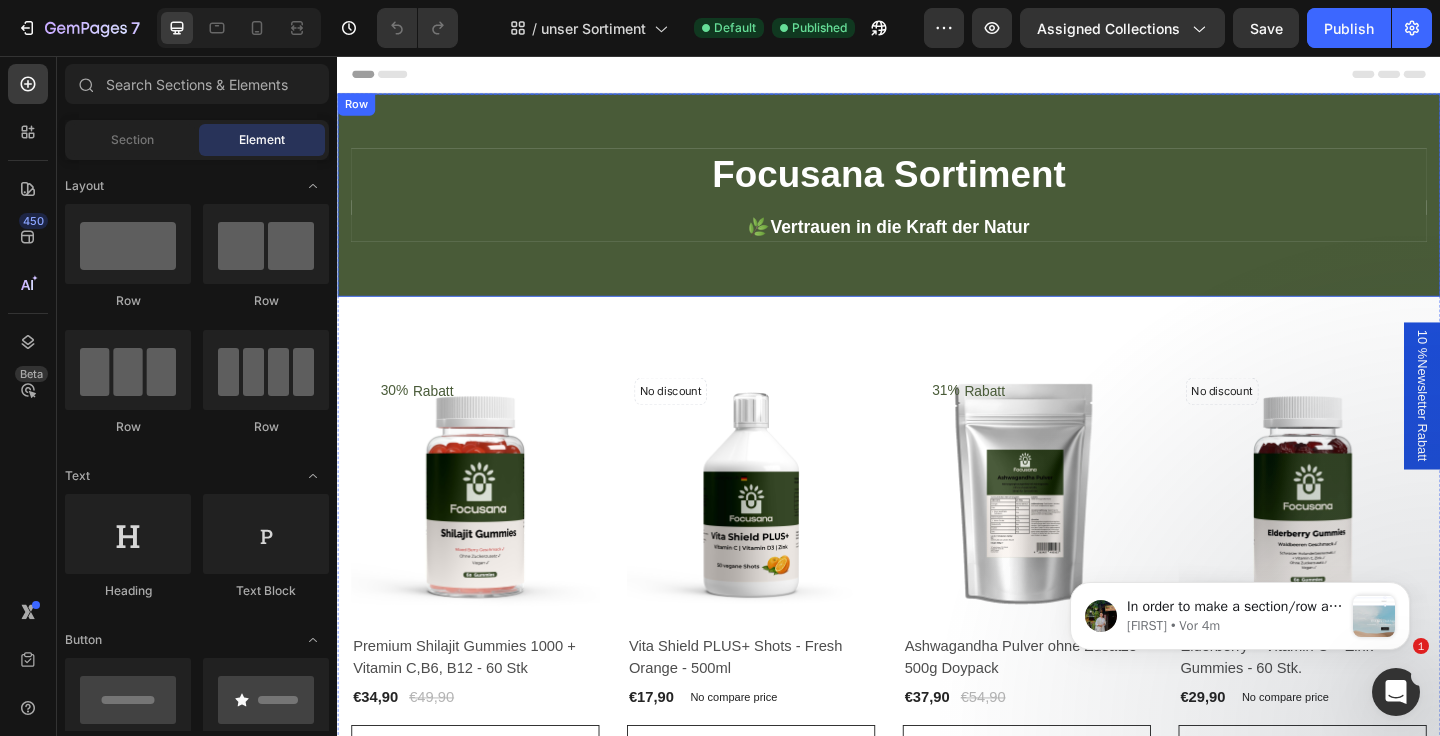 click on "Focusana Sortiment Heading 🌿  Vertrauen in die Kraft der Natur Text block Row Row Row" at bounding box center [937, 207] 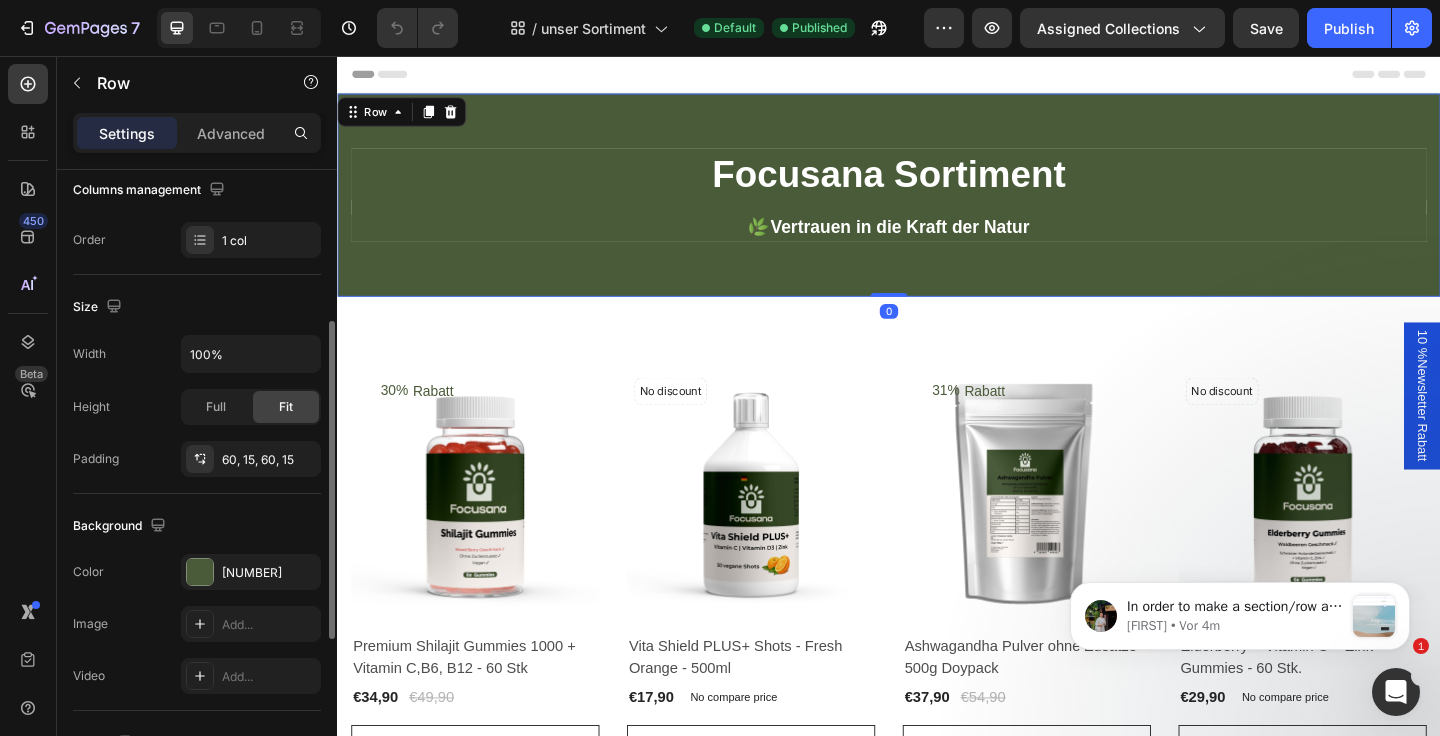 scroll, scrollTop: 329, scrollLeft: 0, axis: vertical 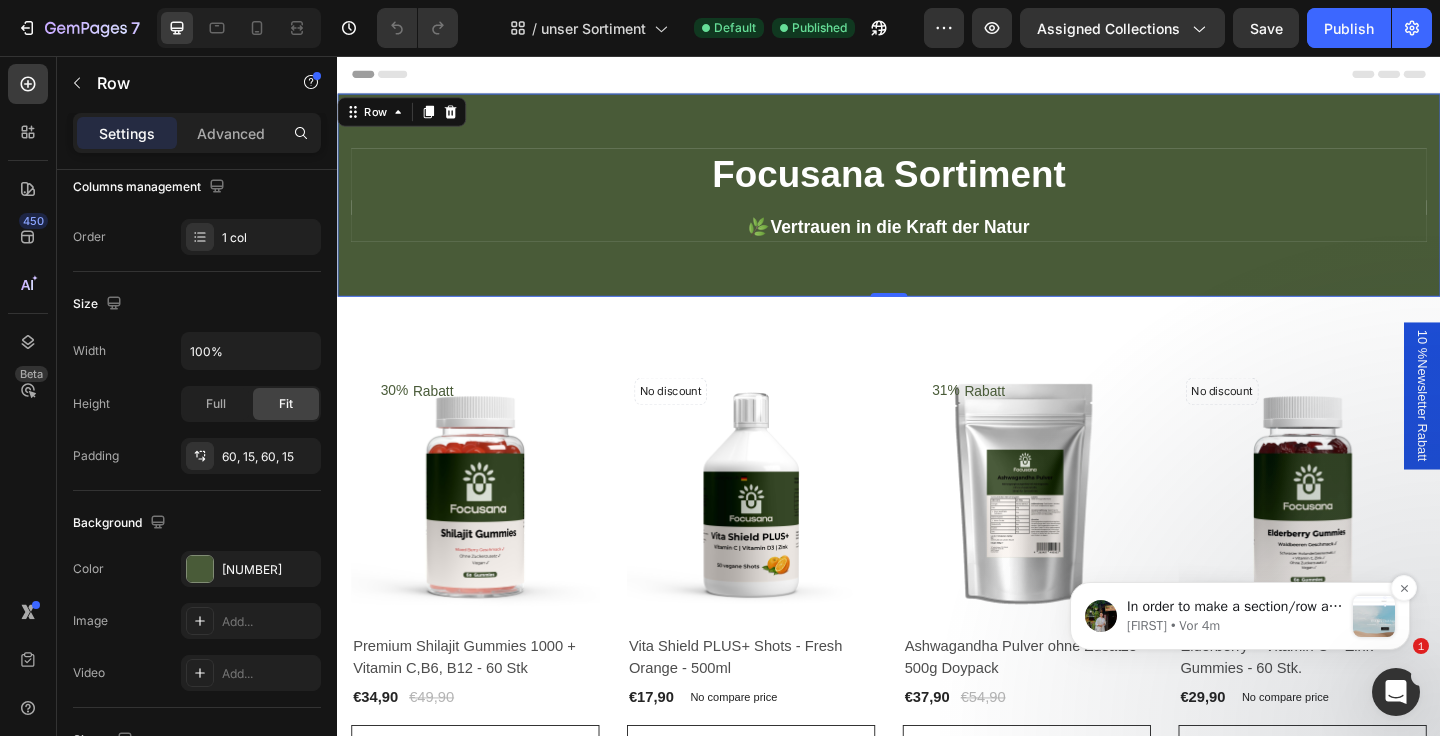 click on "Jeremy • Vor 4m" at bounding box center [1235, 626] 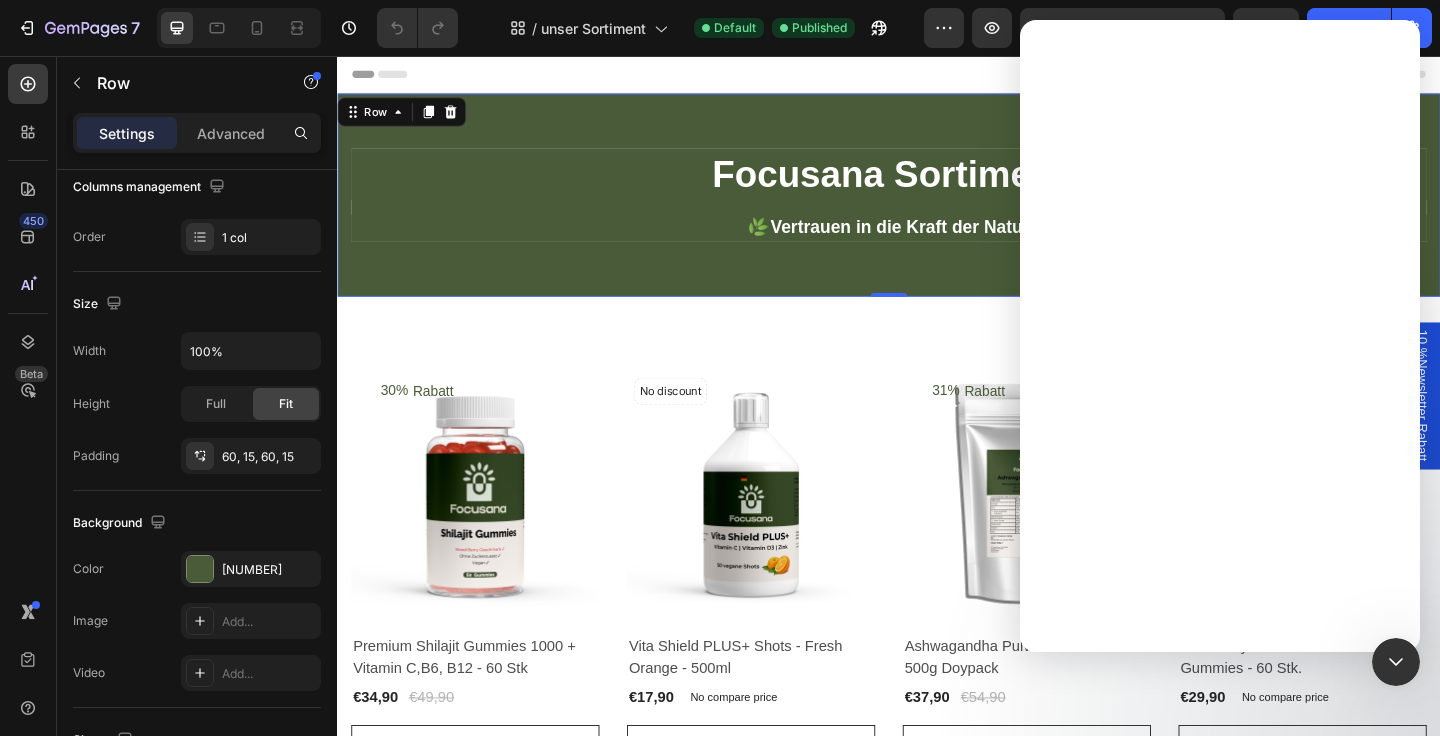 scroll, scrollTop: 0, scrollLeft: 0, axis: both 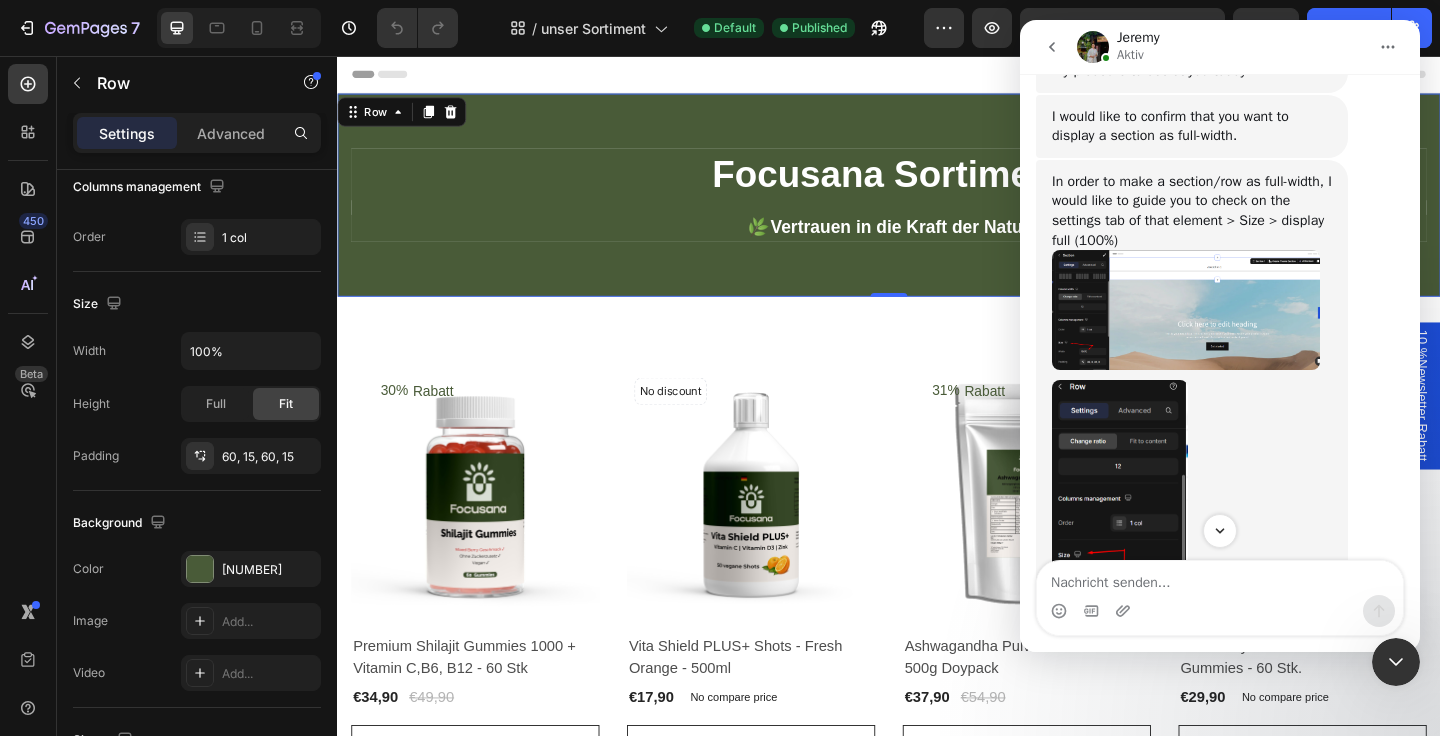 click at bounding box center (1220, 578) 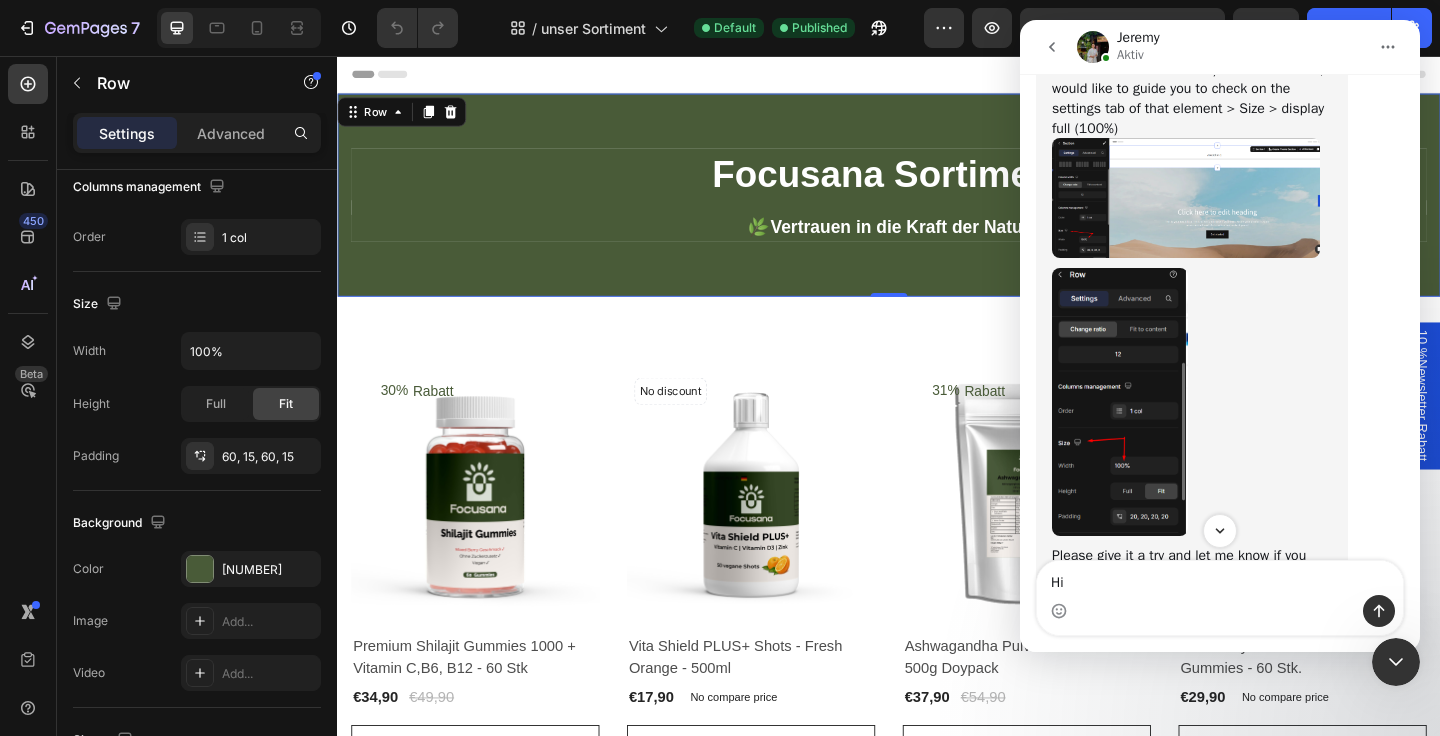scroll, scrollTop: 1009, scrollLeft: 0, axis: vertical 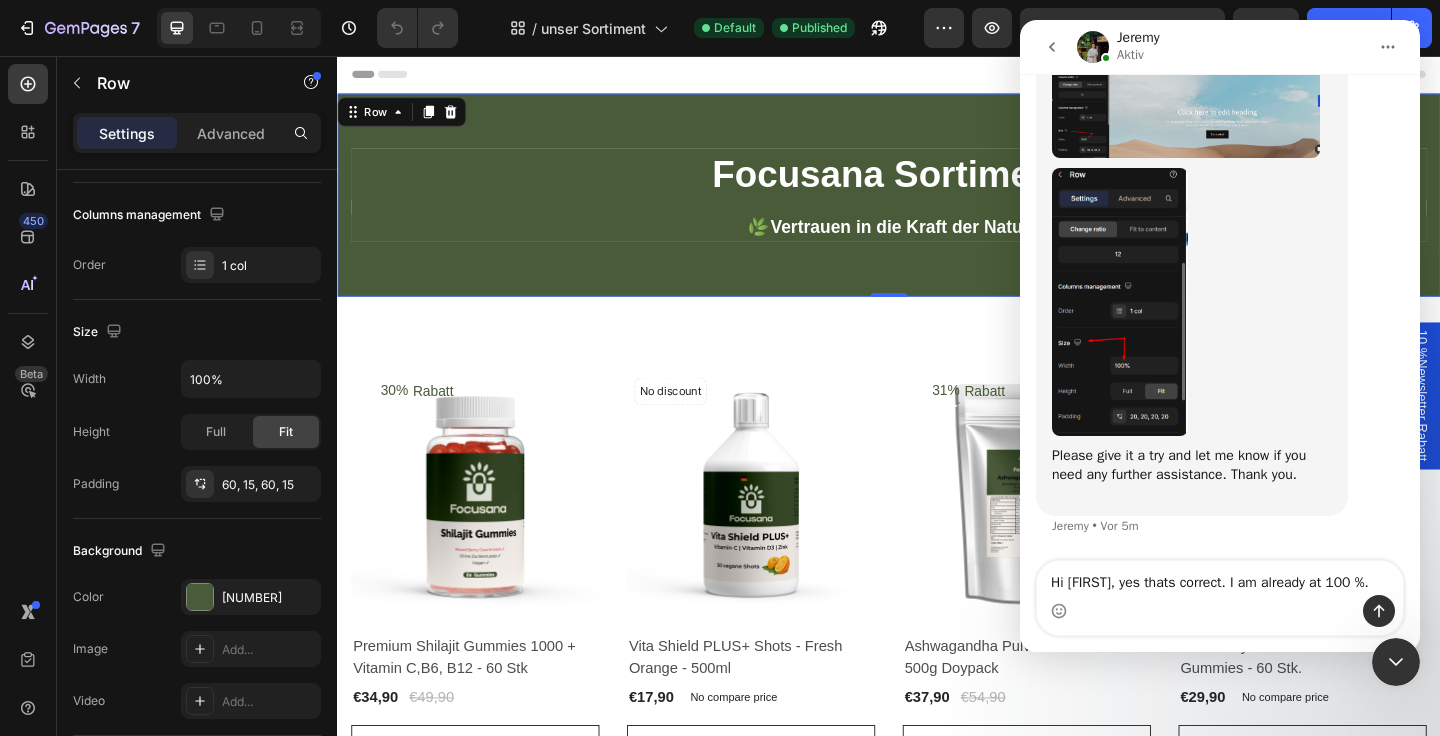 type on "Hi Jeremy, yes thats correct. I am already at 100 %. here." 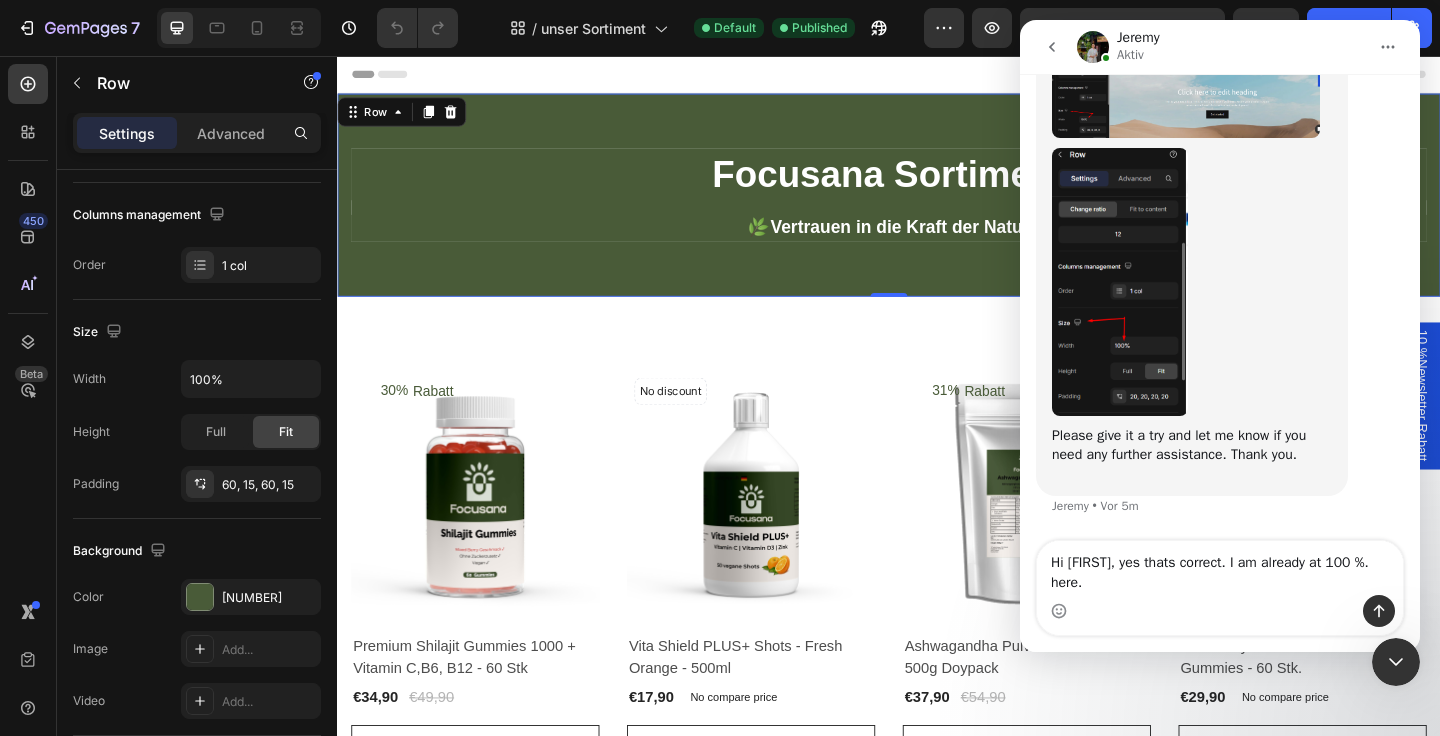 type 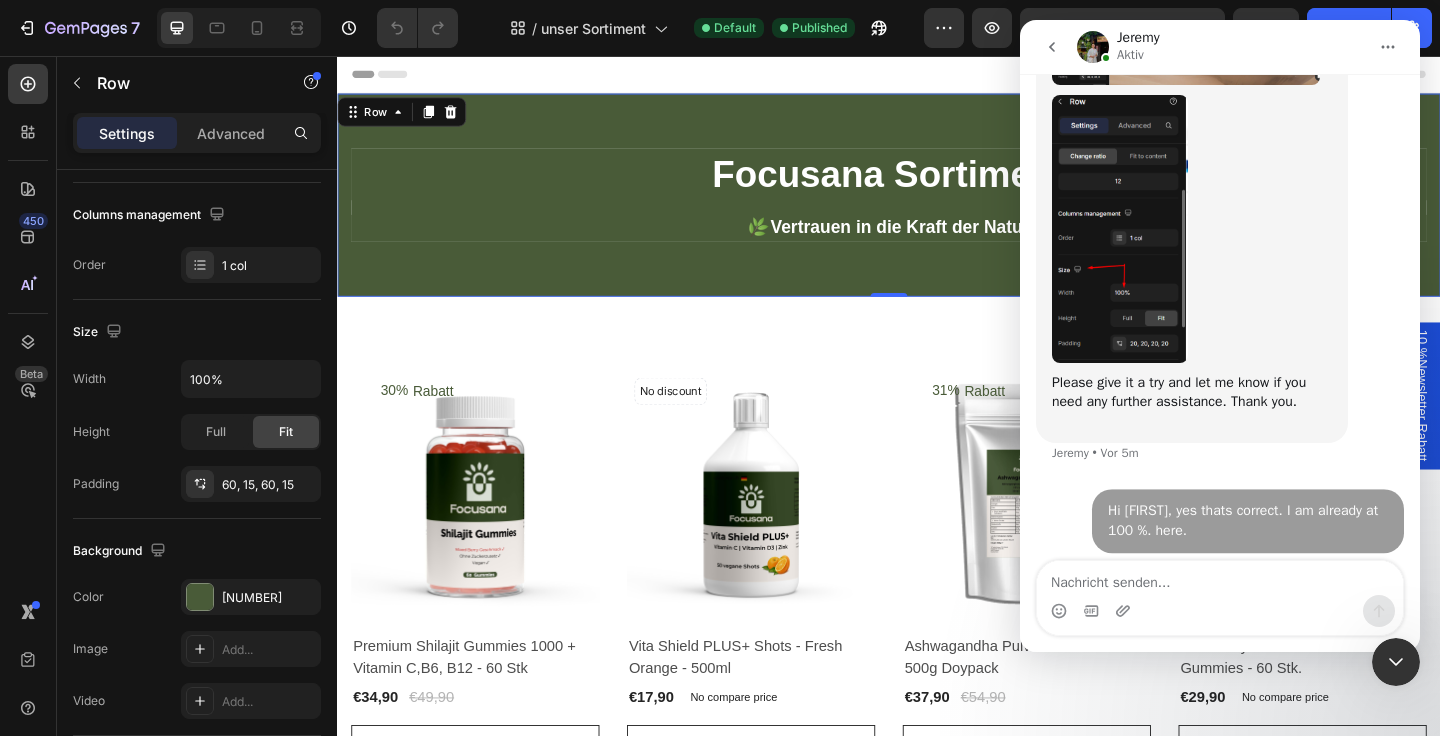 scroll, scrollTop: 1128, scrollLeft: 0, axis: vertical 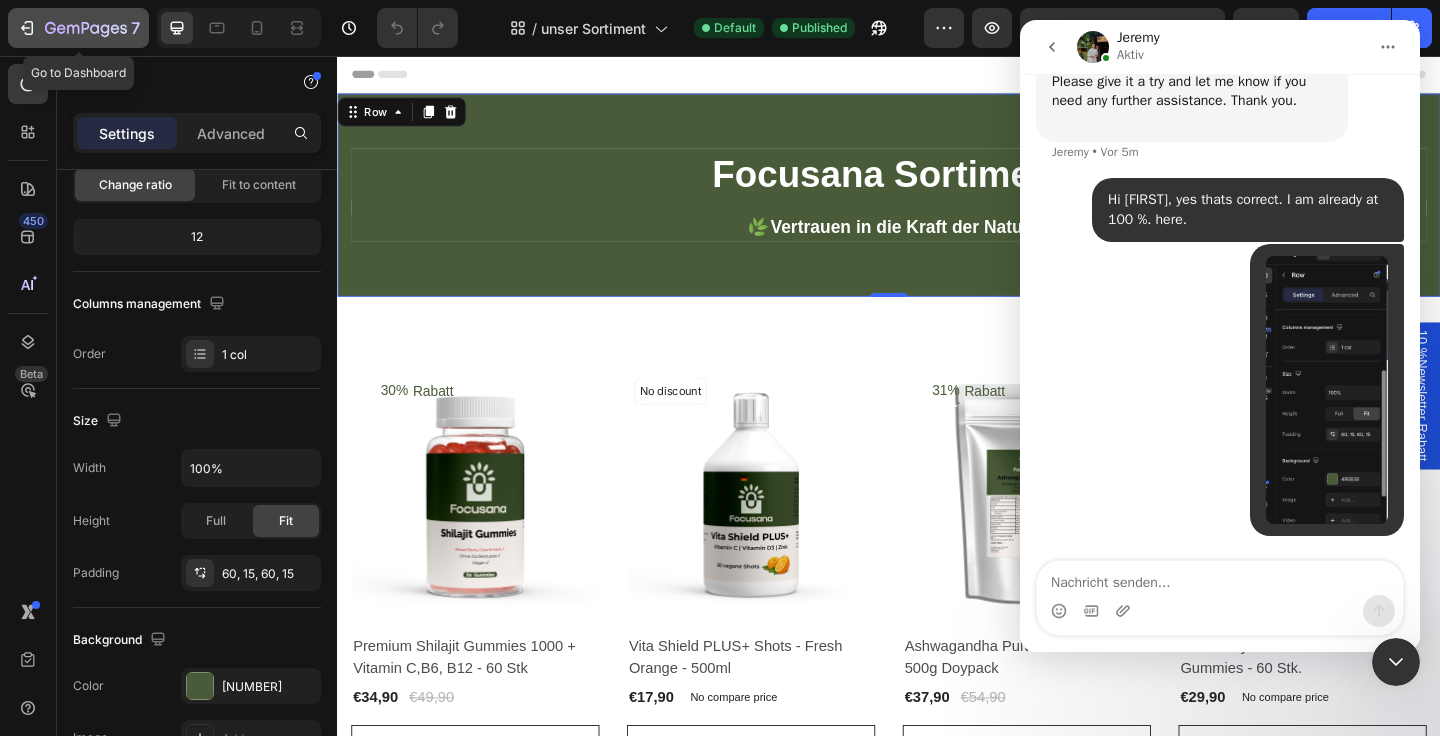 click 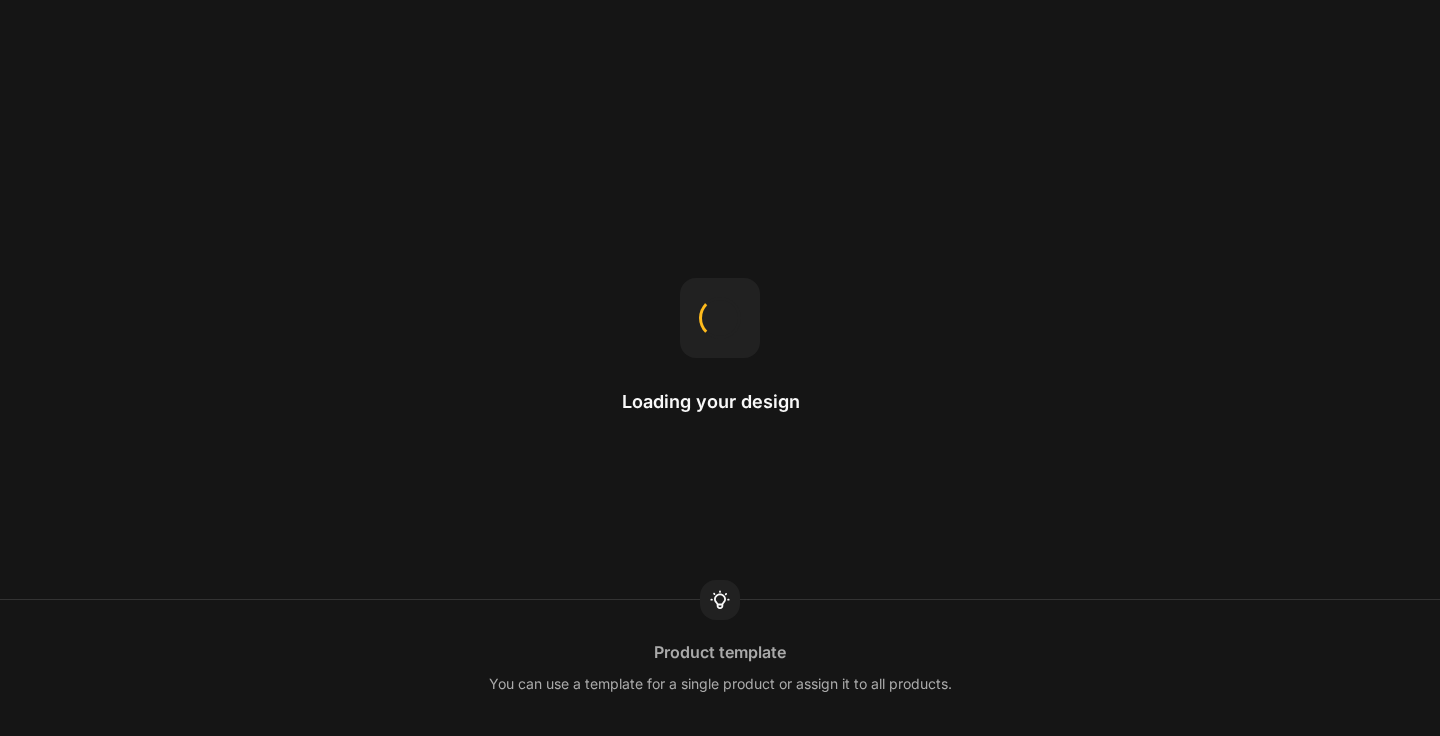 scroll, scrollTop: 0, scrollLeft: 0, axis: both 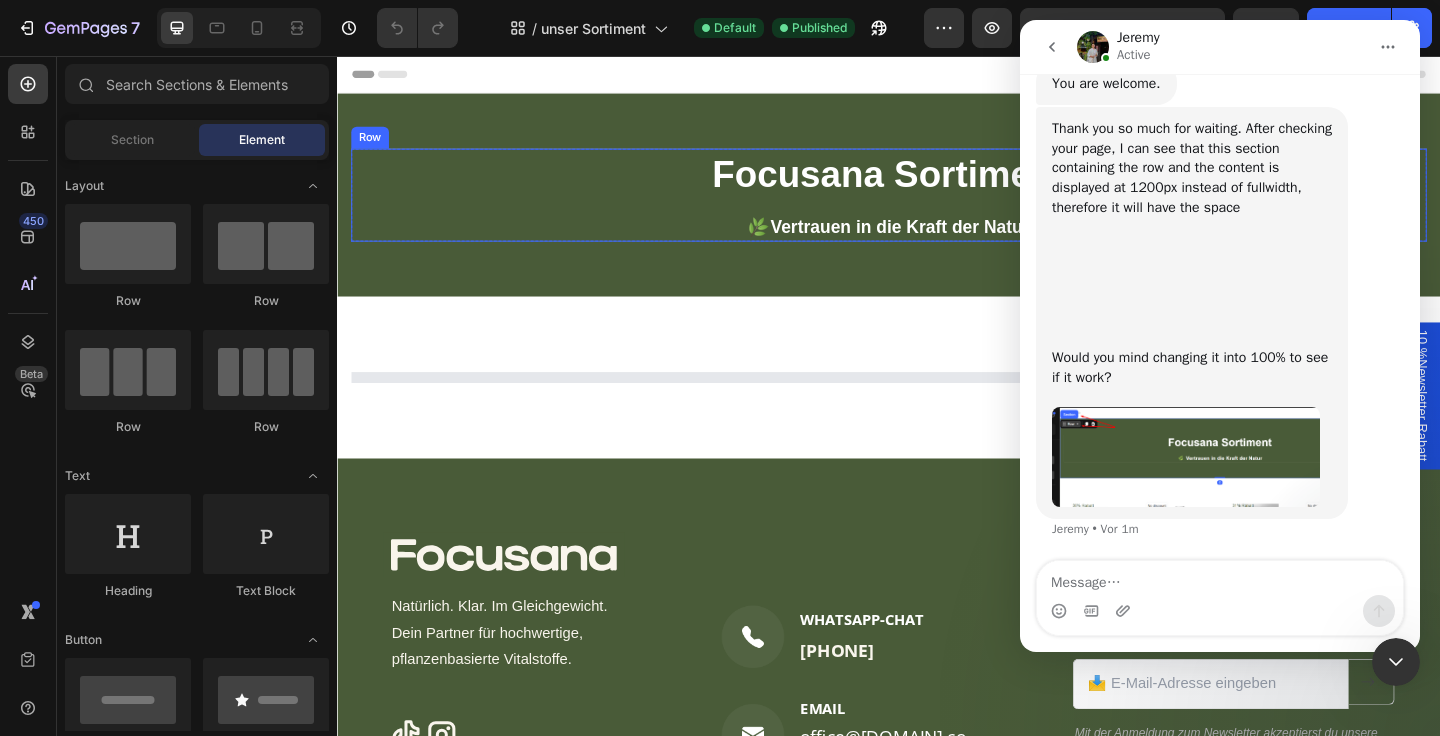 click on "Focusana Sortiment Heading 🌿  Vertrauen in die Kraft der Natur Text block" at bounding box center [937, 207] 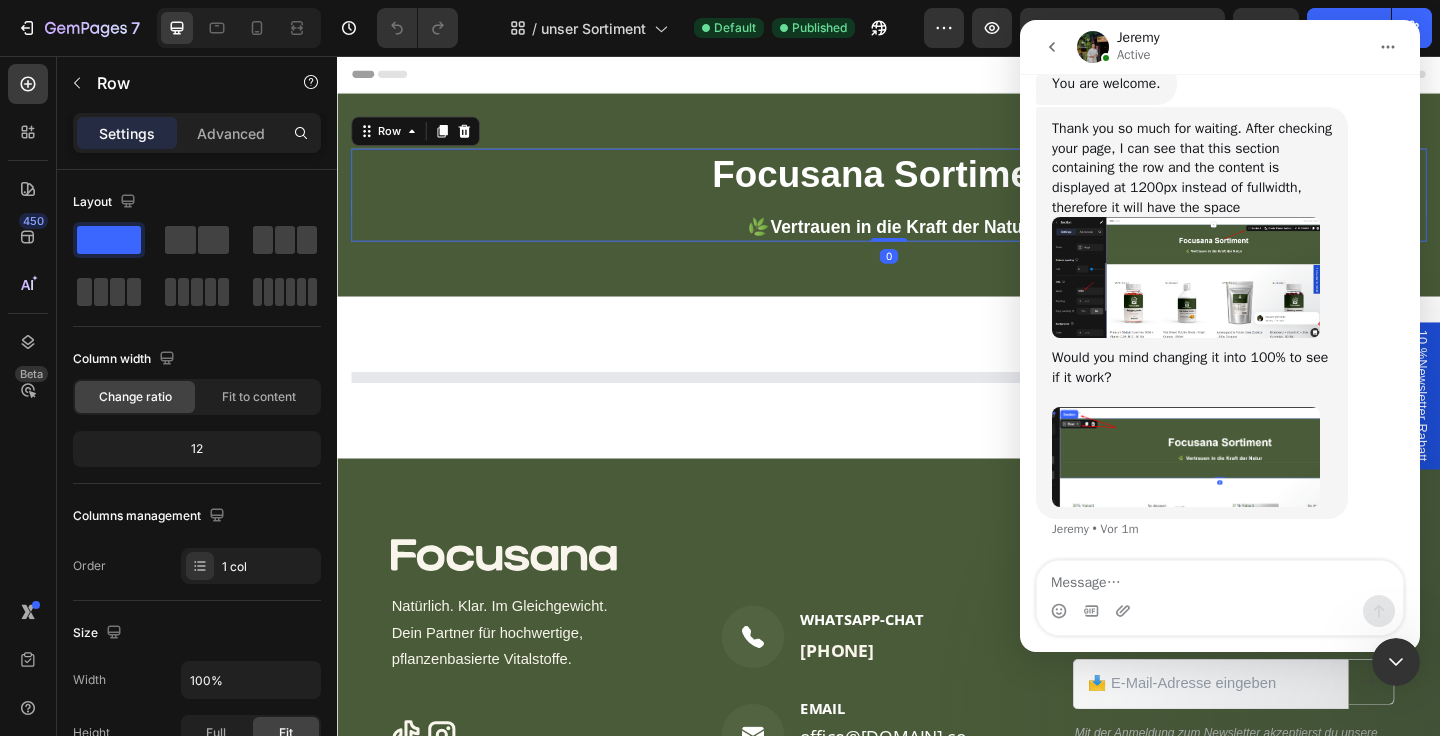 scroll, scrollTop: 2925, scrollLeft: 0, axis: vertical 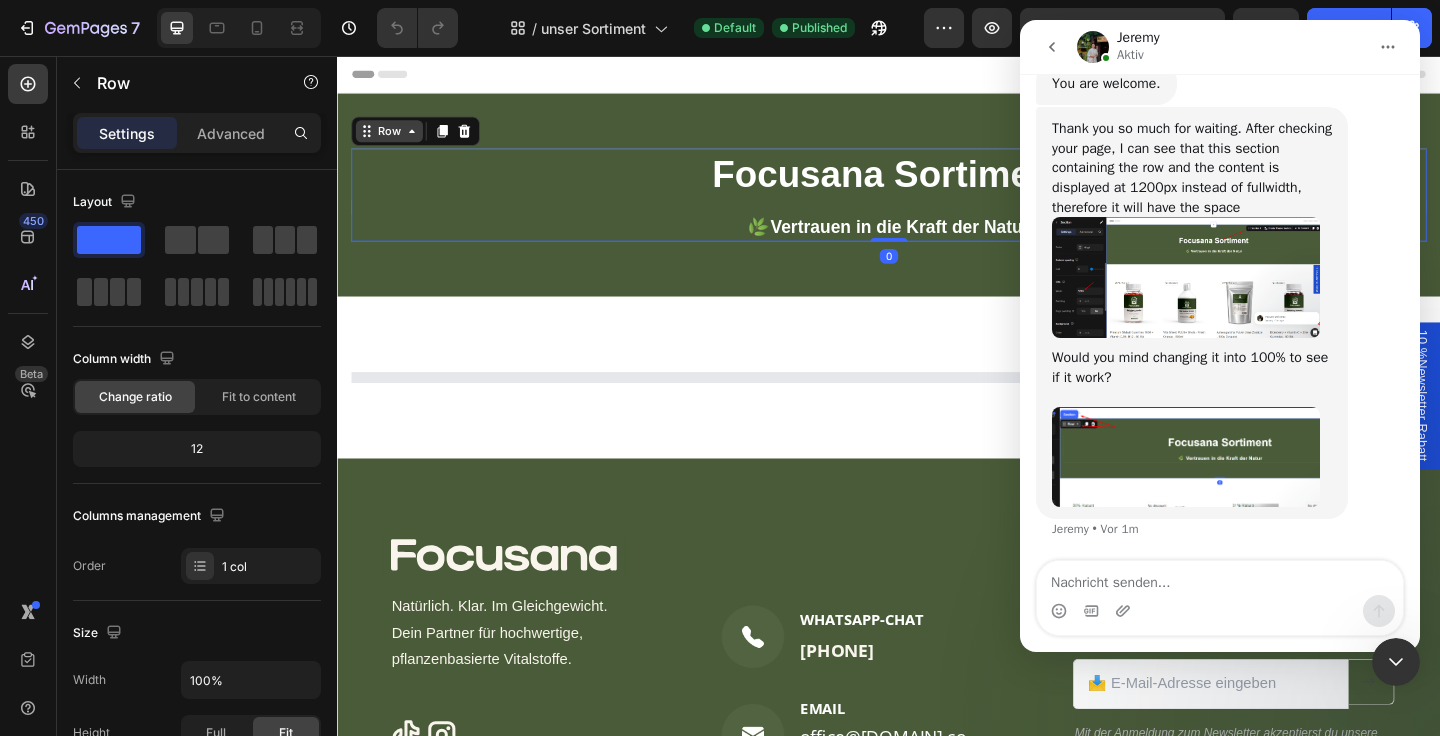 click on "Row" at bounding box center (393, 138) 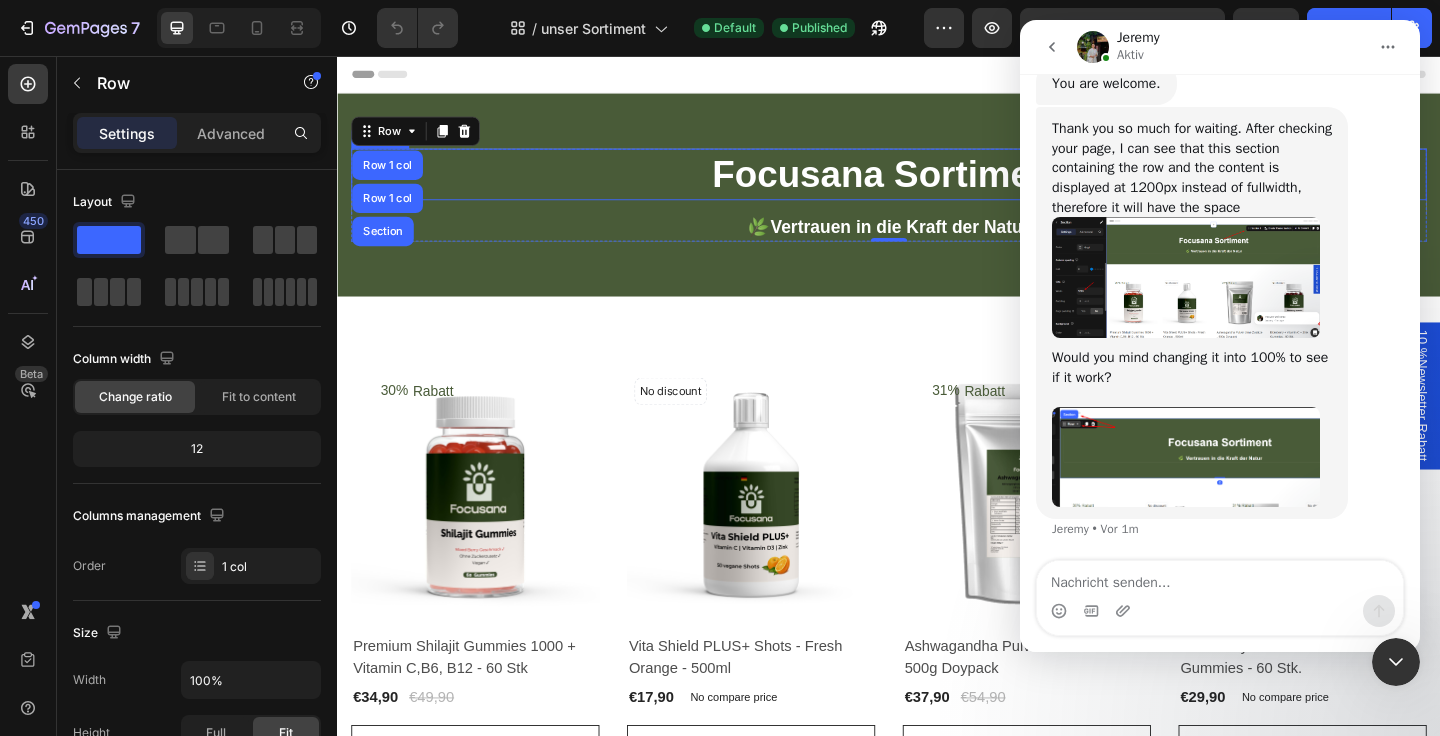 click on "Focusana Sortiment" at bounding box center (937, 185) 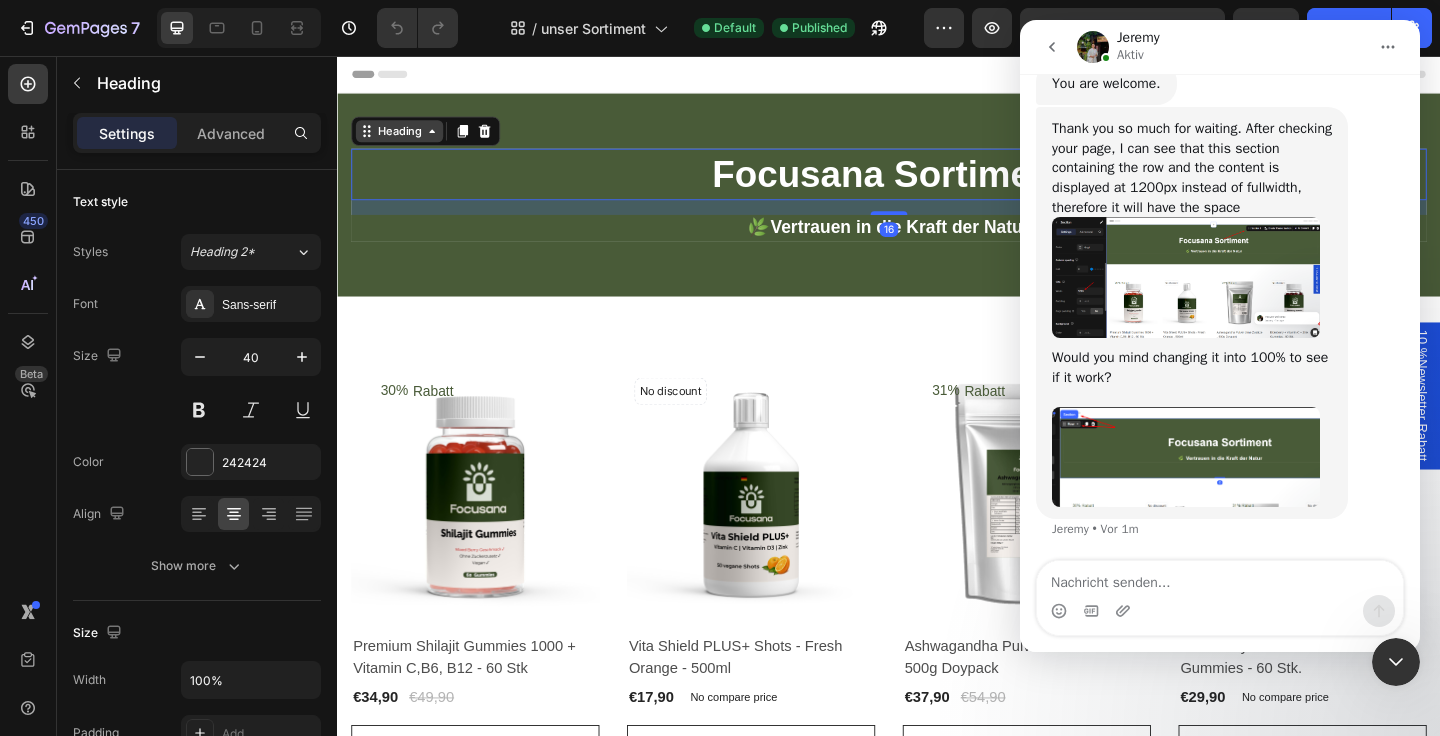 click 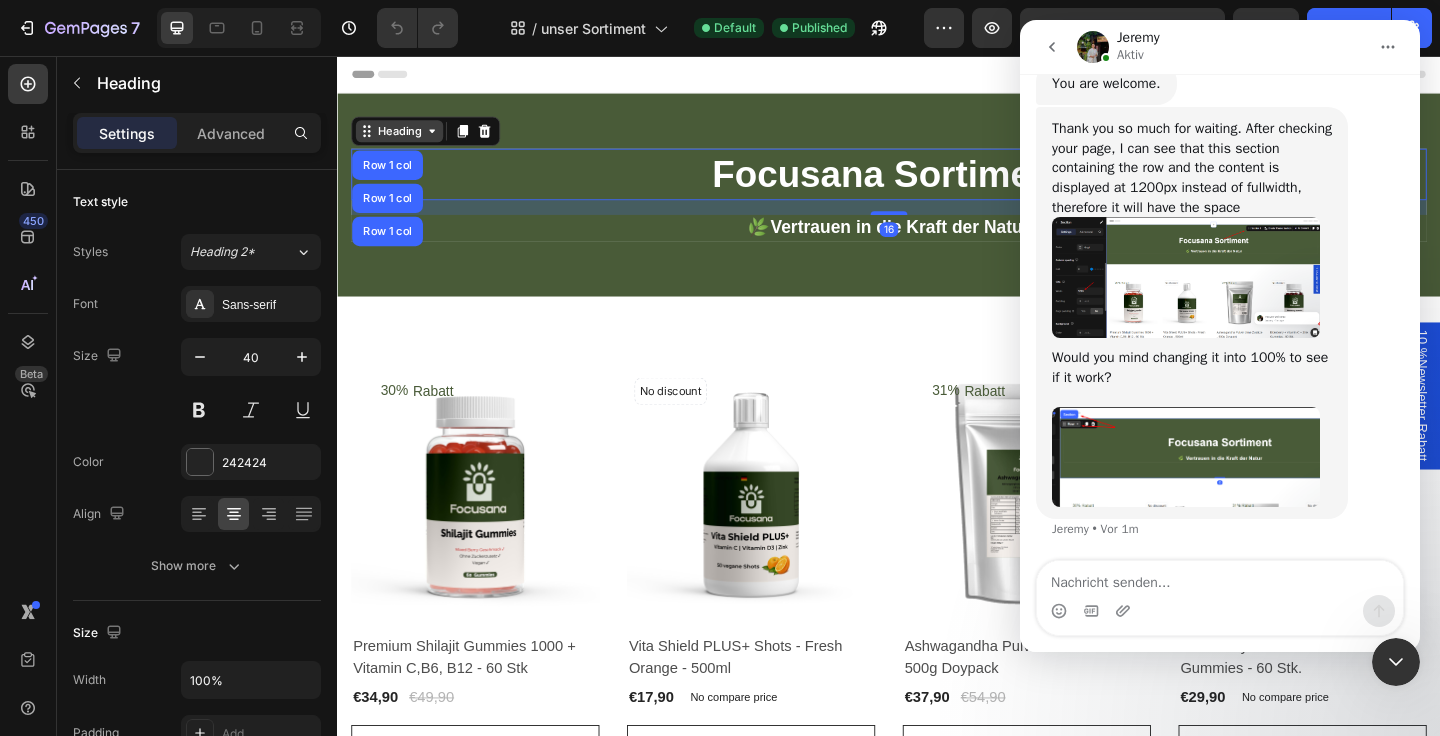 click 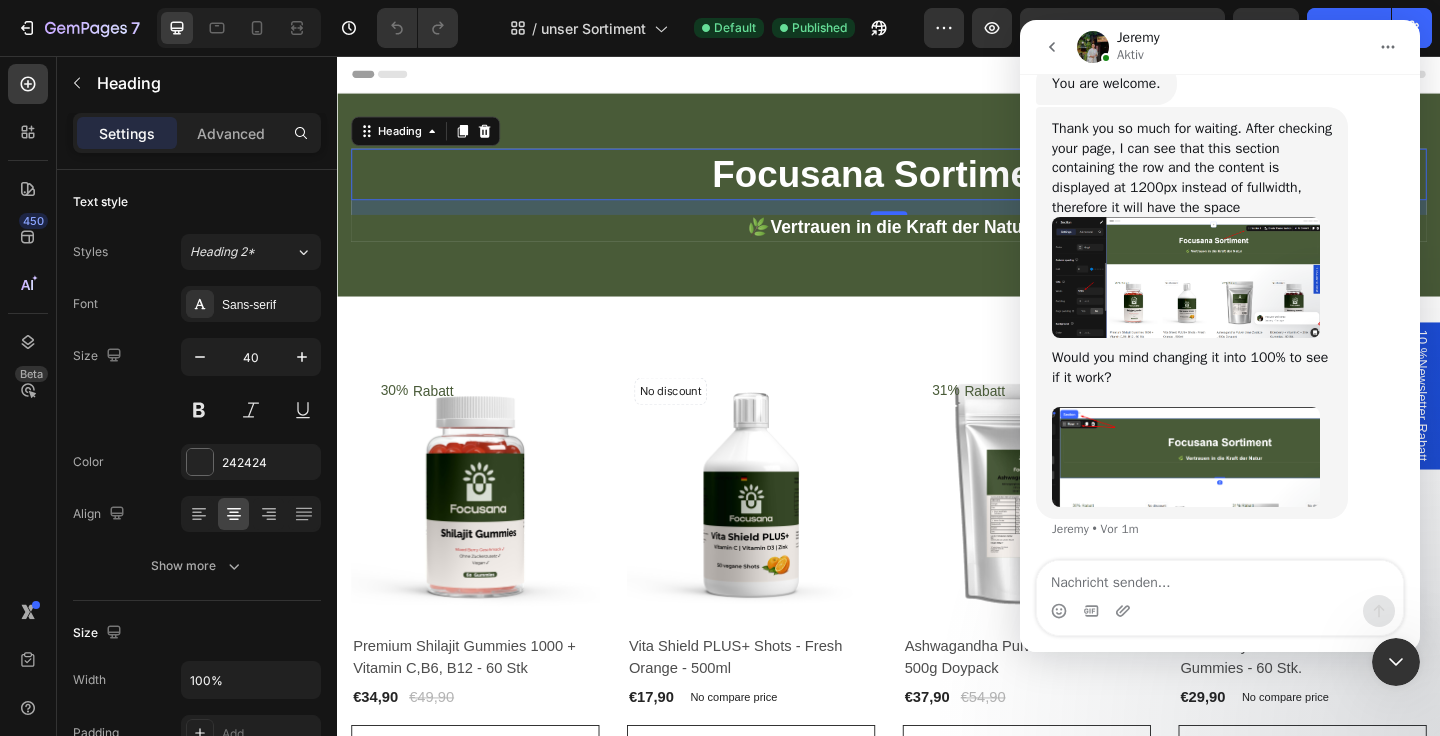 click at bounding box center [1186, 457] 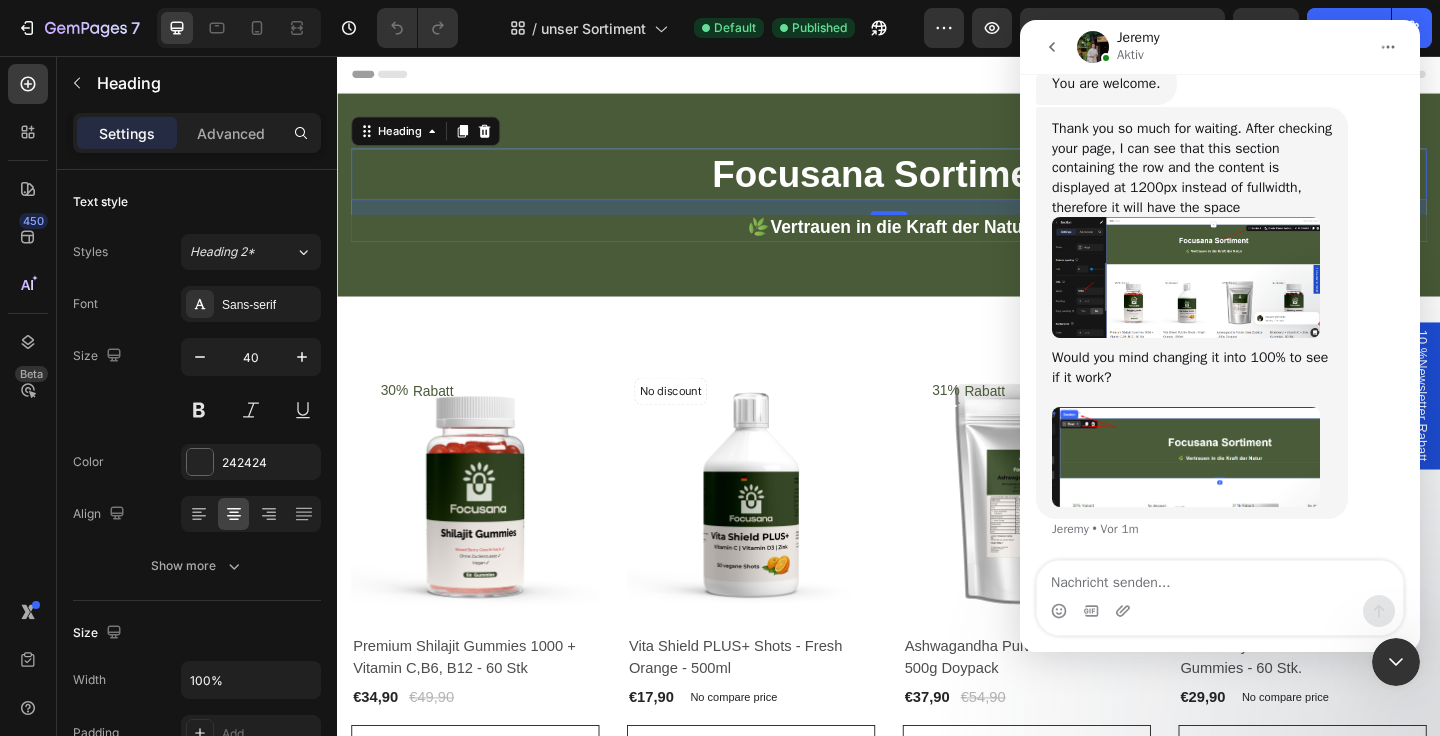 scroll, scrollTop: 0, scrollLeft: 0, axis: both 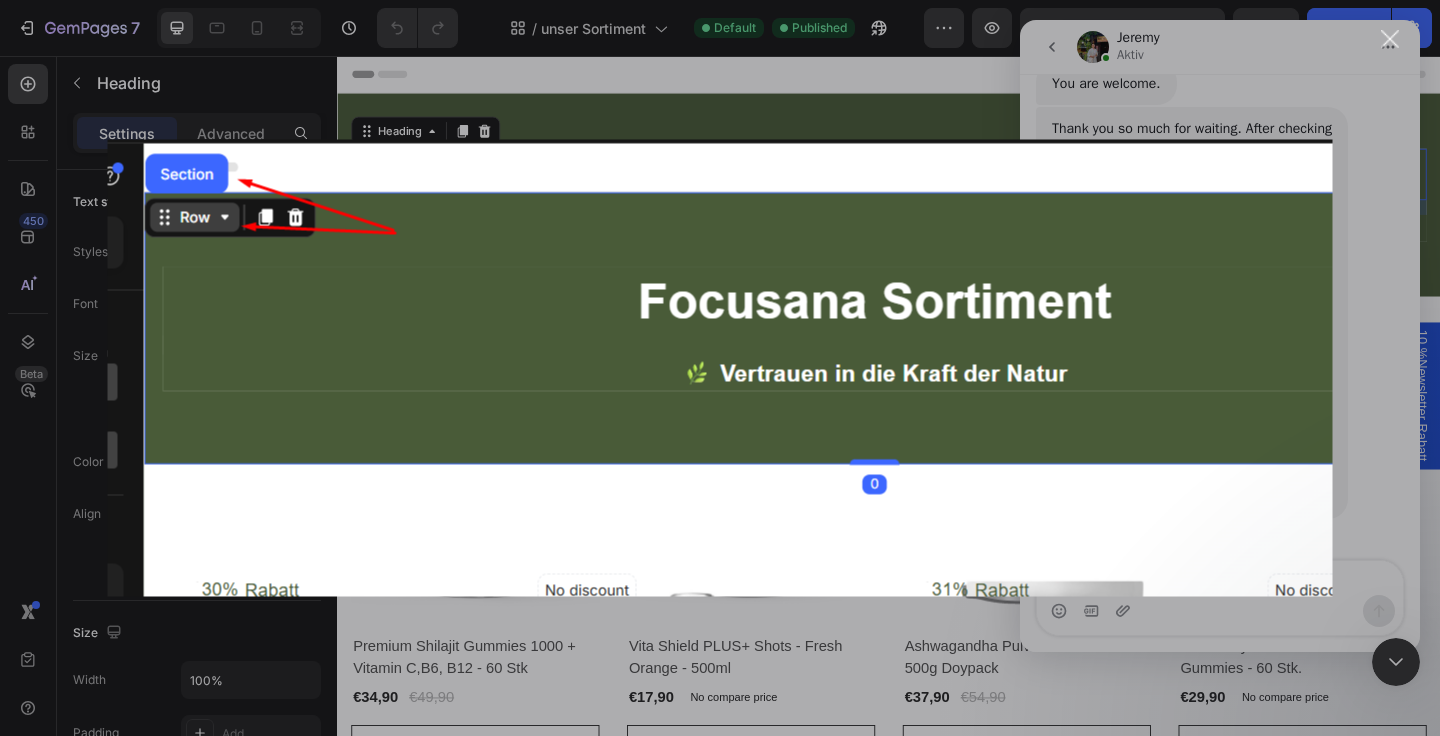 click at bounding box center [720, 368] 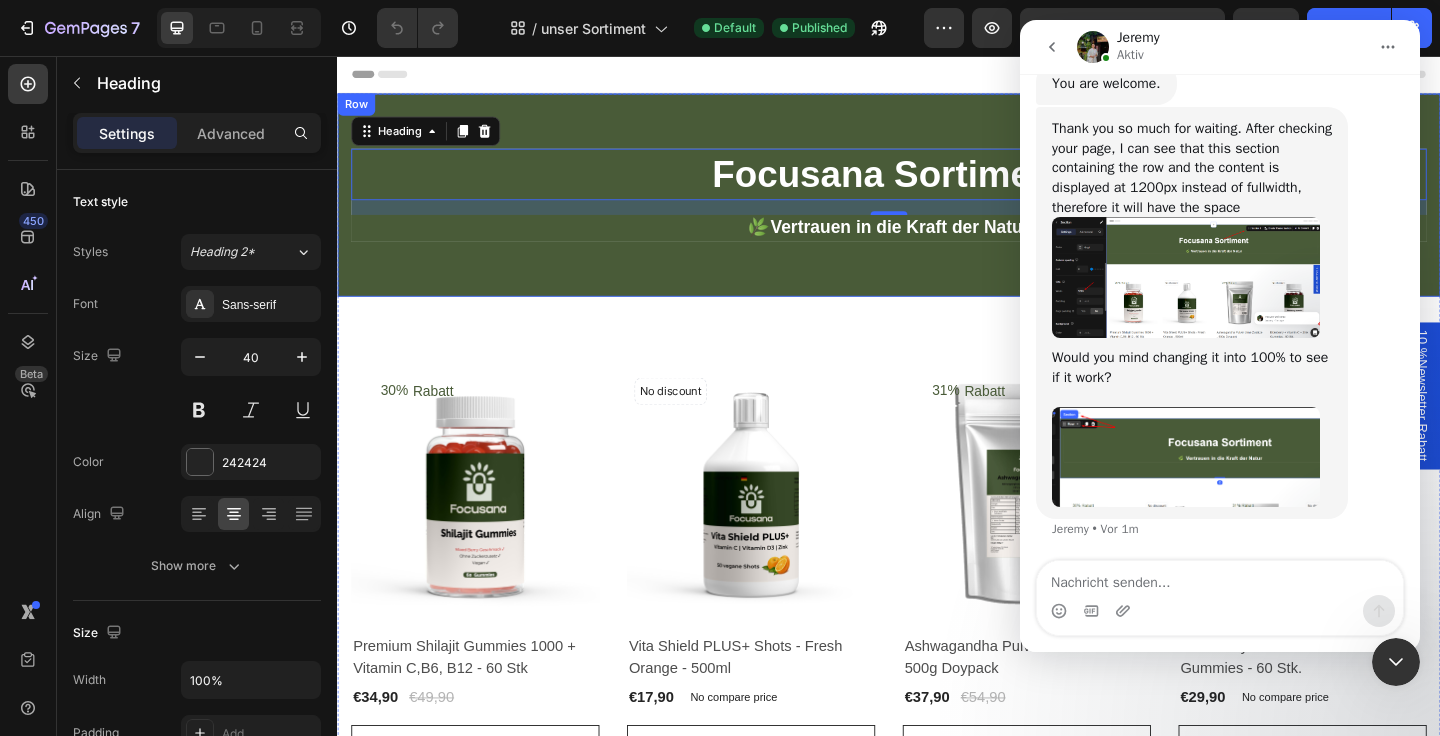 click on "Focusana Sortiment Heading   16 🌿  Vertrauen in die Kraft der Natur Text block Row Row Row" at bounding box center [937, 207] 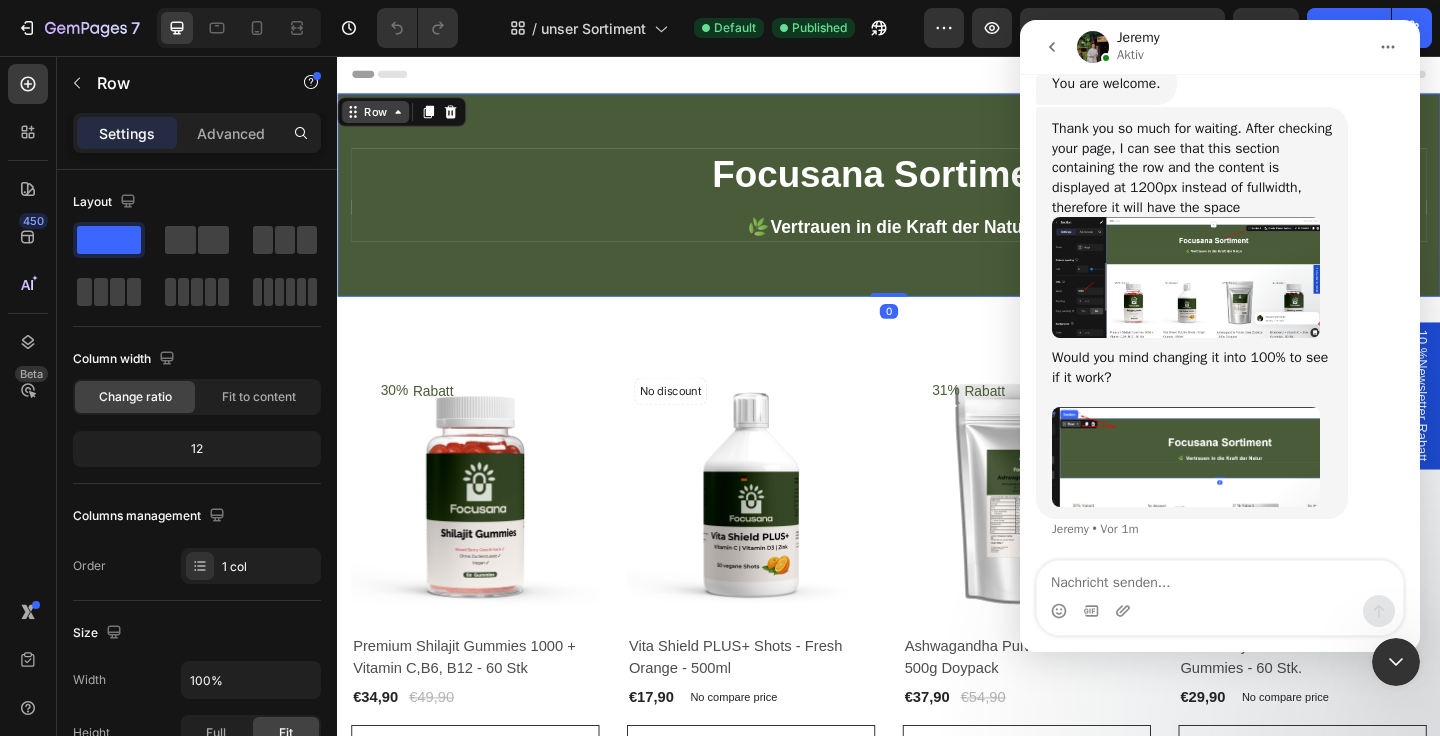 click on "Row" at bounding box center [378, 117] 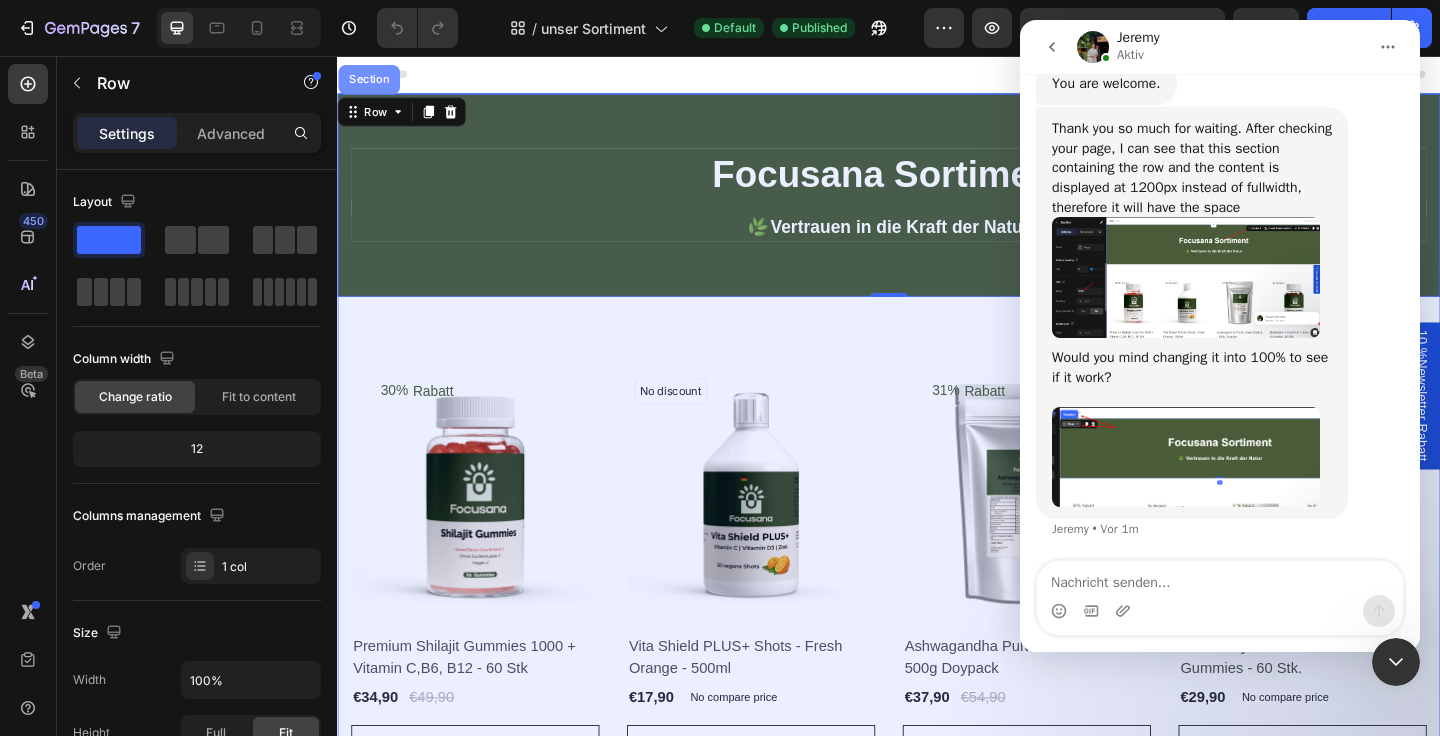 click on "Section" at bounding box center (371, 82) 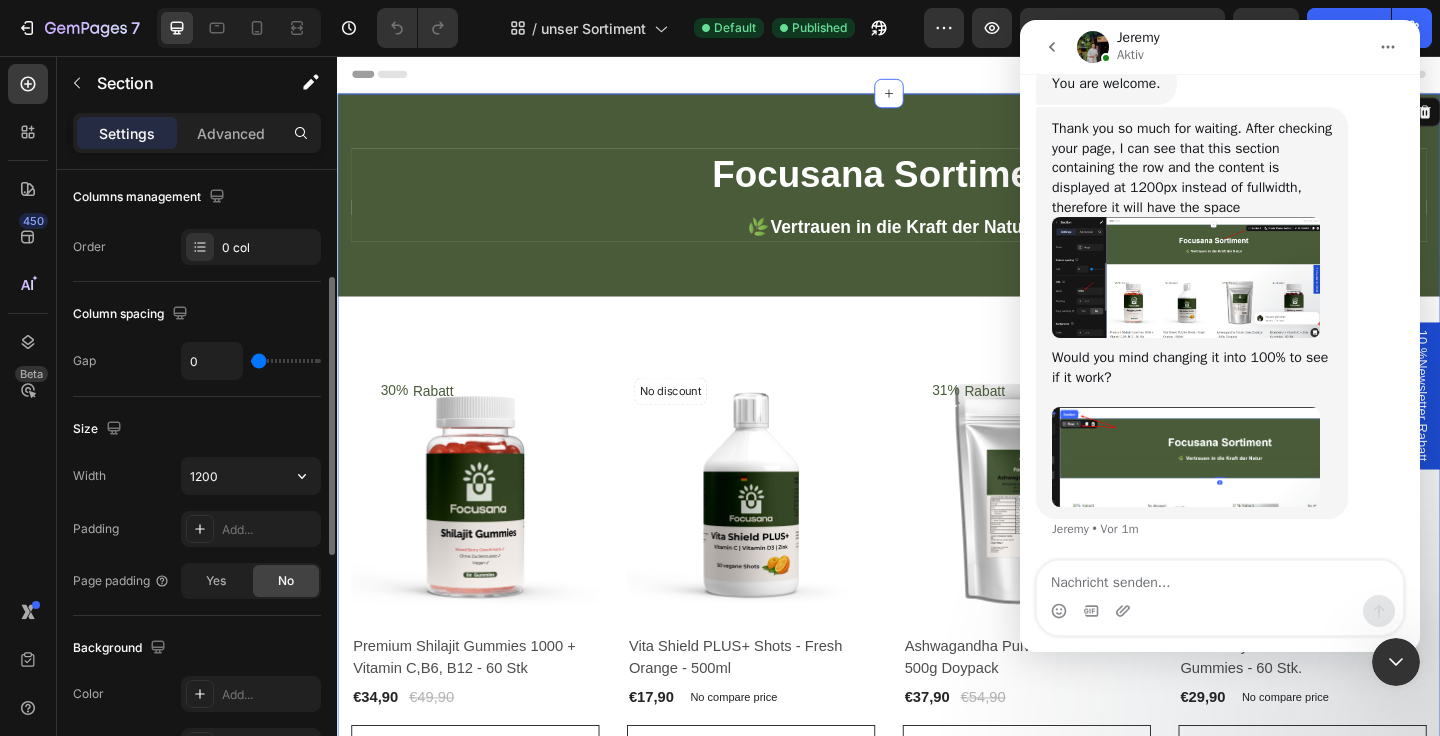scroll, scrollTop: 283, scrollLeft: 0, axis: vertical 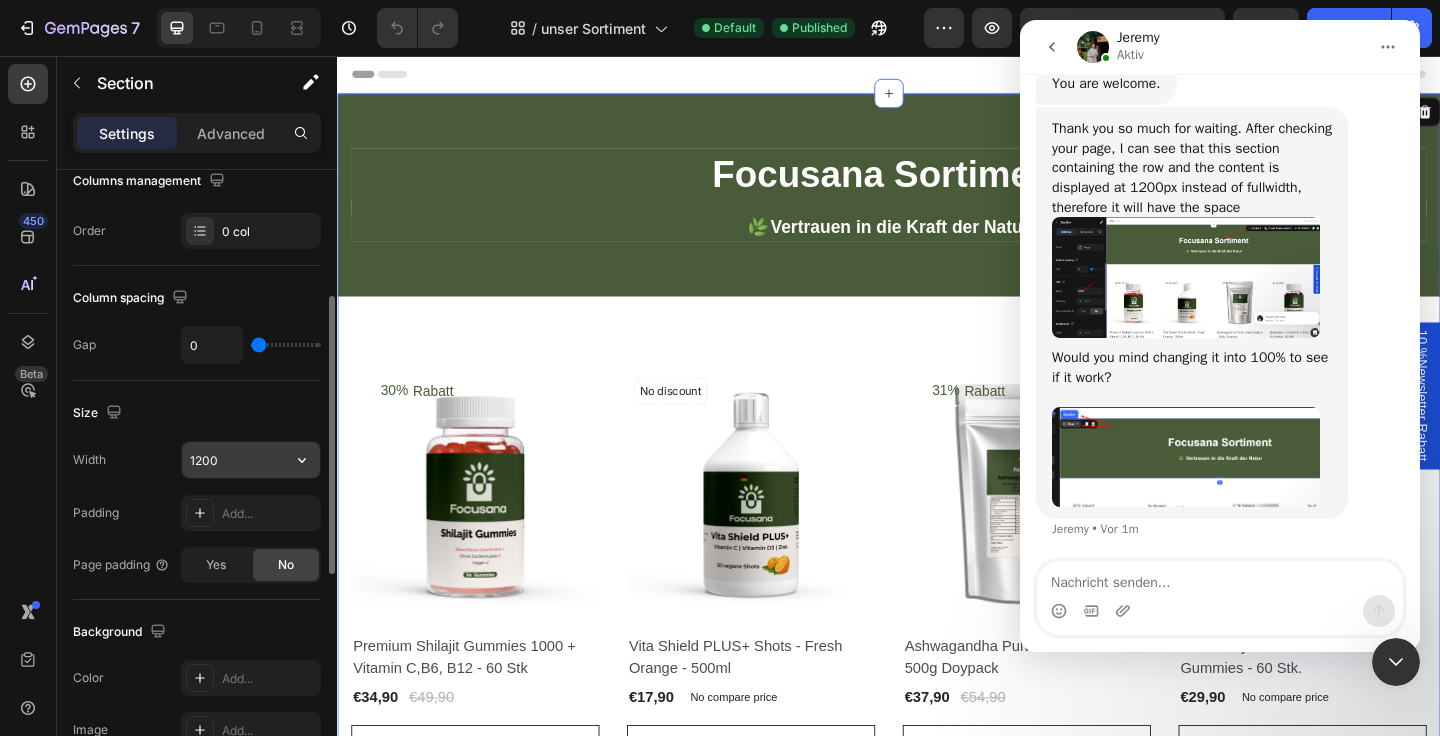 click on "1200" at bounding box center [251, 460] 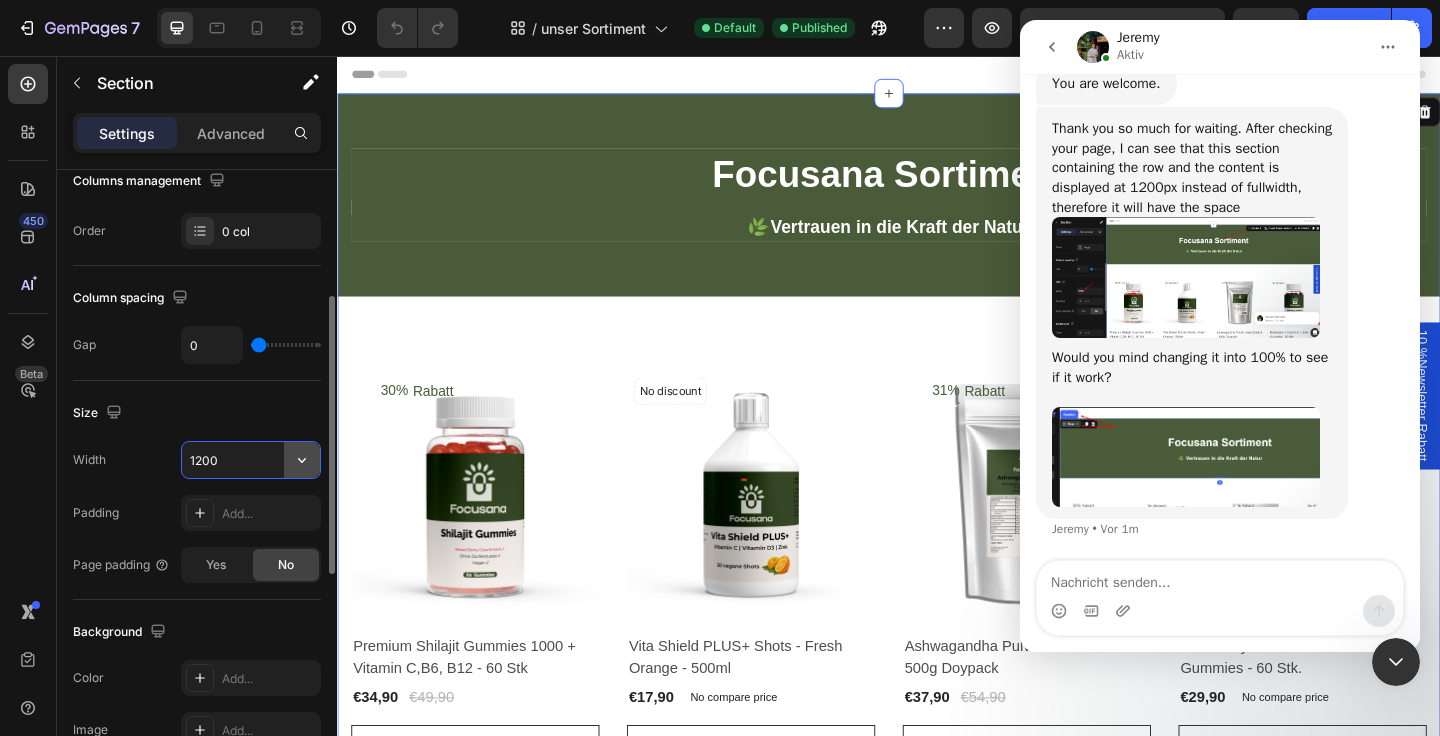 click 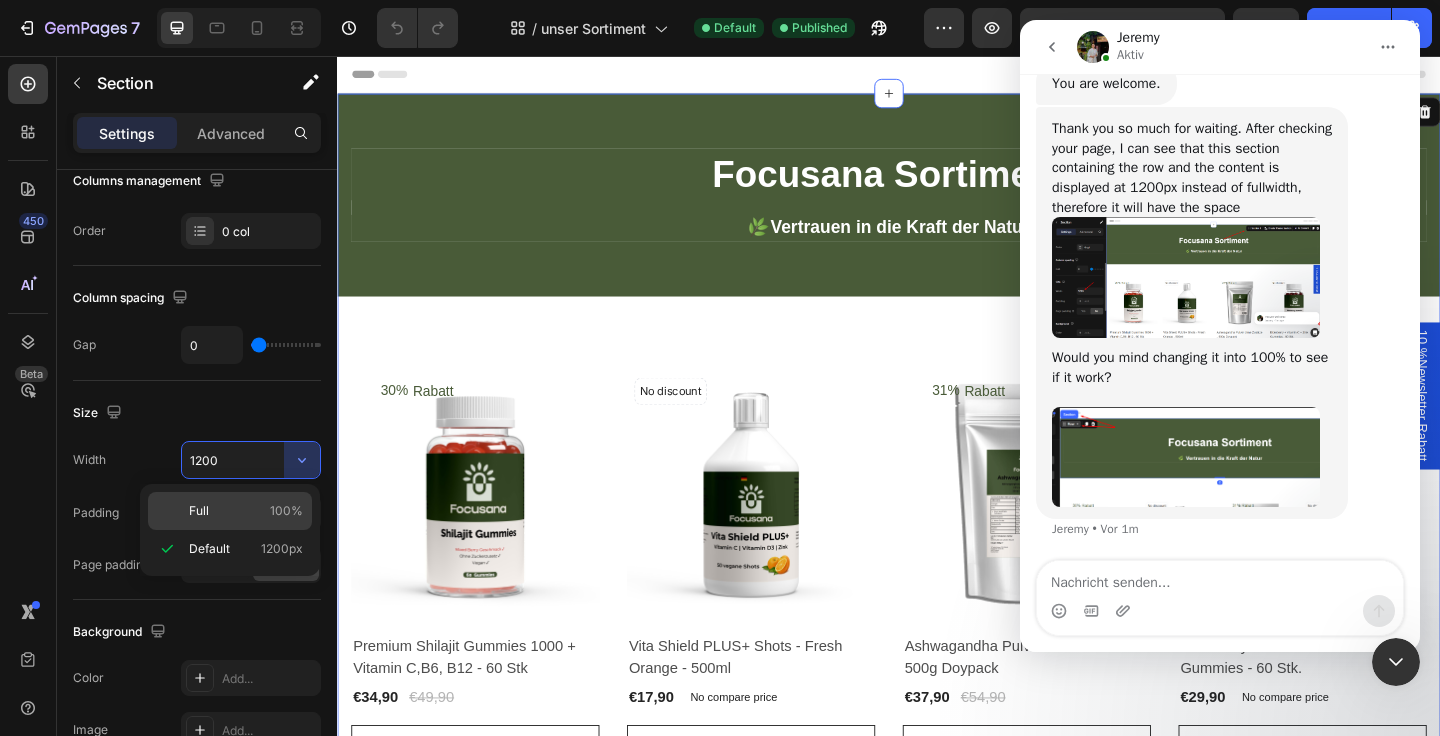 click on "Full 100%" at bounding box center (246, 511) 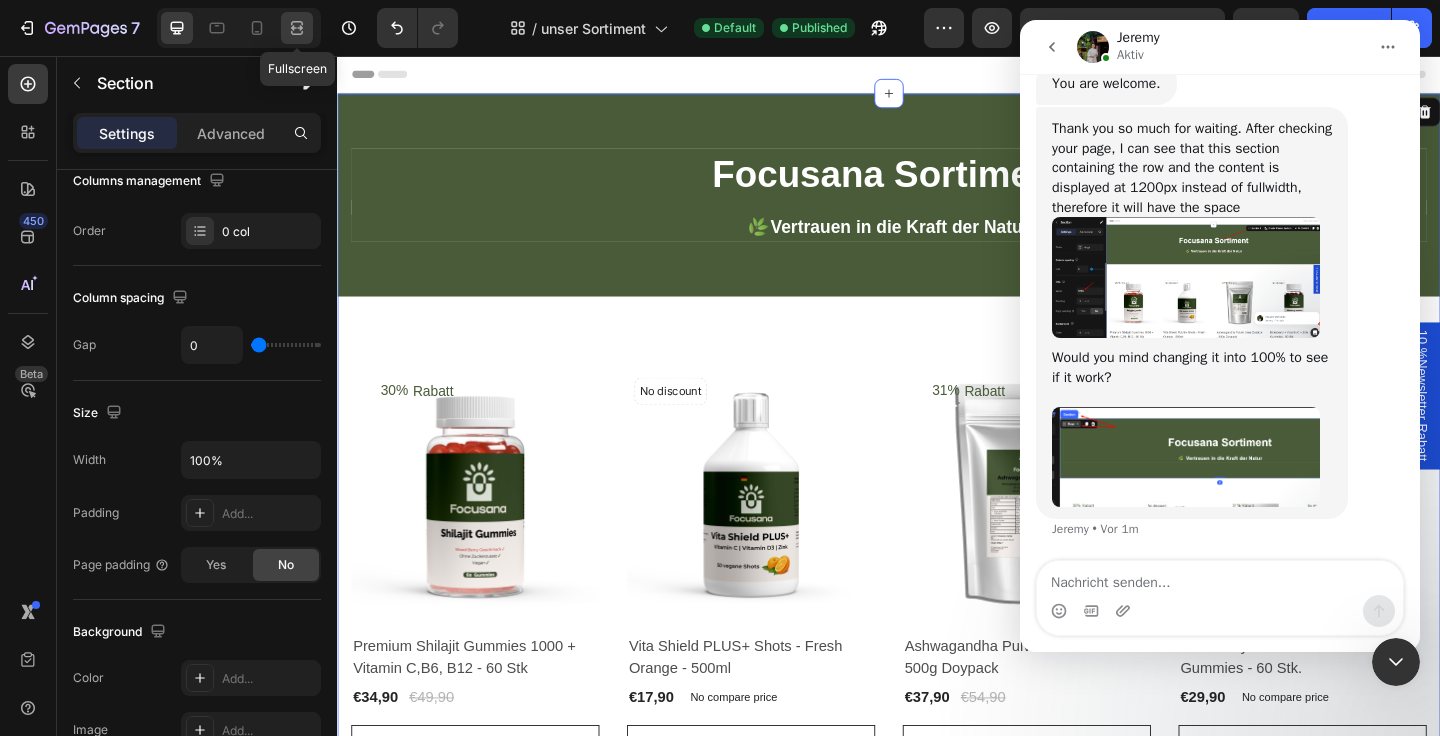 click 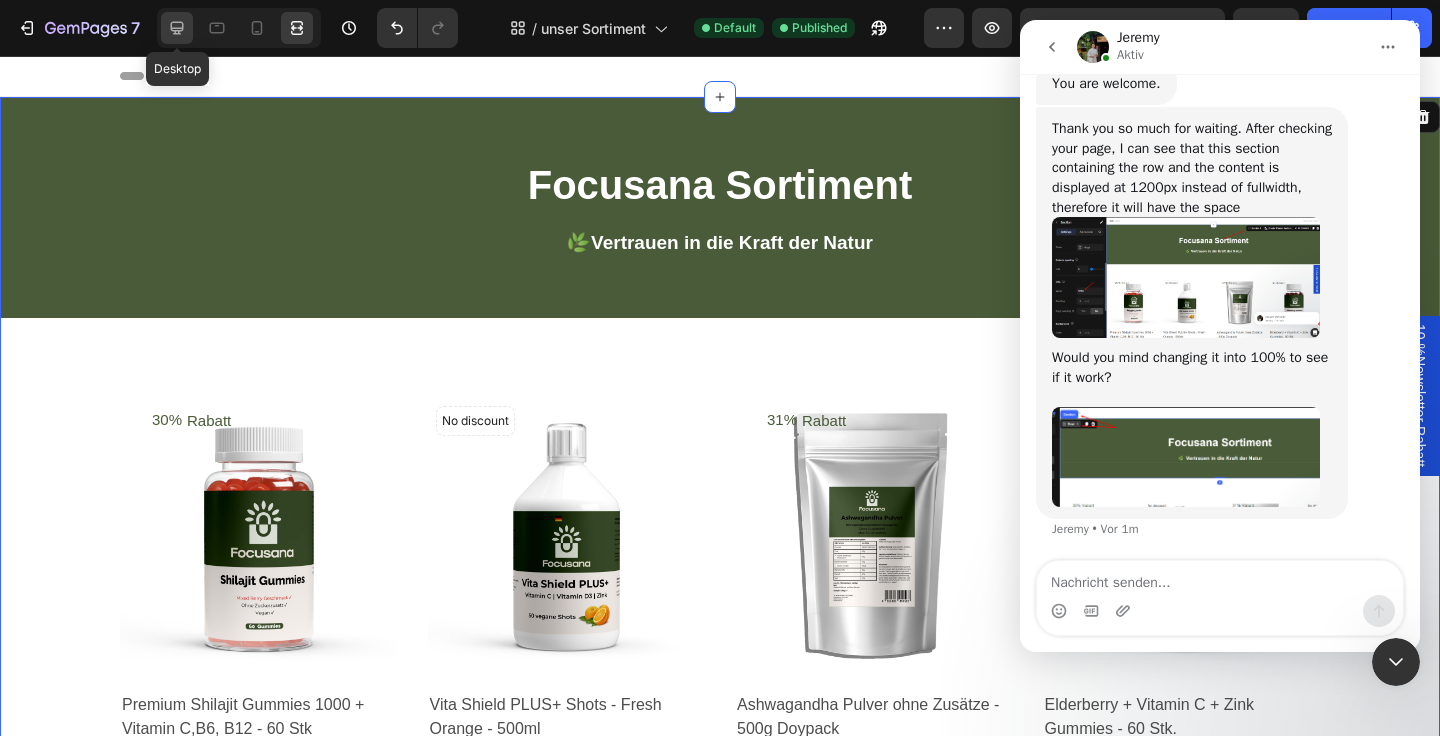 click 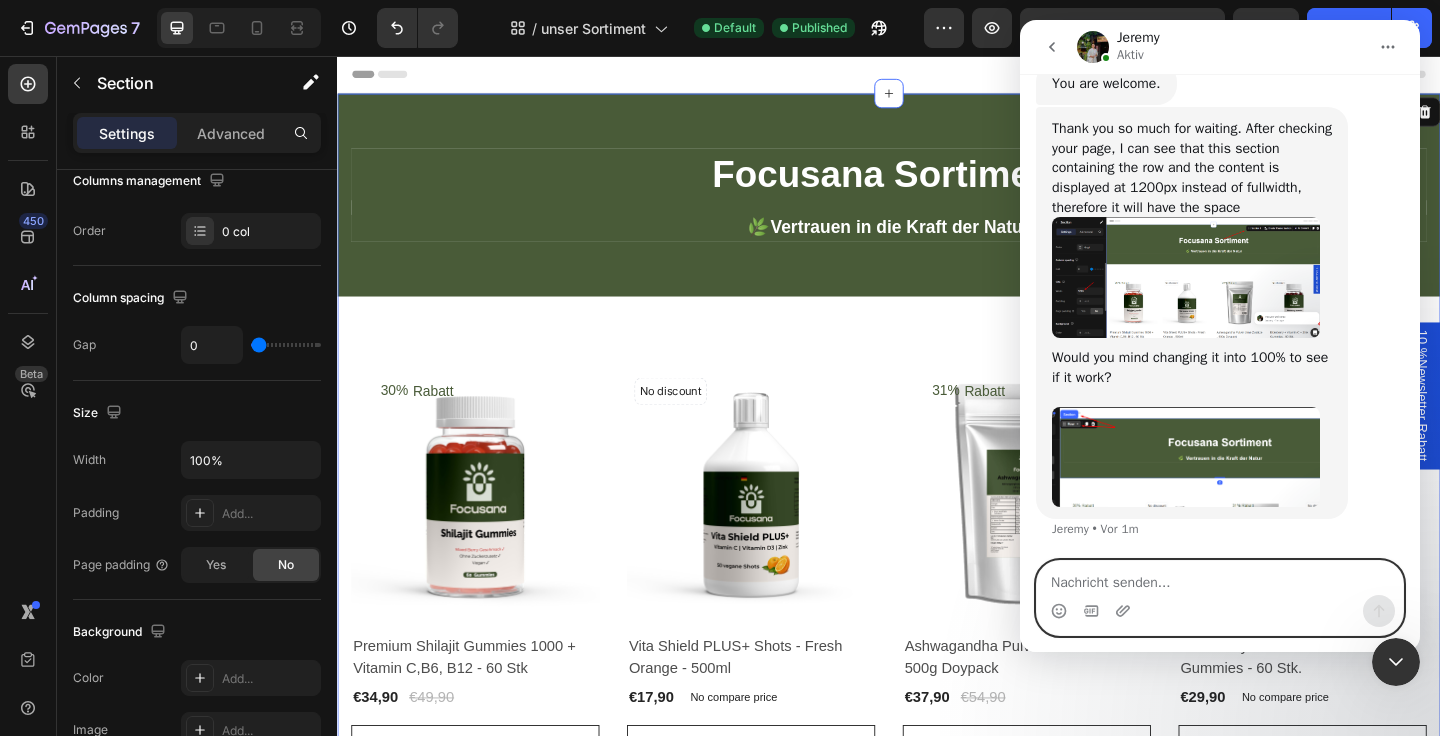 click at bounding box center (1220, 578) 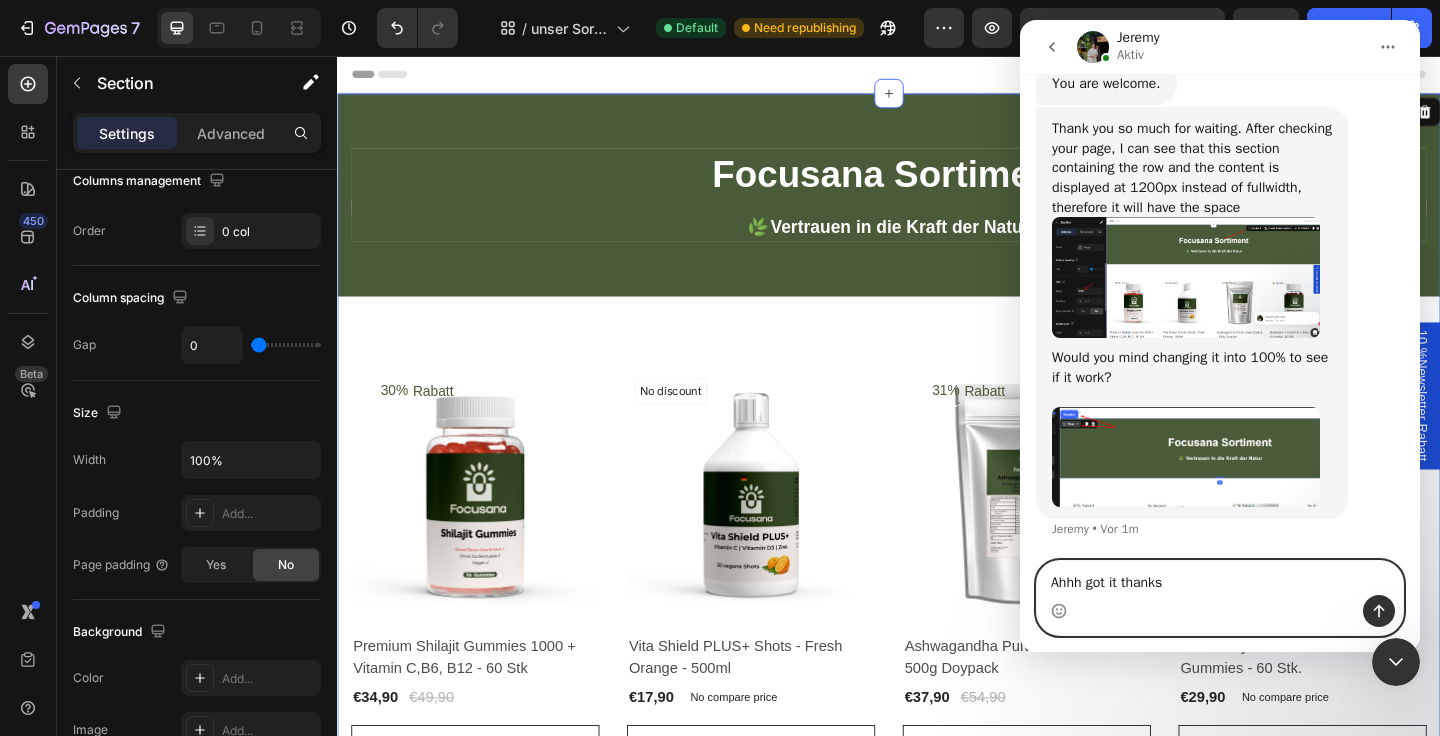 type on "Ahhh got it thanks!" 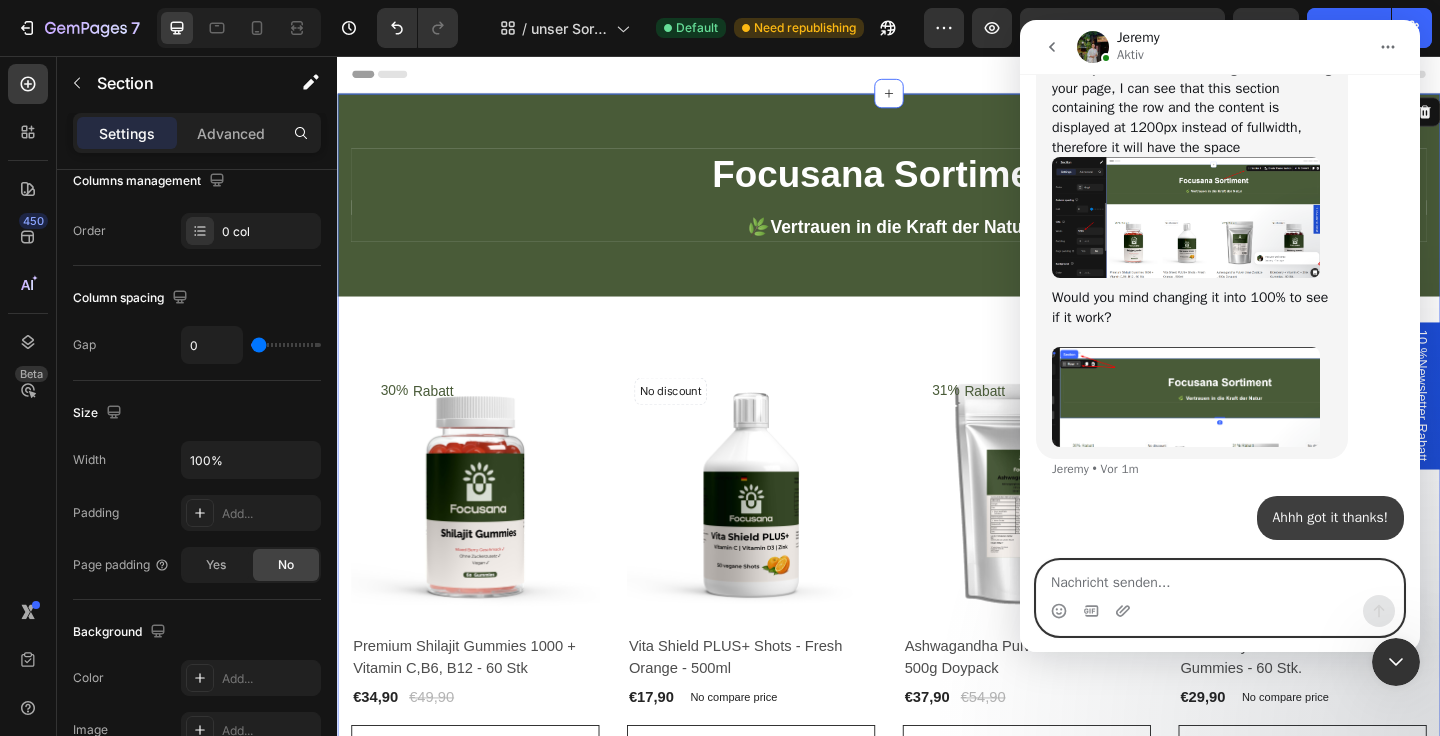 scroll, scrollTop: 2985, scrollLeft: 0, axis: vertical 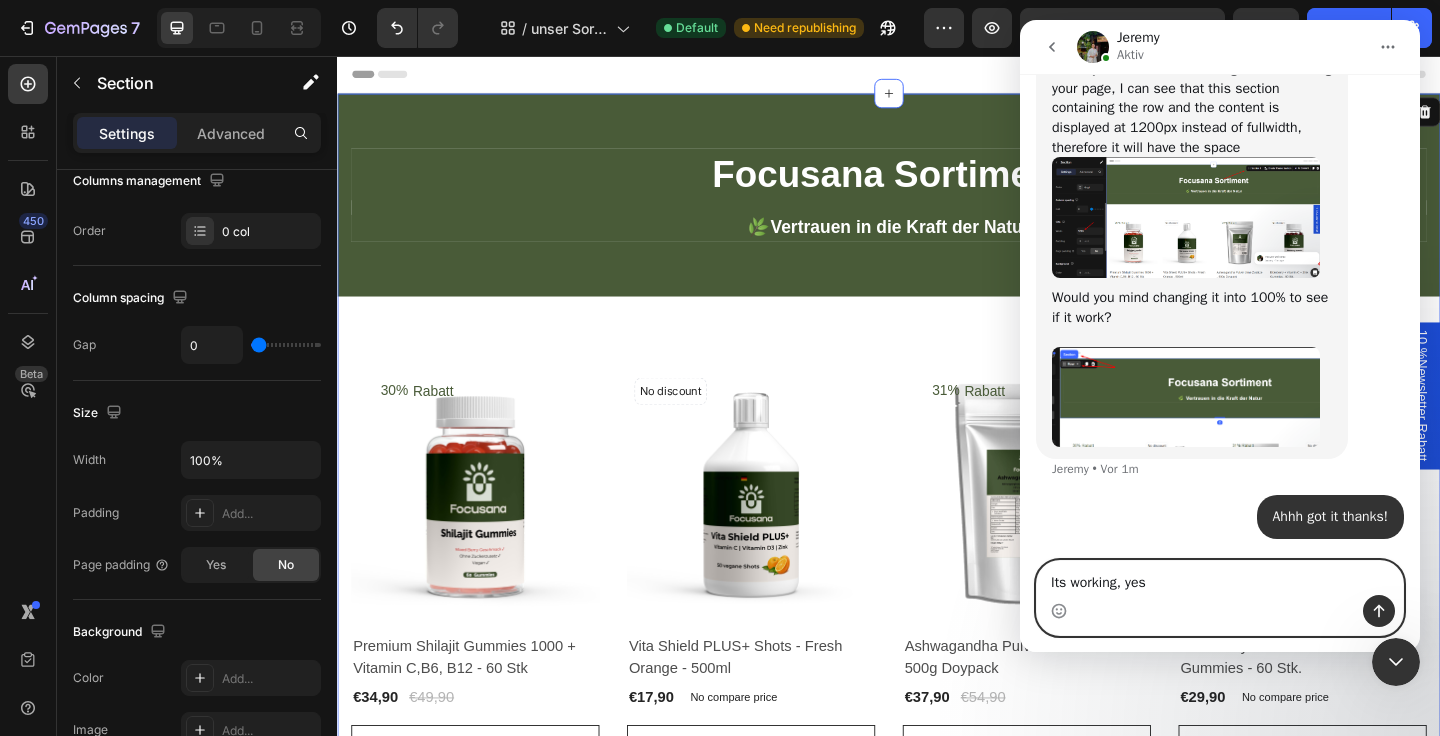 type on "Its working, yes." 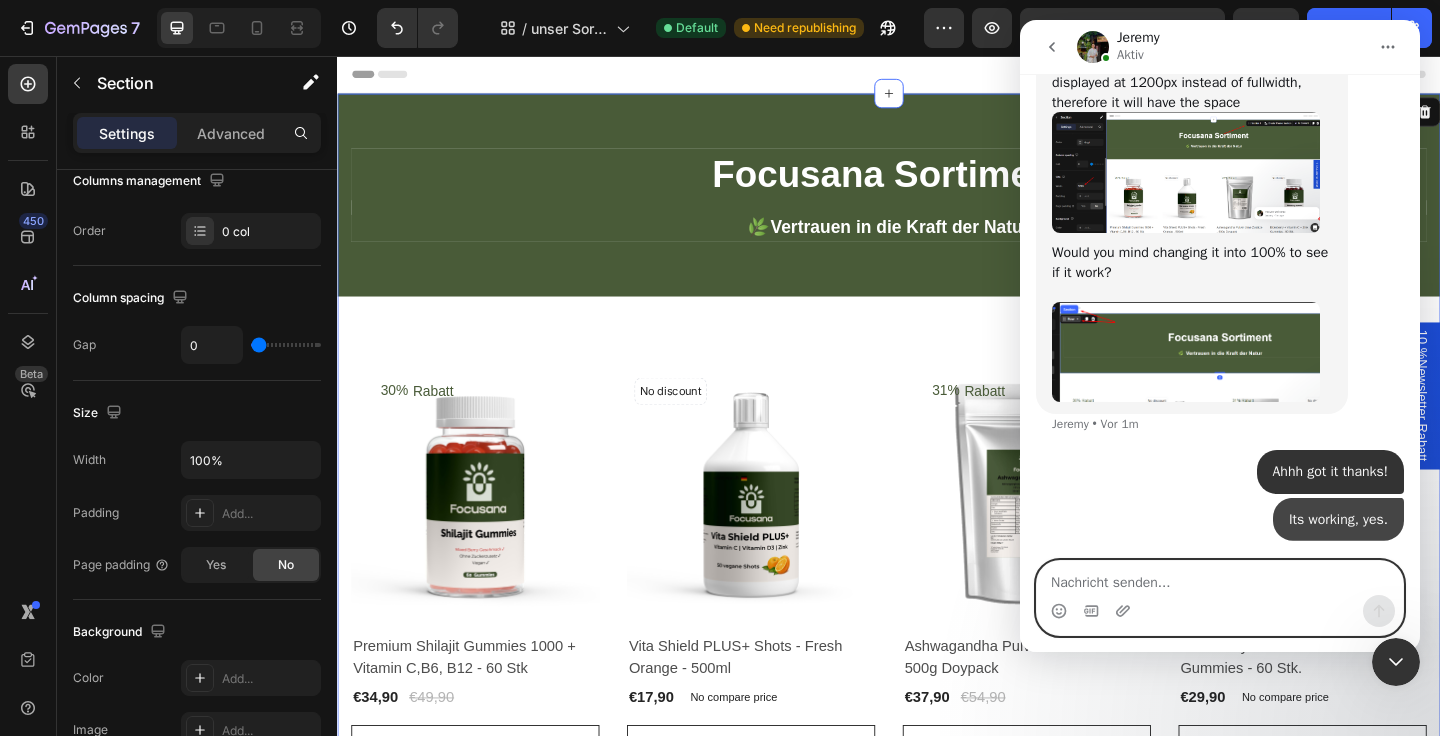scroll, scrollTop: 3031, scrollLeft: 0, axis: vertical 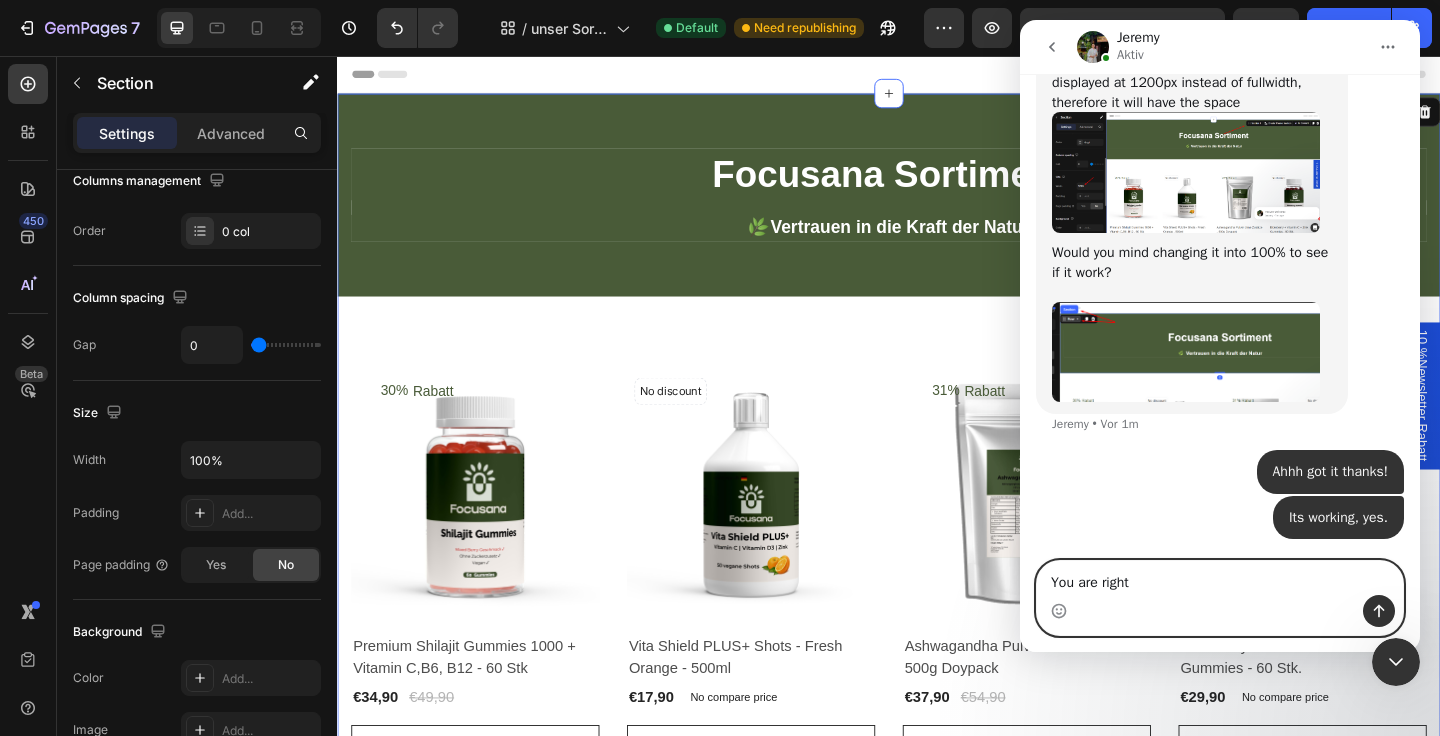 type on "You are right." 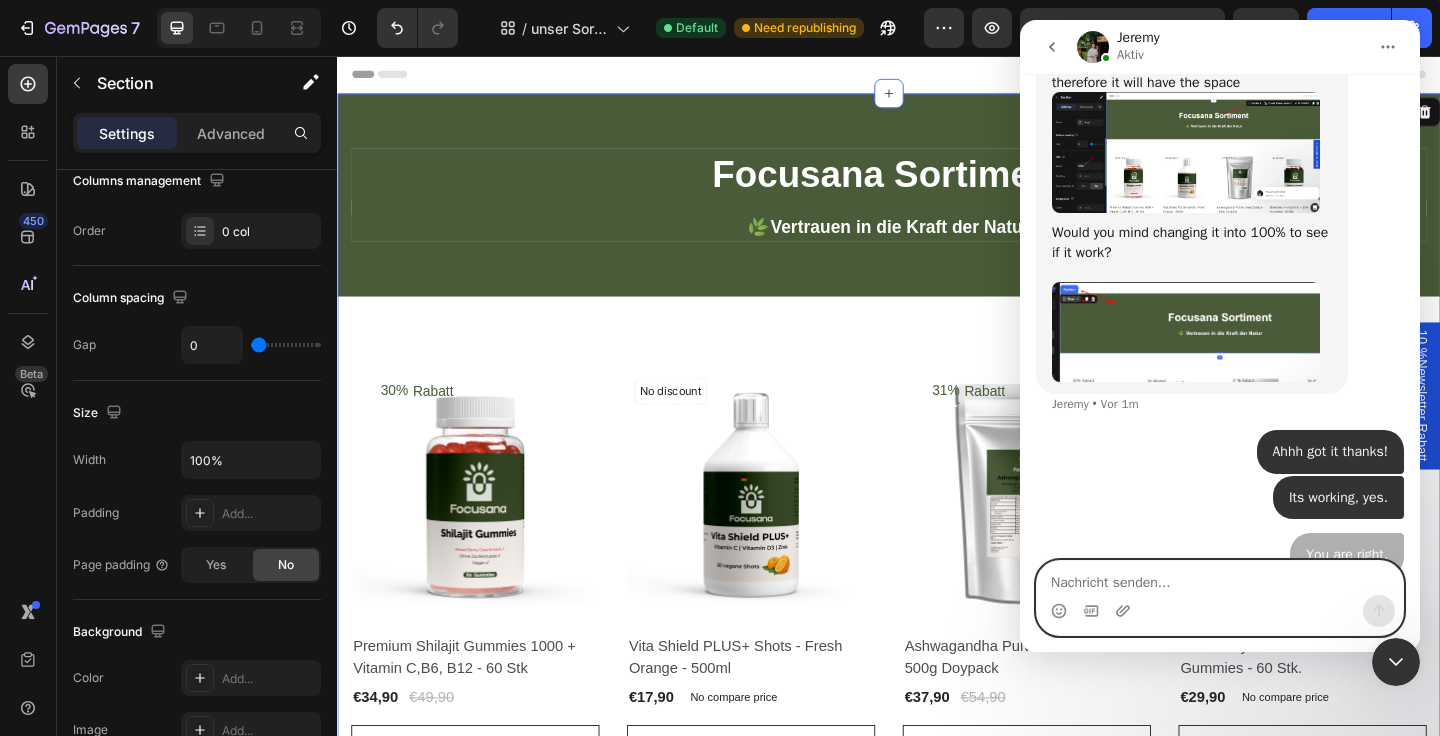 scroll, scrollTop: 3076, scrollLeft: 0, axis: vertical 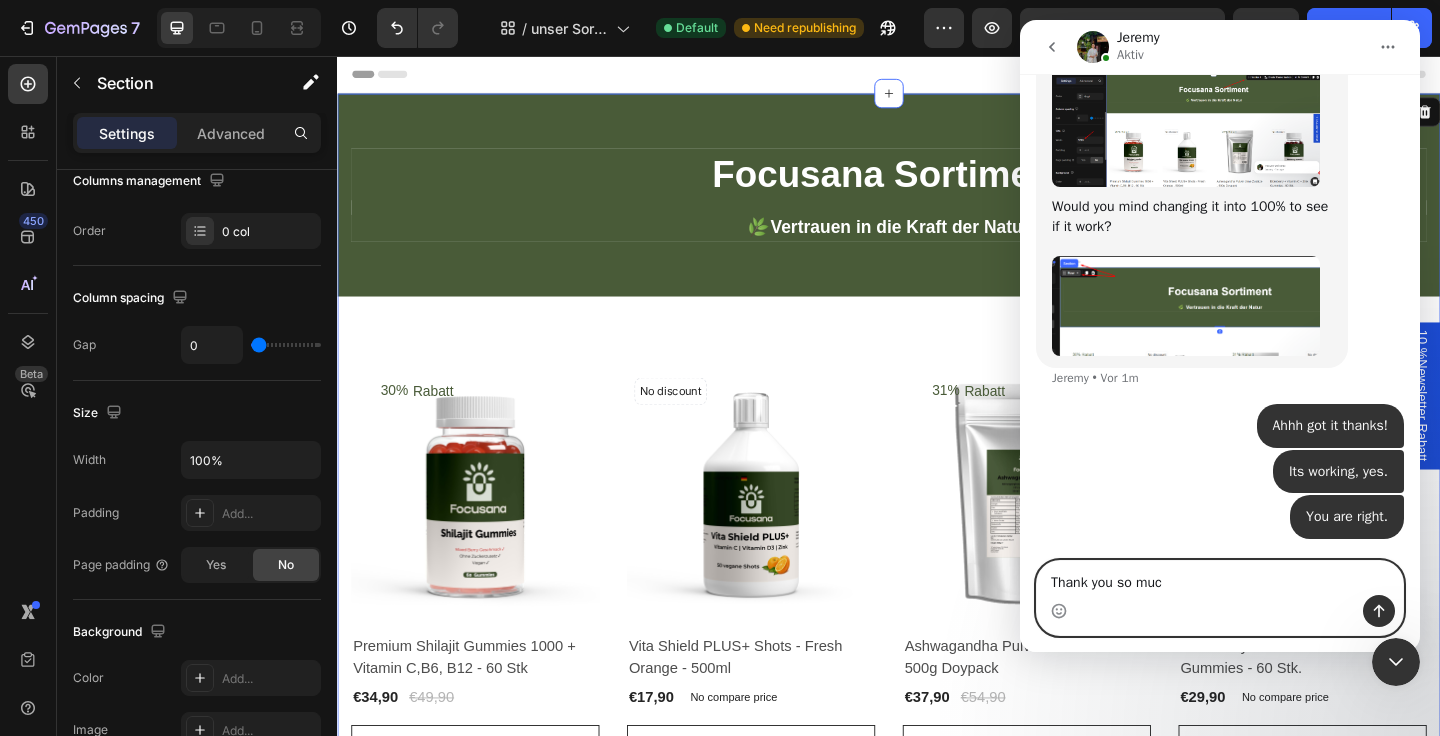type on "Thank you so much" 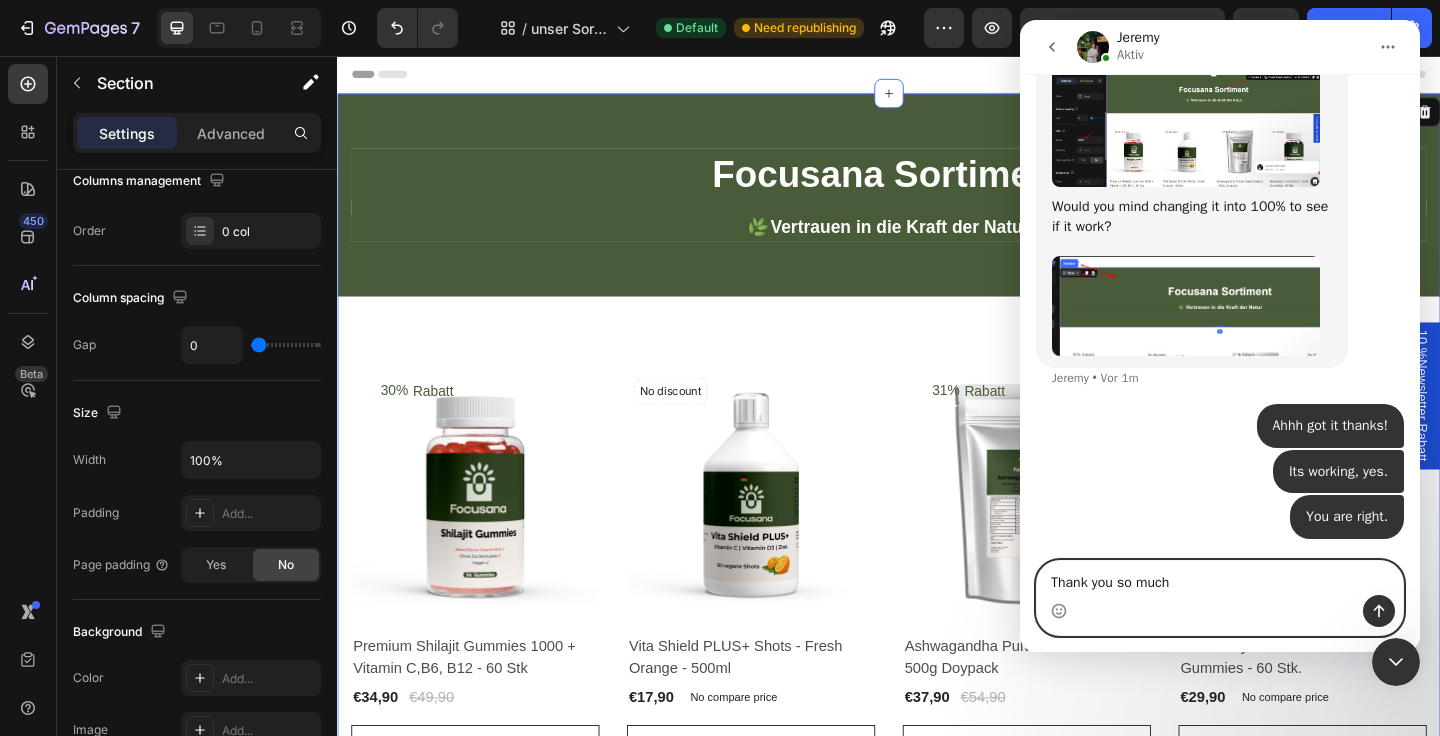 type 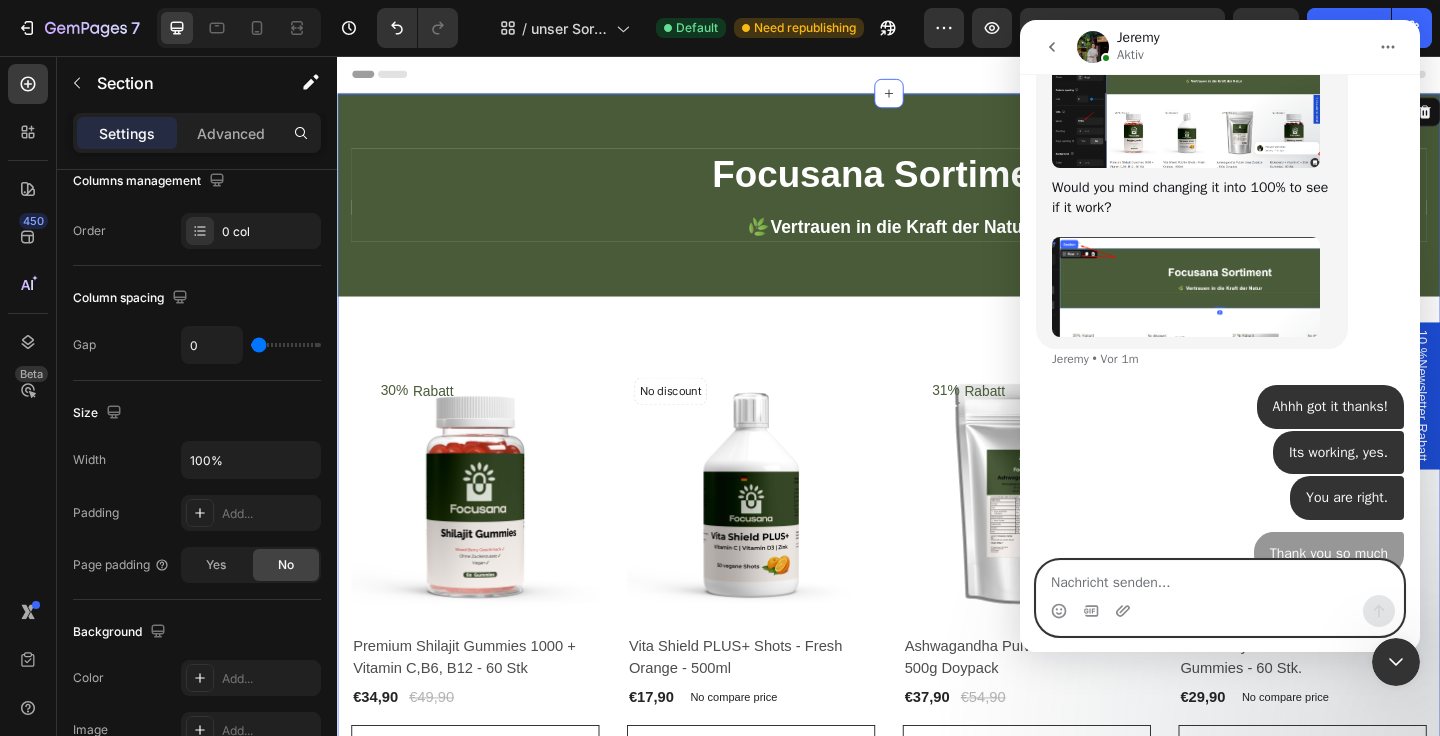 scroll, scrollTop: 3122, scrollLeft: 0, axis: vertical 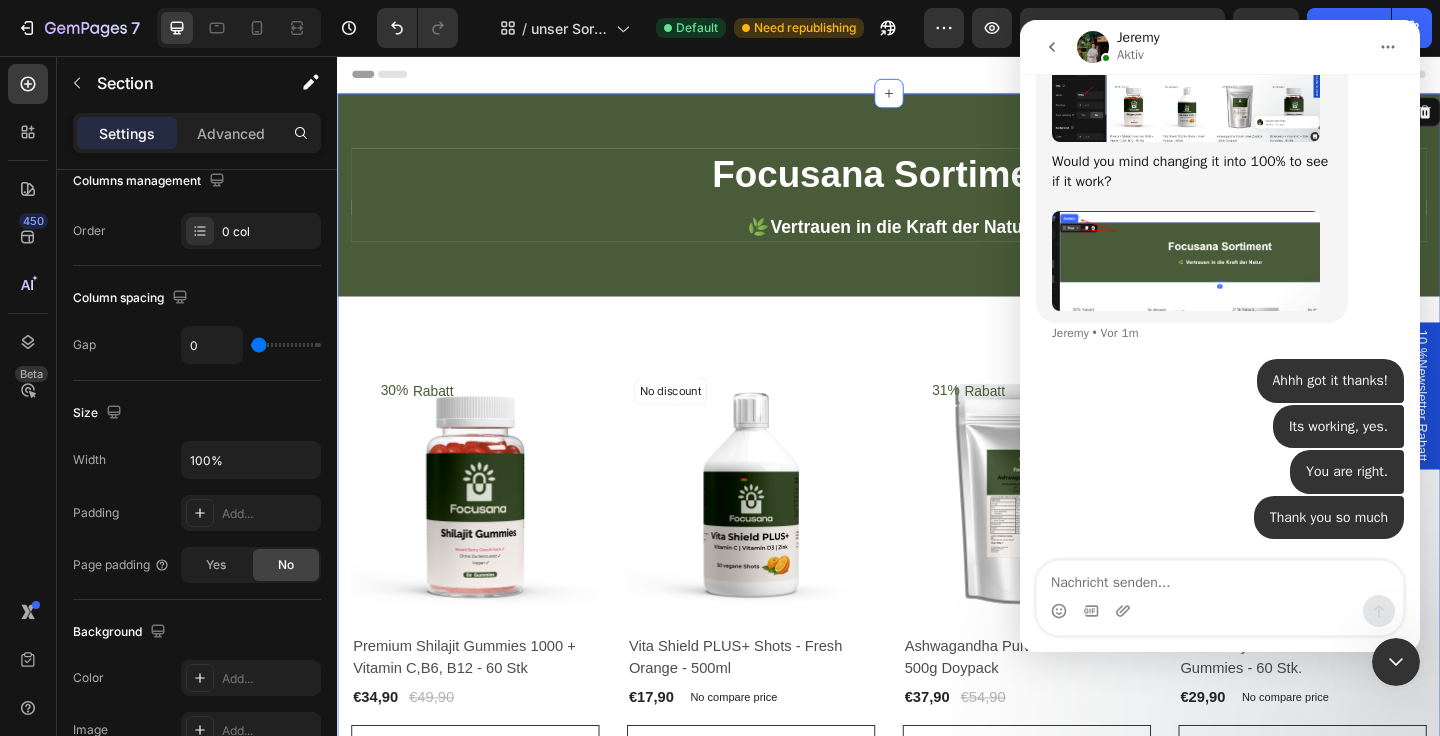 click at bounding box center [1396, 662] 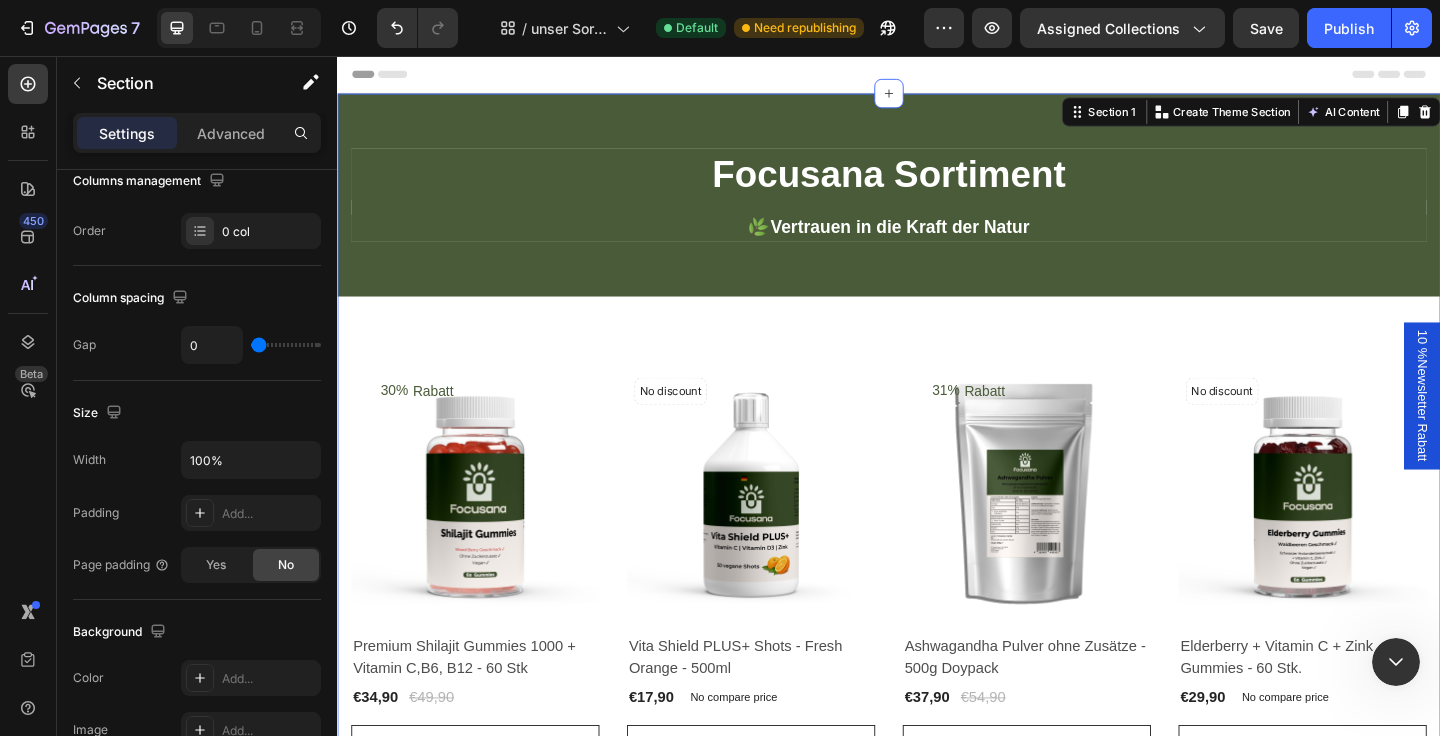 scroll, scrollTop: 0, scrollLeft: 0, axis: both 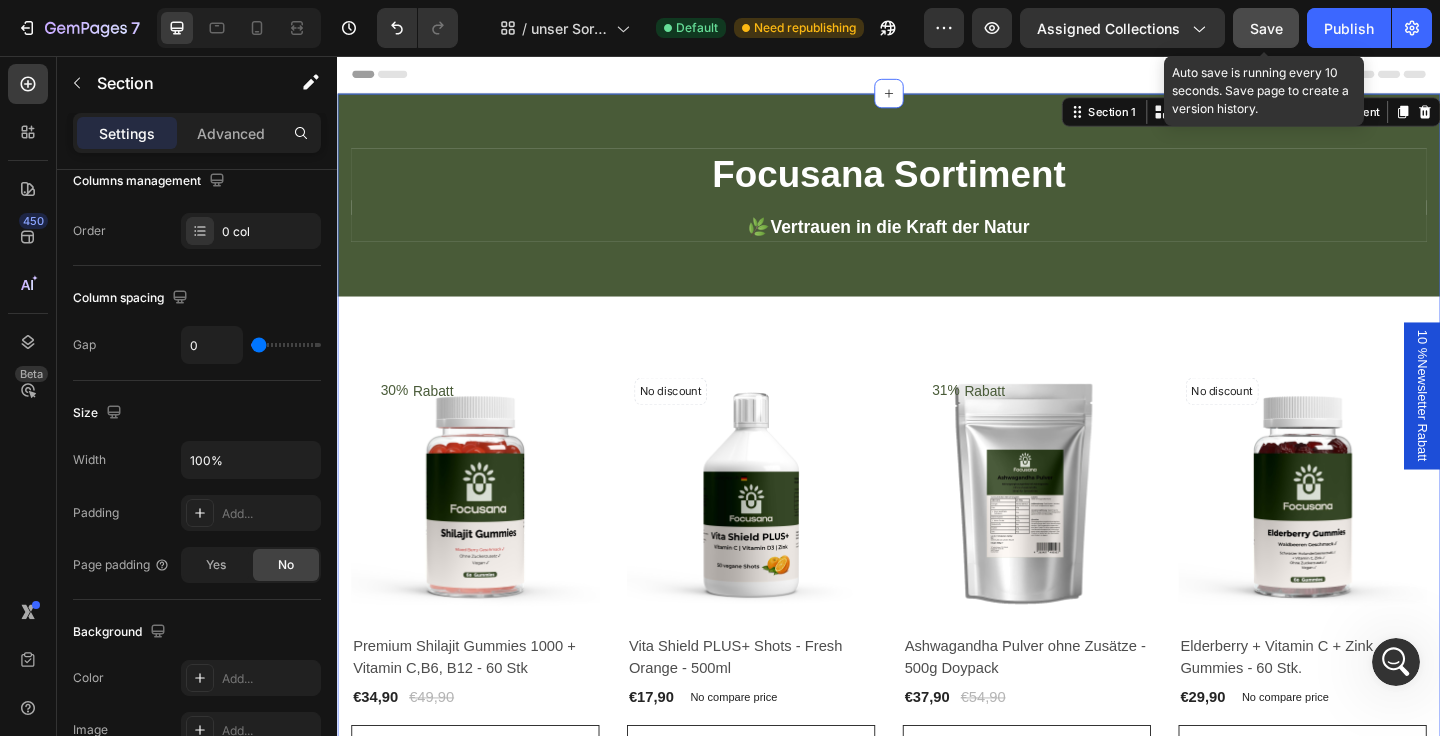 click on "Save" at bounding box center (1266, 28) 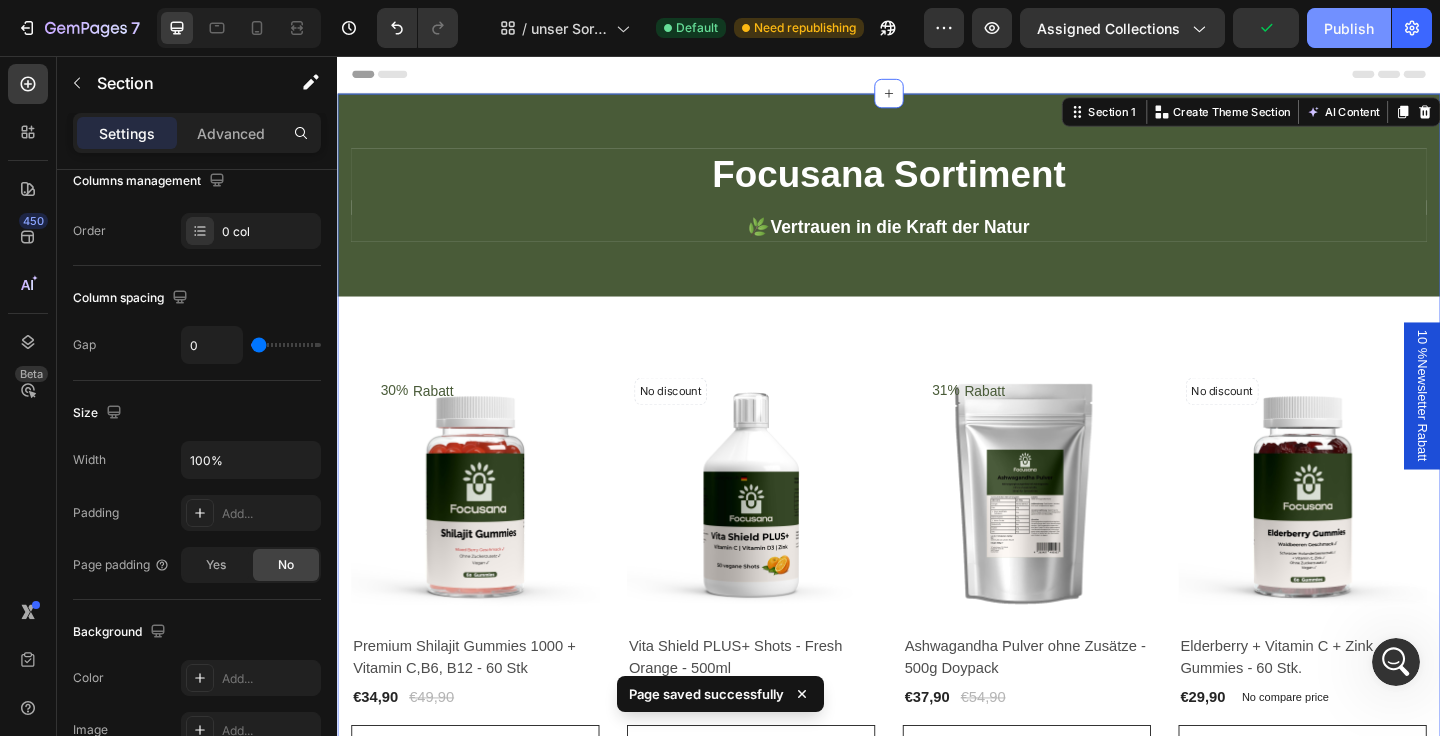 click on "Publish" at bounding box center [1349, 28] 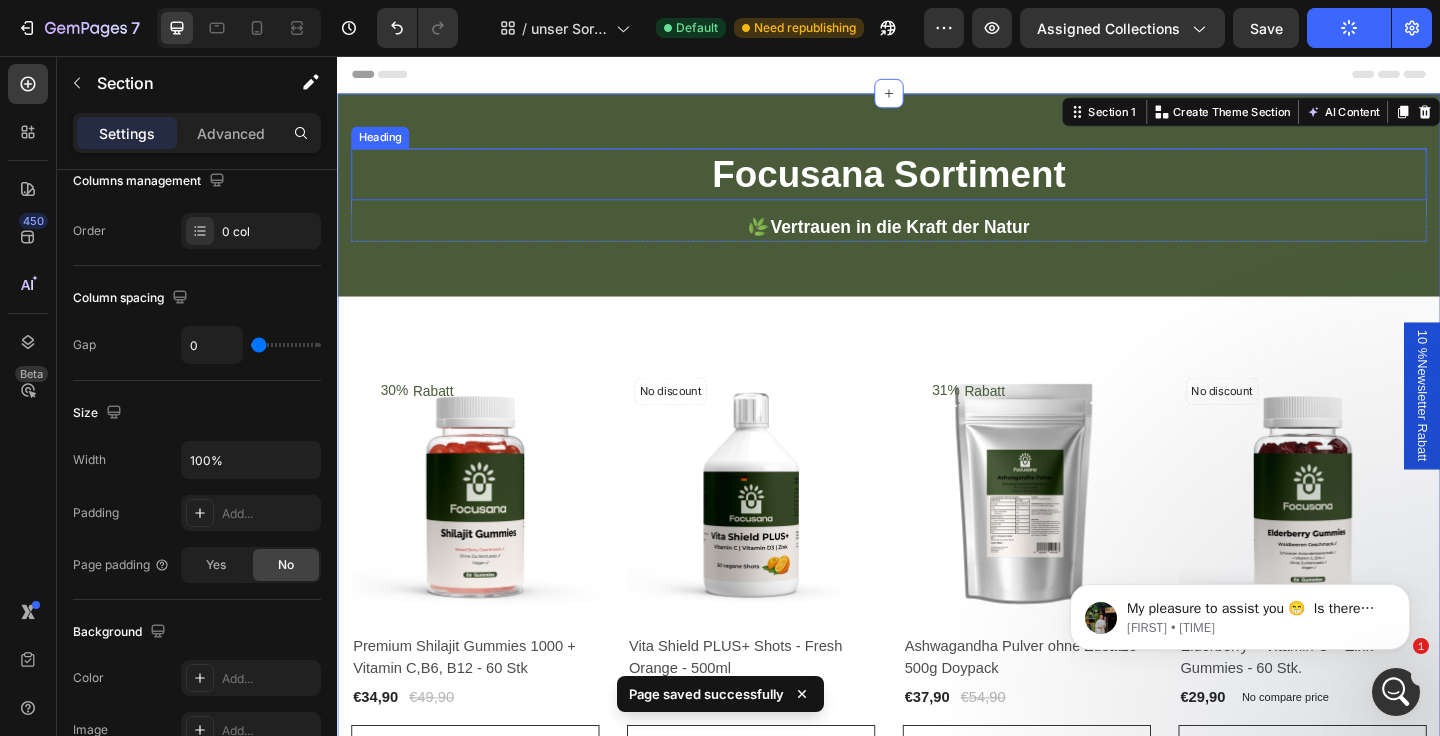 scroll, scrollTop: 0, scrollLeft: 0, axis: both 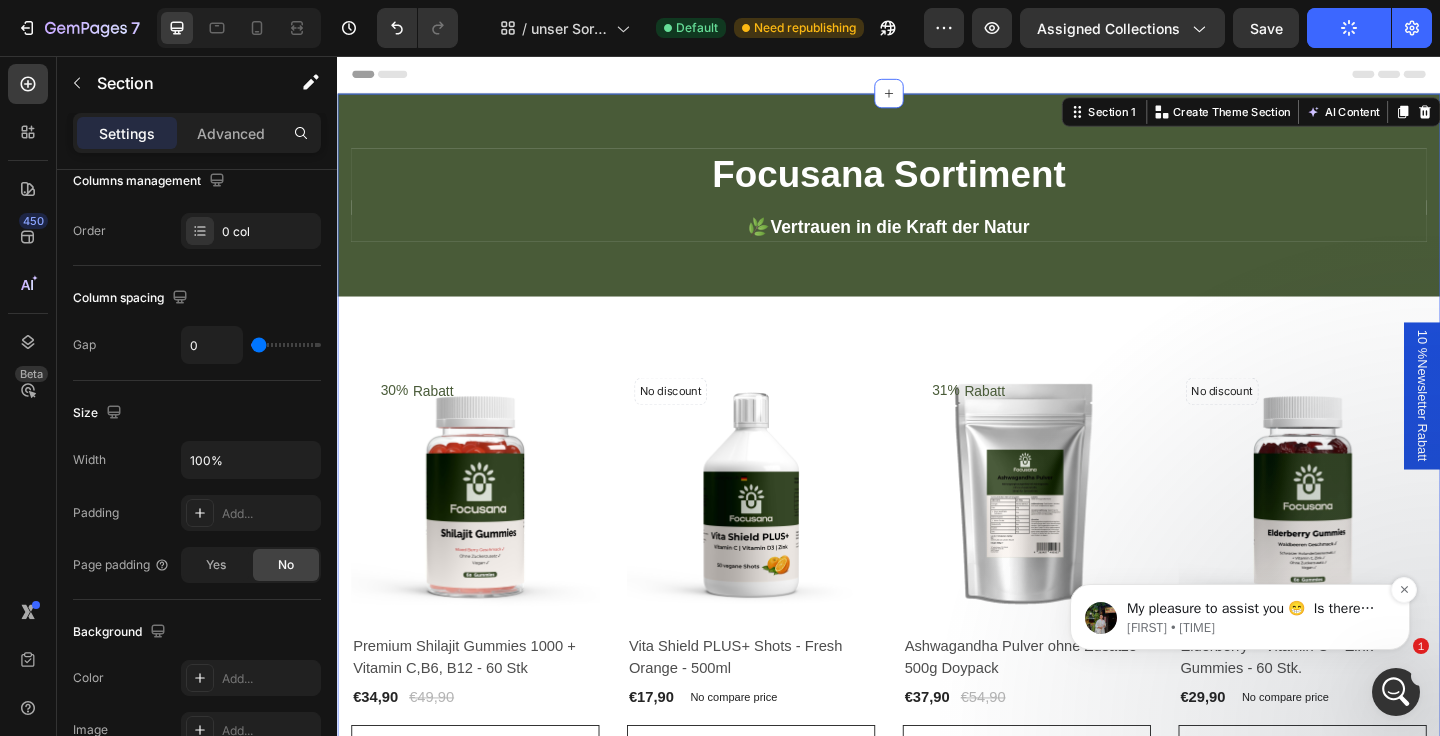 click on "Jeremy • Gerade eben" at bounding box center [1256, 628] 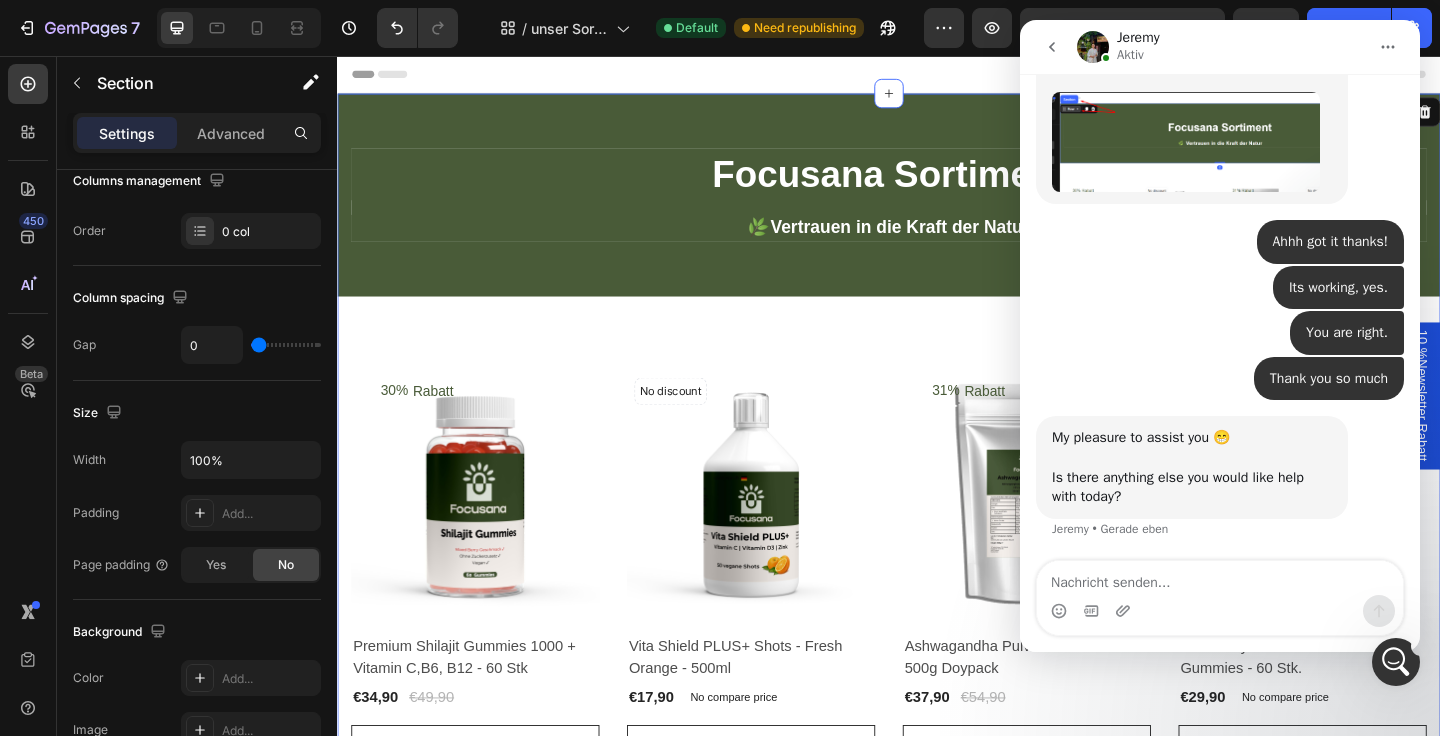 scroll, scrollTop: 0, scrollLeft: 0, axis: both 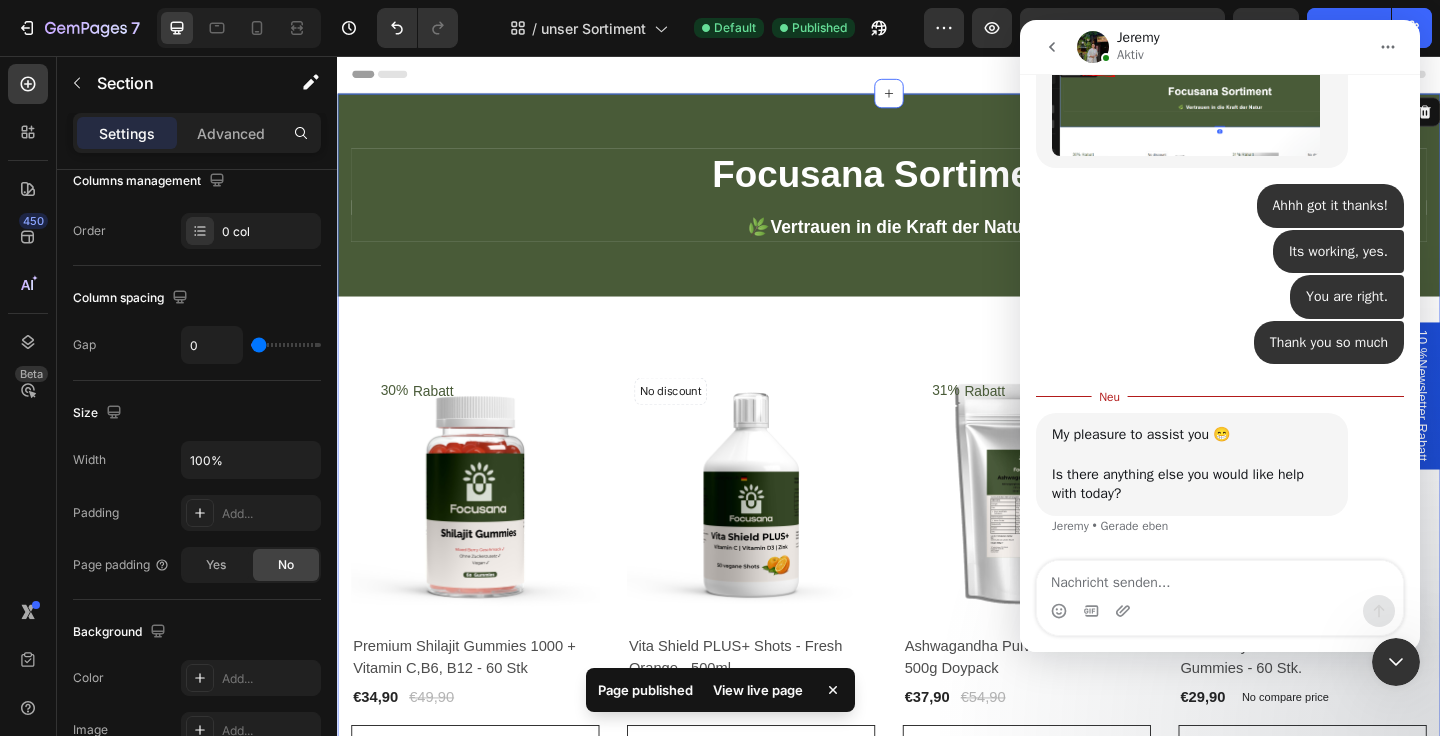 click 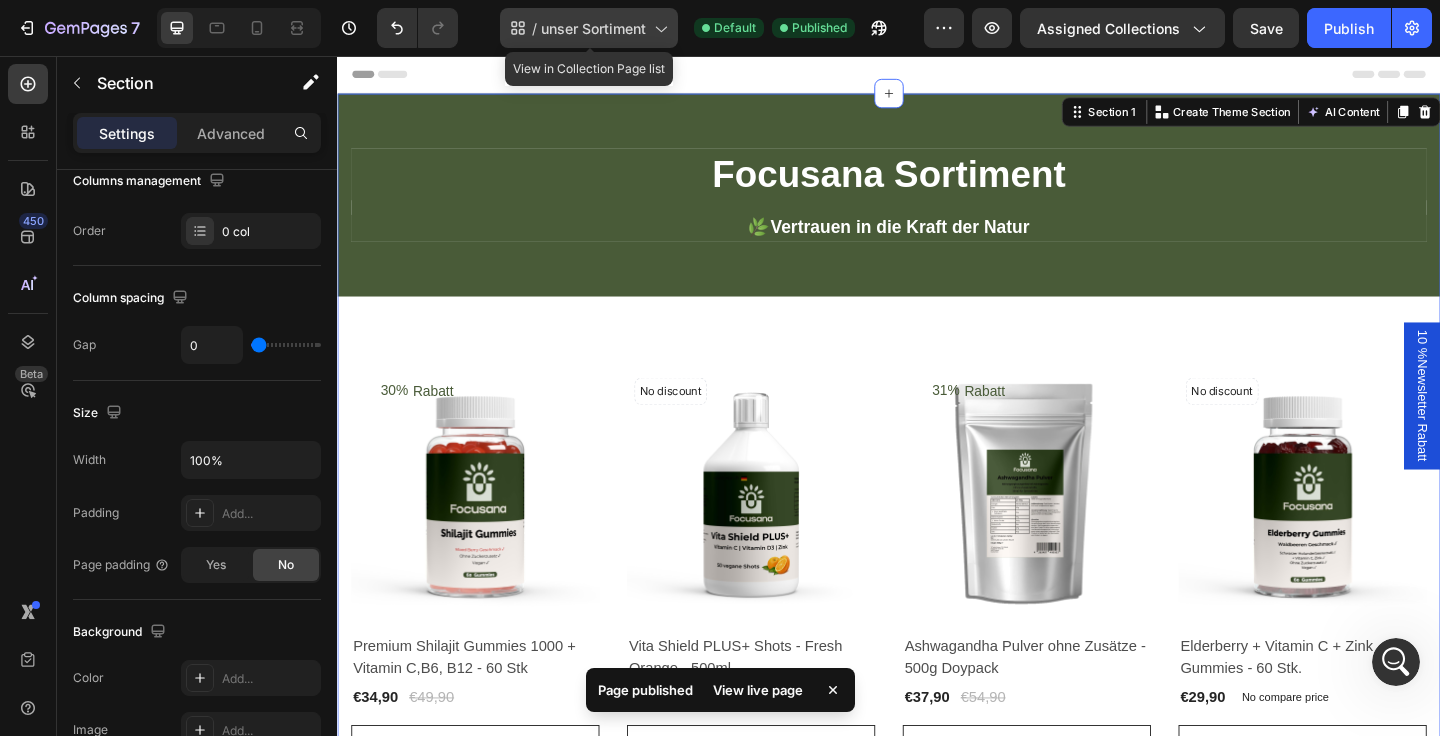 click on "unser Sortiment" at bounding box center (593, 28) 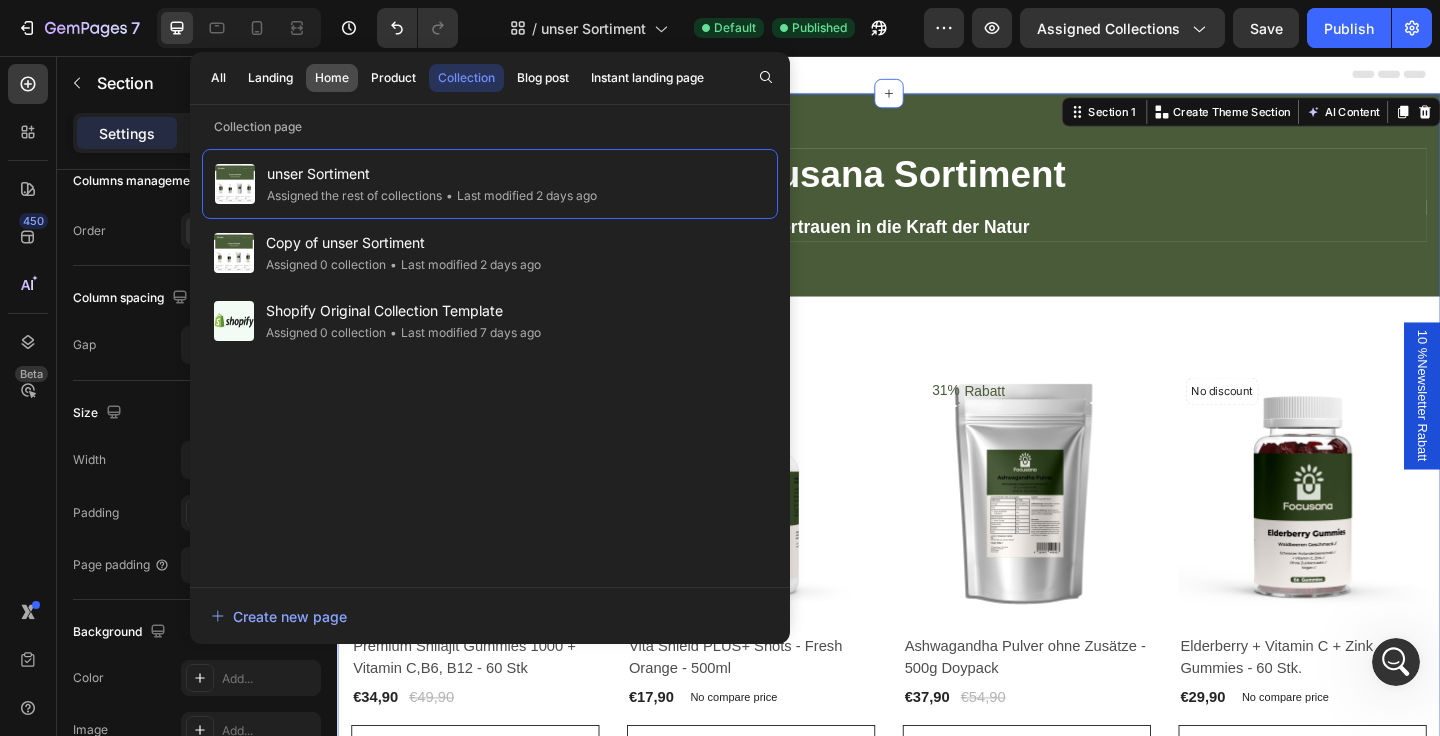 click on "Home" at bounding box center (332, 78) 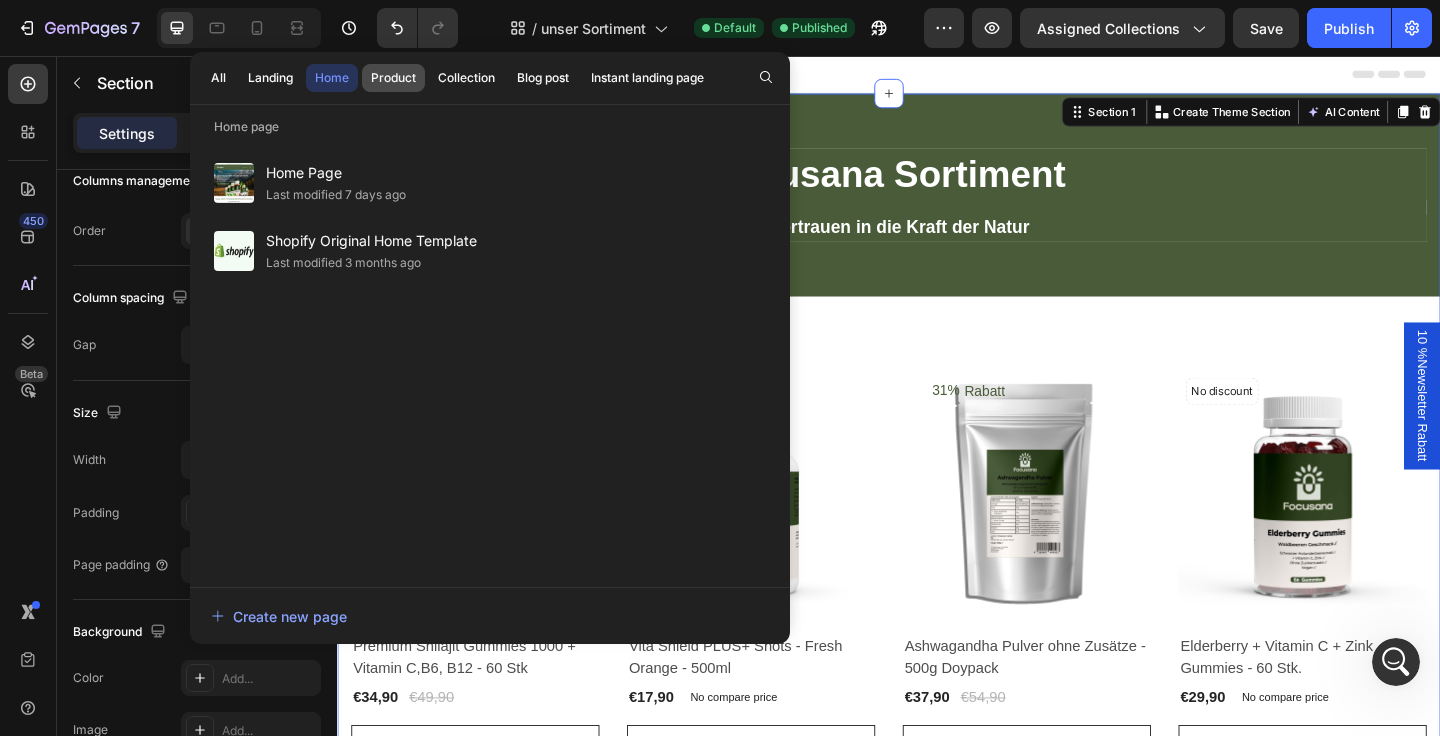 click on "Product" at bounding box center (393, 78) 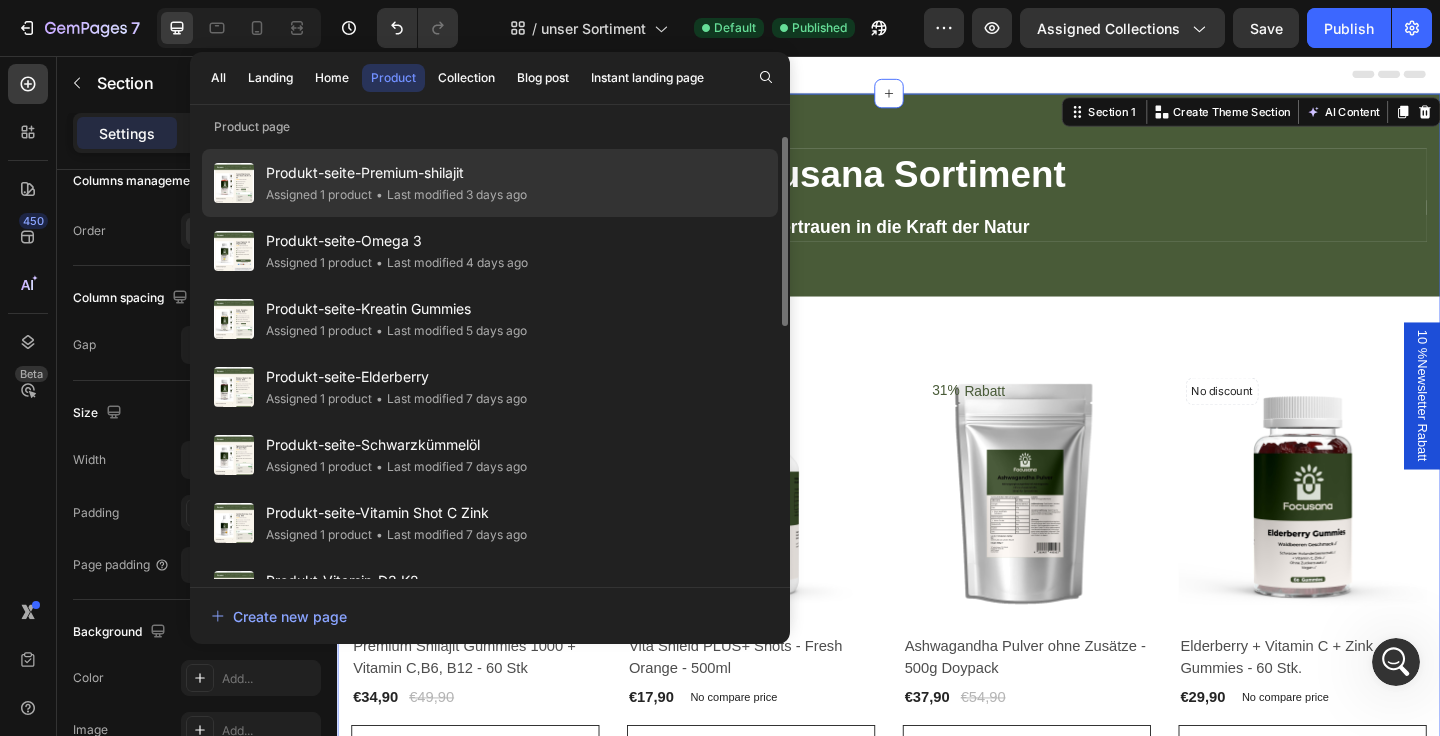 click on "• Last modified 3 days ago" 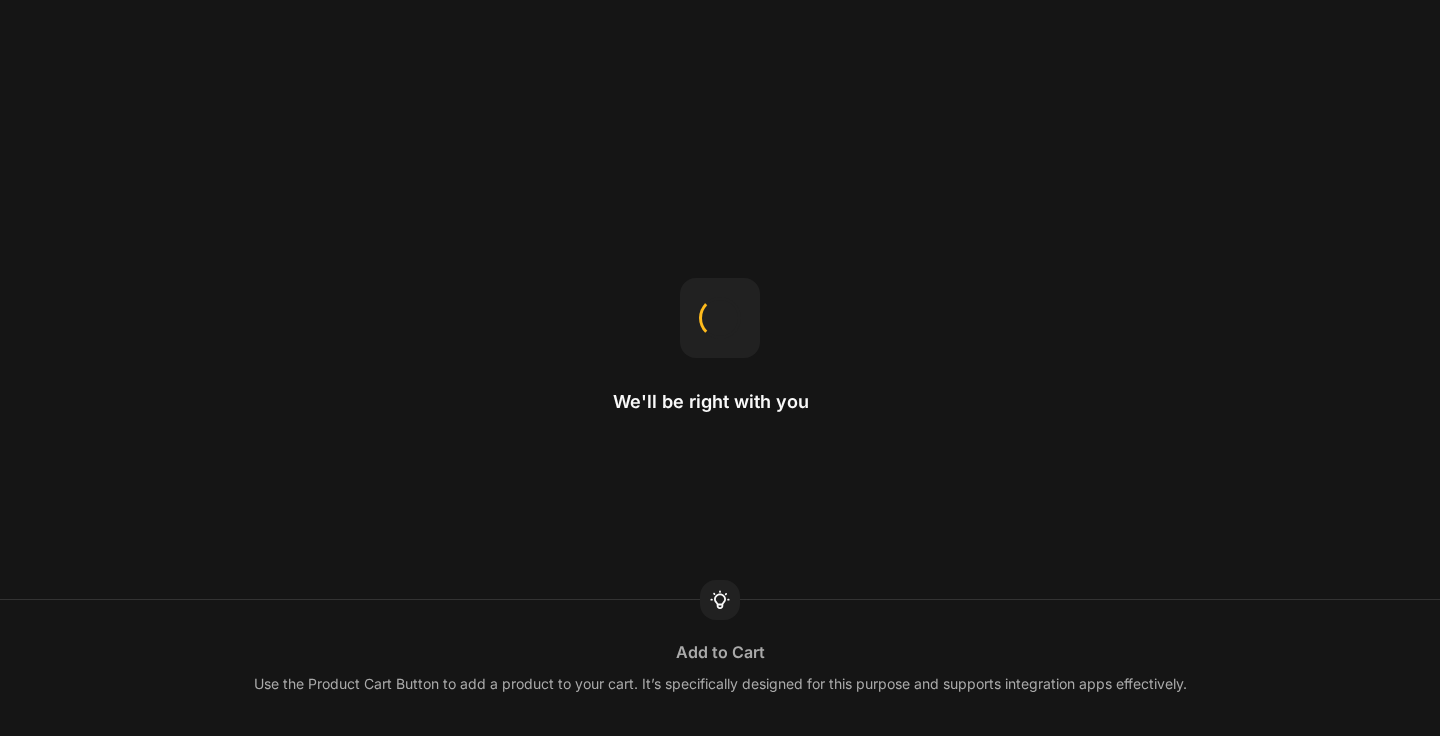scroll, scrollTop: 0, scrollLeft: 0, axis: both 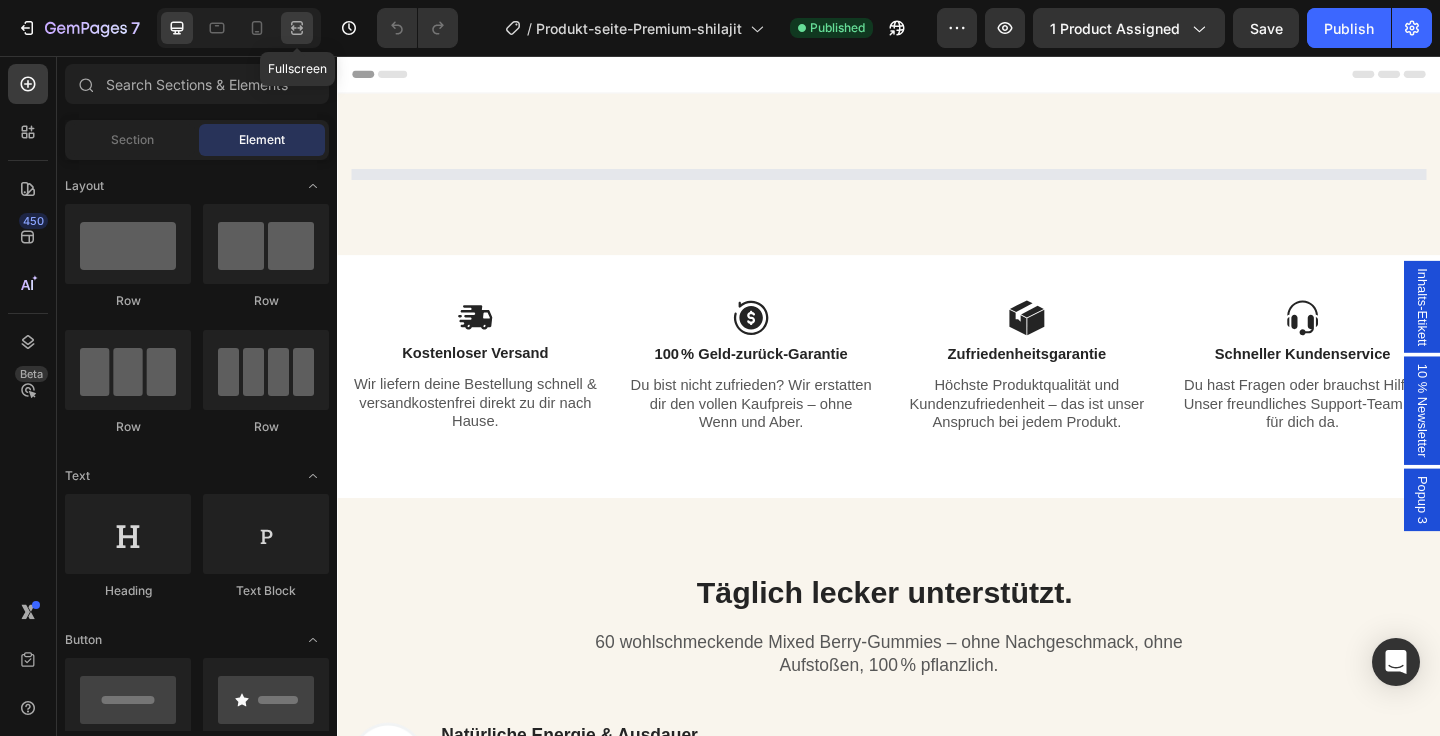 click 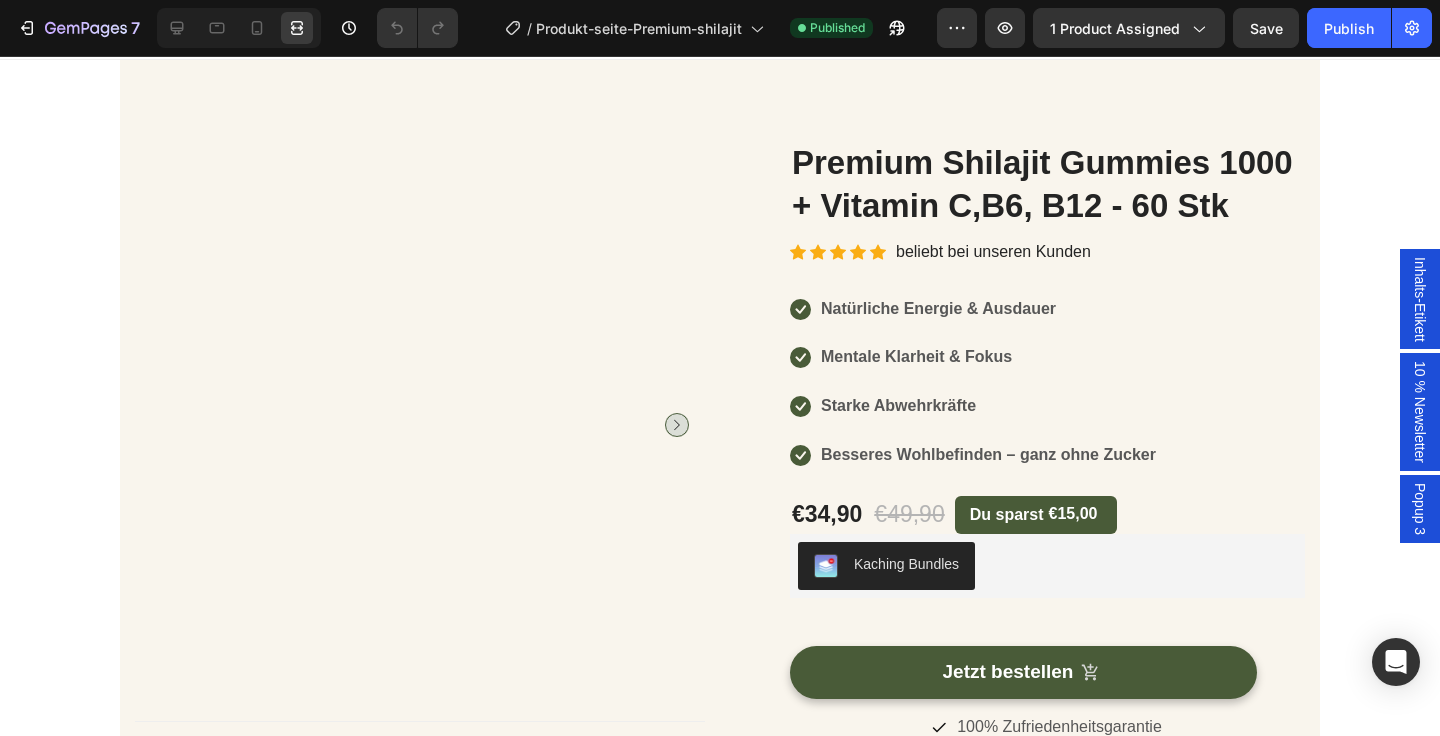 scroll, scrollTop: 0, scrollLeft: 0, axis: both 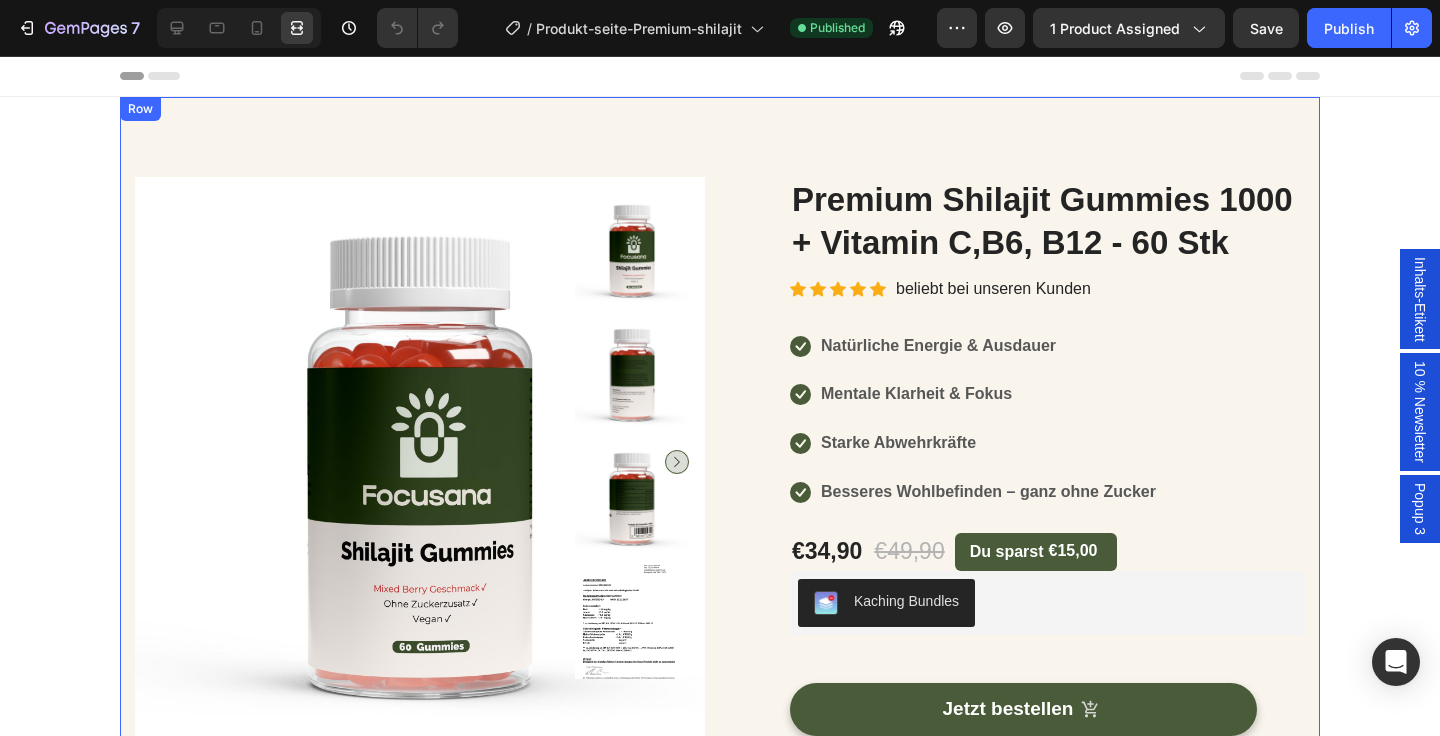 click on "Product Images
Inhalt der Focusana Shilajit Gummies
Was ist Shilajit überhaupt?
Wie kann mir Focusana Shilajit helfen?
Wie nehme ich die Gummies richtig ein?
Sind die Gummies wirklich vegan und ohne Zuckerzusatz? Accordion Inhalts-Etikett ansehen Button Laborbericht ansehen Button Row Row (P) Images & Gallery Premium Shilajit Gummies 1000 + Vitamin C,B6, B12 - 60 Stk (P) Title                Icon                Icon                Icon                Icon                Icon Icon List Hoz beliebt bei unseren Kunden Text block Row
Icon Natürliche Energie & Ausdauer Text block
Icon Mentale Klarheit & Fokus Text block
Icon Starke Abwehrkräfte Text block
Icon Besseres Wohlbefinden – ganz ohne Zucker Text block Icon List €34,90 (P) Price (P) Price €49,90 (P) Price (P) Price Du sparst €15,00 Product Tag Row Kaching Bundles Kaching Bundles Icon Row" at bounding box center [720, 690] 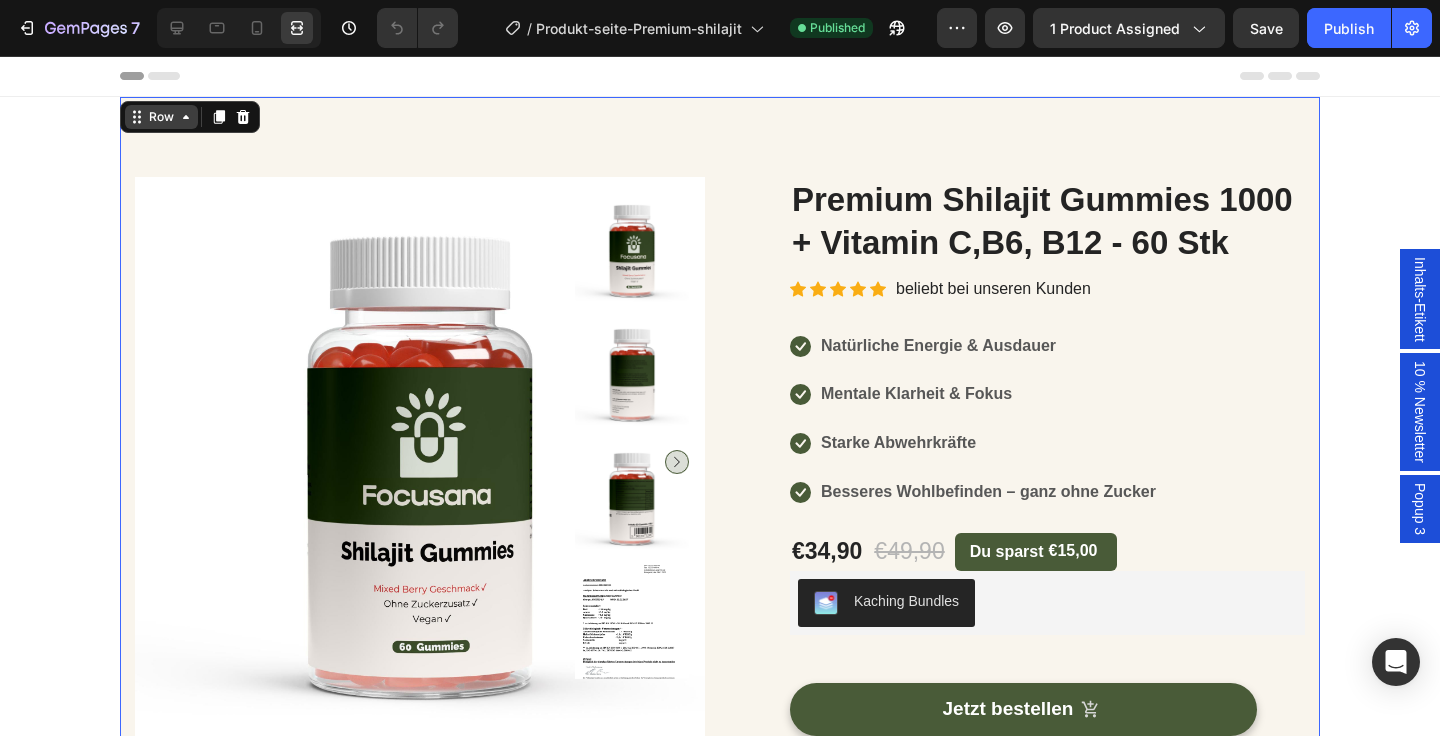 click 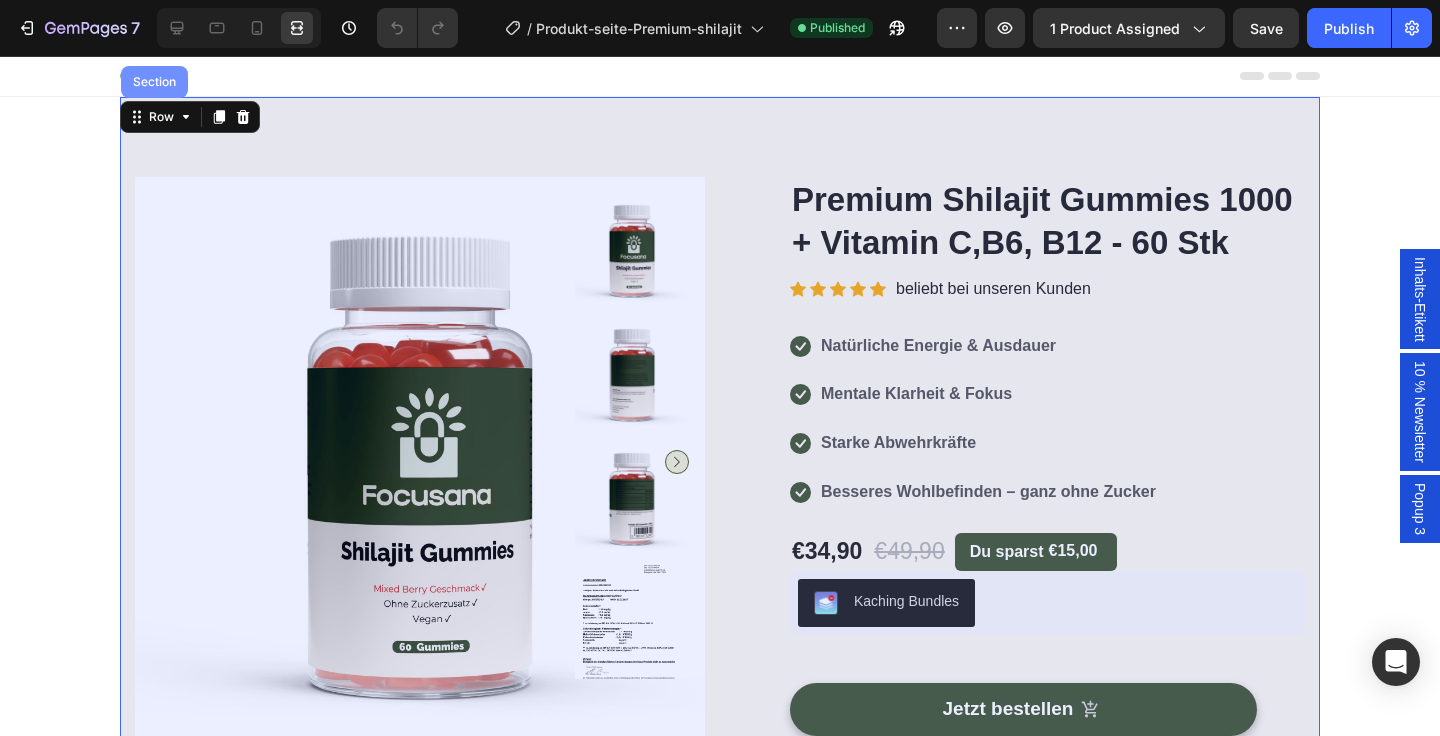 click on "Section" at bounding box center [154, 82] 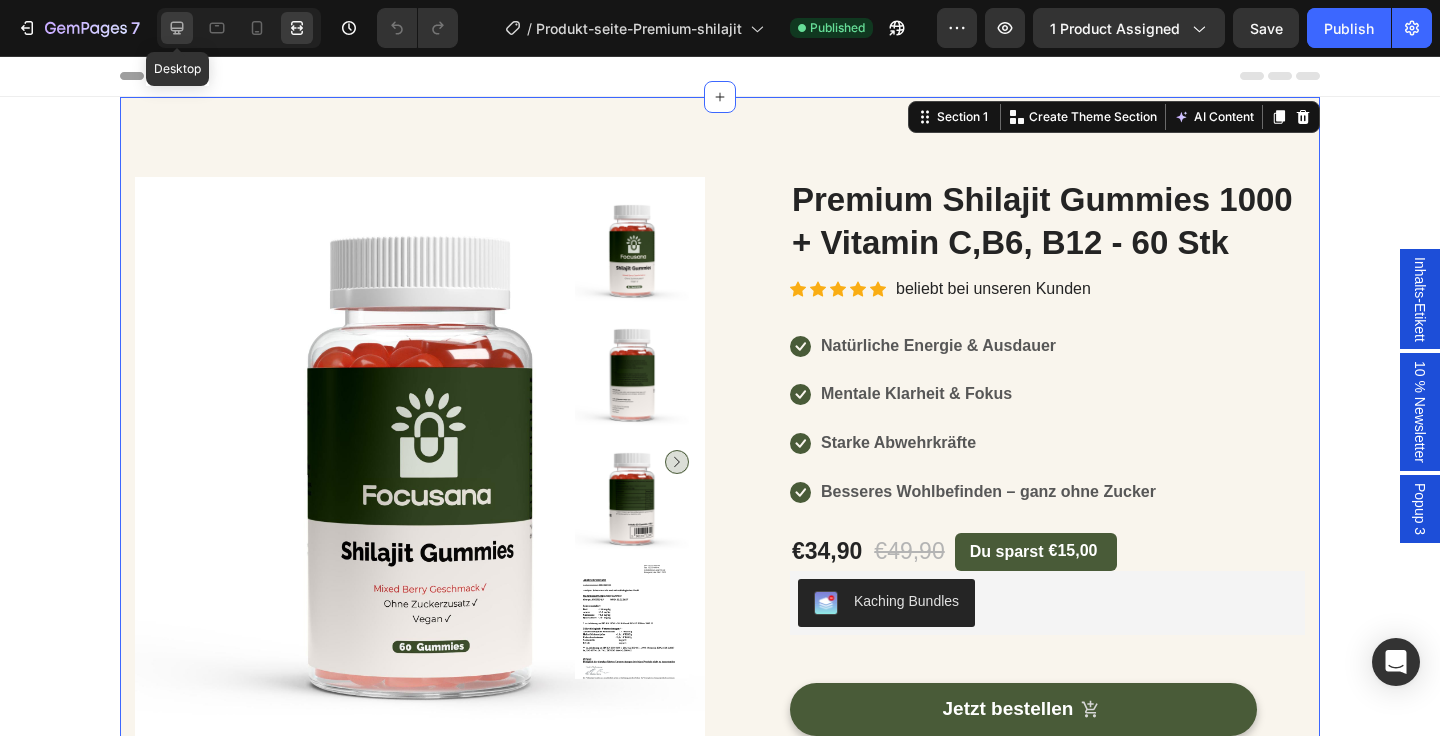 click 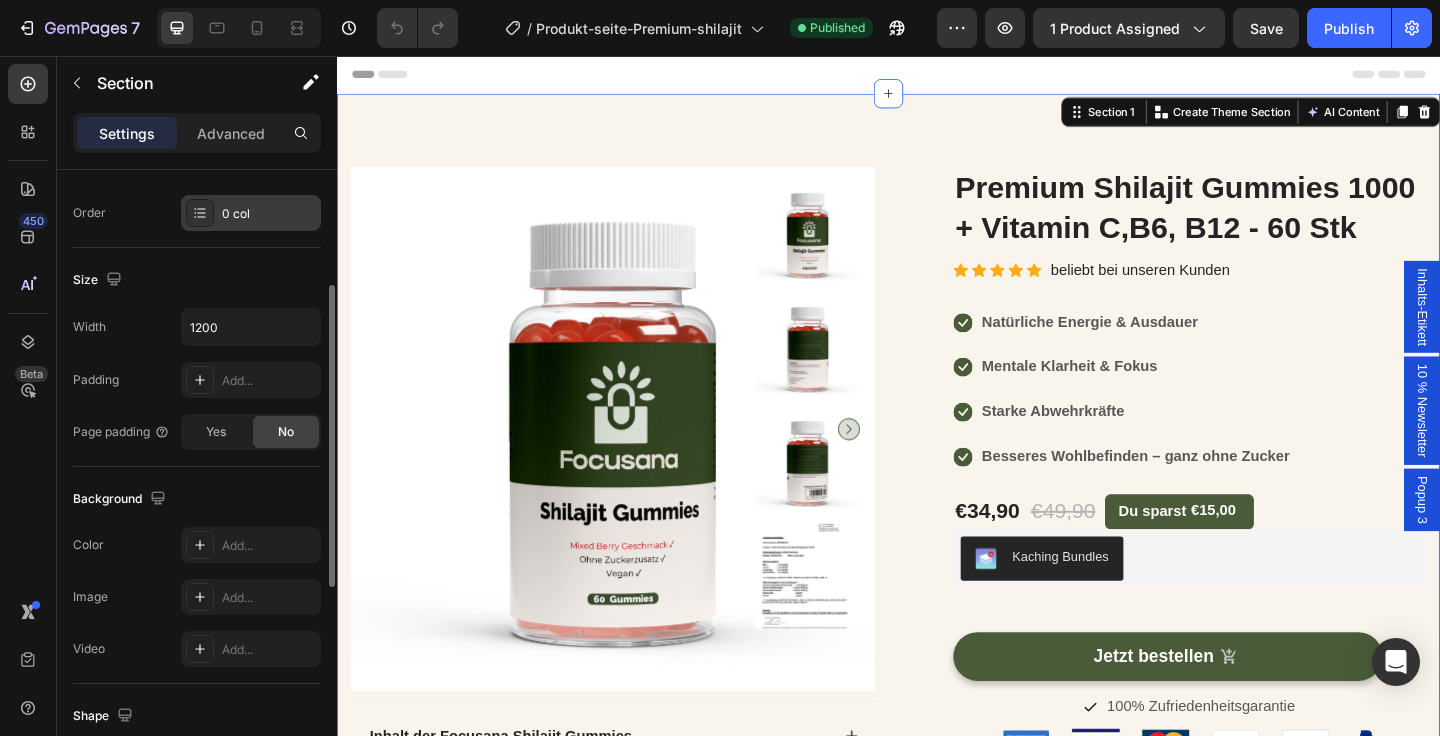 scroll, scrollTop: 302, scrollLeft: 0, axis: vertical 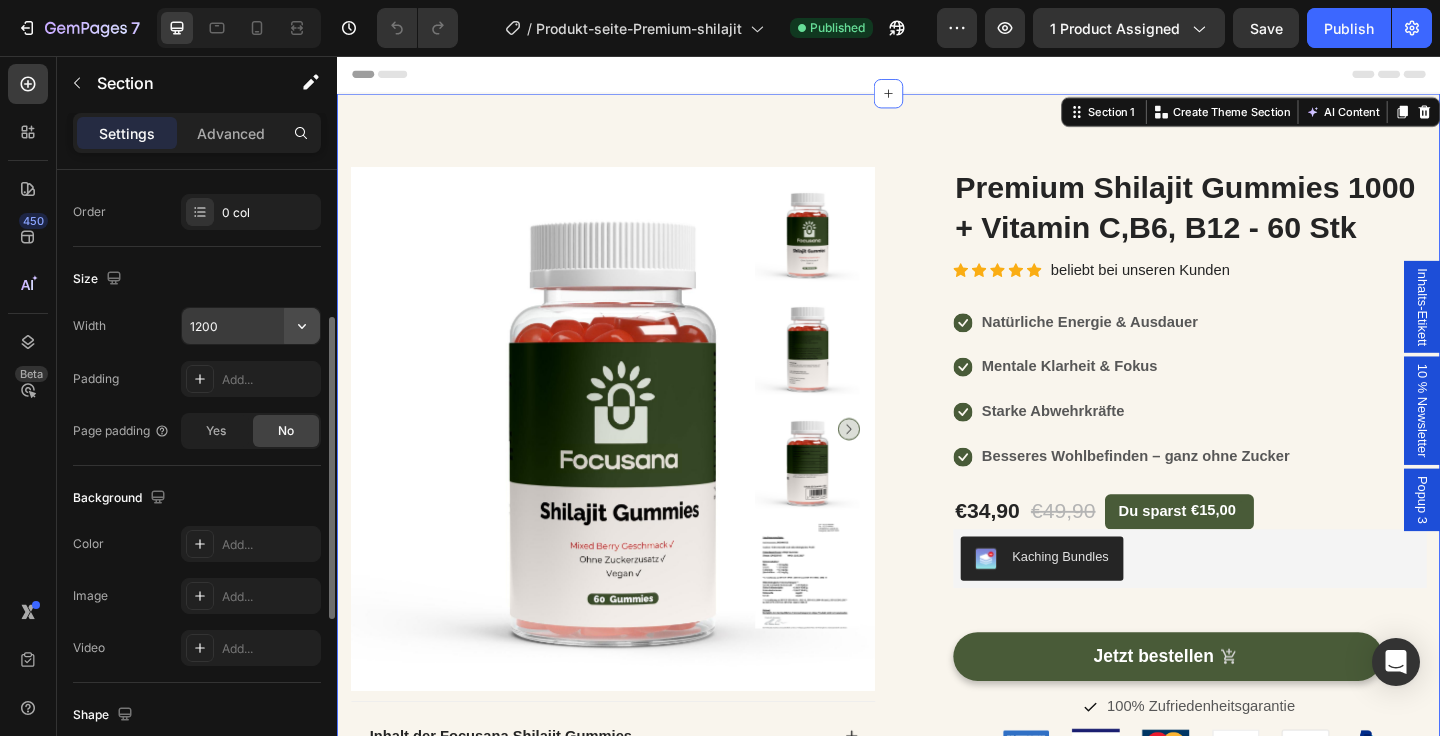 click 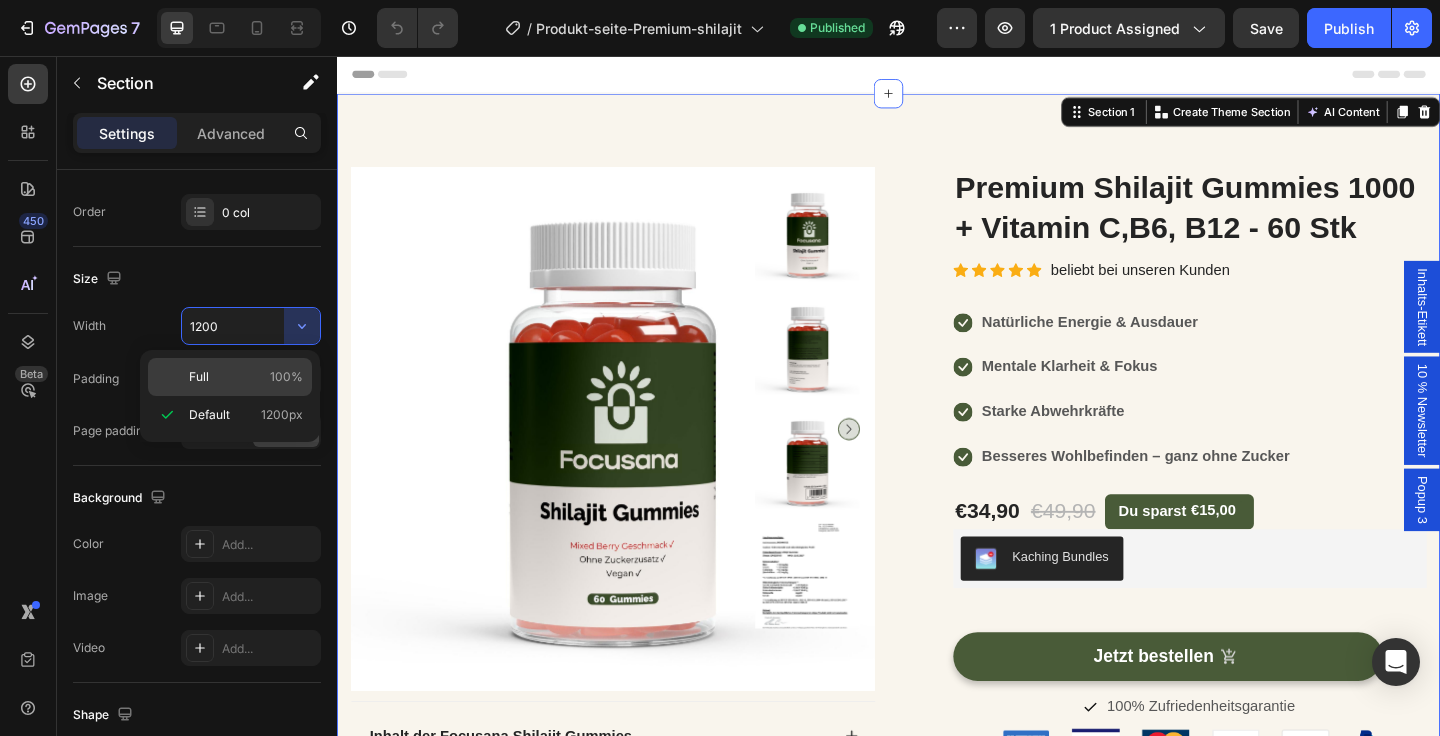 click on "Full 100%" at bounding box center [246, 377] 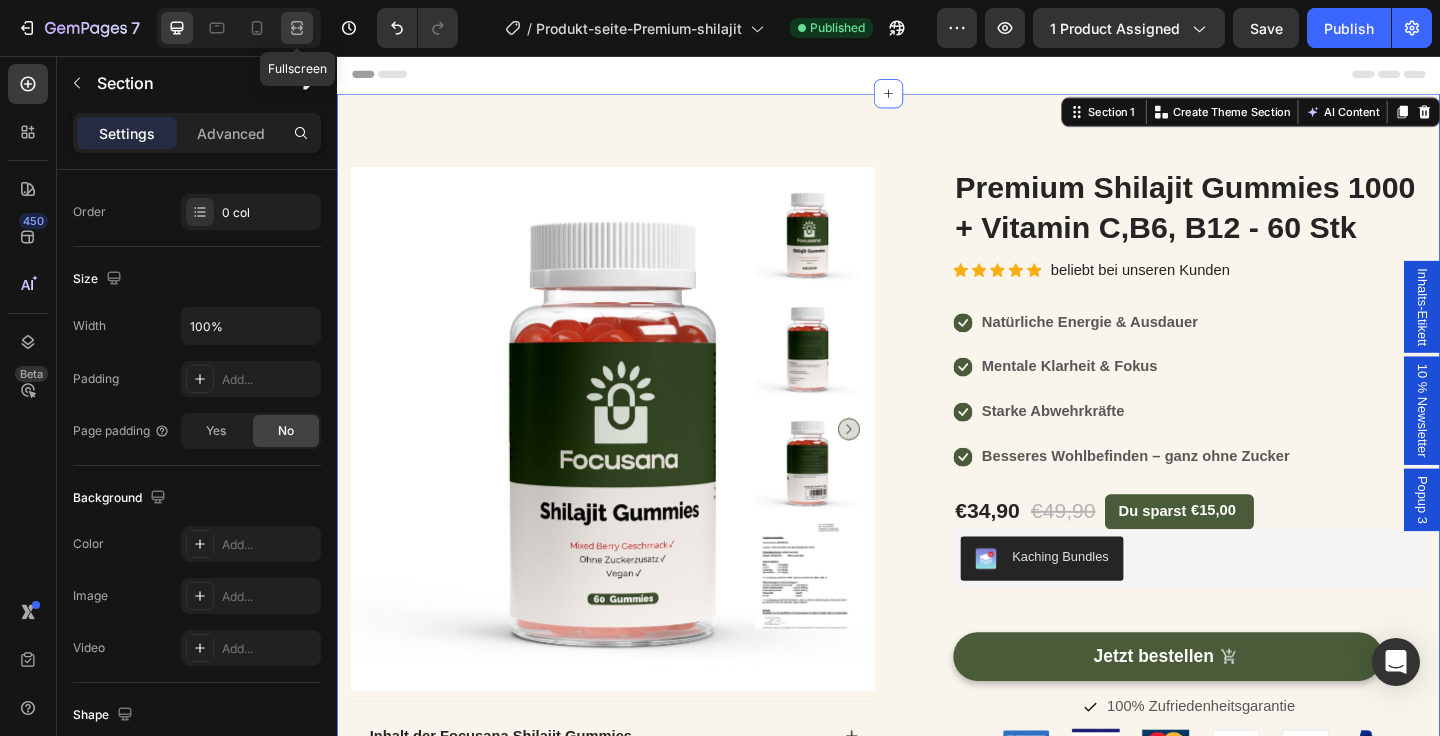 click 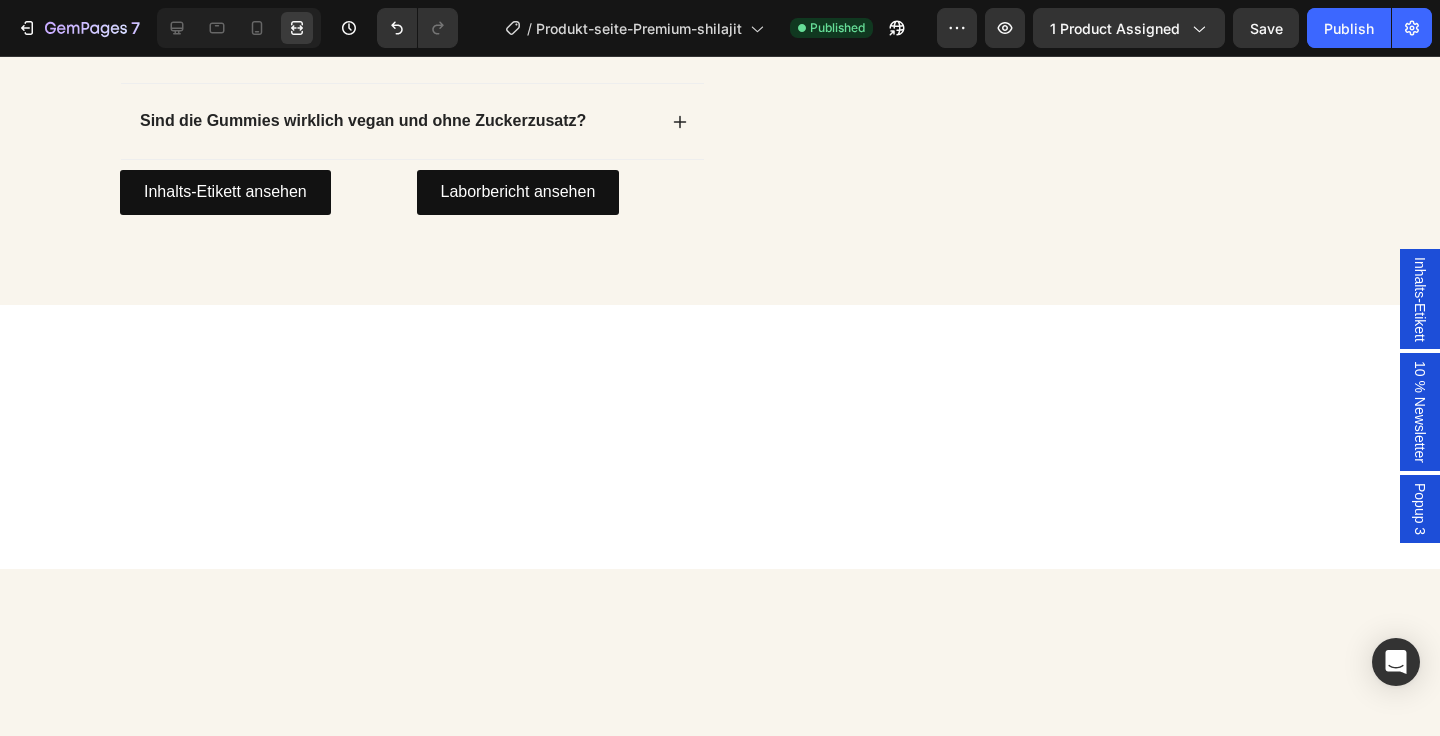 scroll, scrollTop: 0, scrollLeft: 0, axis: both 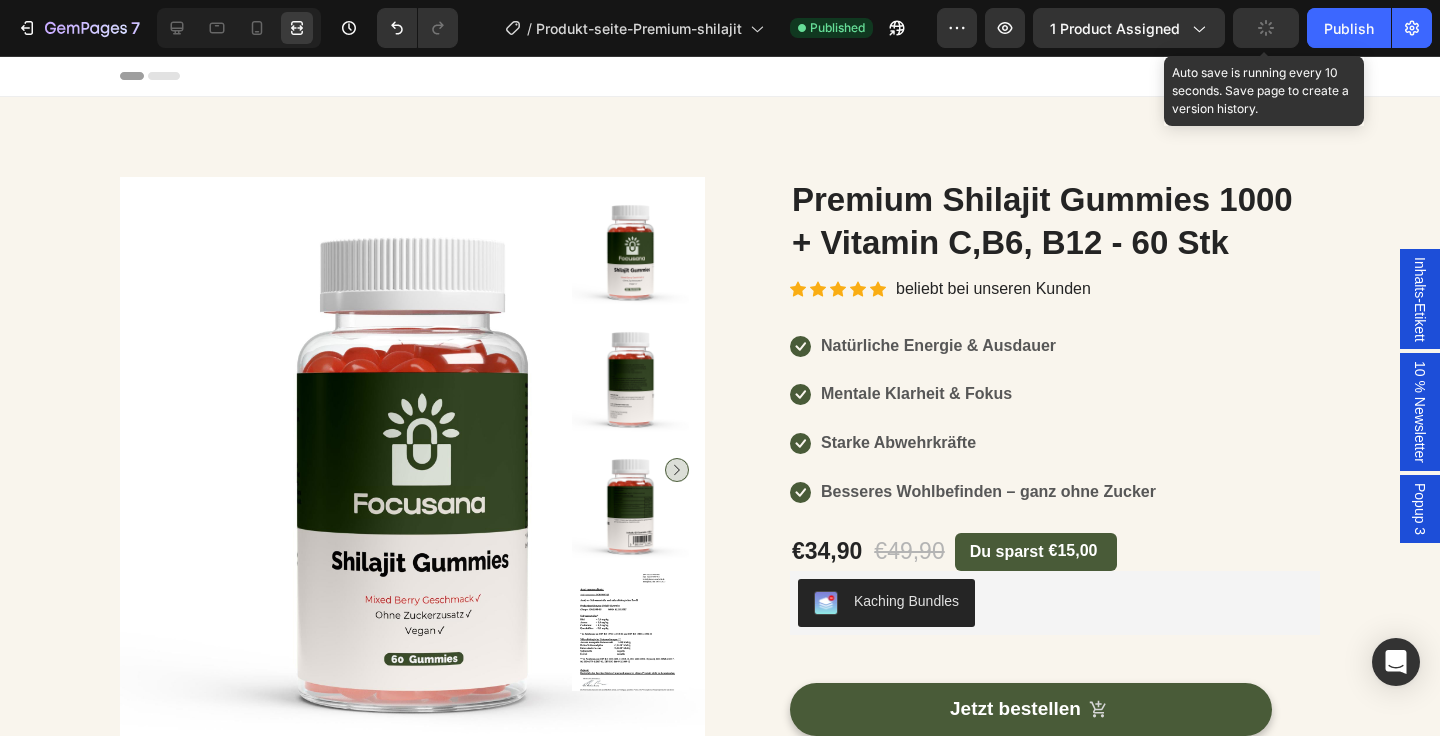 click 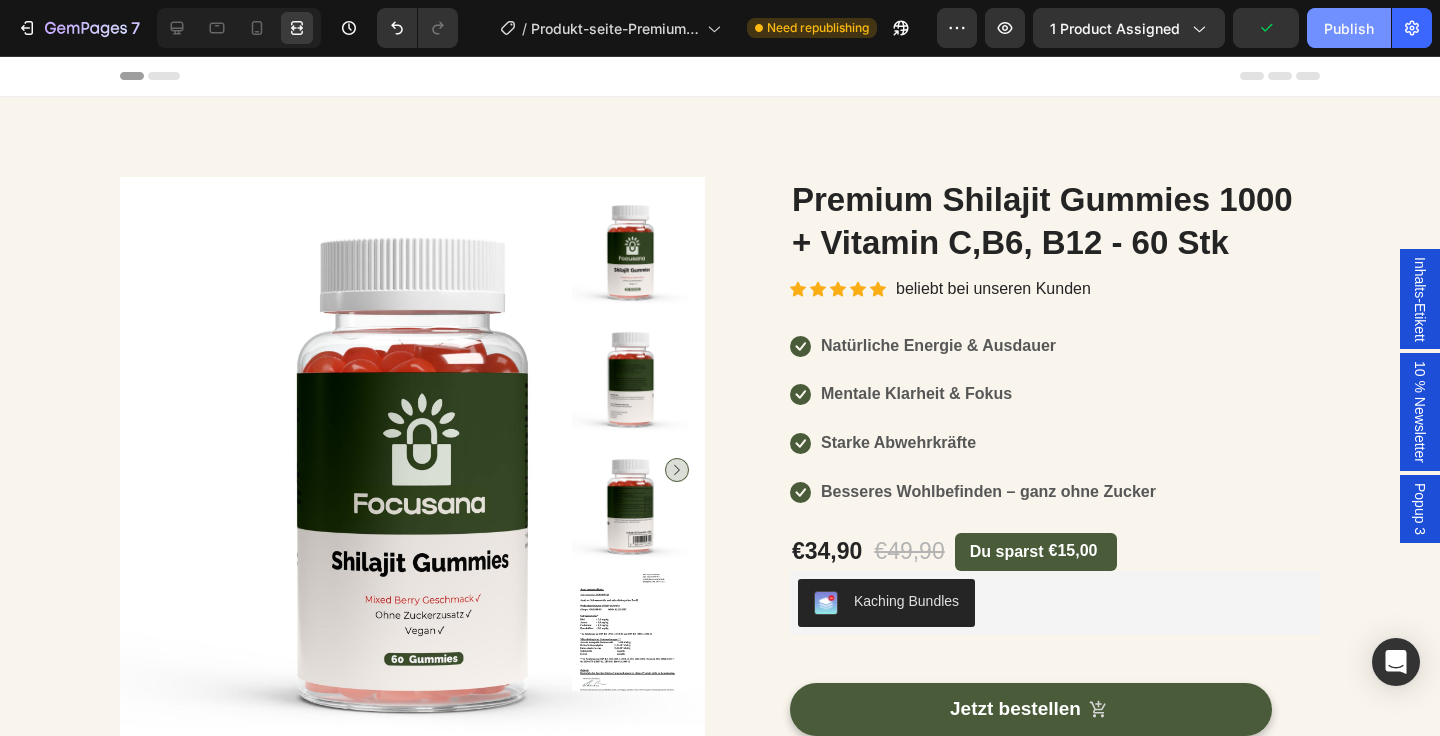 click on "Publish" at bounding box center [1349, 28] 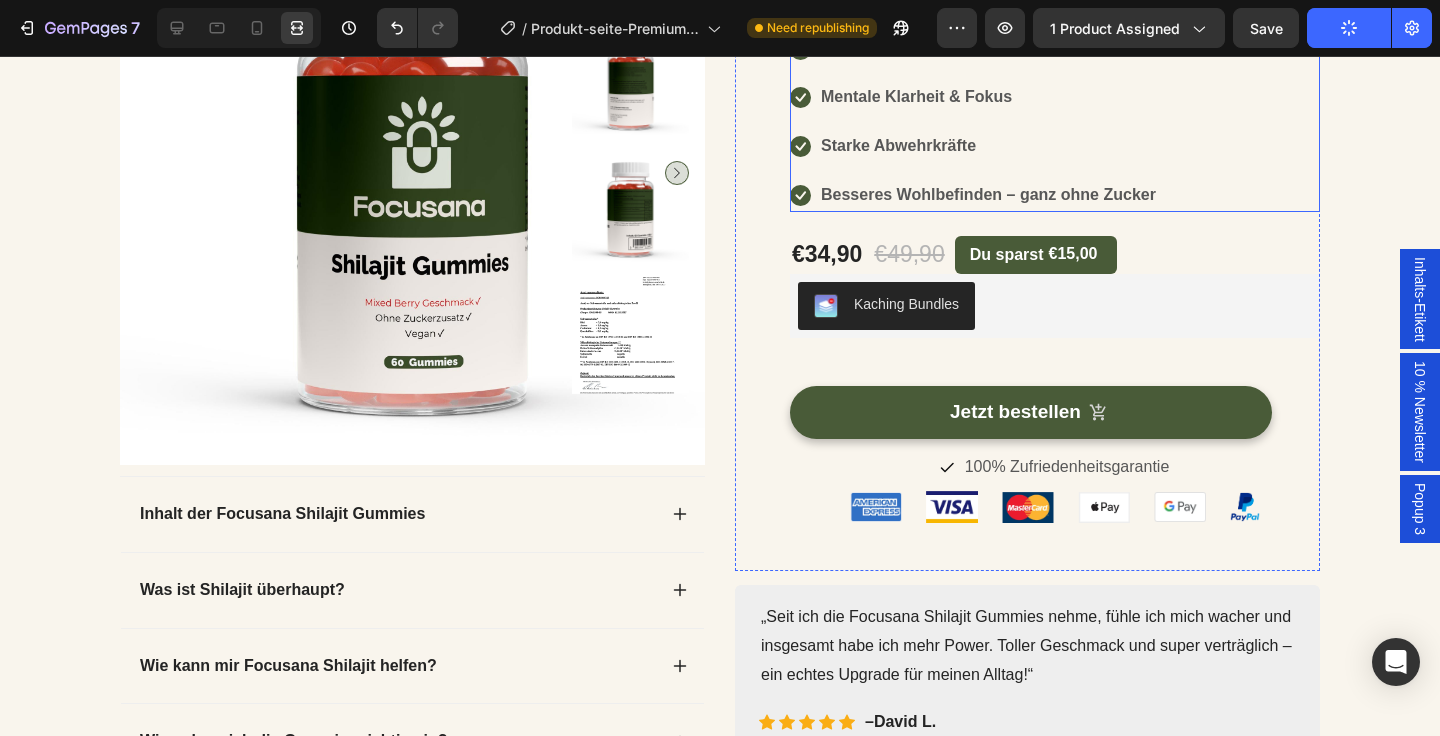 scroll, scrollTop: 0, scrollLeft: 0, axis: both 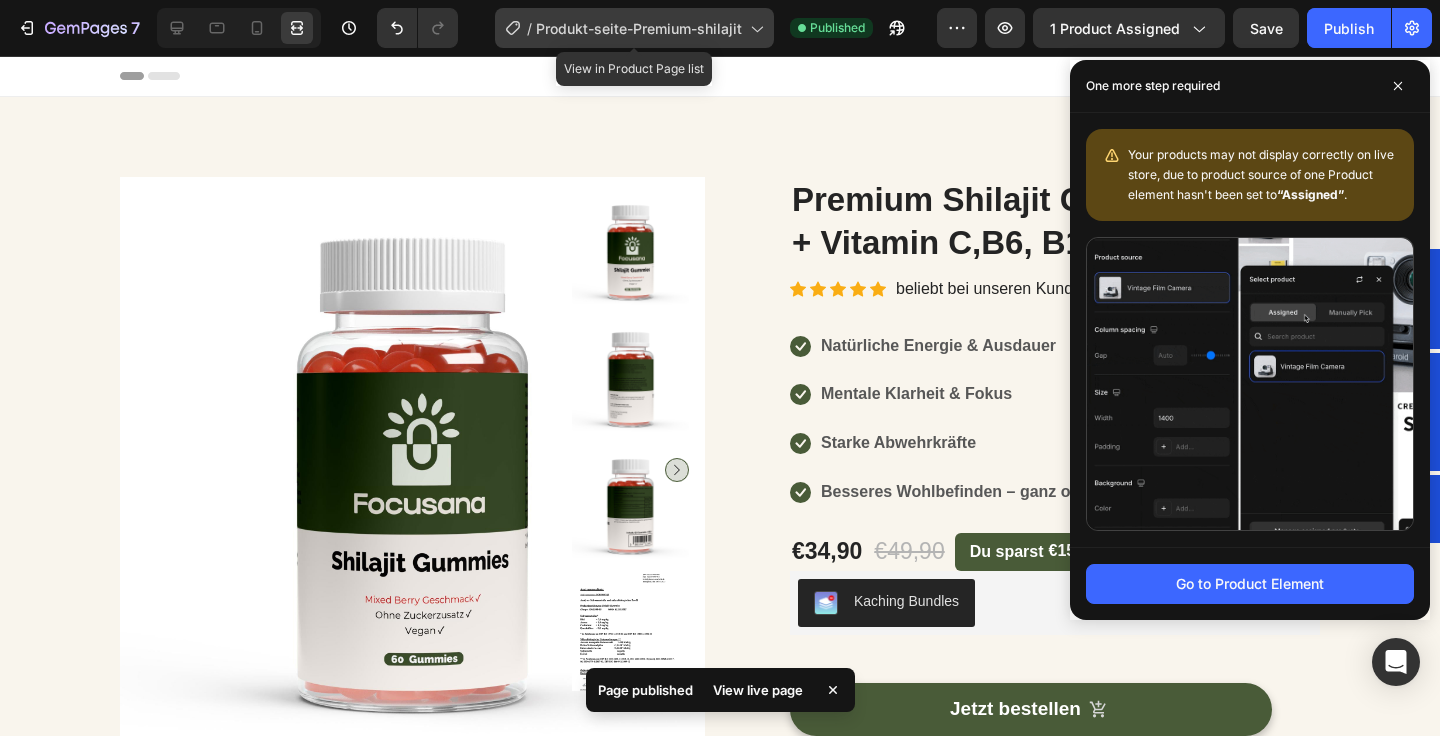 click on "Produkt-seite-Premium-shilajit" at bounding box center (639, 28) 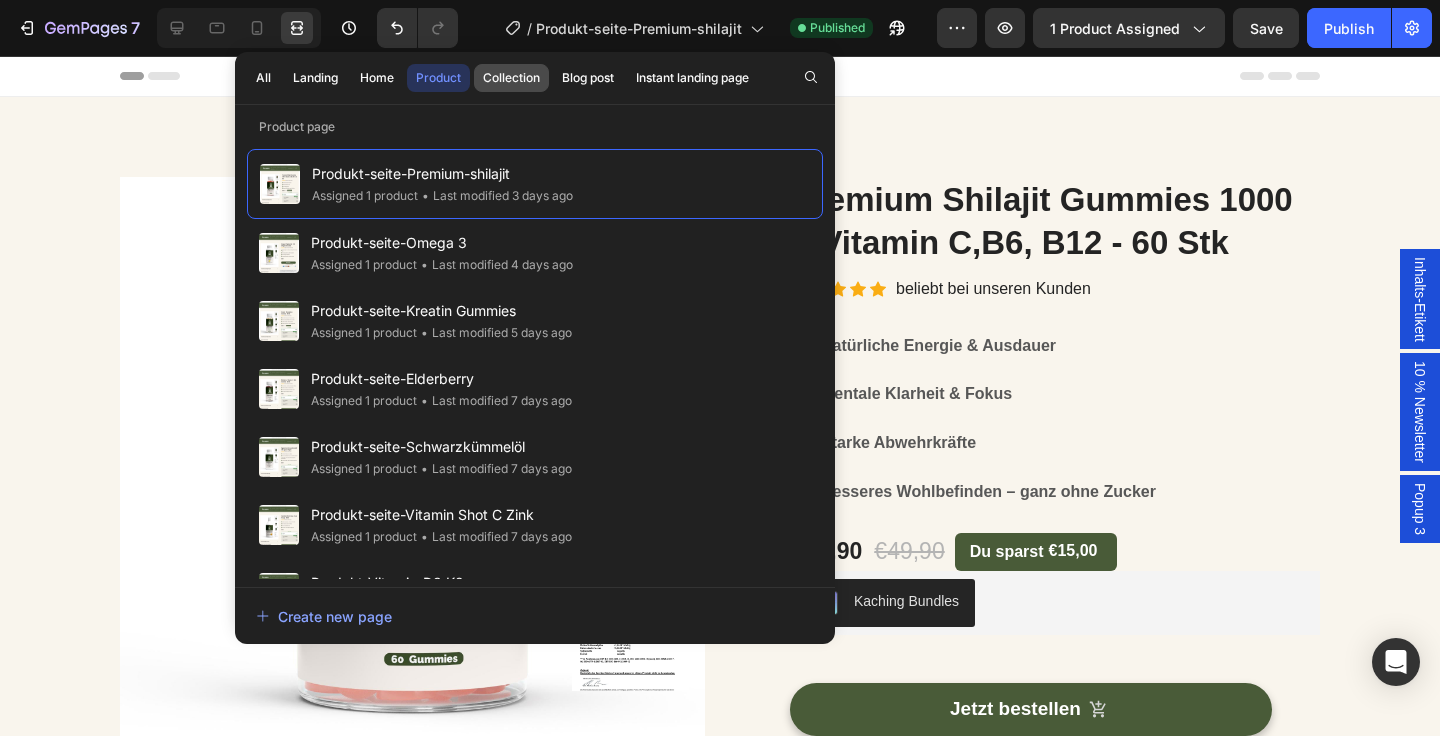click on "Collection" at bounding box center [511, 78] 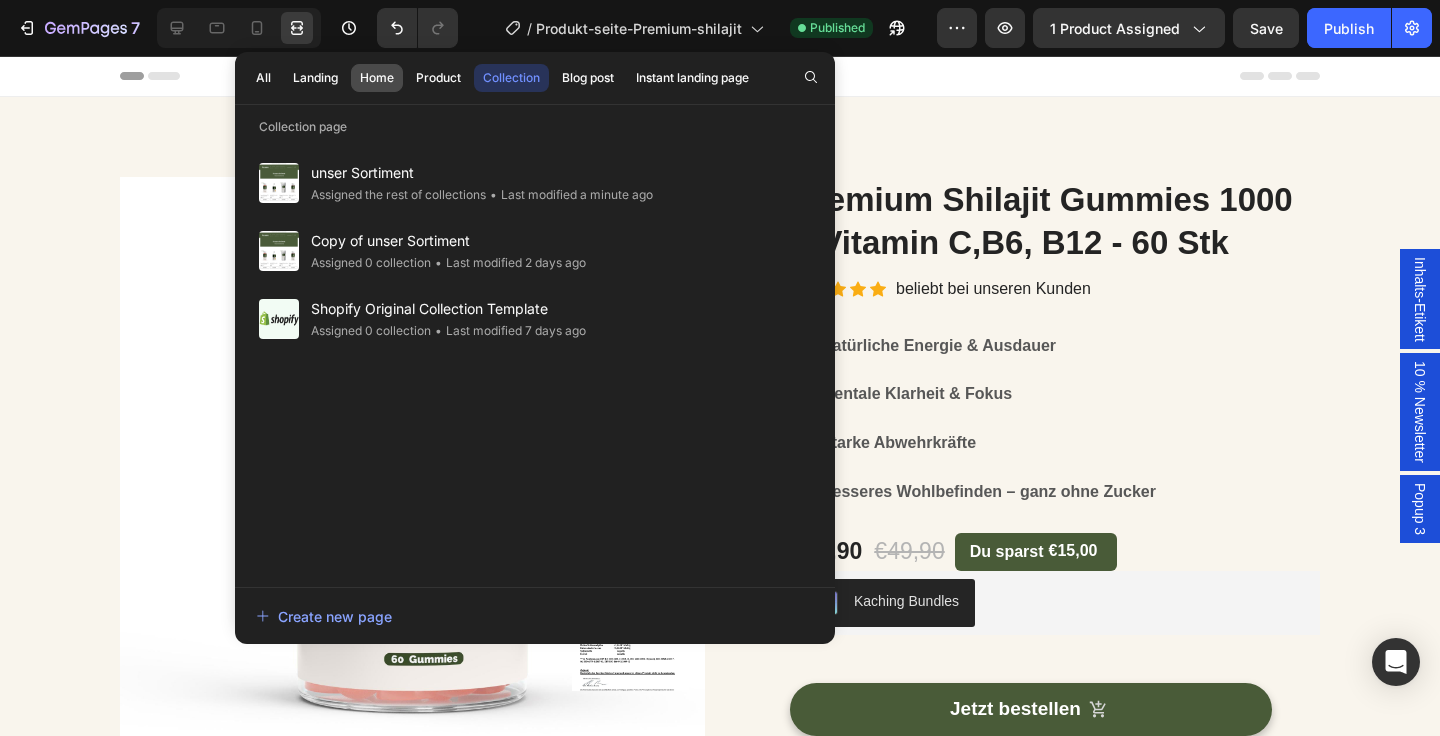 click on "Home" at bounding box center [377, 78] 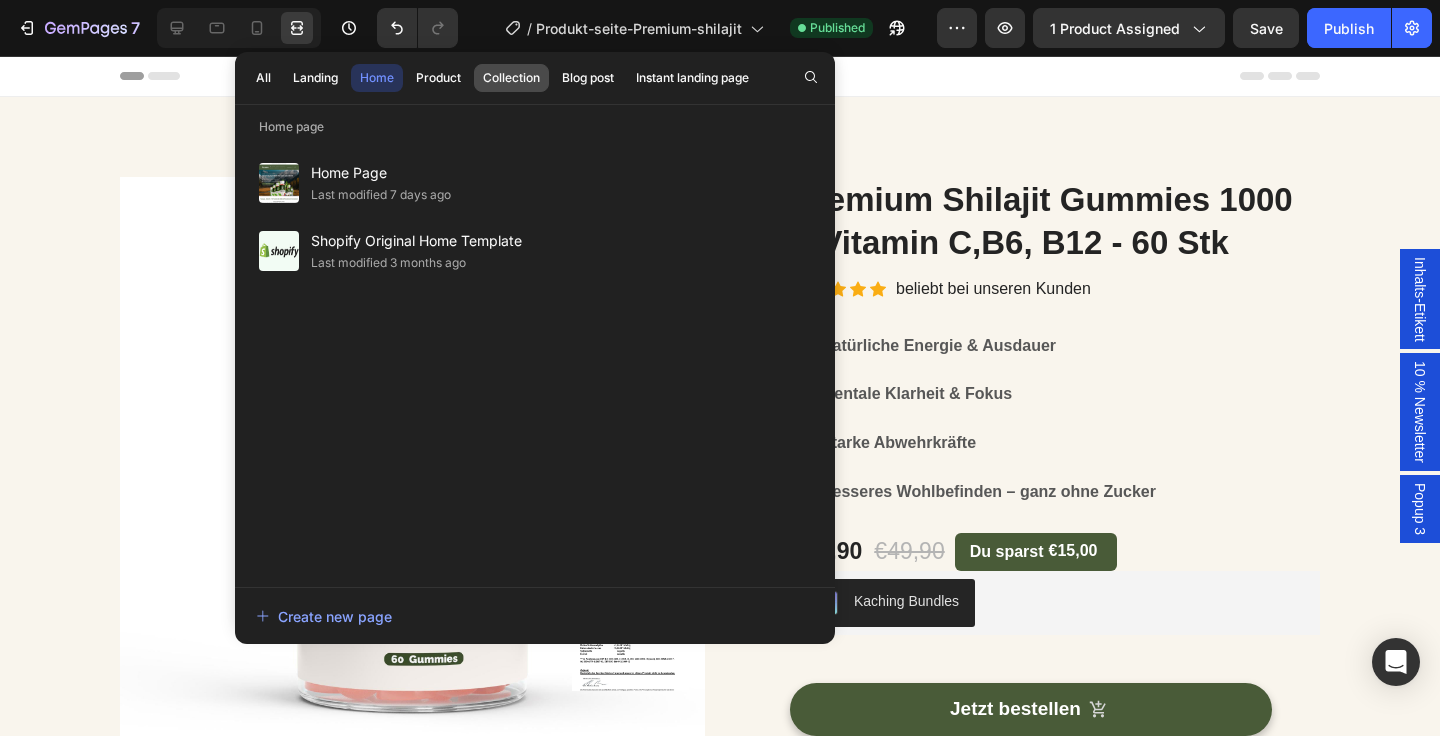 click on "Collection" at bounding box center [511, 78] 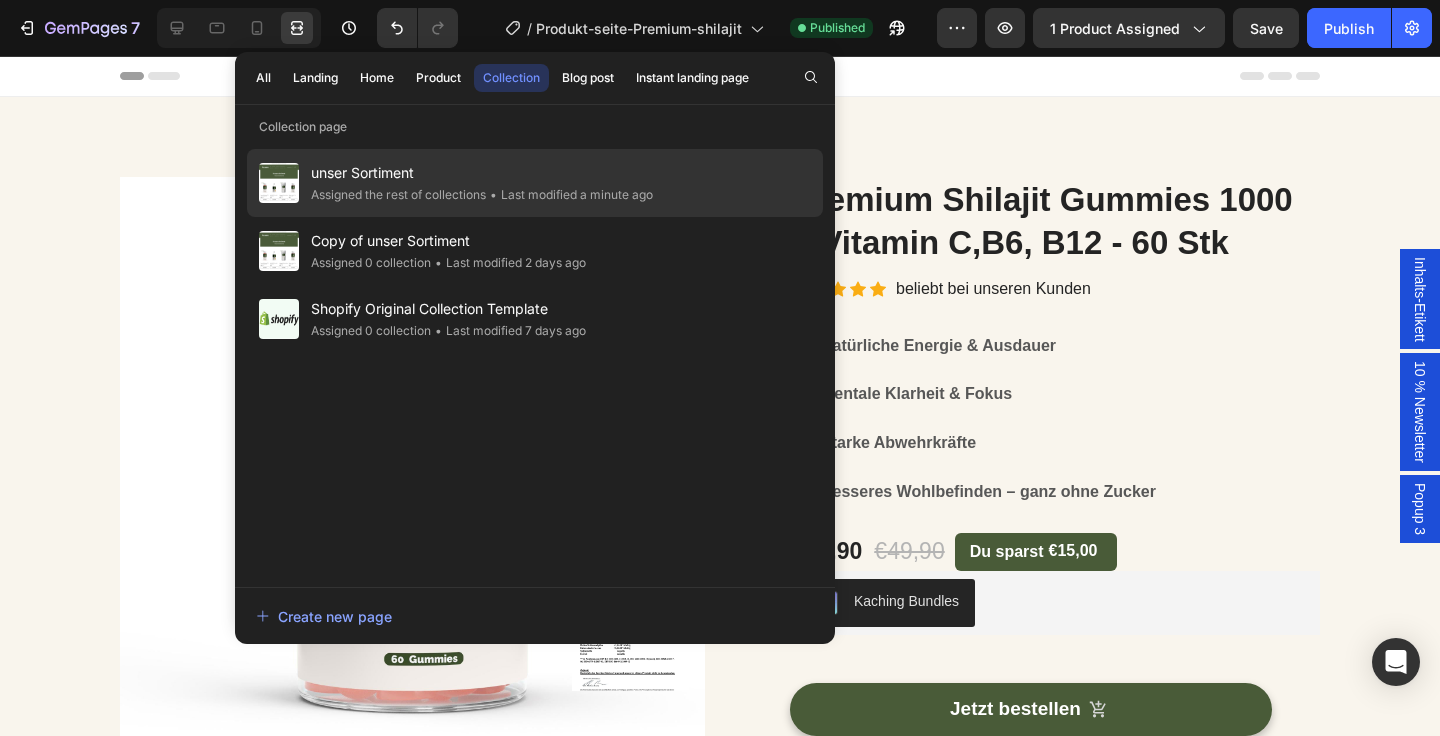 click on "Assigned the rest of collections" 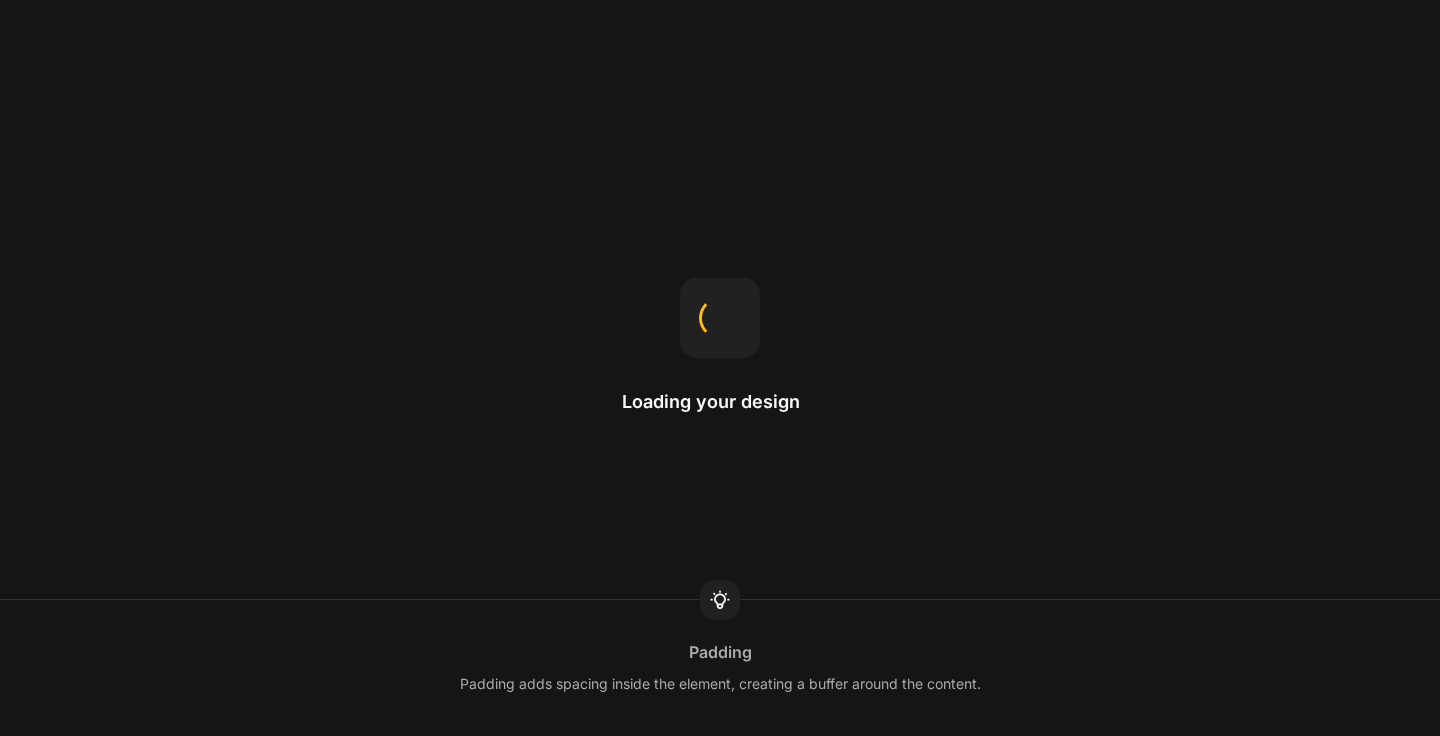 scroll, scrollTop: 0, scrollLeft: 0, axis: both 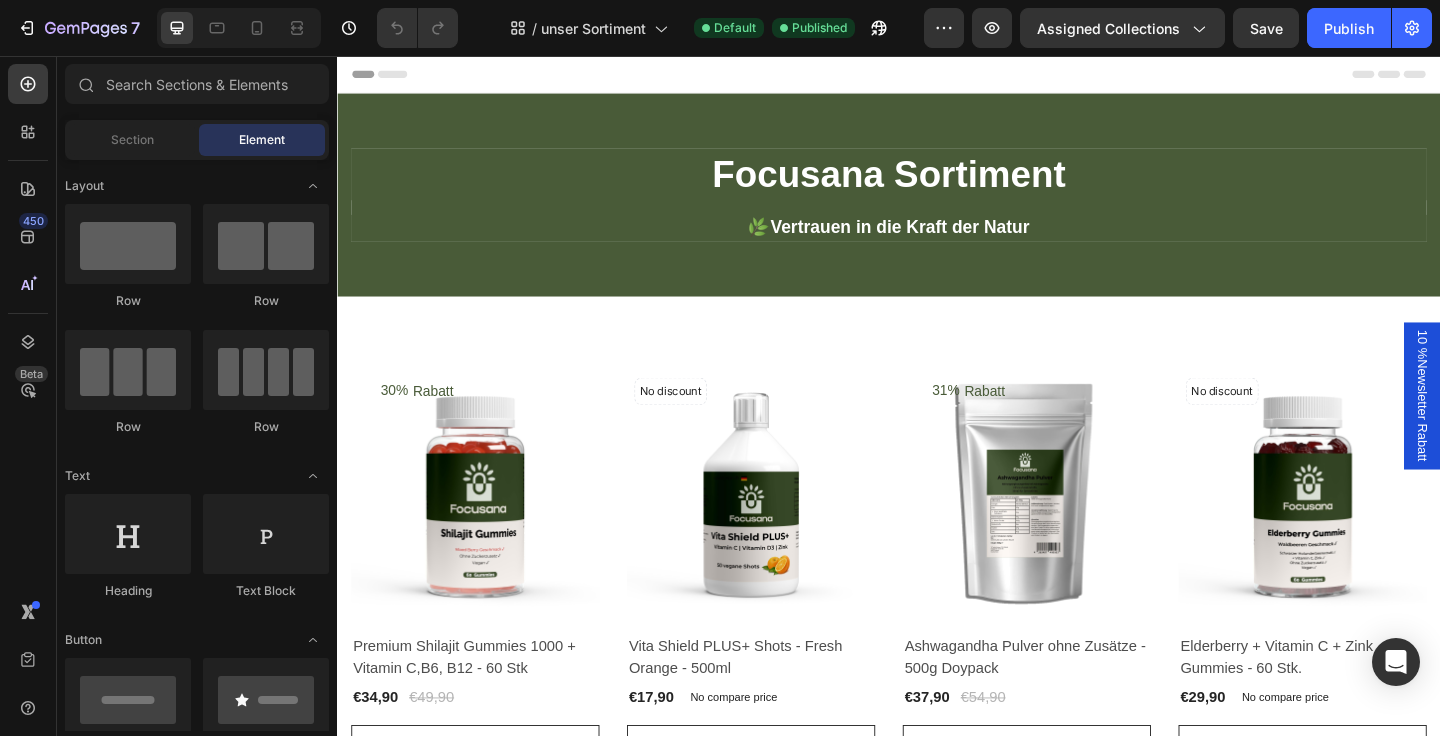 click on "7  Version history" at bounding box center [237, 28] 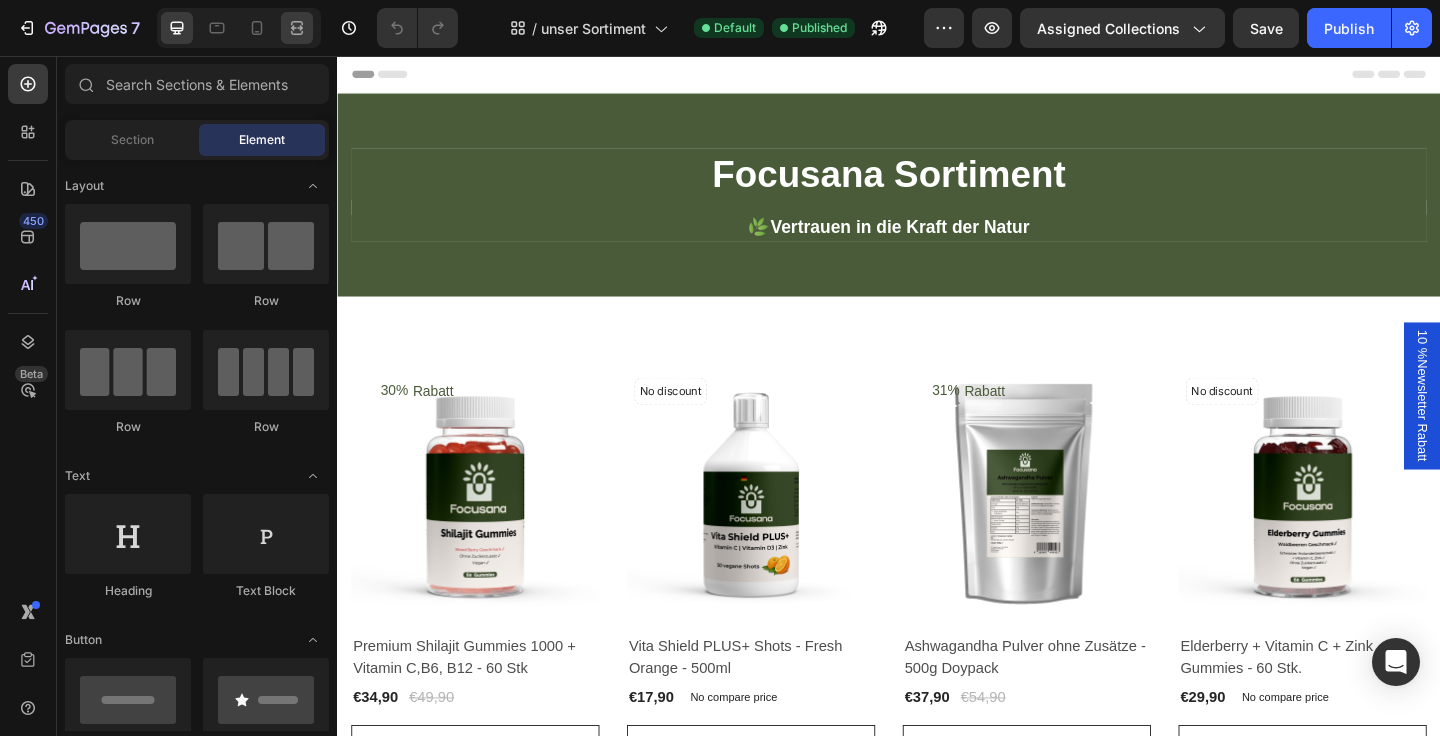 click 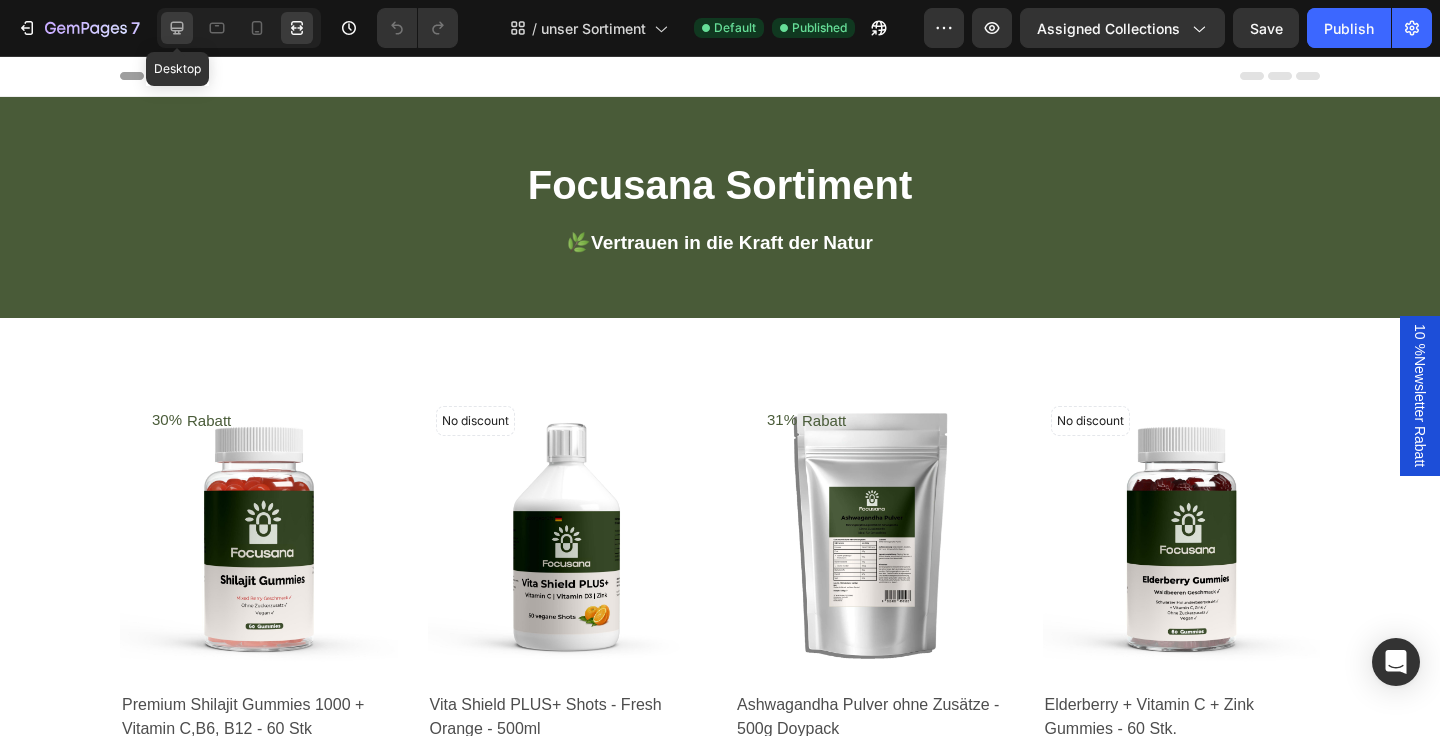 click 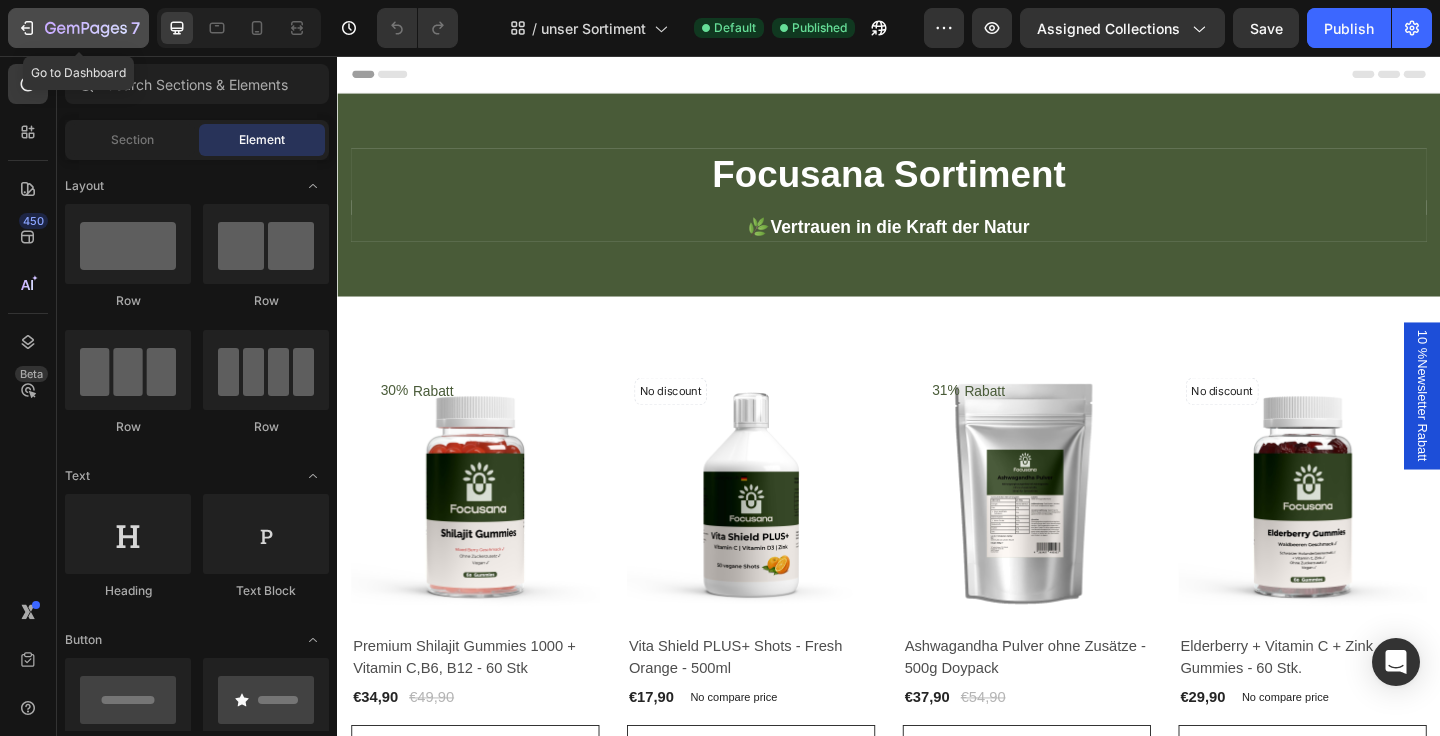 click 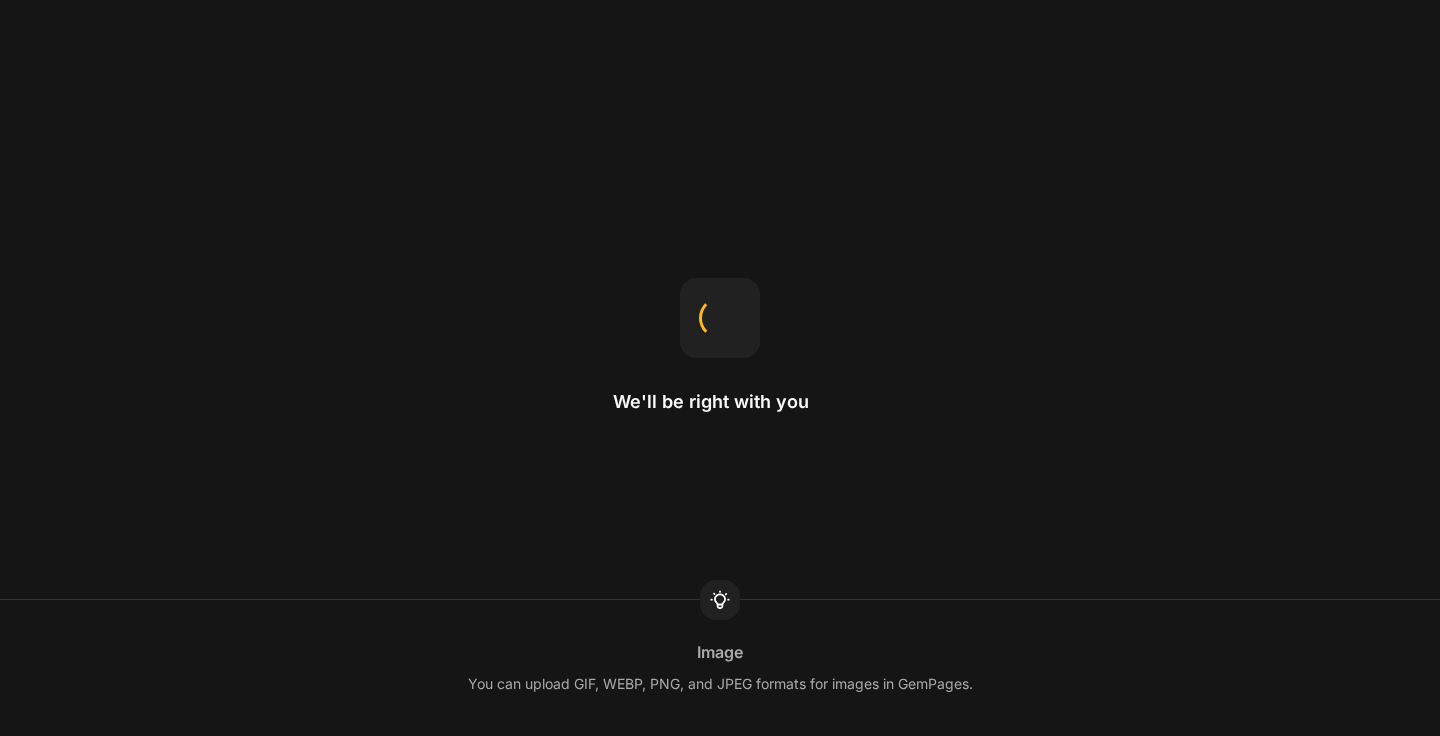 scroll, scrollTop: 0, scrollLeft: 0, axis: both 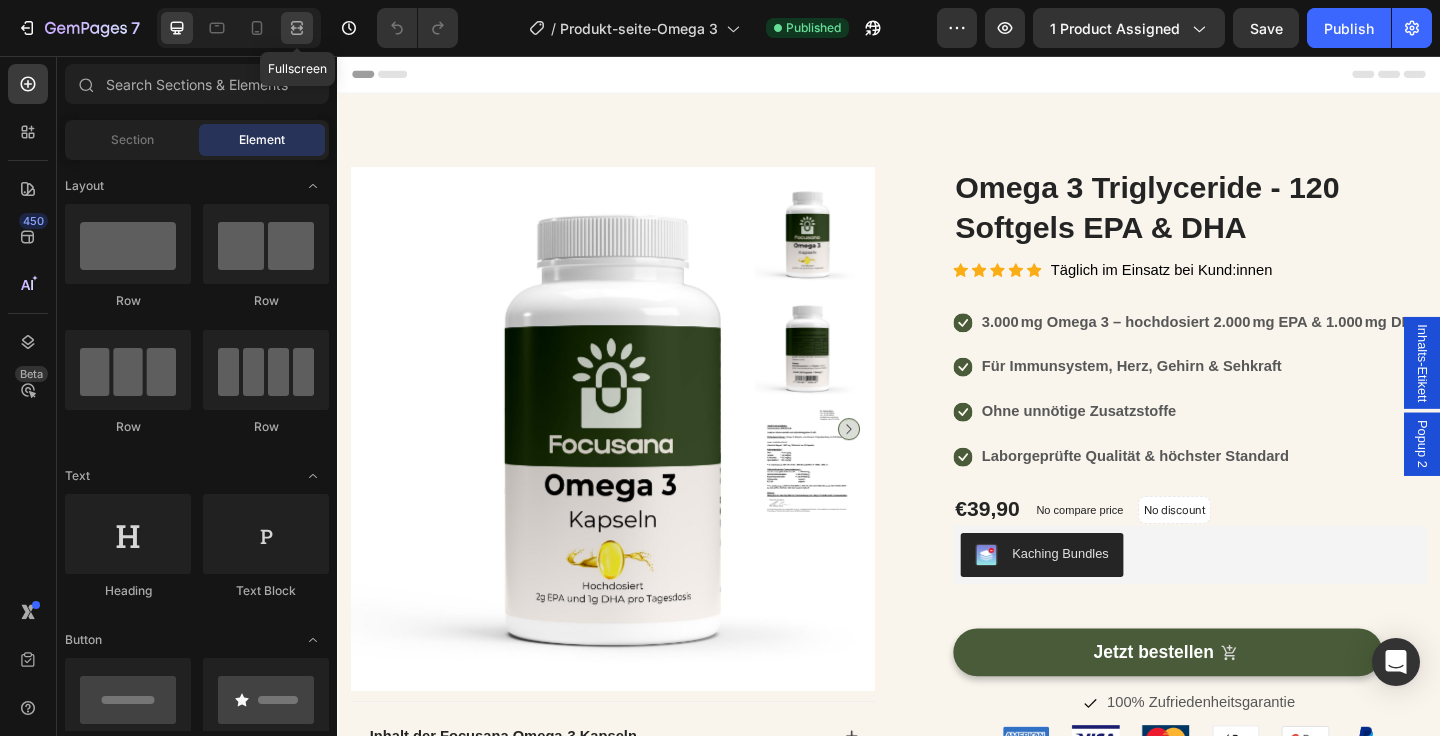 click 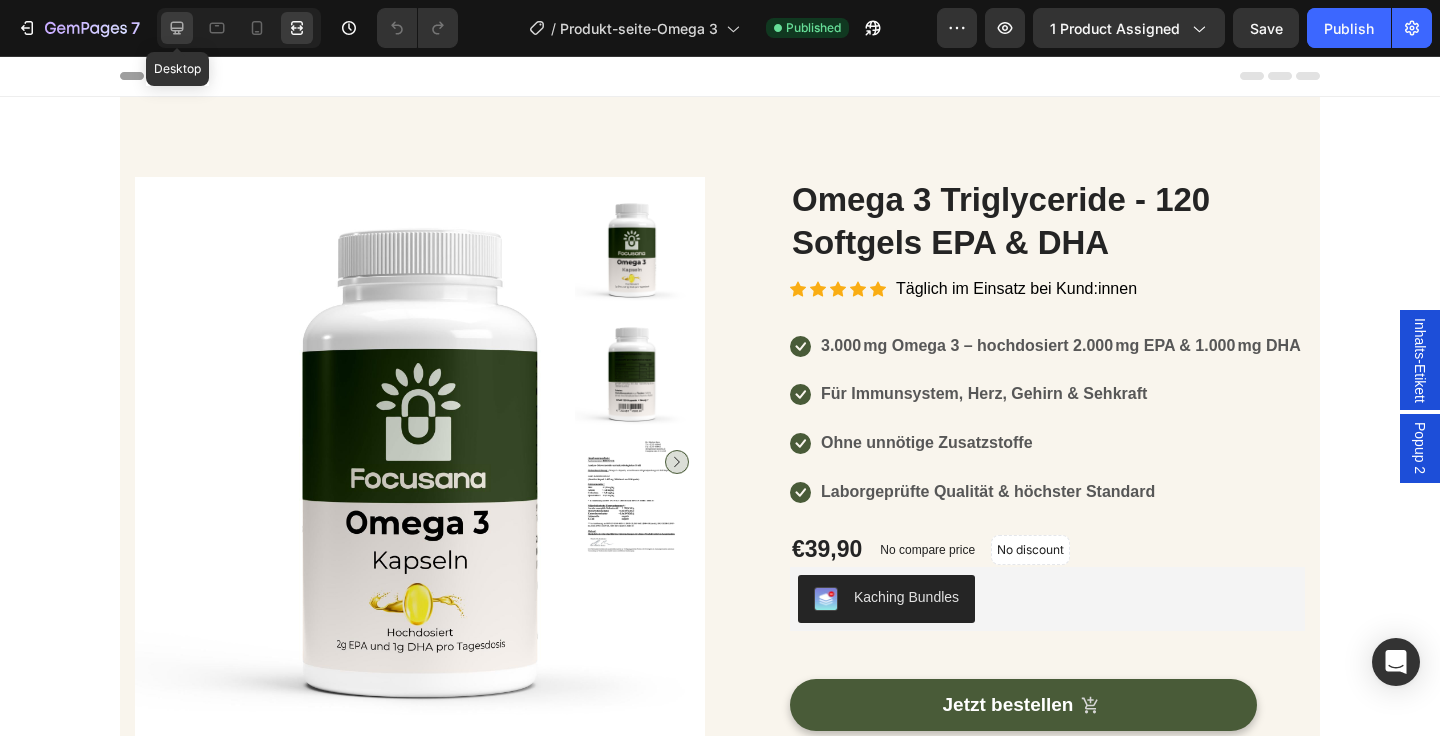 click 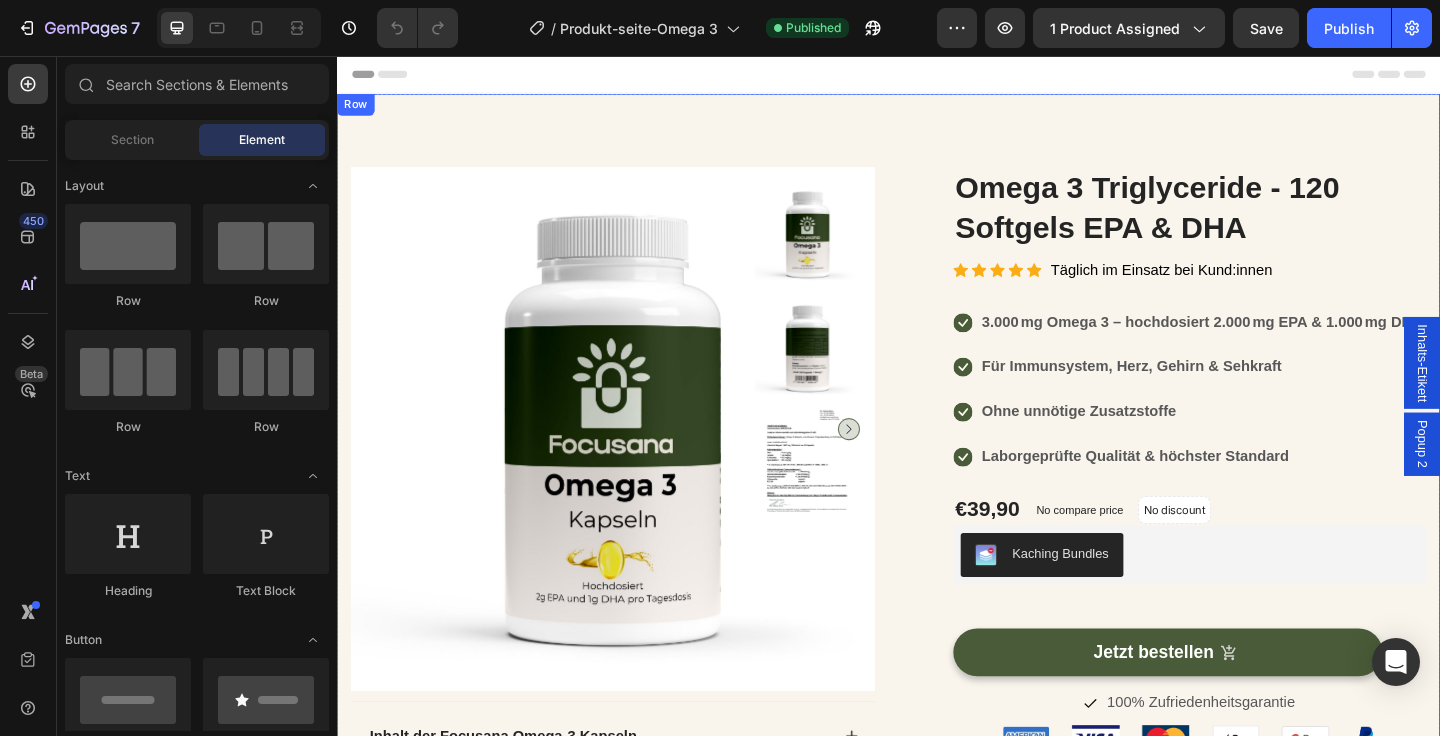 click on "Product Images
Inhalt der Focusana Omega-3 Kapseln
Was ist Omega-3 überhaupt?
Wie kann mir Focusana Omega-3 helfen?
Wie nehme ich die Omega-3 Kapsel richtig ein?
Enthalten die Kapseln Zusatzstoffe oder Zucker? Accordion Inhalts-Etikett ansehen Button Laborbericht ansehen Button Row Row (P) Images & Gallery Omega 3 Triglyceride - 120 Softgels EPA & DHA (P) Title                Icon                Icon                Icon                Icon                Icon Icon List Hoz Täglich im Einsatz bei Kund:innen Text block Row
Icon 3.000 mg Omega 3 – hochdosiert 2.000 mg EPA & 1.000 mg DHA Text block
Icon Für Immunsystem, Herz, Gehirn & Sehkraft Text block
Icon Ohne unnötige Zusatzstoffe Text block
Icon Laborgeprüfte Qualität & höchster Standard Text block Icon List €39,90 (P) Price (P) Price No compare price (P) Price No discount   Product Tag" at bounding box center [937, 690] 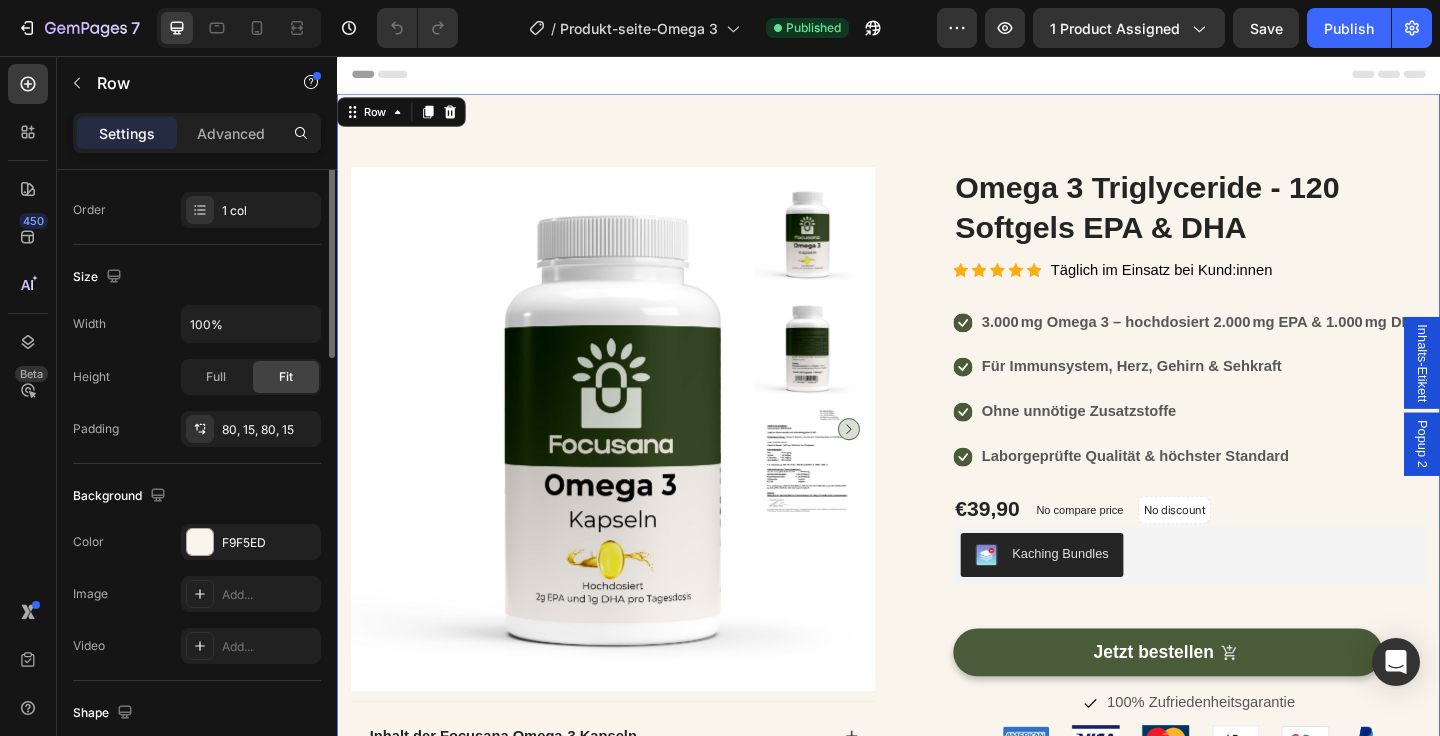 scroll, scrollTop: 361, scrollLeft: 0, axis: vertical 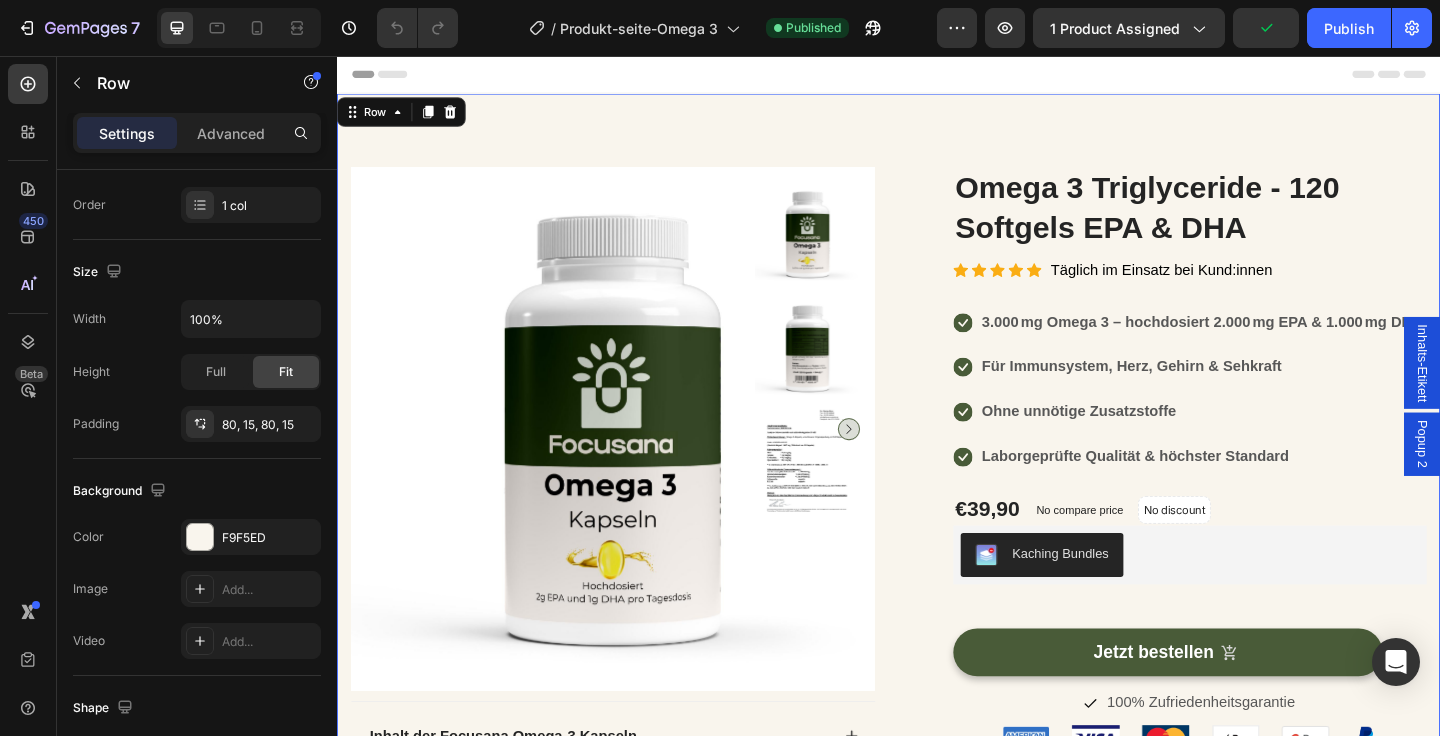 click on "Product Images
Inhalt der Focusana Omega-3 Kapseln
Was ist Omega-3 überhaupt?
Wie kann mir Focusana Omega-3 helfen?
Wie nehme ich die Omega-3 Kapsel richtig ein?
Enthalten die Kapseln Zusatzstoffe oder Zucker? Accordion Inhalts-Etikett ansehen Button Laborbericht ansehen Button Row Row (P) Images & Gallery Omega 3 Triglyceride - 120 Softgels EPA & DHA (P) Title                Icon                Icon                Icon                Icon                Icon Icon List Hoz Täglich im Einsatz bei Kund:innen Text block Row
Icon 3.000 mg Omega 3 – hochdosiert 2.000 mg EPA & 1.000 mg DHA Text block
Icon Für Immunsystem, Herz, Gehirn & Sehkraft Text block
Icon Ohne unnötige Zusatzstoffe Text block
Icon Laborgeprüfte Qualität & höchster Standard Text block Icon List €39,90 (P) Price (P) Price No compare price (P) Price No discount   Product Tag" at bounding box center (937, 690) 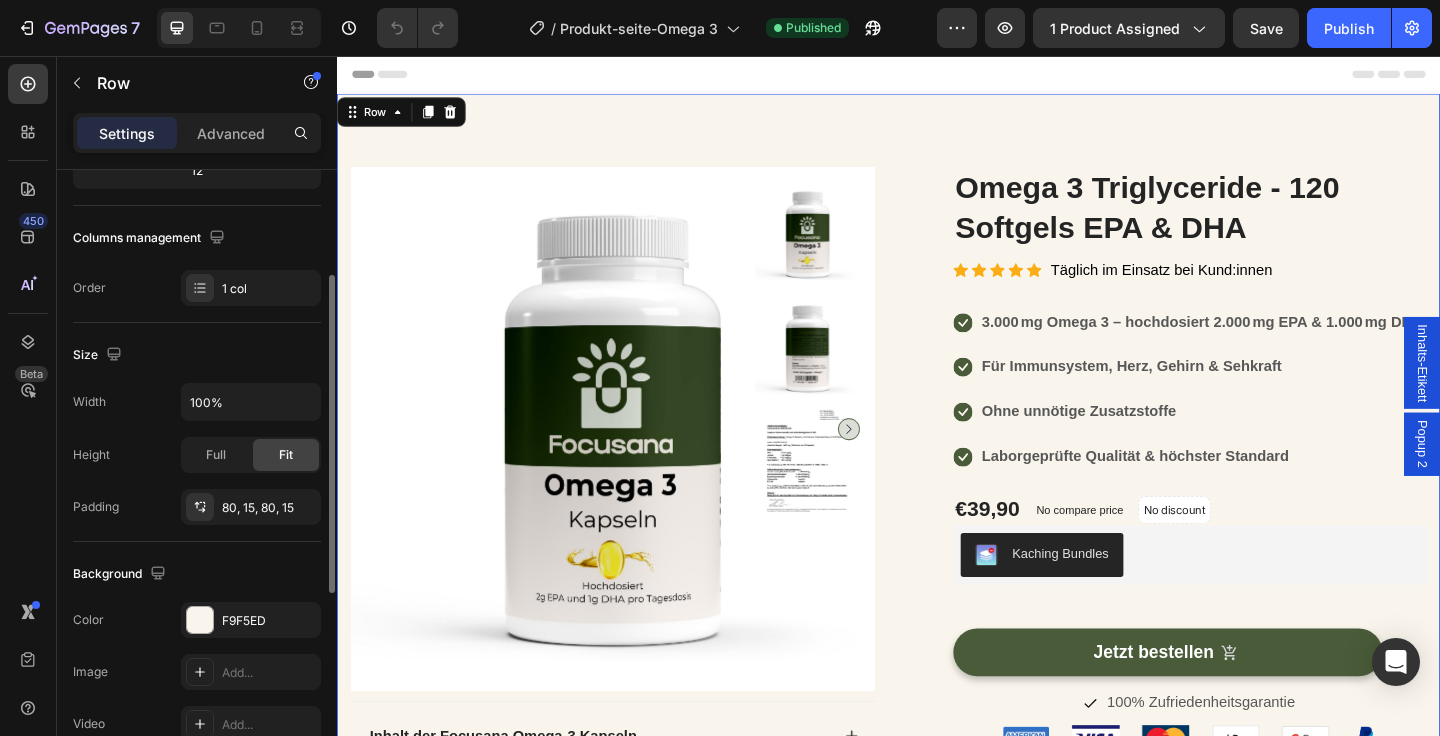 scroll, scrollTop: 292, scrollLeft: 0, axis: vertical 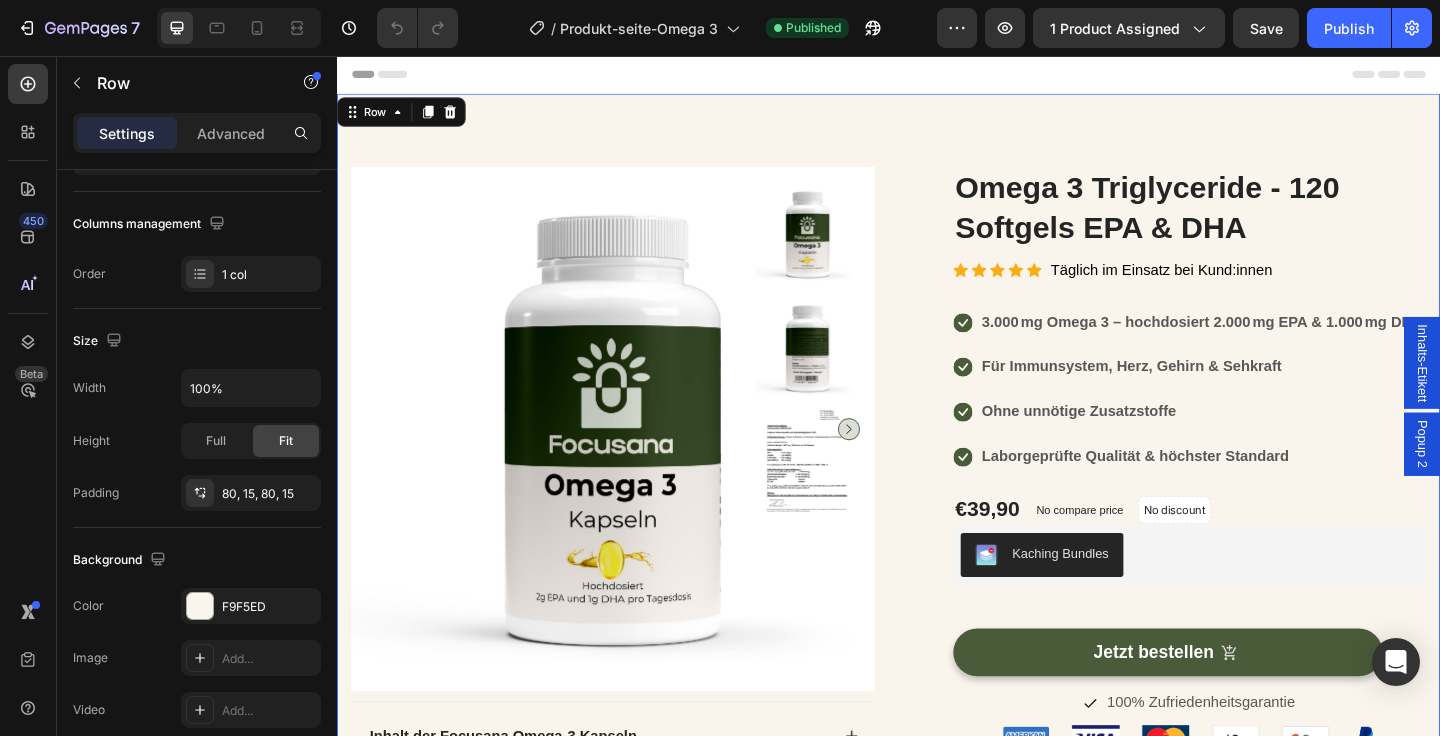 click on "Product Images
Inhalt der Focusana Omega-3 Kapseln
Was ist Omega-3 überhaupt?
Wie kann mir Focusana Omega-3 helfen?
Wie nehme ich die Omega-3 Kapsel richtig ein?
Enthalten die Kapseln Zusatzstoffe oder Zucker? Accordion Inhalts-Etikett ansehen Button Laborbericht ansehen Button Row Row (P) Images & Gallery Omega 3 Triglyceride - 120 Softgels EPA & DHA (P) Title                Icon                Icon                Icon                Icon                Icon Icon List Hoz Täglich im Einsatz bei Kund:innen Text block Row
Icon 3.000 mg Omega 3 – hochdosiert 2.000 mg EPA & 1.000 mg DHA Text block
Icon Für Immunsystem, Herz, Gehirn & Sehkraft Text block
Icon Ohne unnötige Zusatzstoffe Text block
Icon Laborgeprüfte Qualität & höchster Standard Text block Icon List €39,90 (P) Price (P) Price No compare price (P) Price No discount   Product Tag" at bounding box center (937, 690) 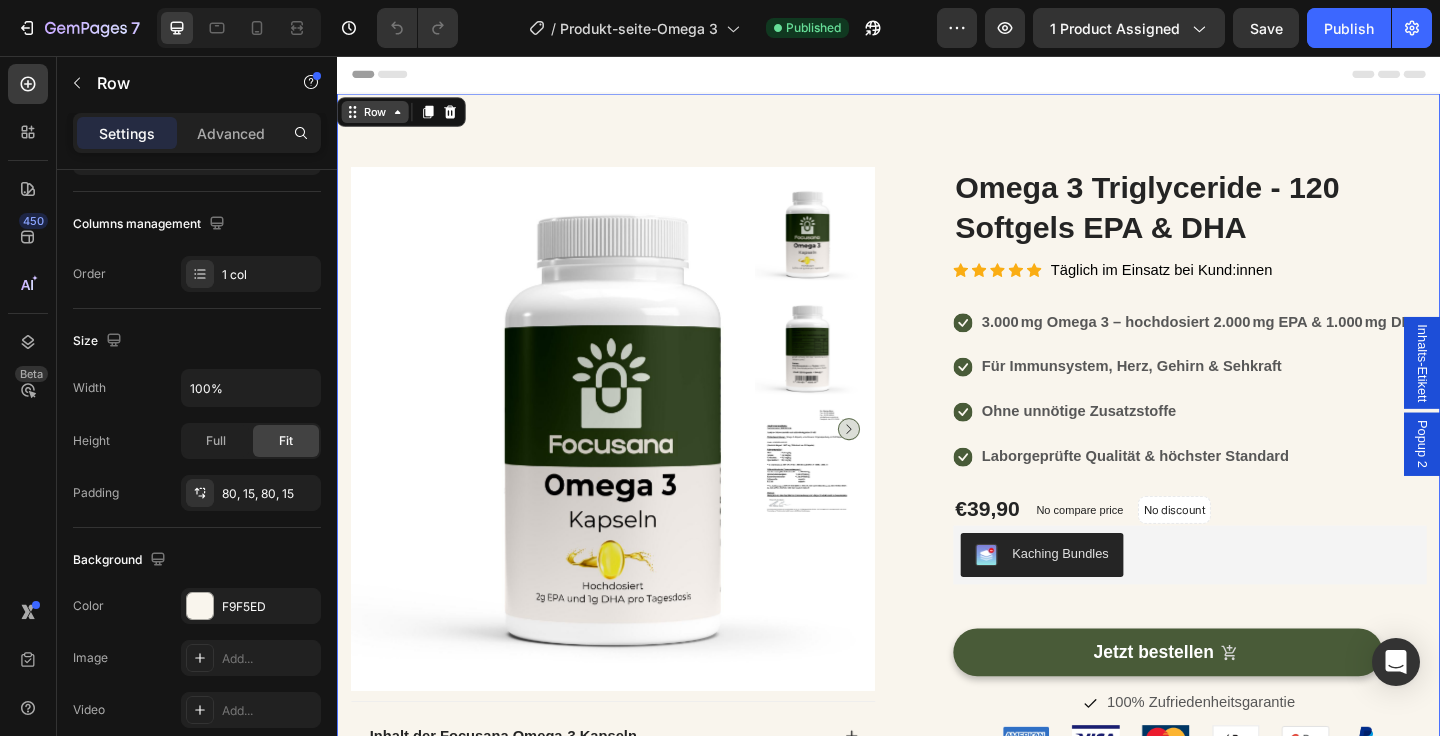 click 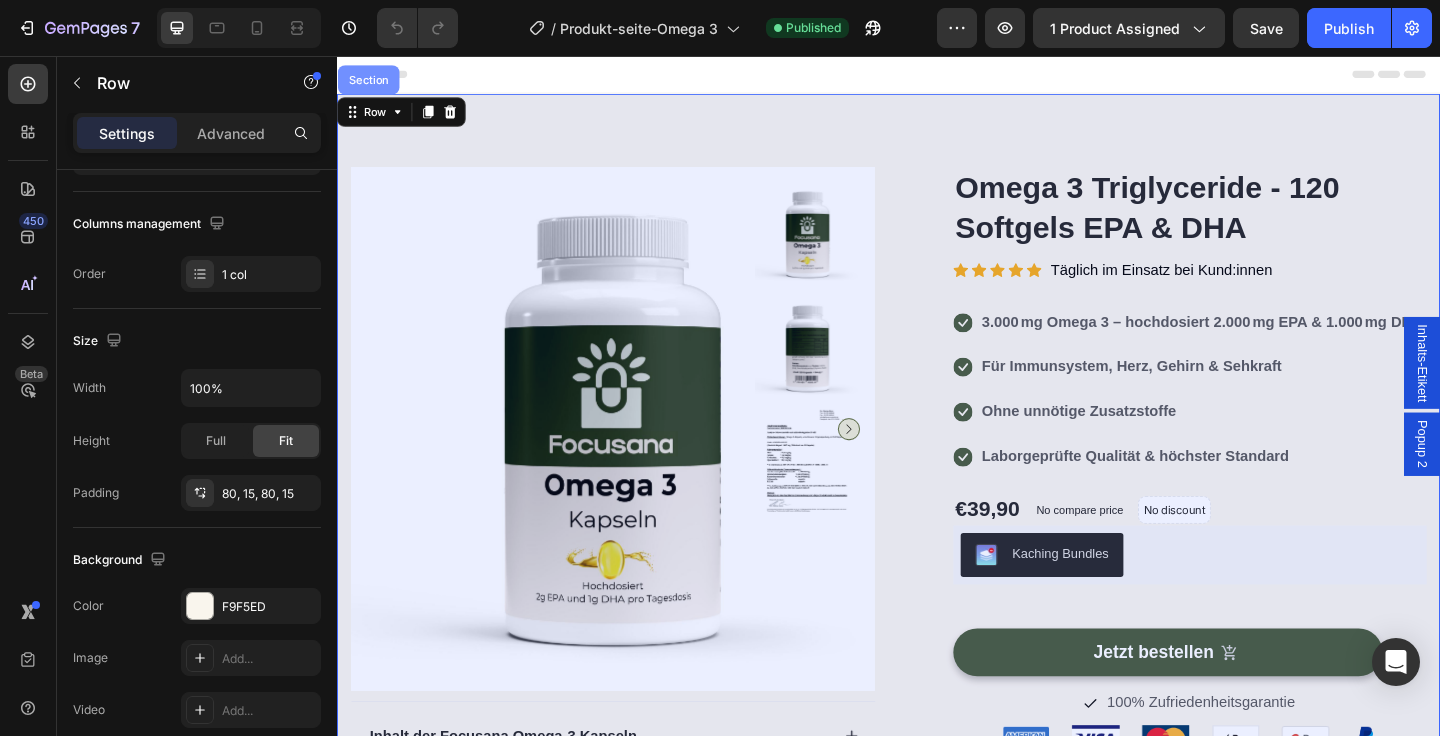click on "Section" at bounding box center (371, 82) 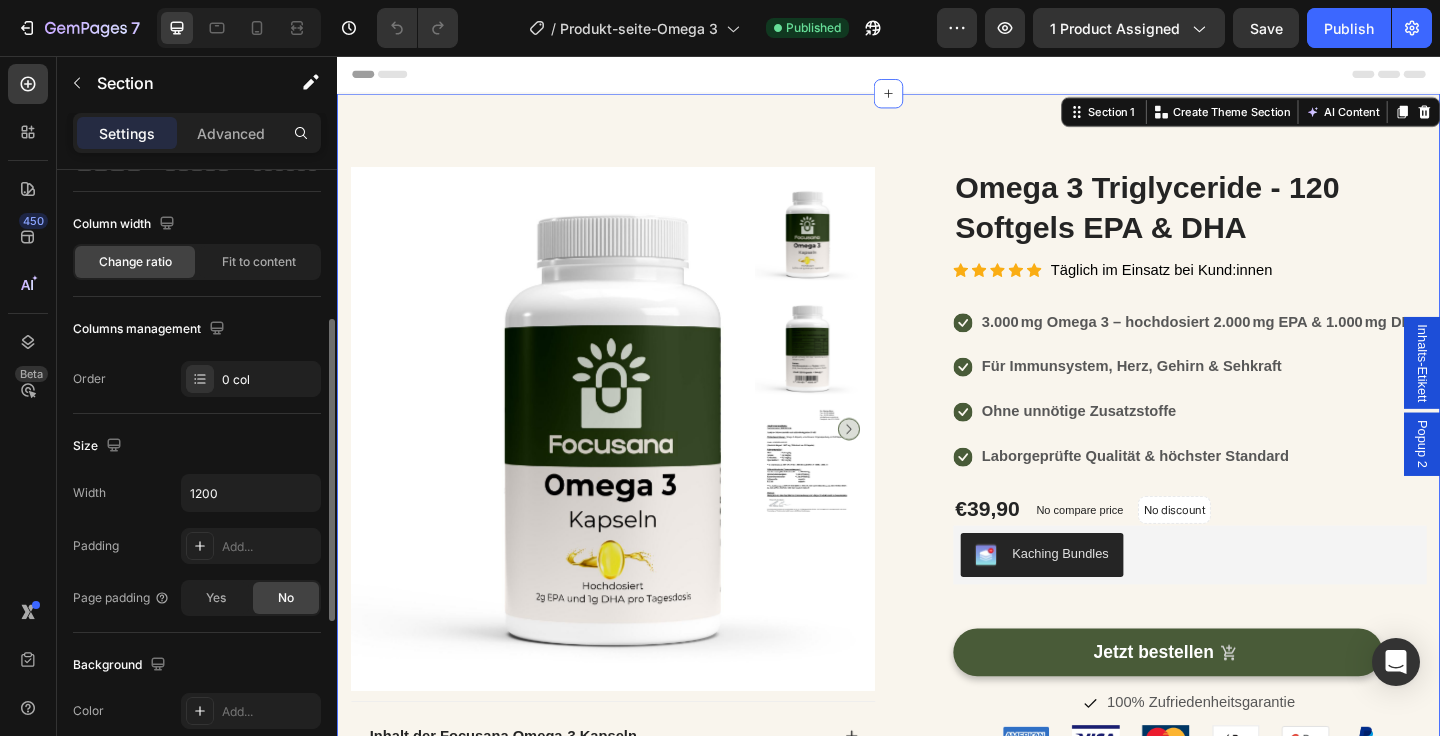 scroll, scrollTop: 194, scrollLeft: 0, axis: vertical 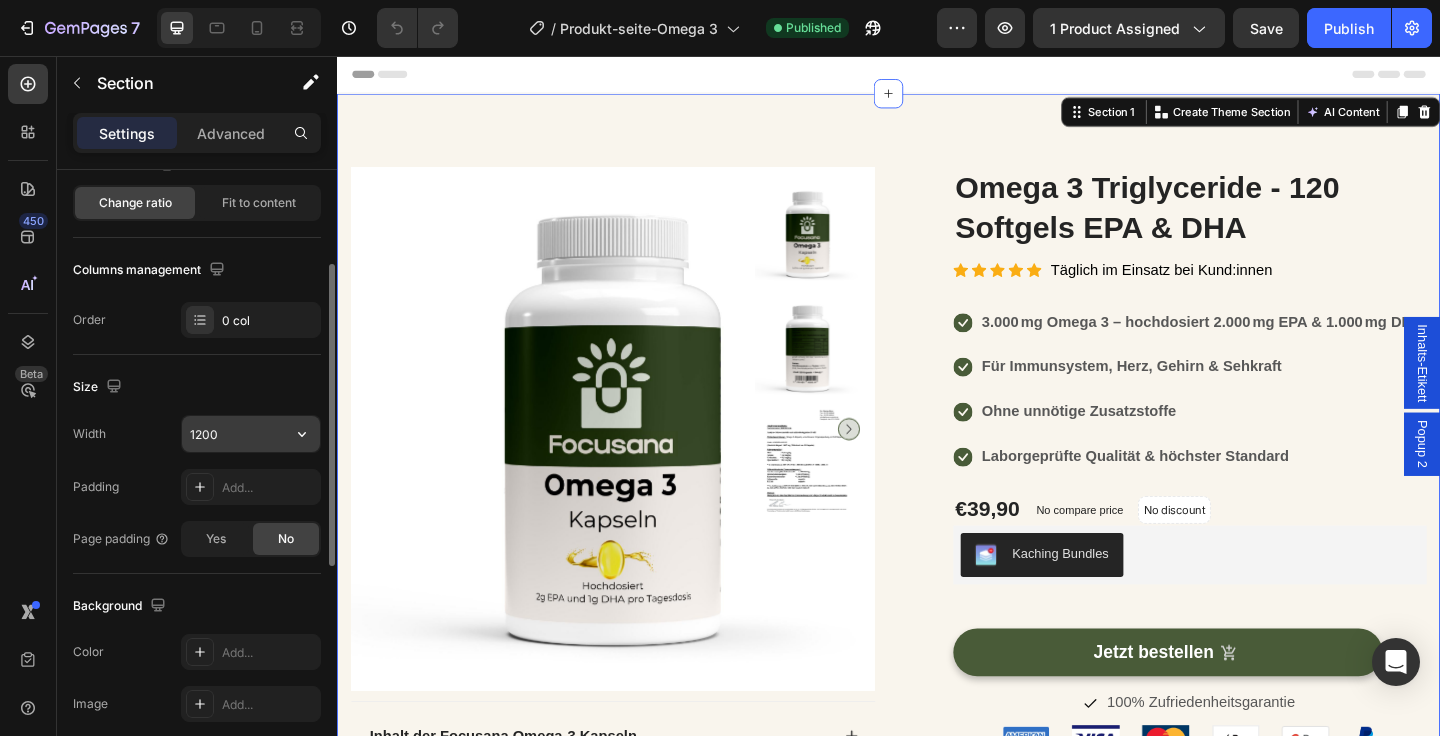 click on "1200" at bounding box center [251, 434] 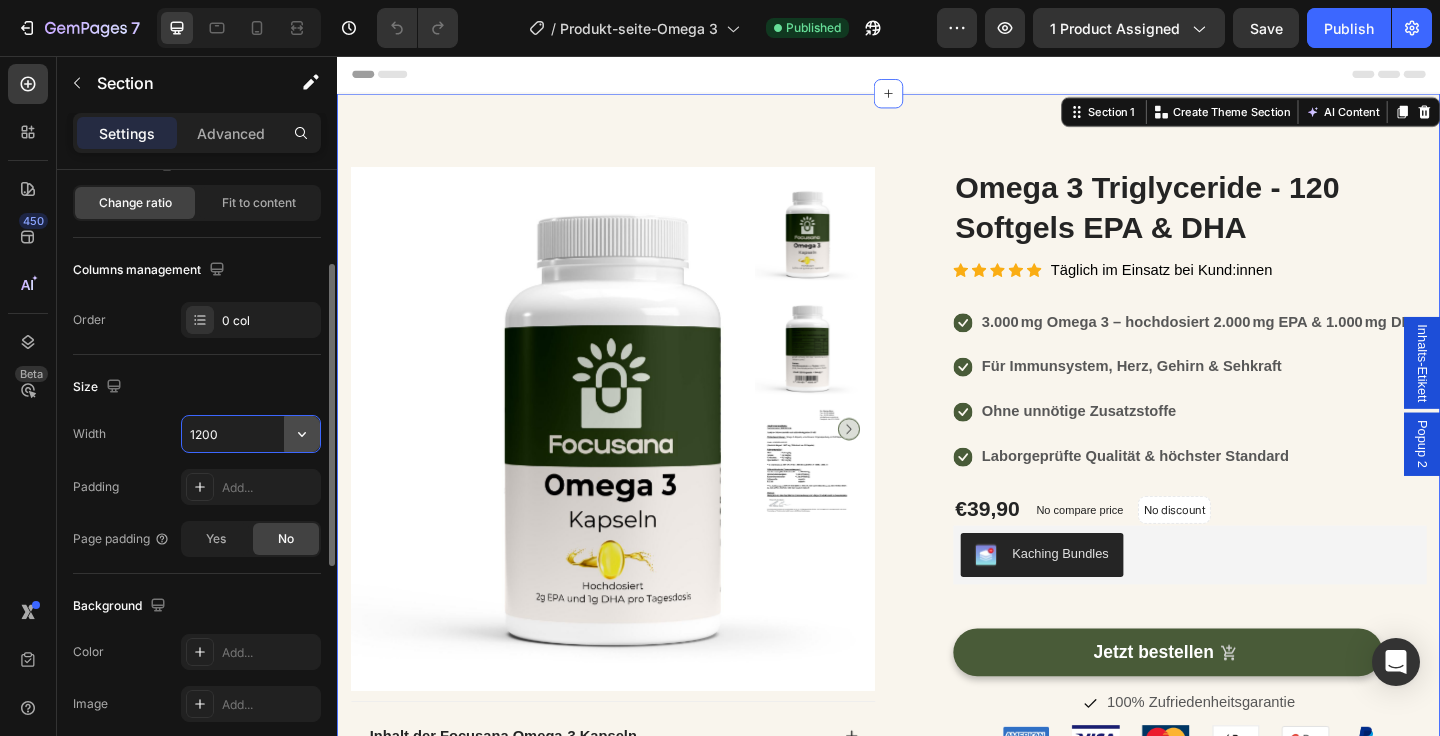click 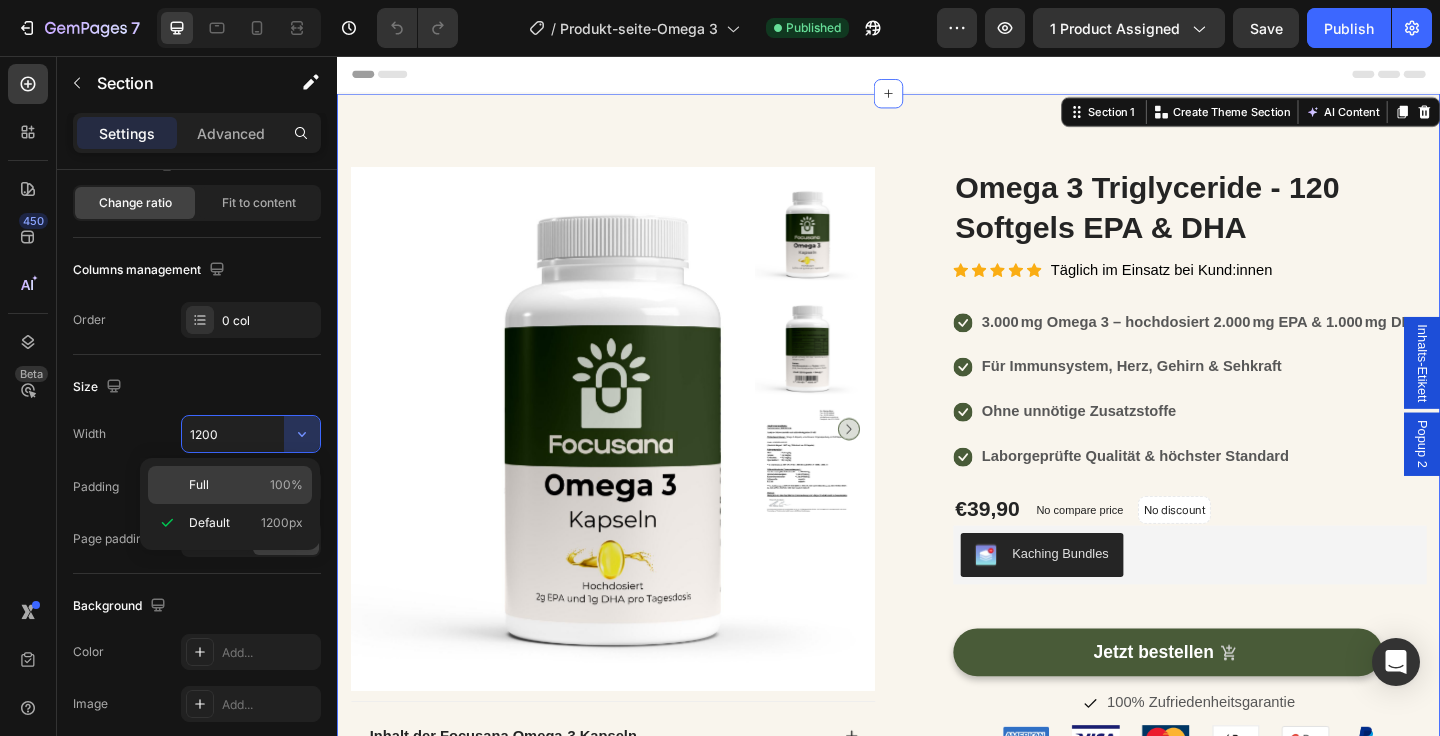 click on "Full 100%" at bounding box center (246, 485) 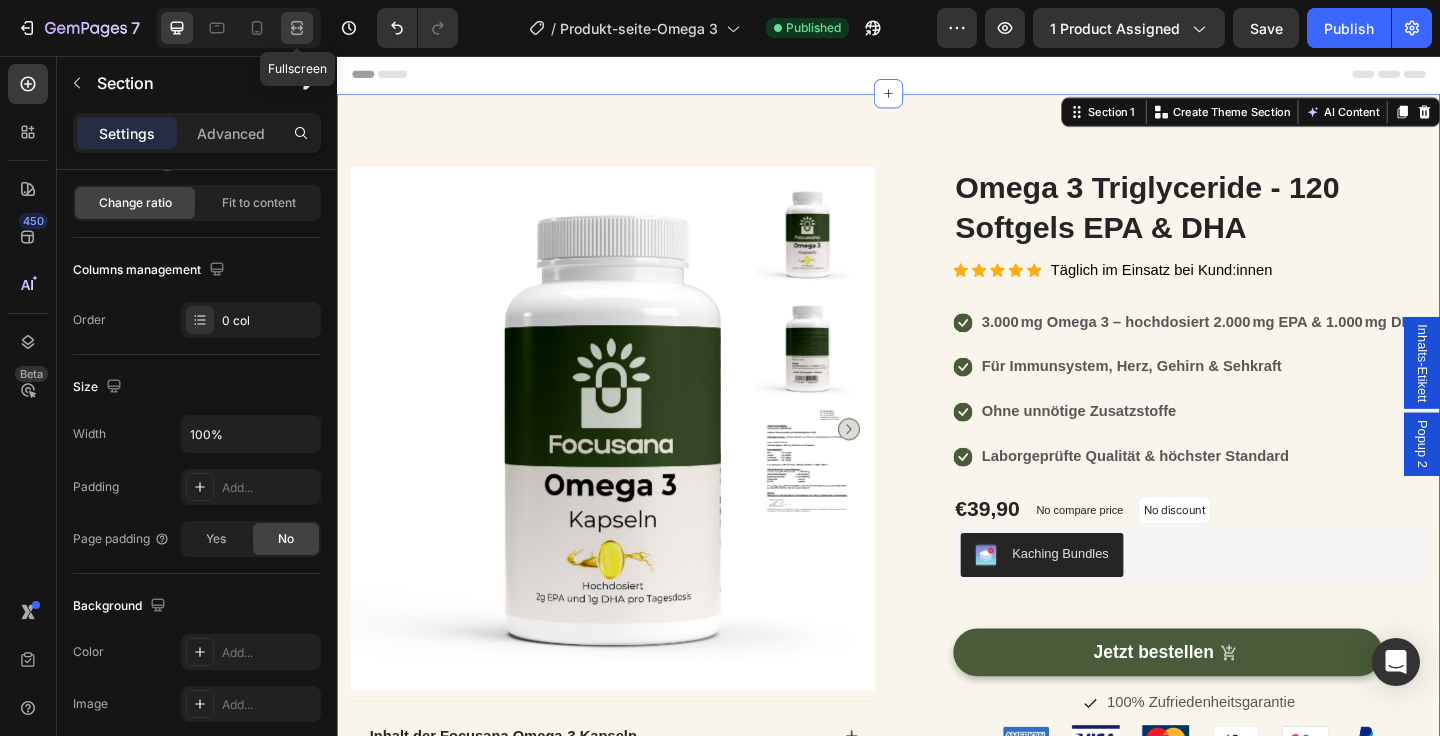 click 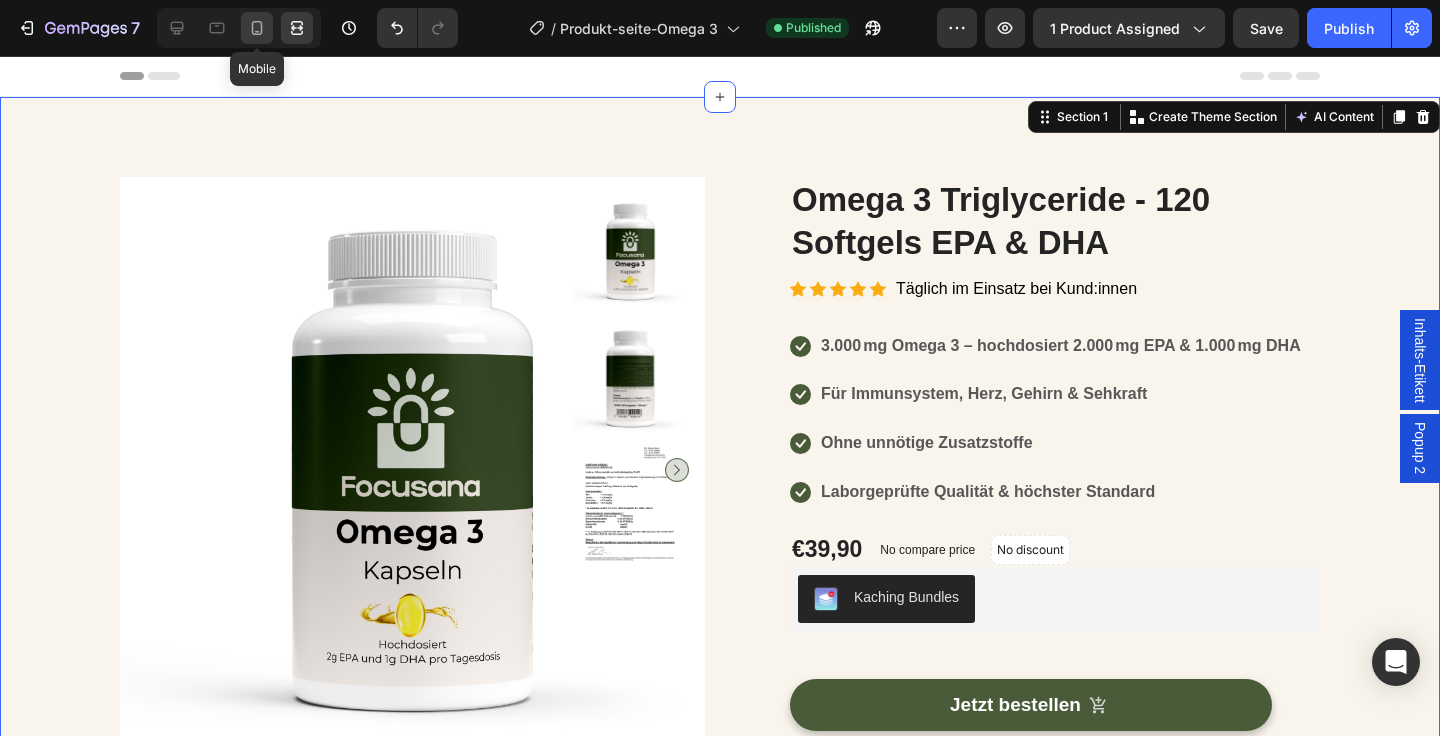 click 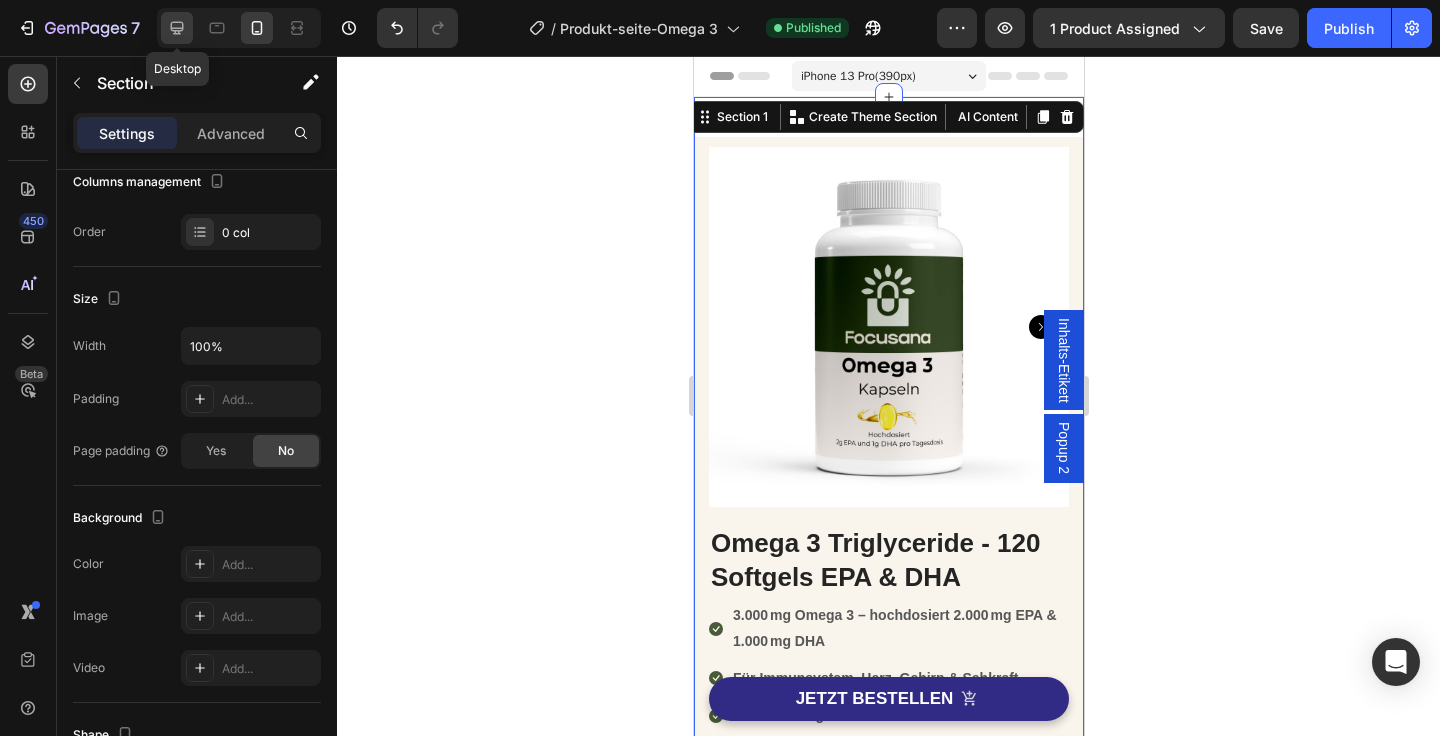 click 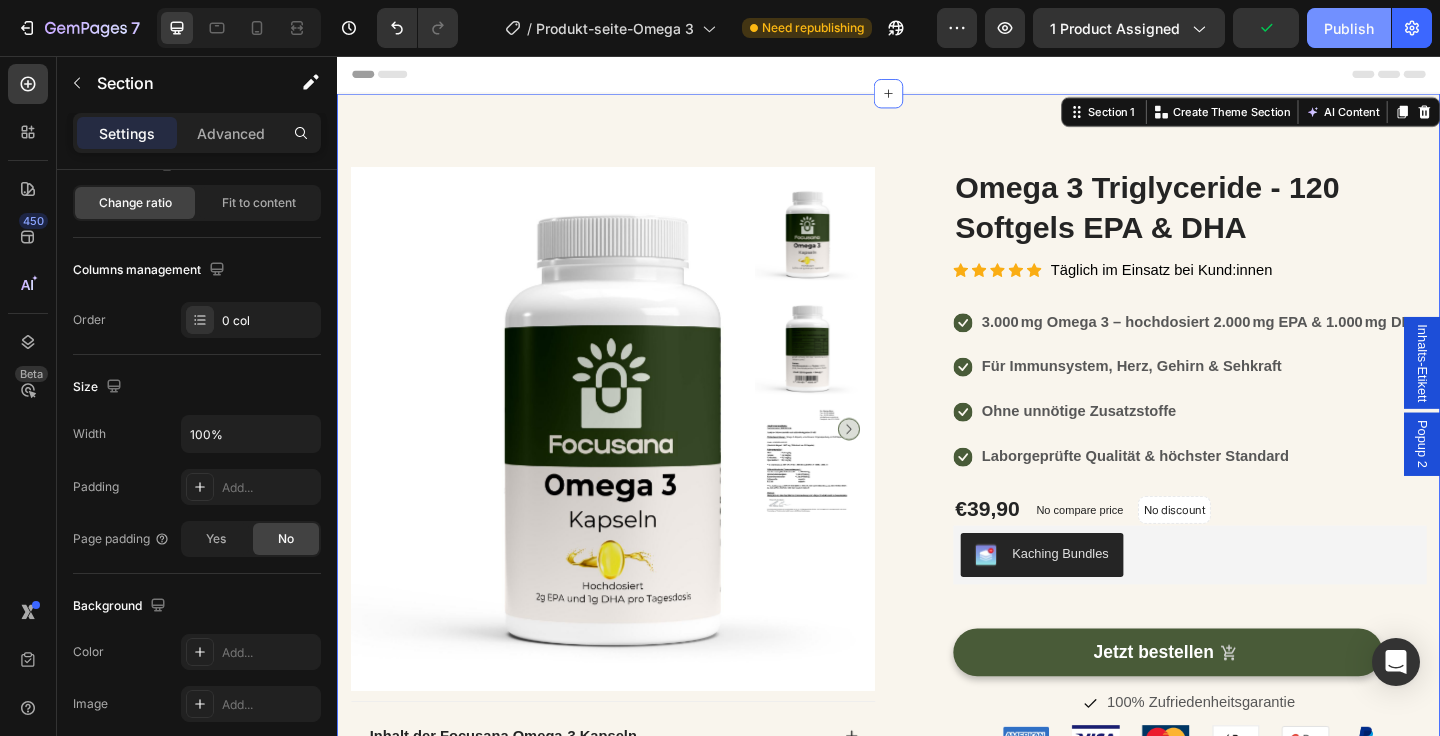 click on "Publish" at bounding box center [1349, 28] 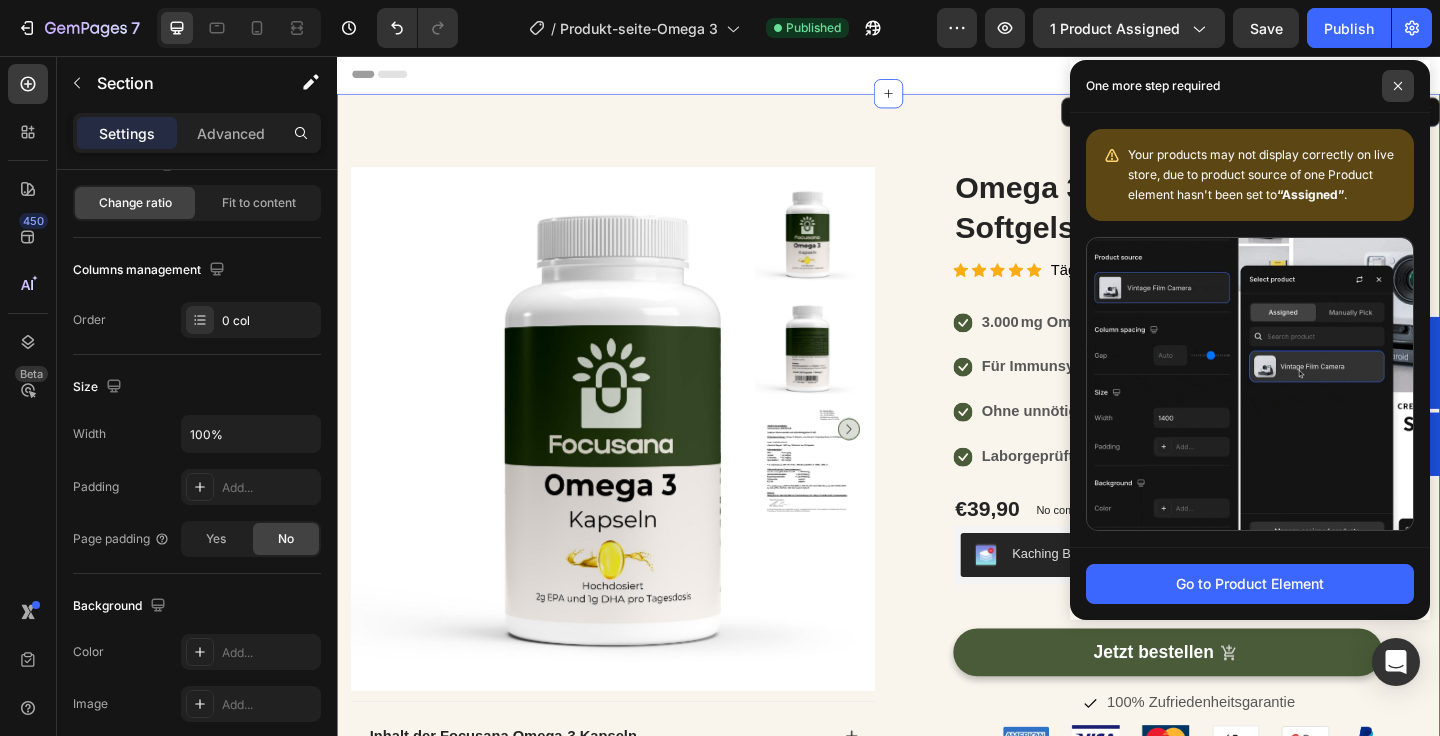 click 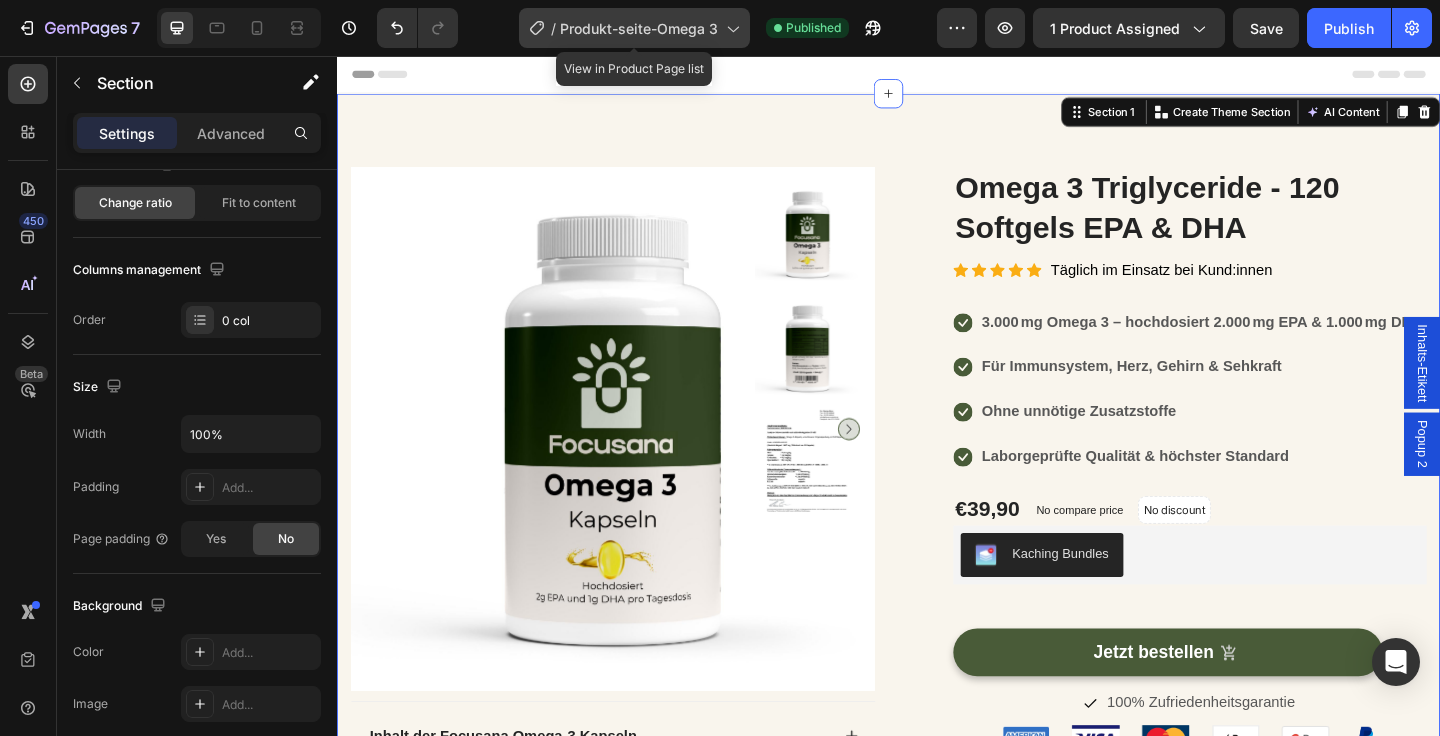 click on "Produkt-seite-Omega 3" at bounding box center [639, 28] 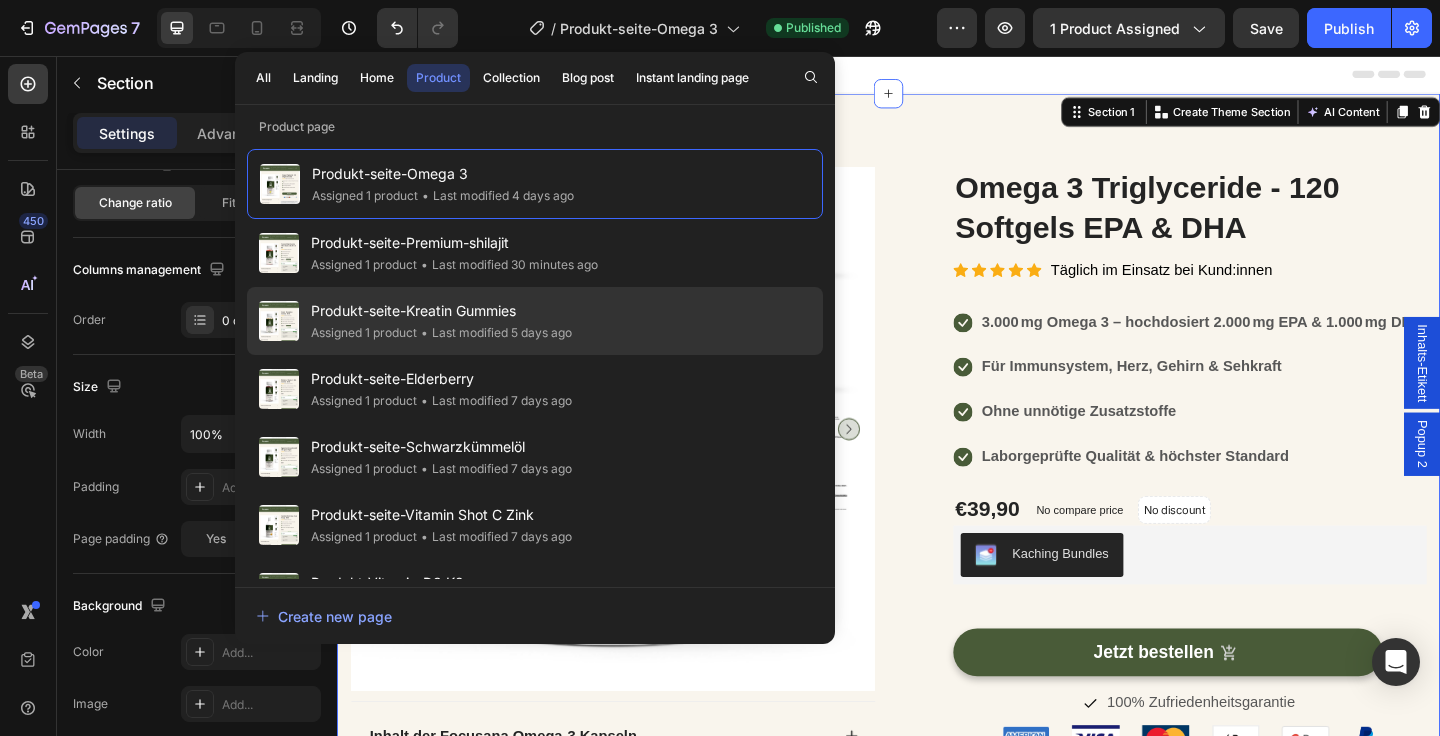 click on "Produkt-seite-Kreatin Gummies Assigned 1 product • Last modified 5 days ago" 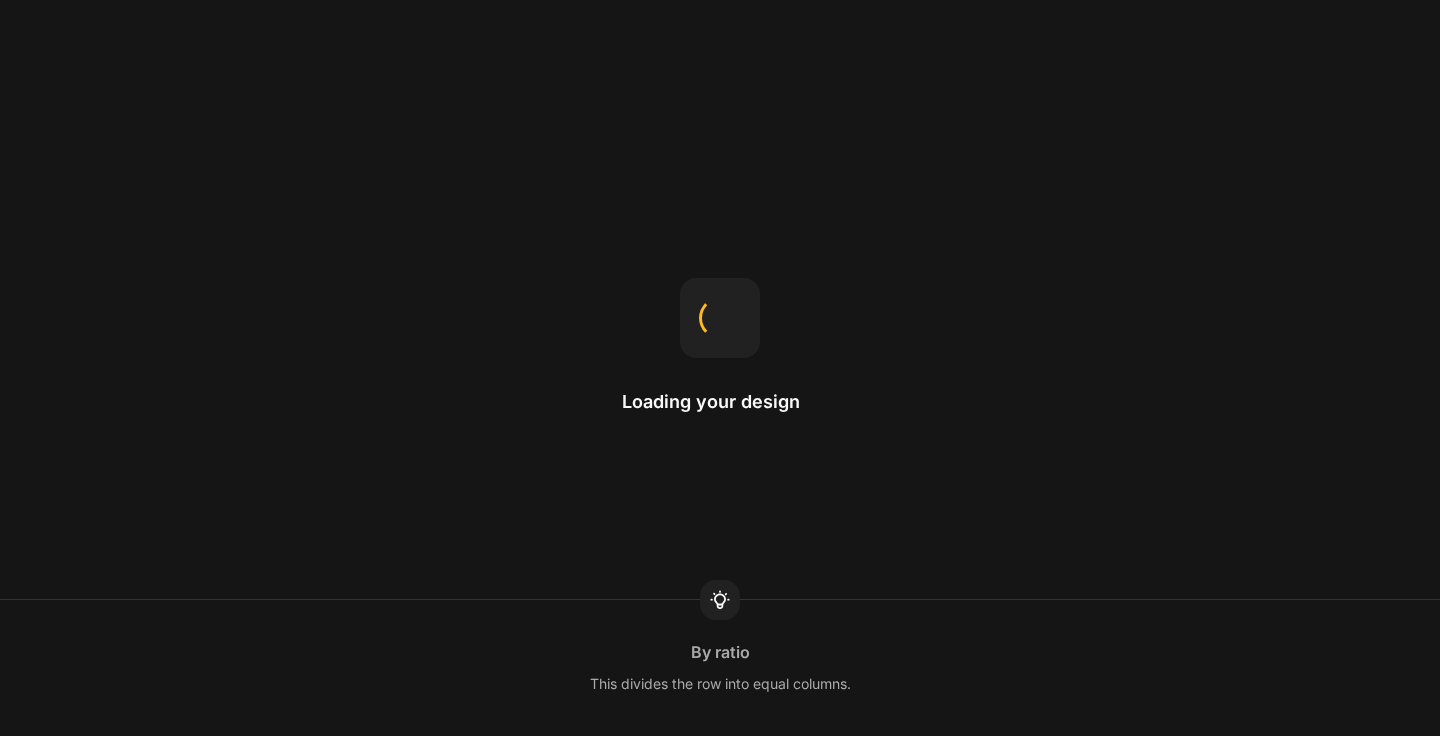 scroll, scrollTop: 0, scrollLeft: 0, axis: both 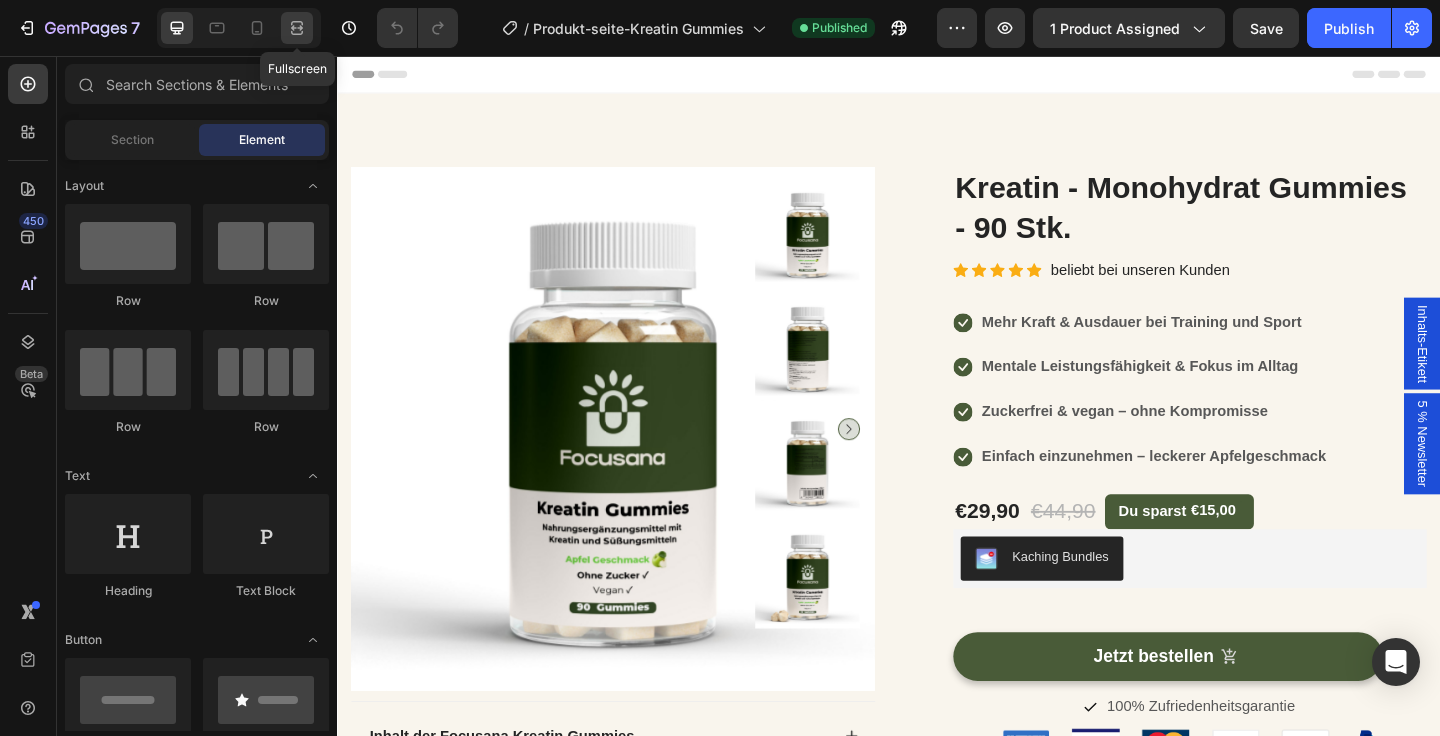 click 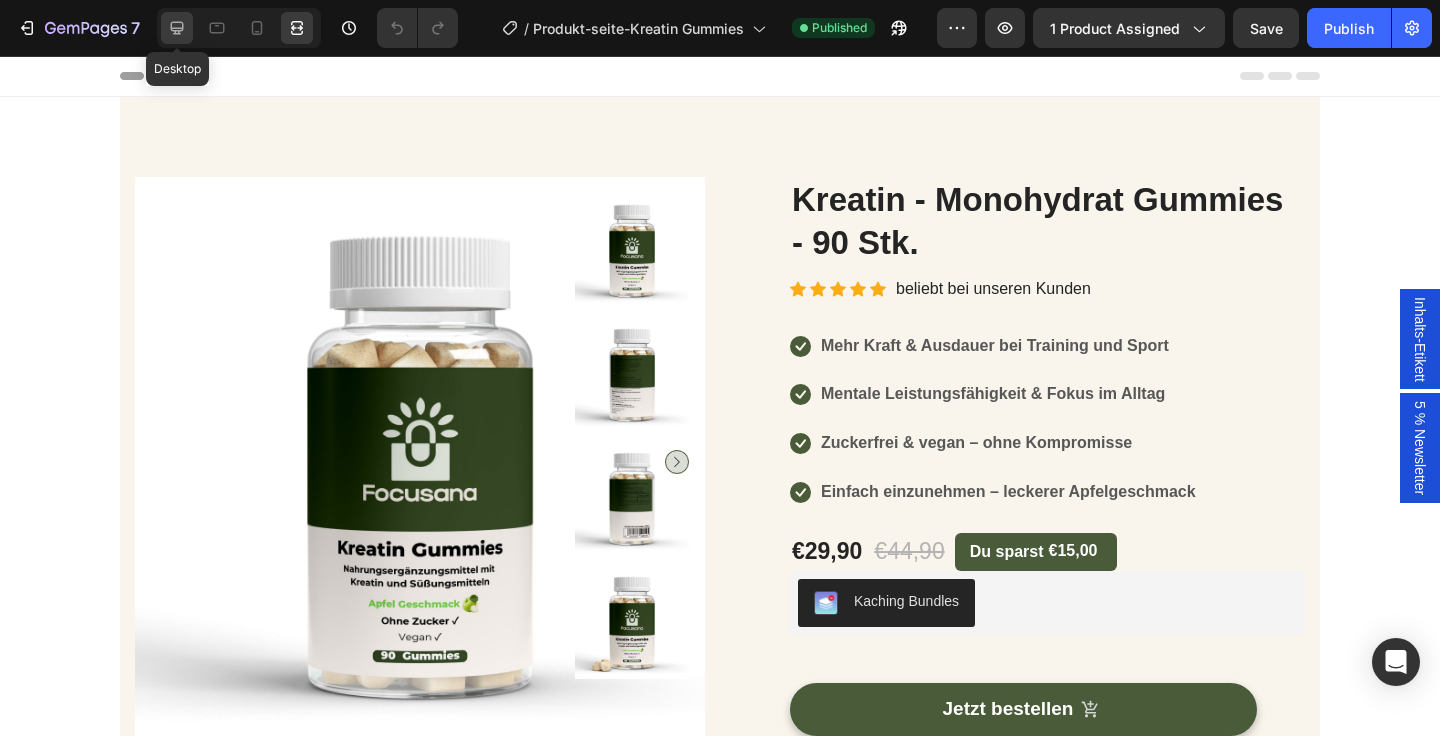 click 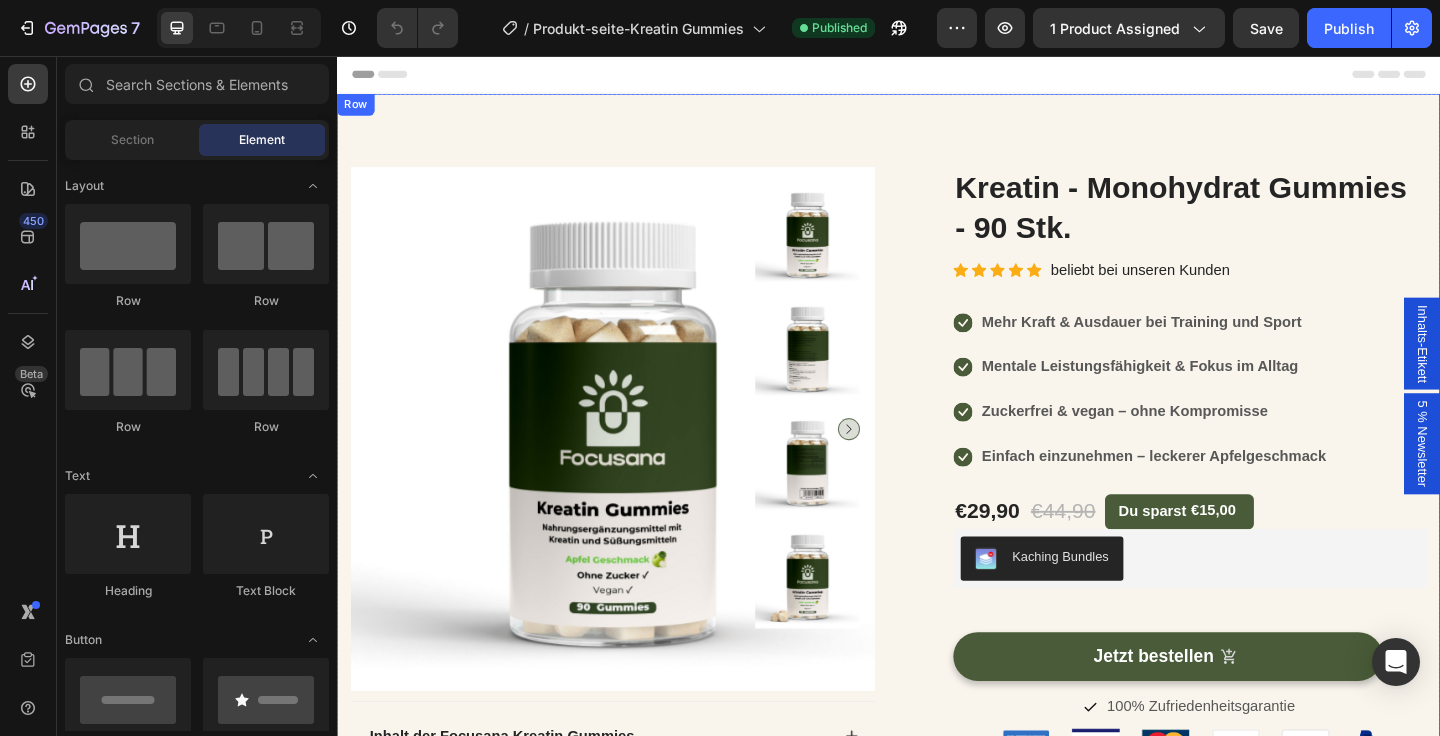 click on "Product Images
Inhalt der Focusana Kreatin Gummies
Was ist Kreatin überhaupt?
Wie kann mir Focusana Kreatin helfen?
Wie nehme ich die Gummies richtig ein?
Sind die Gummies wirklich vegan und ohne Zuckerzusatz? Accordion Inhalts-Etikett ansehen Button Laborbericht ansehen Button Row Row (P) Images & Gallery Kreatin - Monohydrat Gummies - 90 Stk. (P) Title                Icon                Icon                Icon                Icon                Icon Icon List Hoz beliebt bei unseren Kunden Text block Row
Icon Mehr Kraft & Ausdauer bei Training und Sport Text block
Icon Mentale Leistungsfähigkeit & Fokus im Alltag Text block
Icon Zuckerfrei & vegan – ohne Kompromisse Text block
Icon Einfach einzunehmen – leckerer Apfelgeschmack Text block Icon List €29,90 (P) Price (P) Price €44,90 (P) Price (P) Price Du sparst €15,00 Product Tag Row Icon" at bounding box center [937, 690] 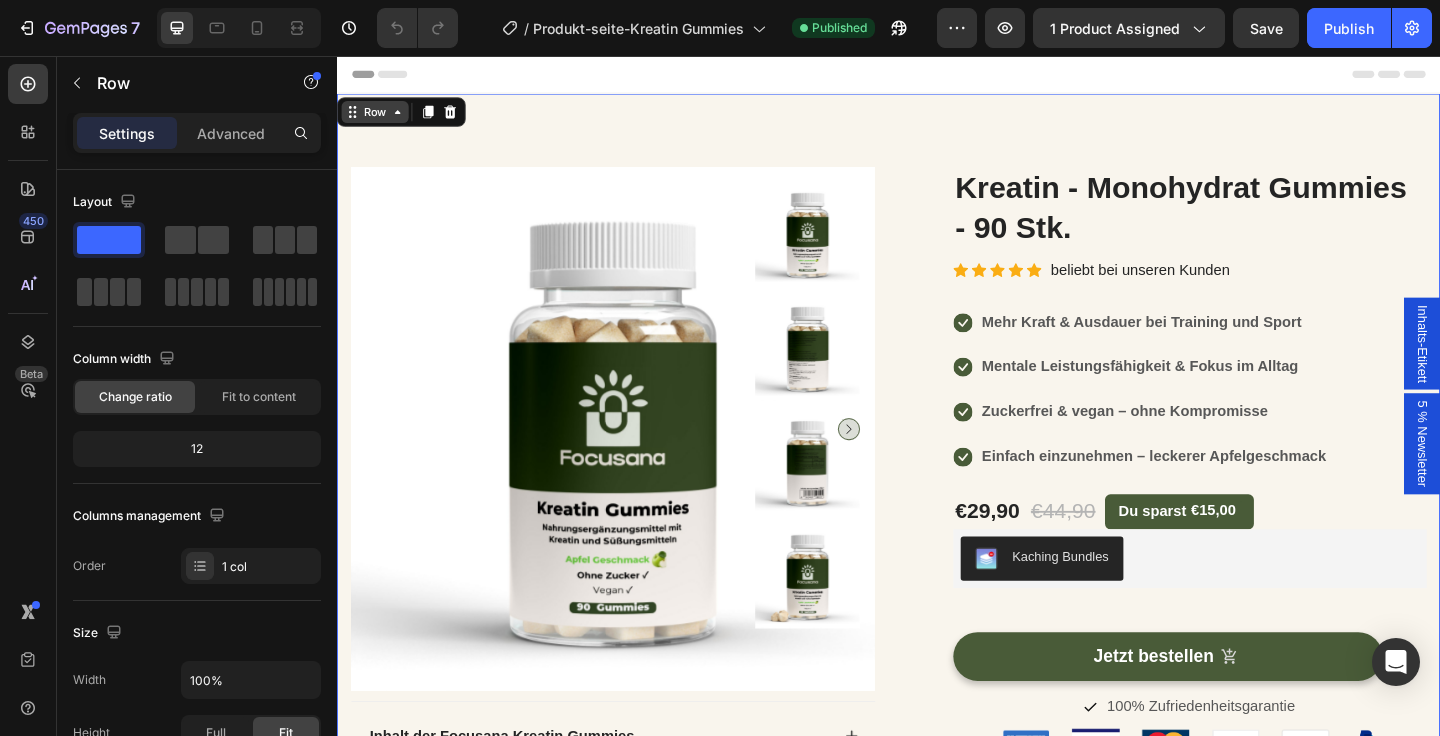 click on "Row" at bounding box center (378, 117) 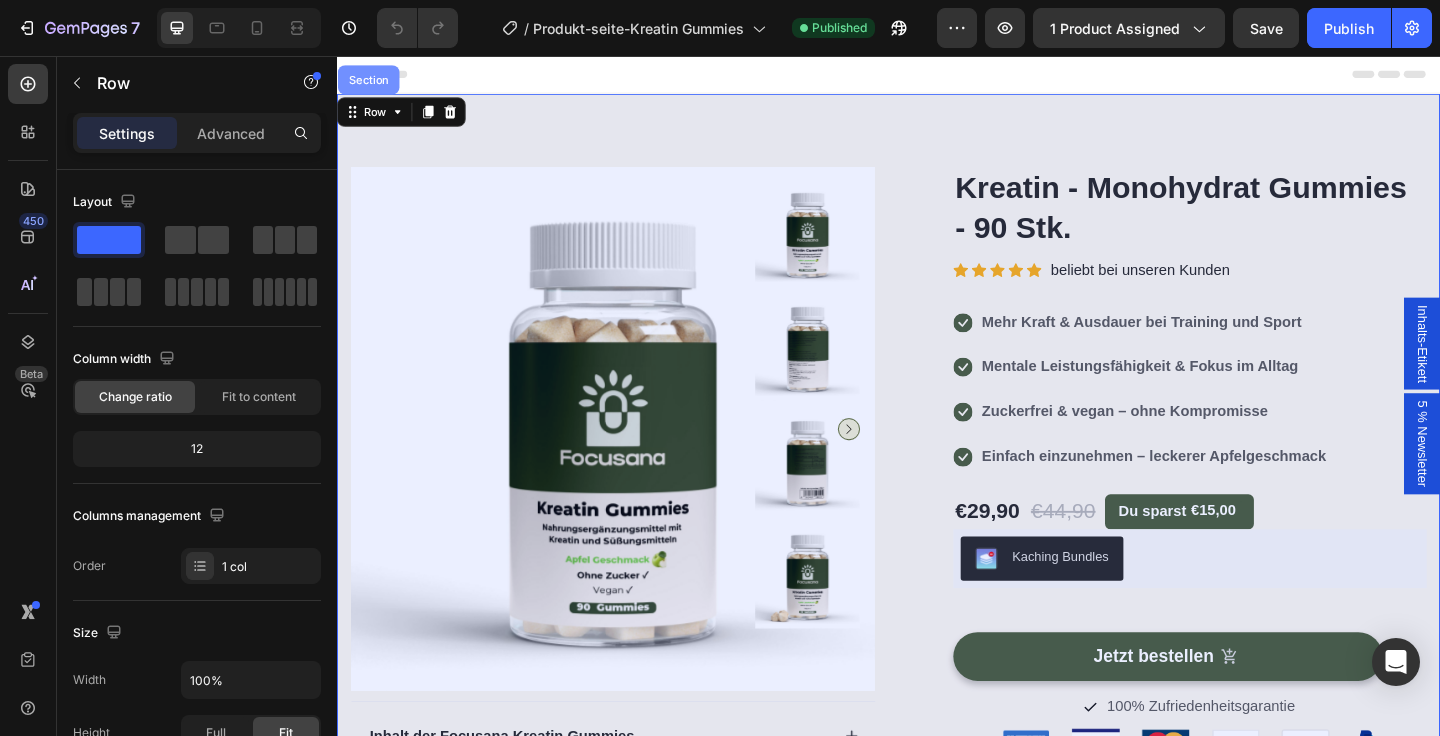 click on "Section" at bounding box center (371, 82) 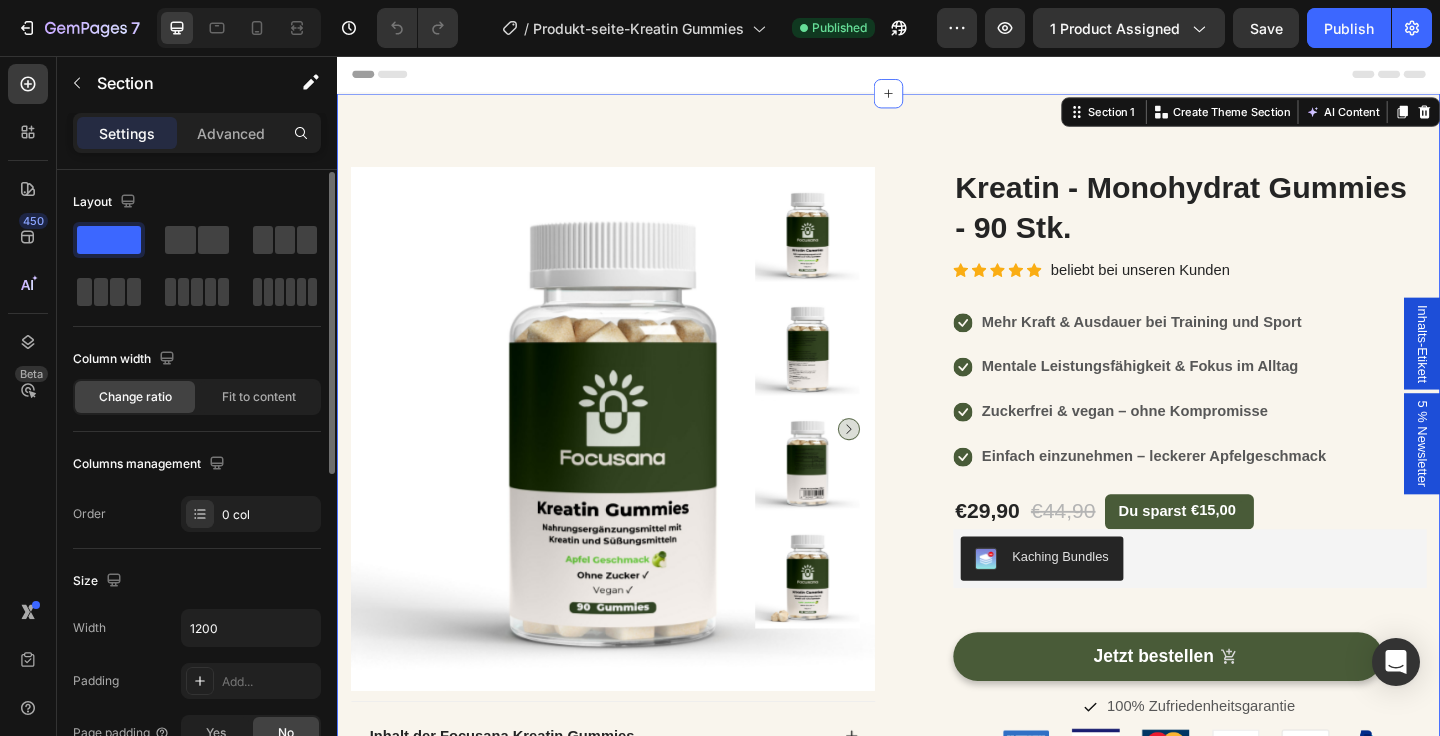 scroll, scrollTop: 84, scrollLeft: 0, axis: vertical 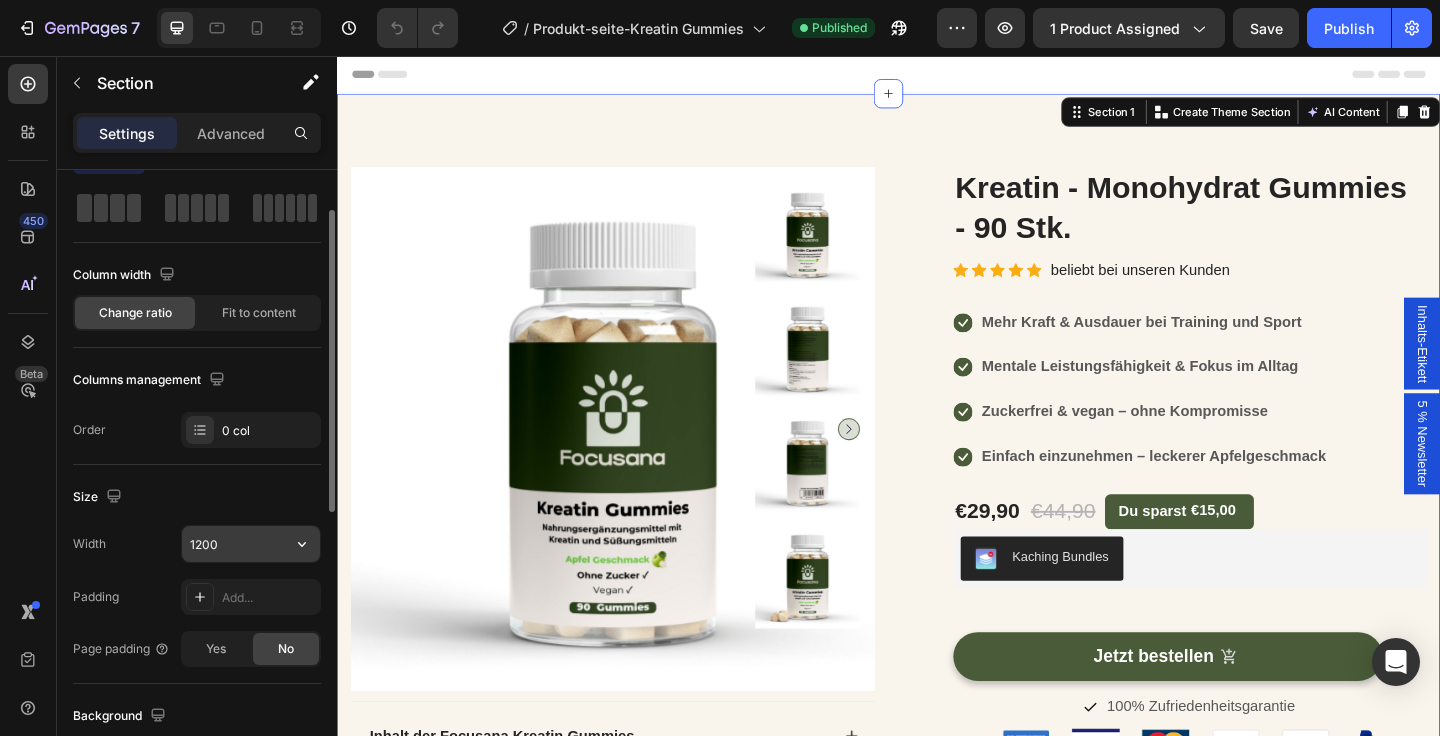 click on "1200" at bounding box center [251, 544] 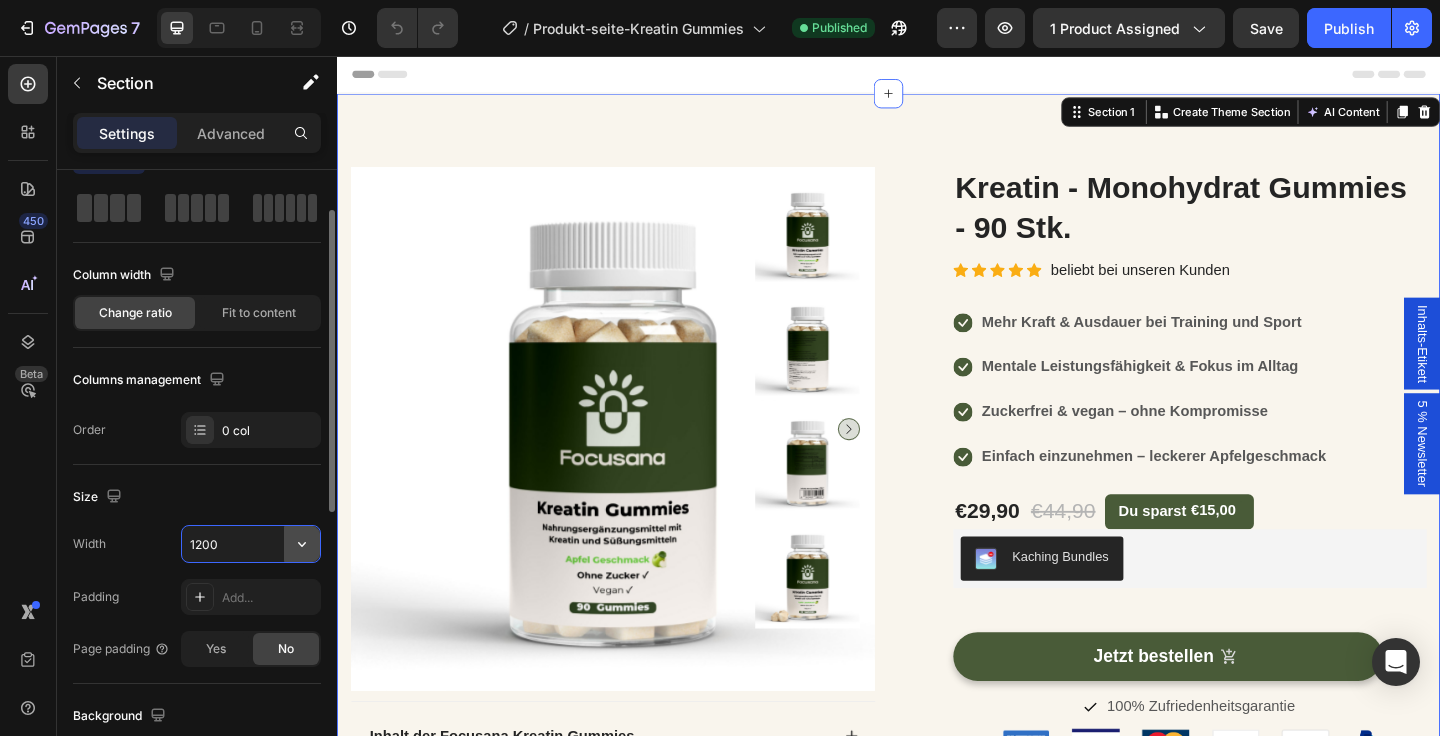click 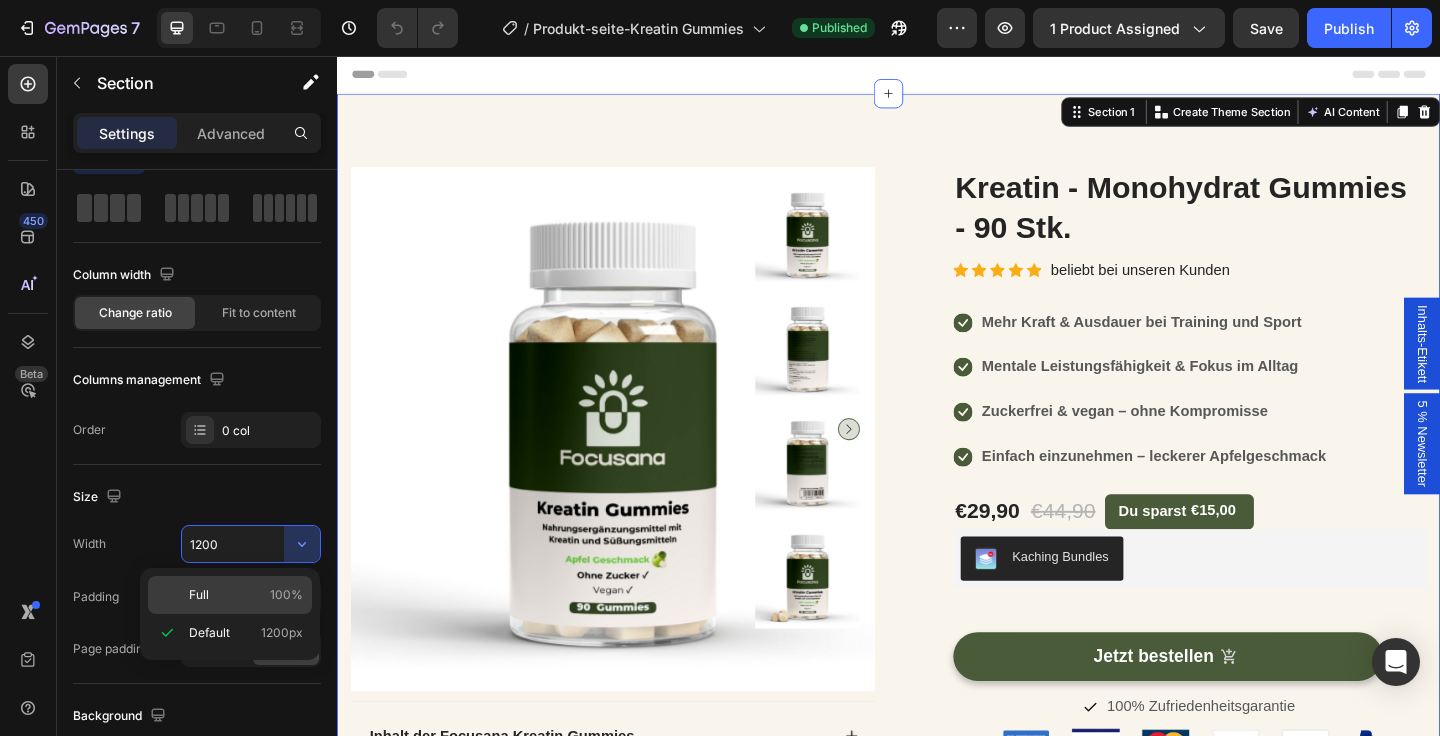 click on "Full 100%" 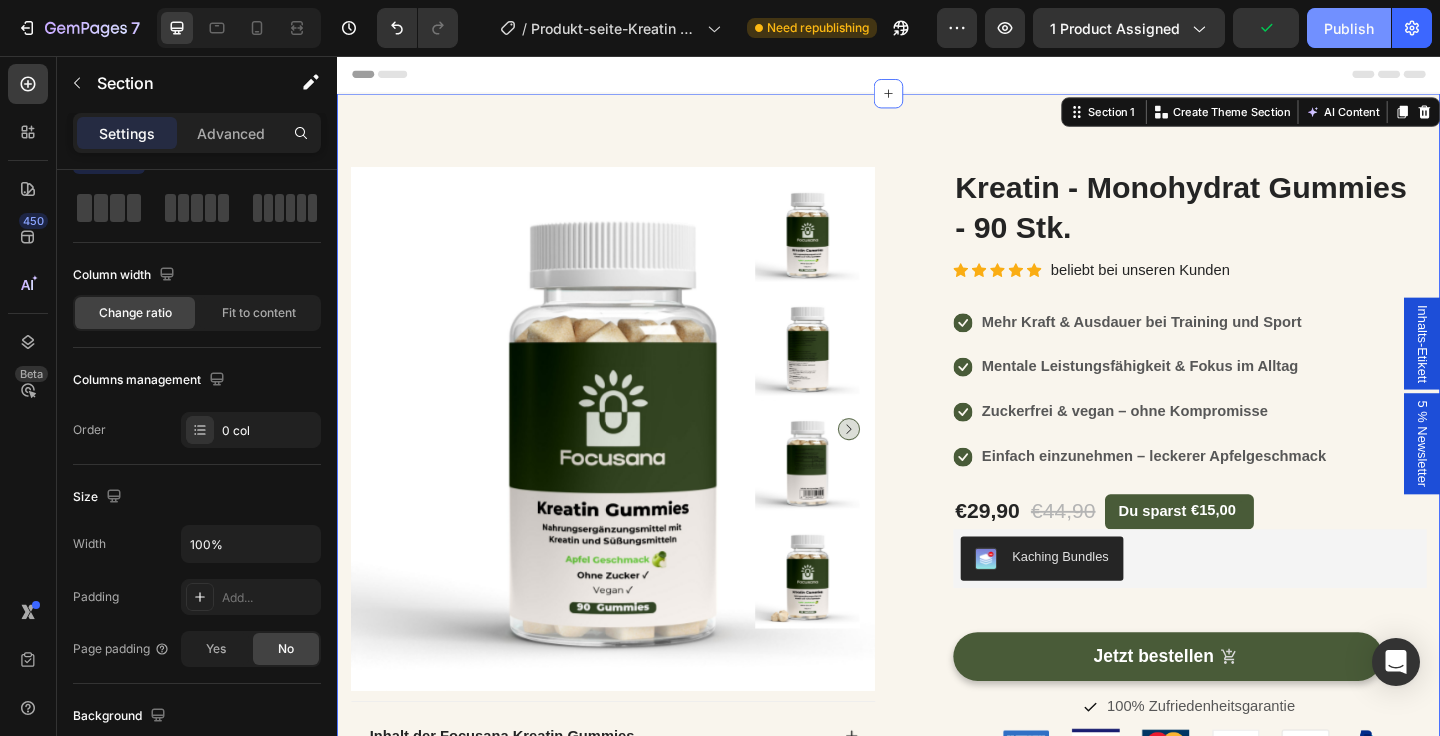 click on "Publish" at bounding box center (1349, 28) 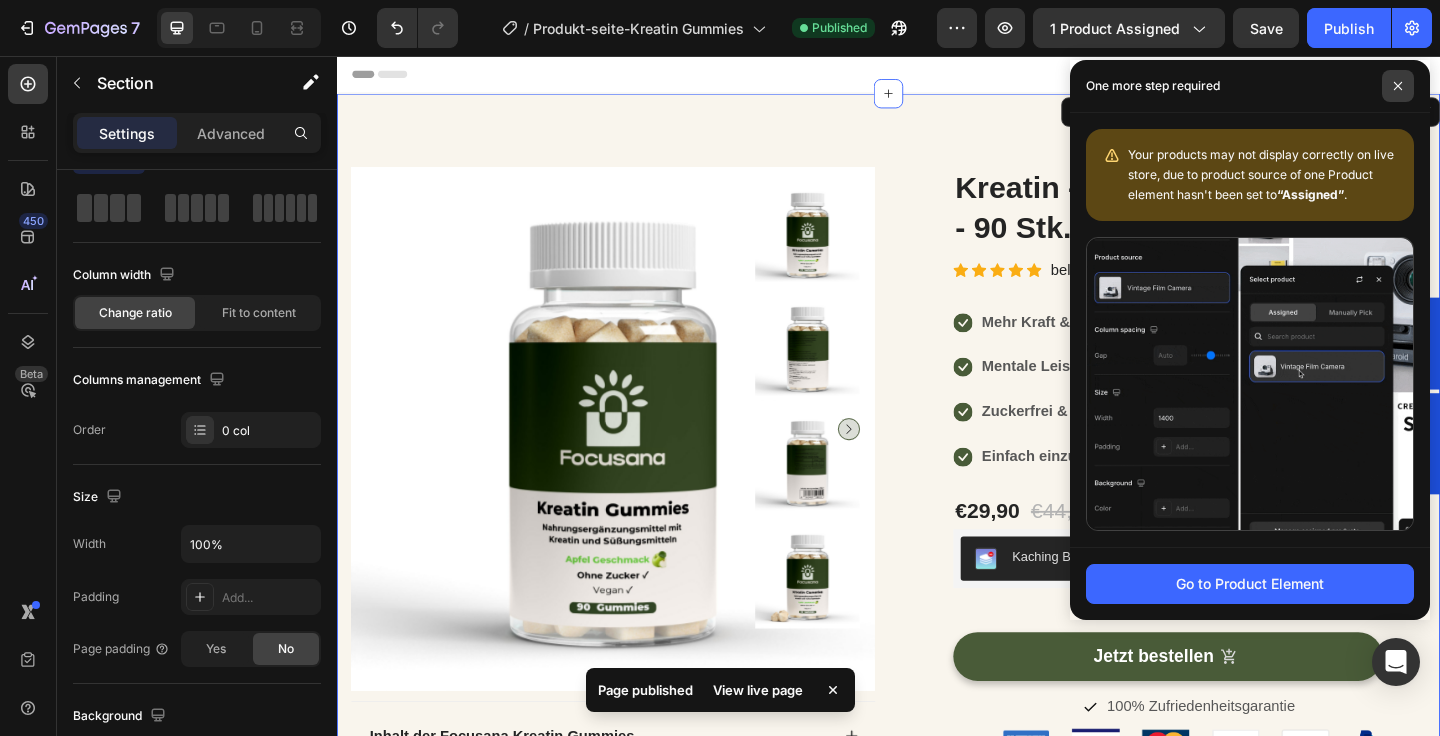 click at bounding box center [1398, 86] 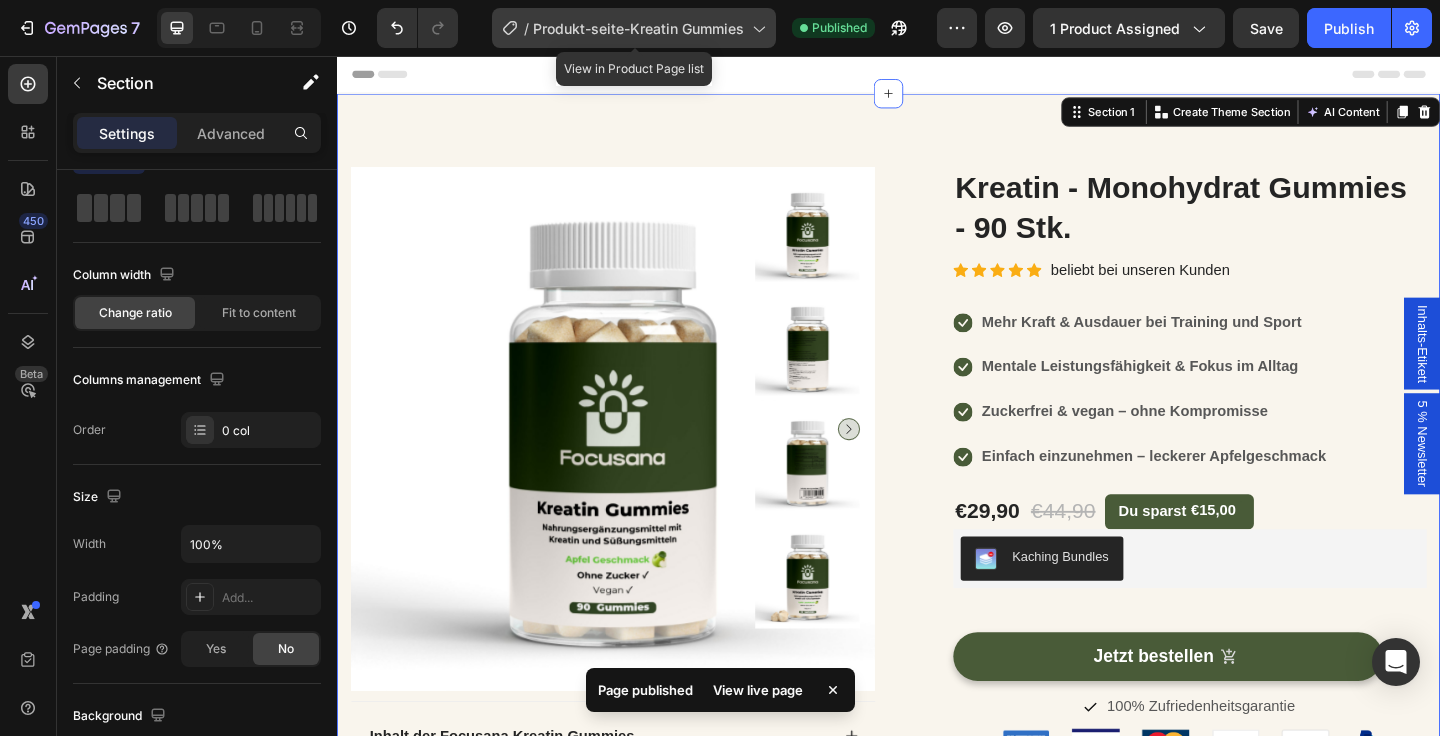 click on "/  Produkt-seite-Kreatin Gummies" 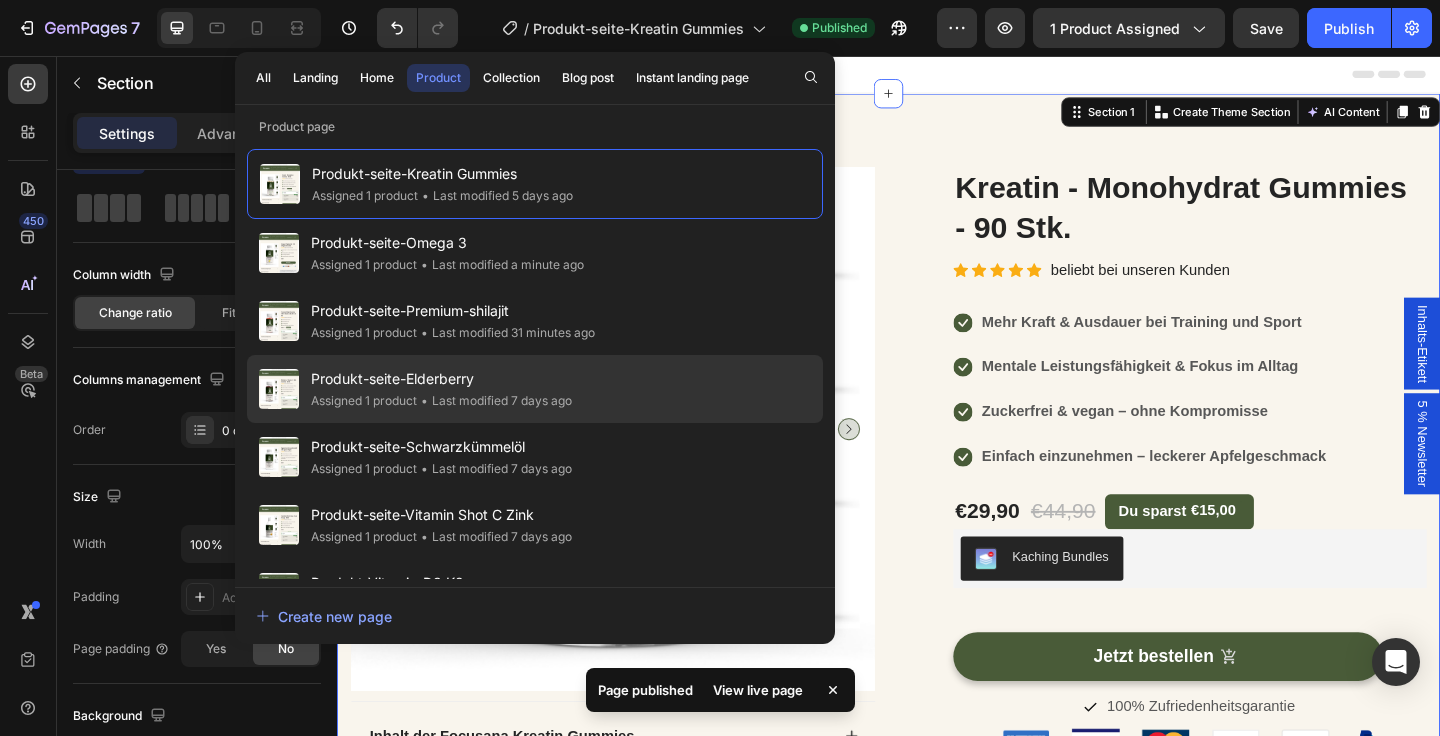 click on "• Last modified 7 days ago" 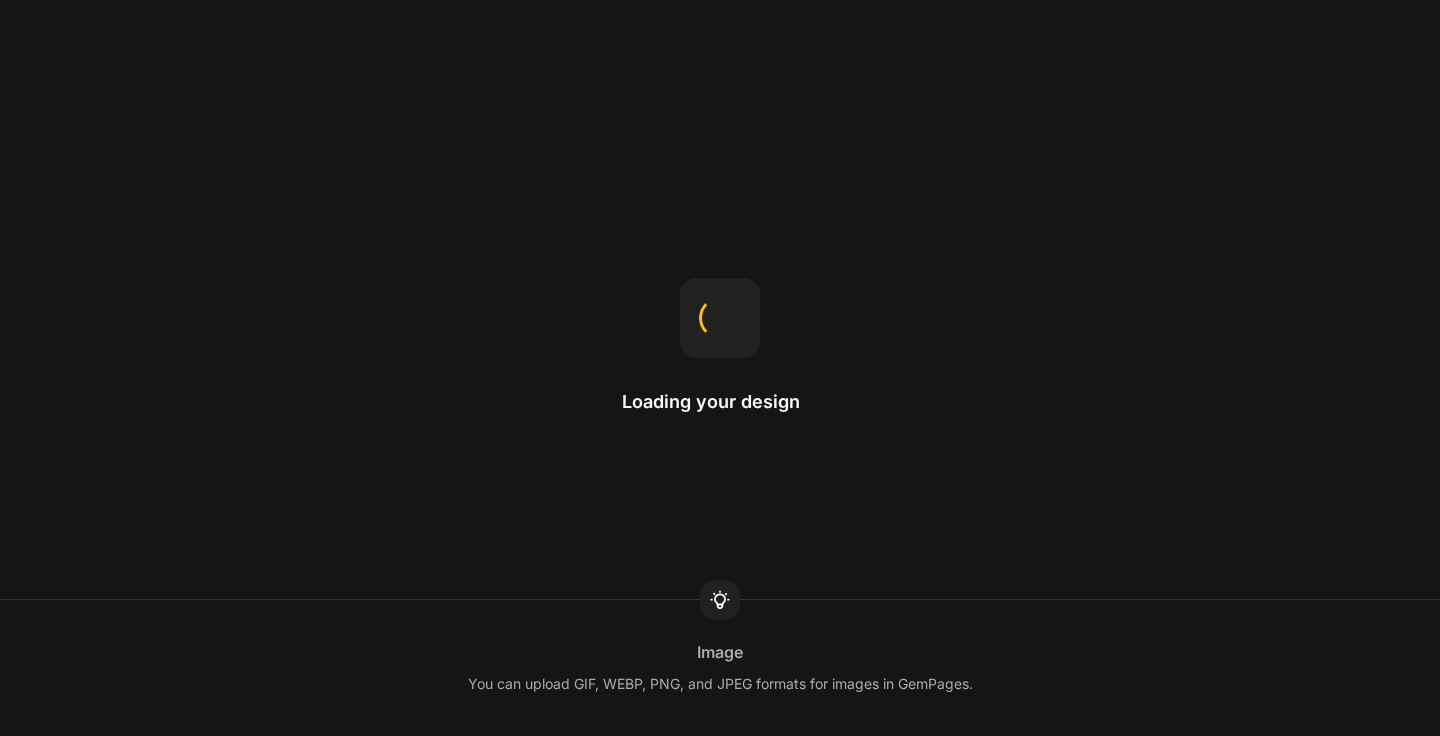 scroll, scrollTop: 0, scrollLeft: 0, axis: both 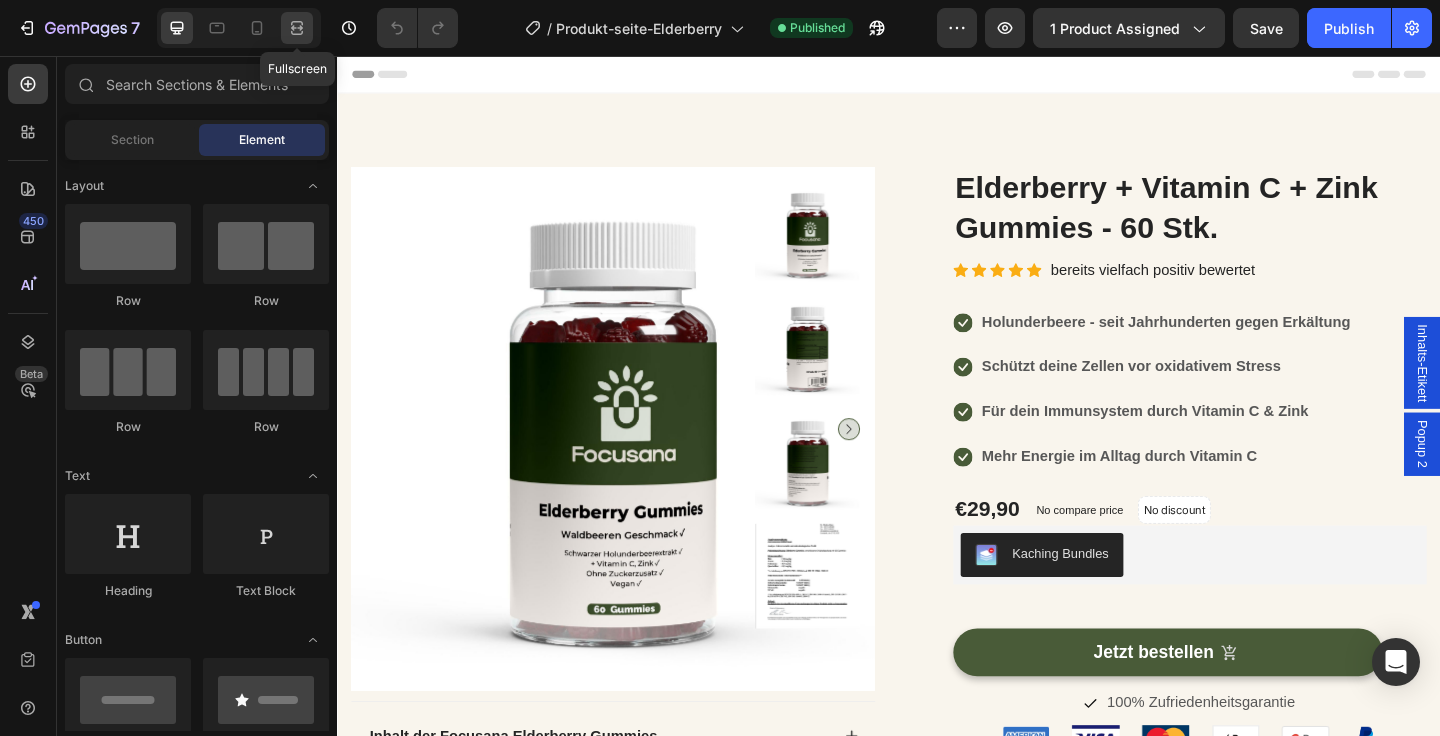 click 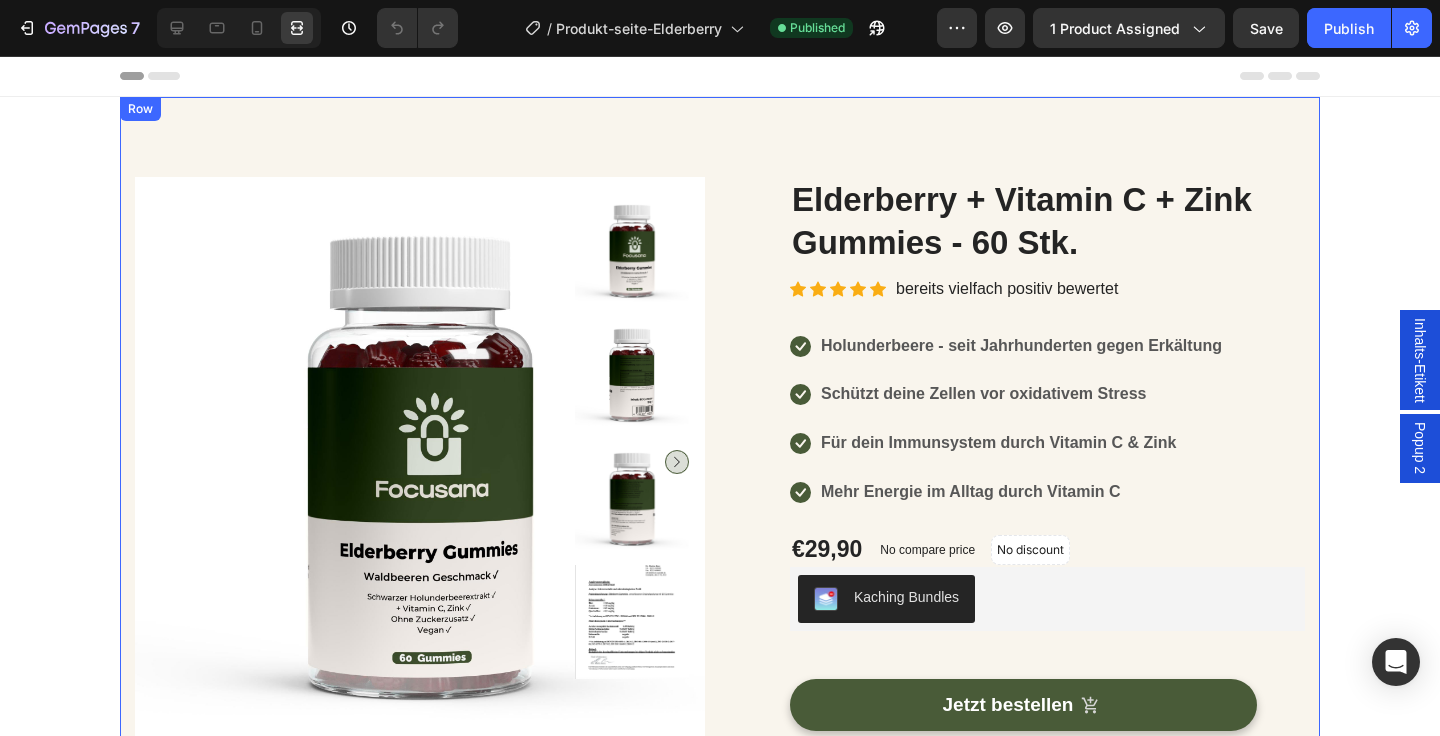 click on "Product Images
Inhalt der Focusana Elderberry Gummies
Was ist Elderberry überhaupt?
Wie kann mir Focusana Elderberry helfen?
Wie nehme ich die Gummies richtig ein?
Sind die Gummies wirklich vegan und ohne Zuckerzusatz? Accordion Inhalts-Etikett ansehen Button Laborbericht ansehen Button Row Row (P) Images & Gallery Elderberry + Vitamin C + Zink Gummies - 60 Stk. (P) Title                Icon                Icon                Icon                Icon                Icon Icon List Hoz bereits vielfach positiv bewertet Text block Row
Icon Holunderbeere - seit Jahrhunderten gegen Erkältung Text block
Icon Schützt deine Zellen vor oxidativem Stress Text block
Icon Für dein Immunsystem durch Vitamin C & Zink Text block
Icon Mehr Energie im Alltag durch Vitamin C Text block Icon List €29,90 (P) Price (P) Price No compare price (P) Price No discount   Row" at bounding box center [720, 690] 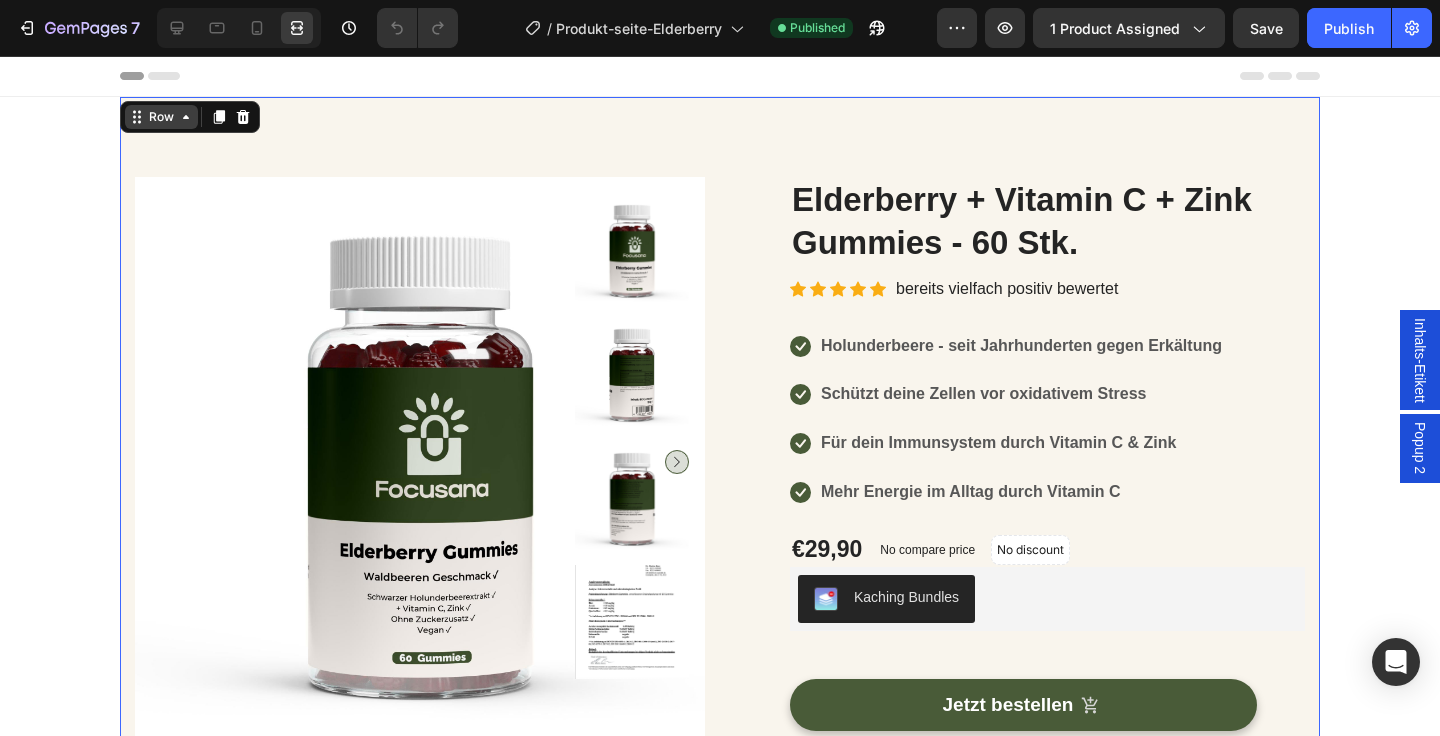 click on "Row" at bounding box center [161, 117] 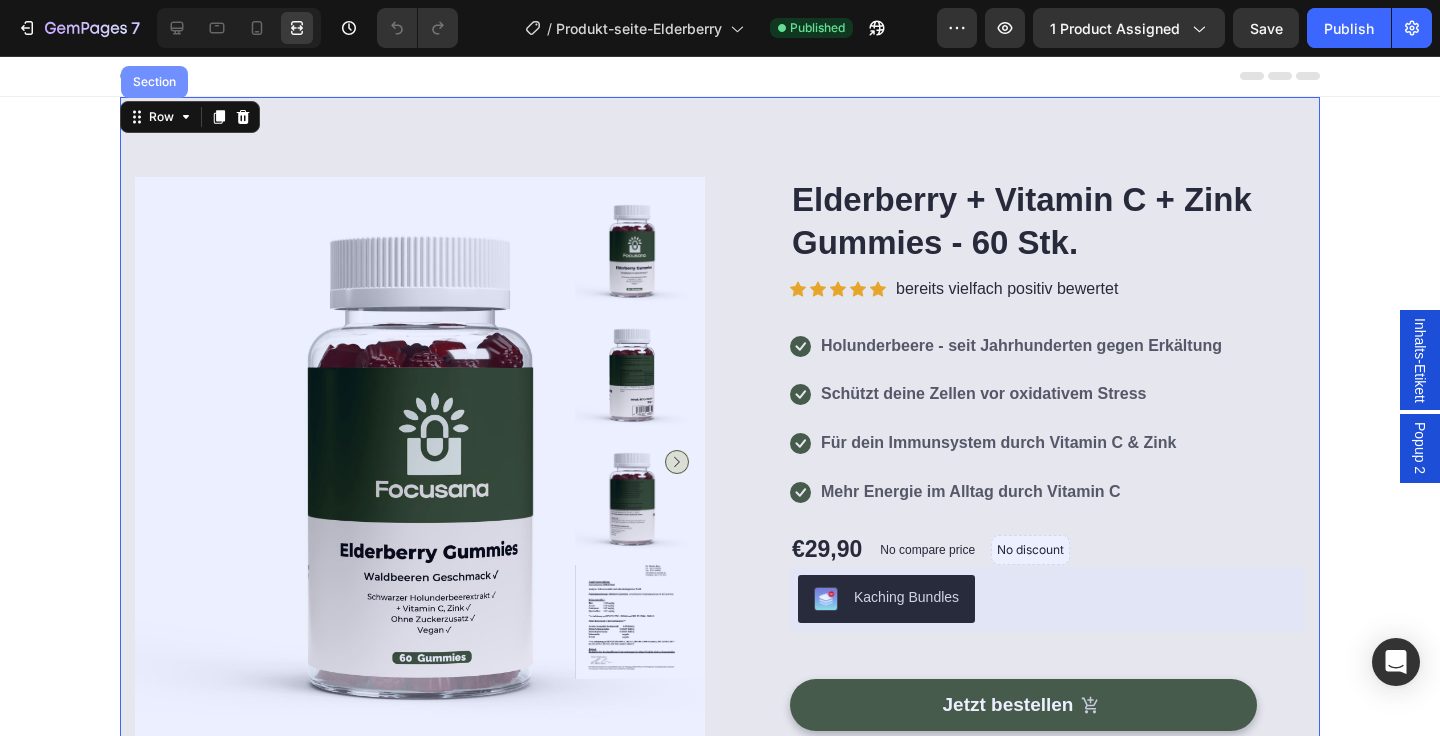 click on "Section" at bounding box center (154, 82) 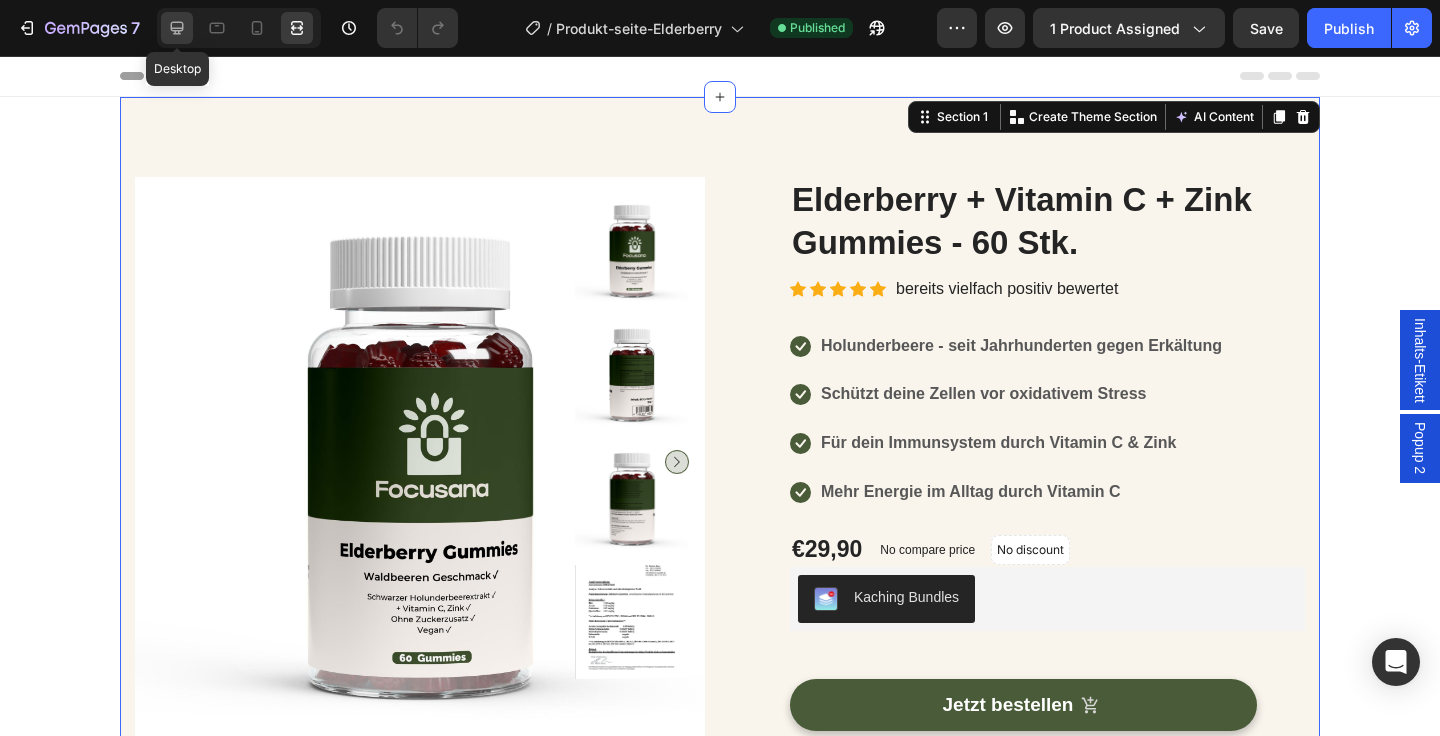 click 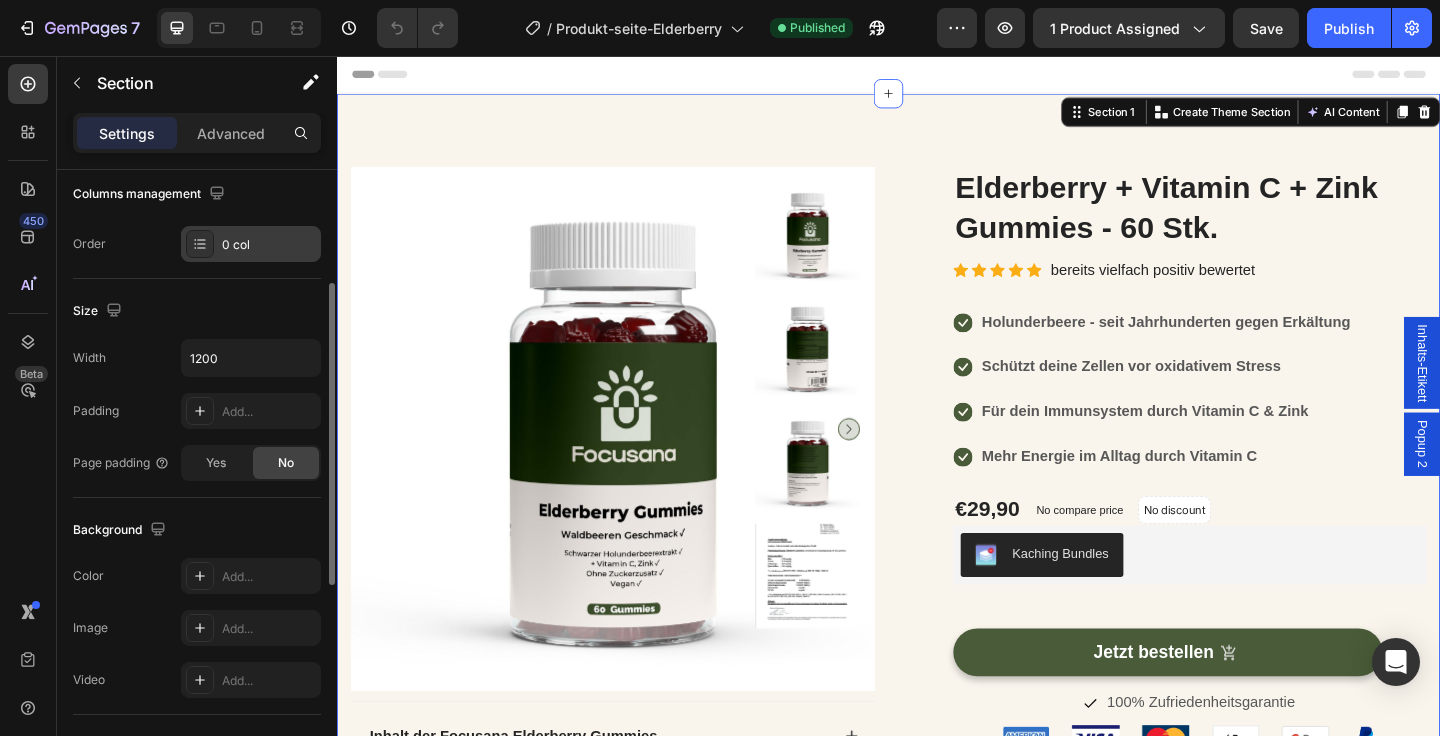 scroll, scrollTop: 271, scrollLeft: 0, axis: vertical 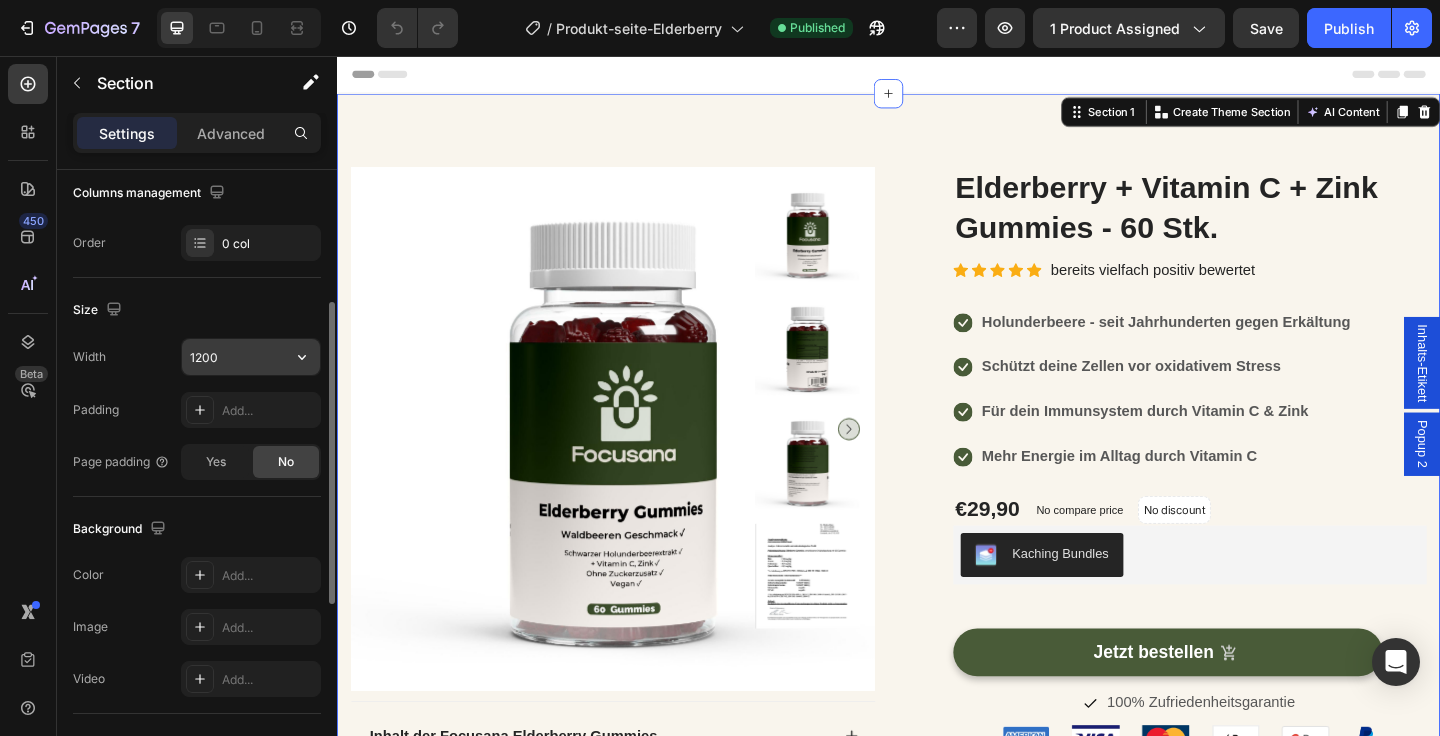 click on "1200" at bounding box center [251, 357] 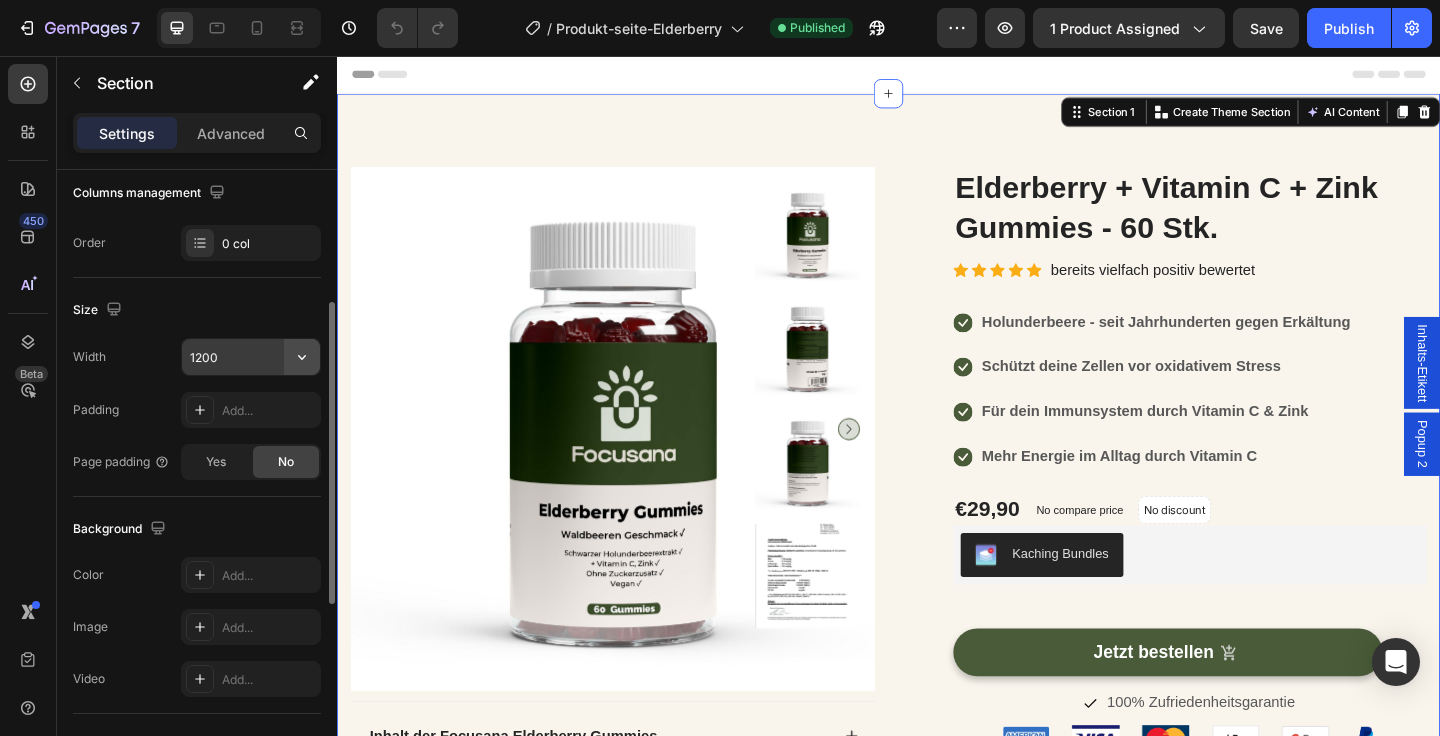 click 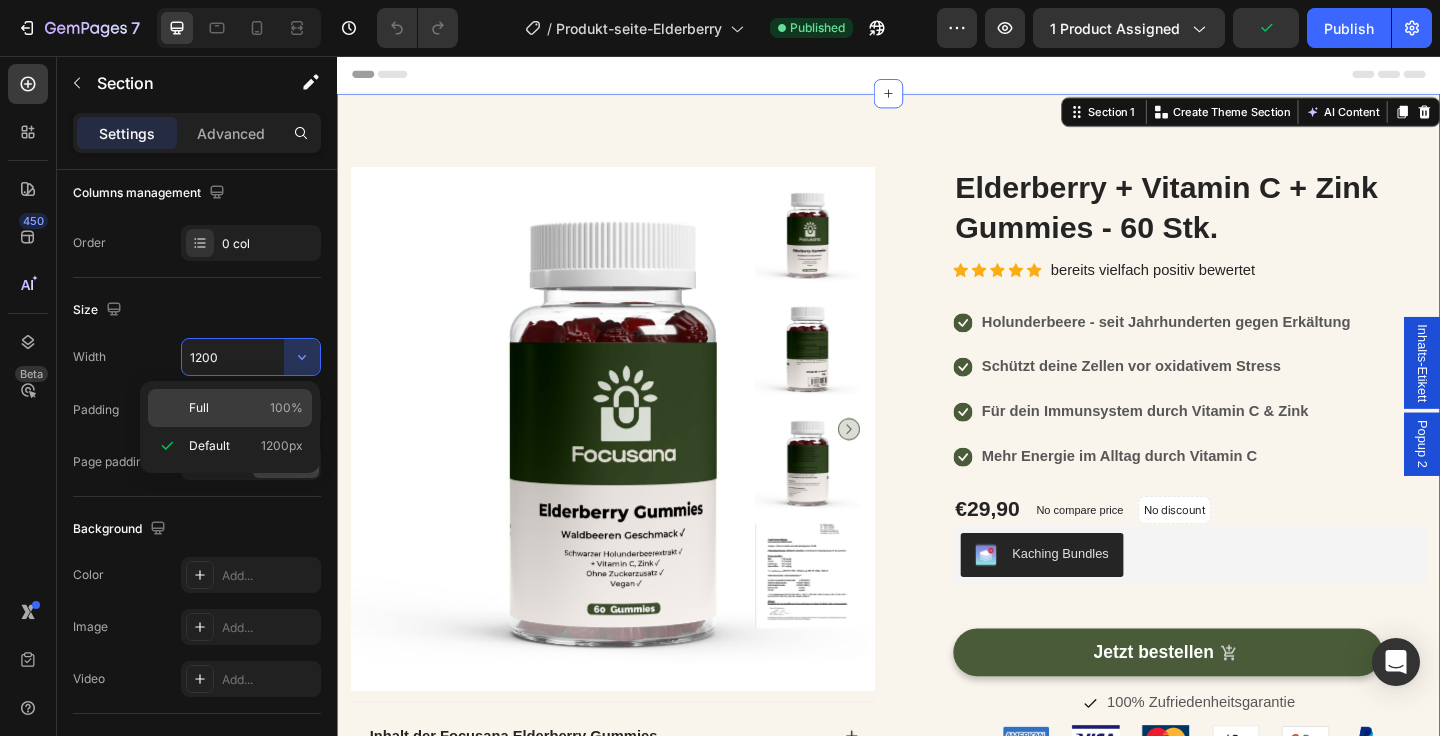 click on "Full 100%" 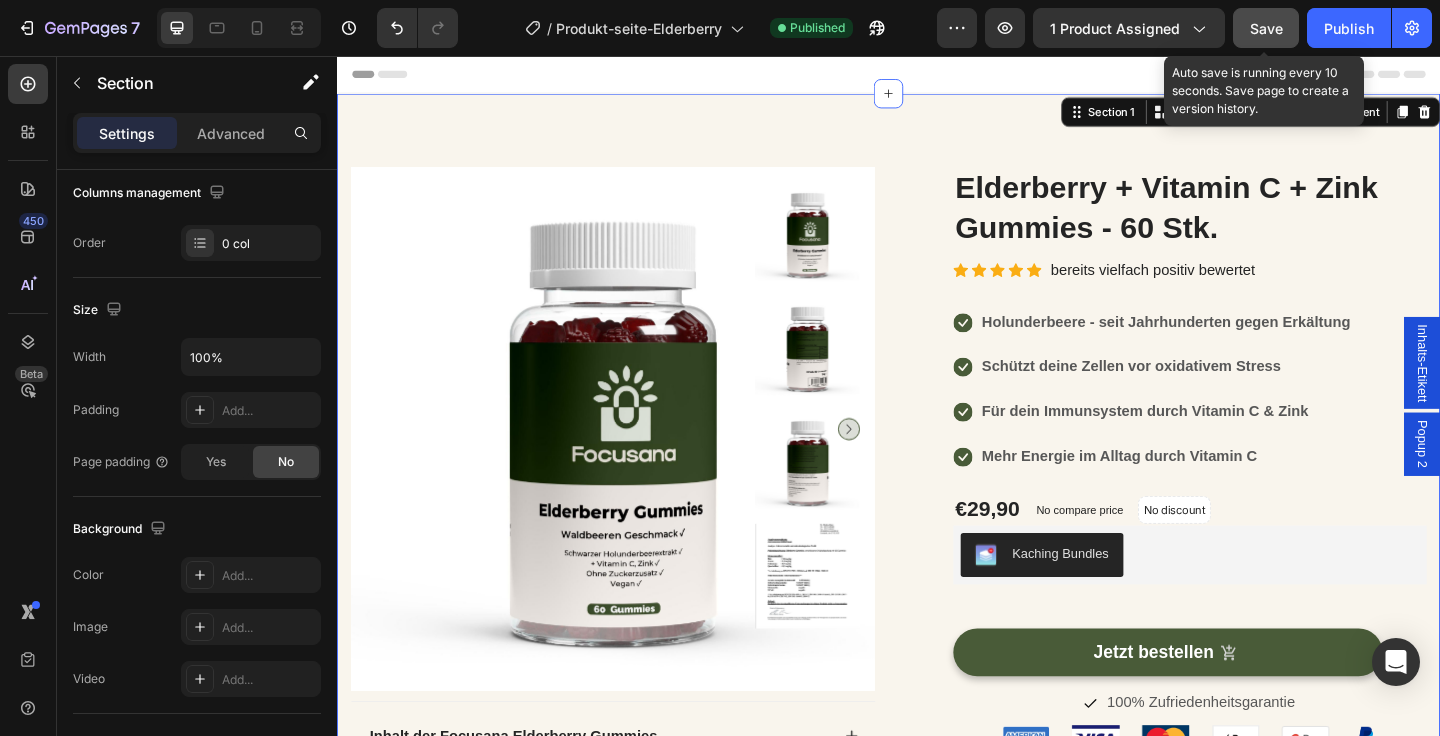 click on "Save" 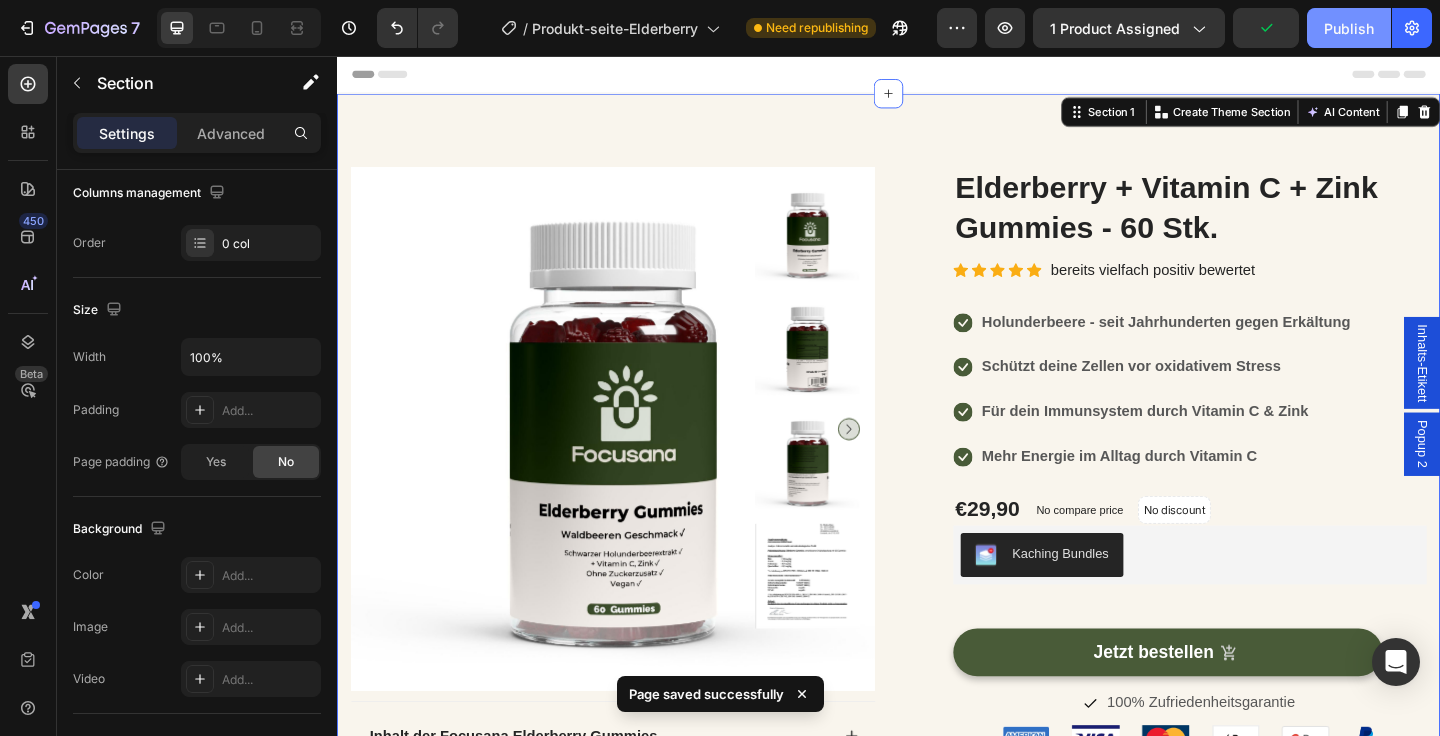 click on "Publish" at bounding box center [1349, 28] 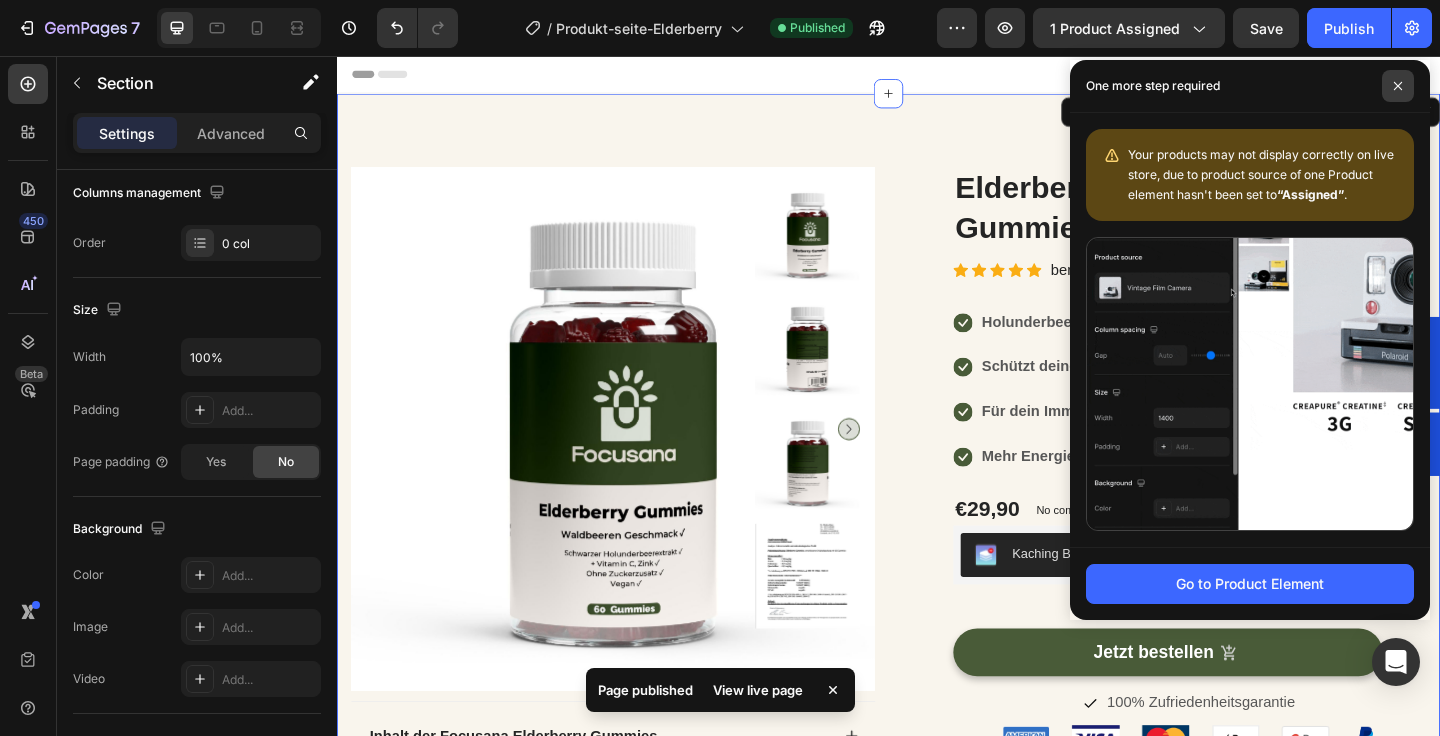 click at bounding box center (1398, 86) 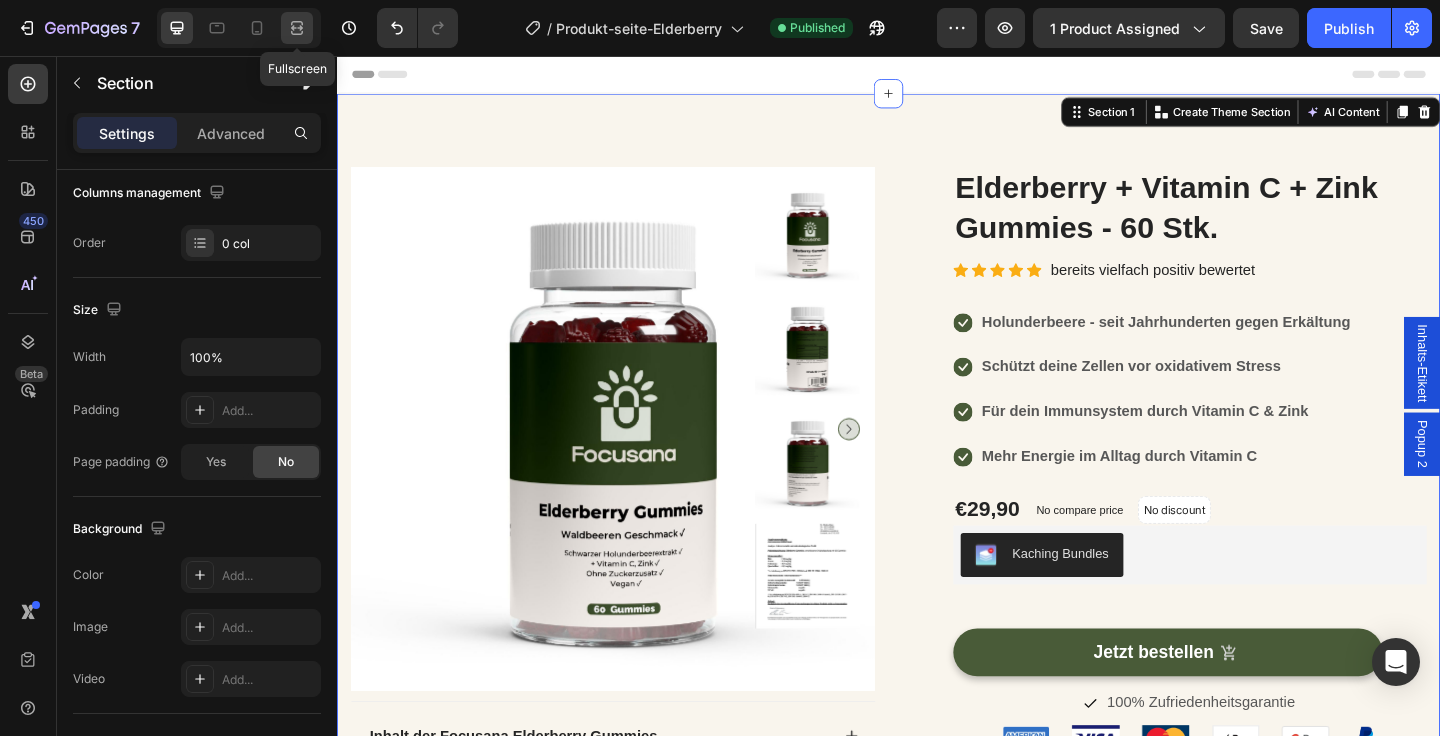 click 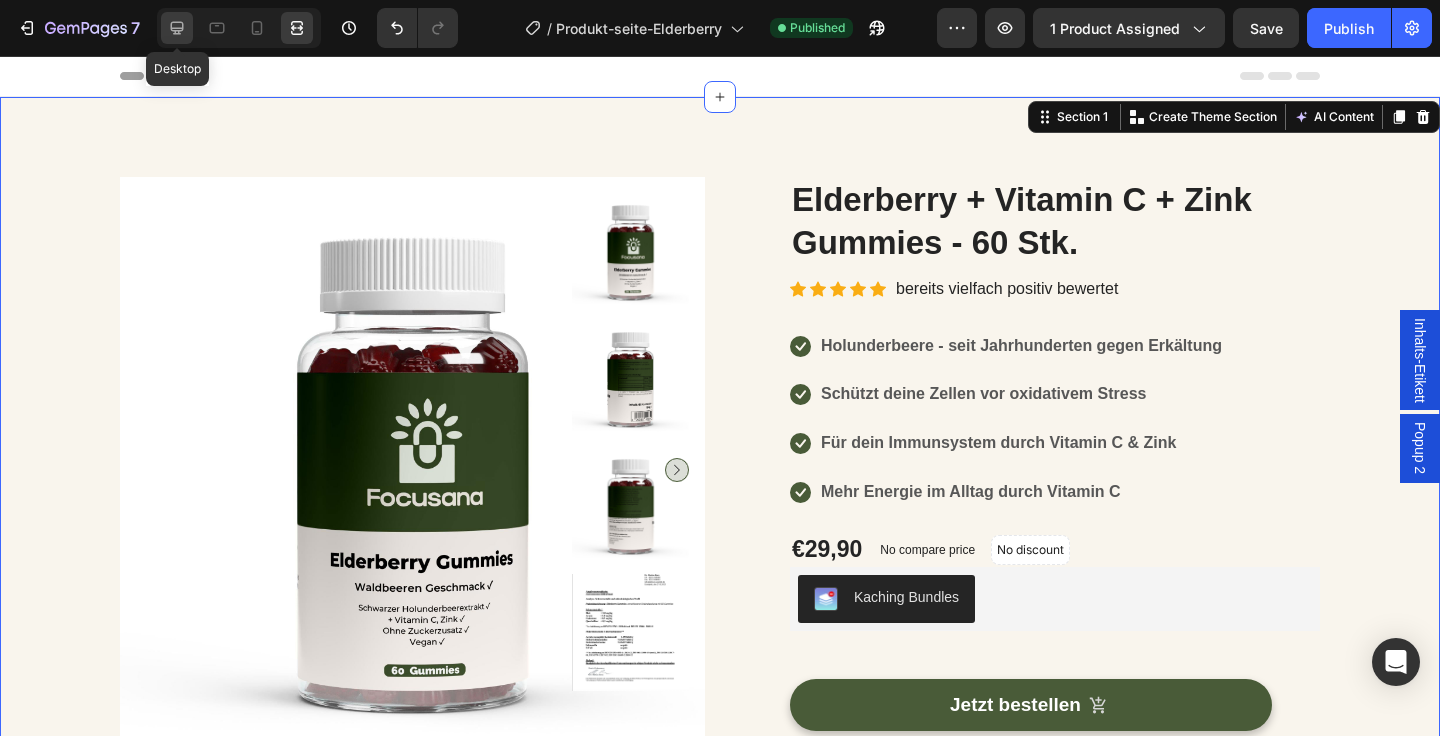 click 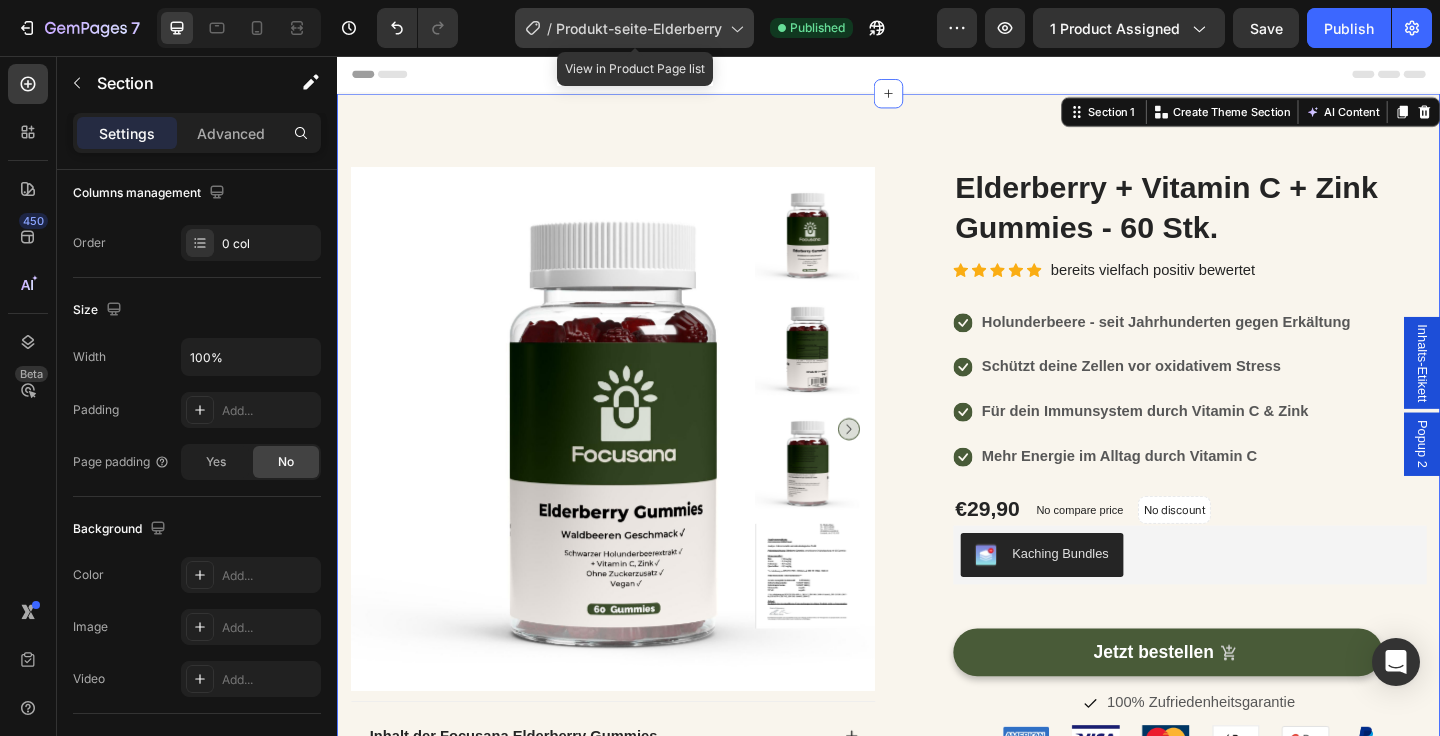 click on "/" at bounding box center [549, 28] 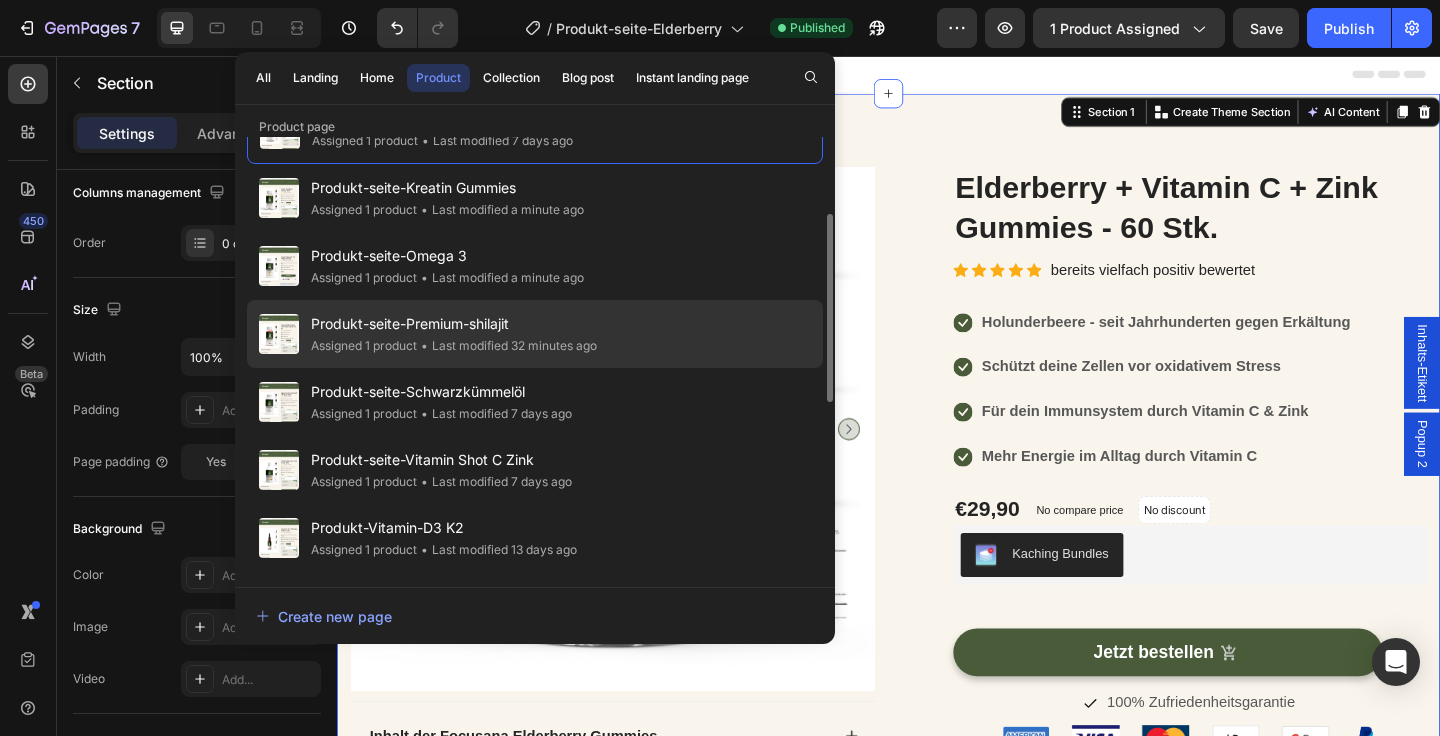 scroll, scrollTop: 93, scrollLeft: 0, axis: vertical 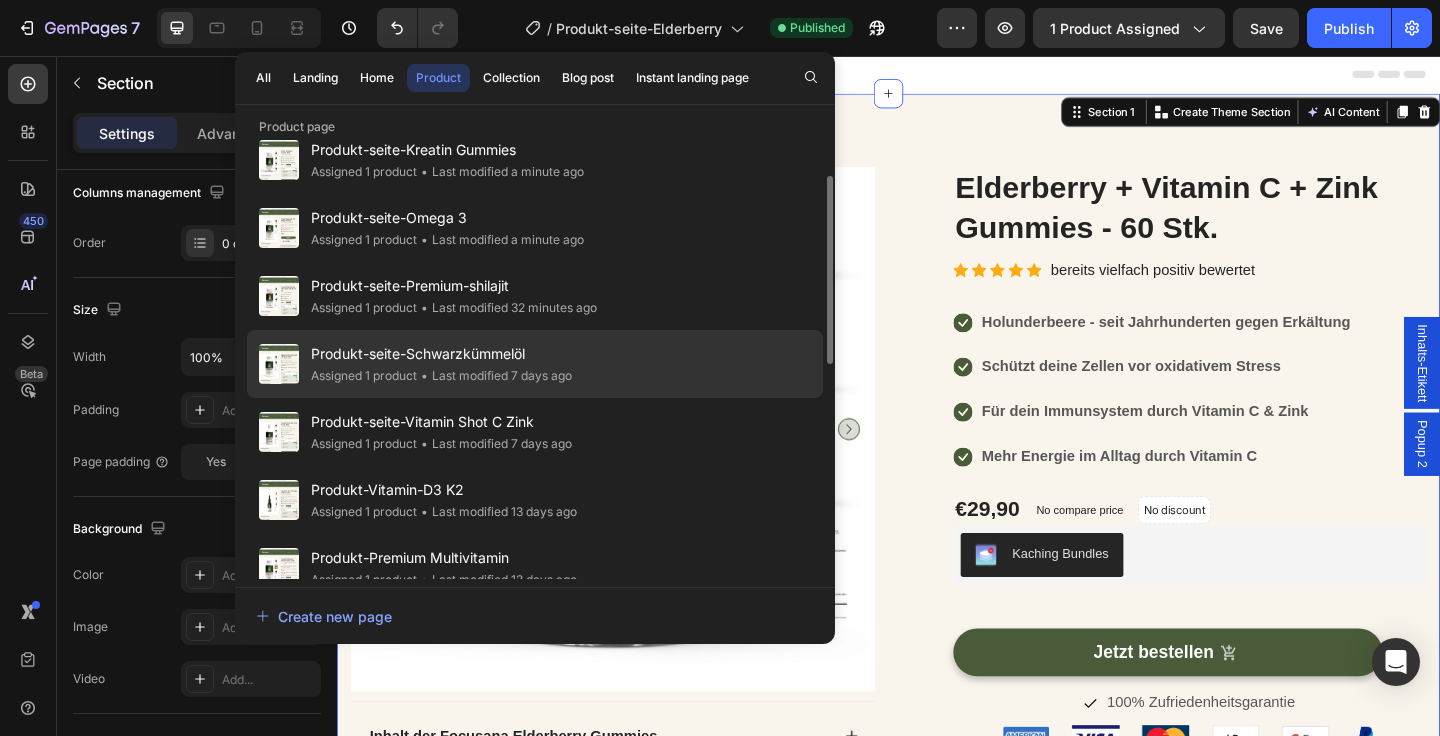 click on "Produkt-seite-Schwarzkümmelöl Assigned 1 product • Last modified 7 days ago" 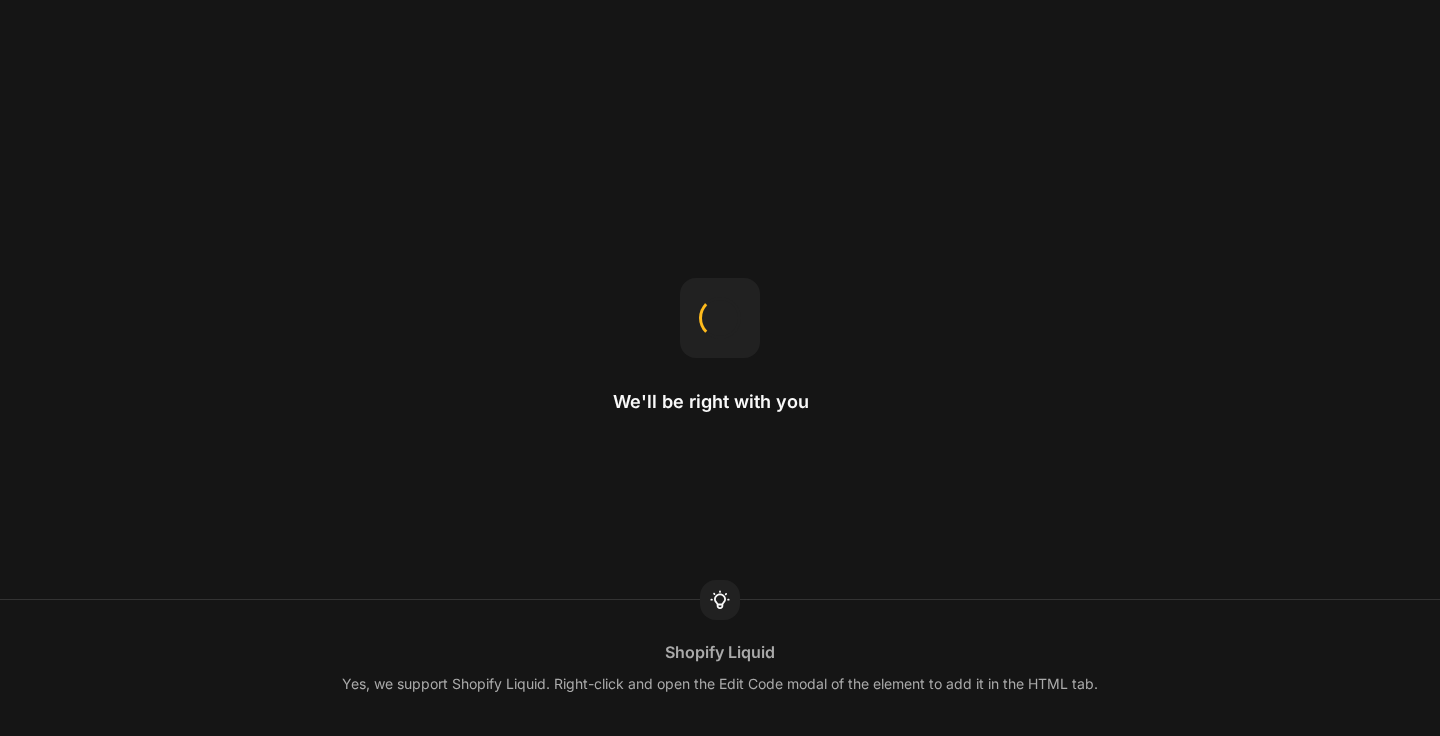 scroll, scrollTop: 0, scrollLeft: 0, axis: both 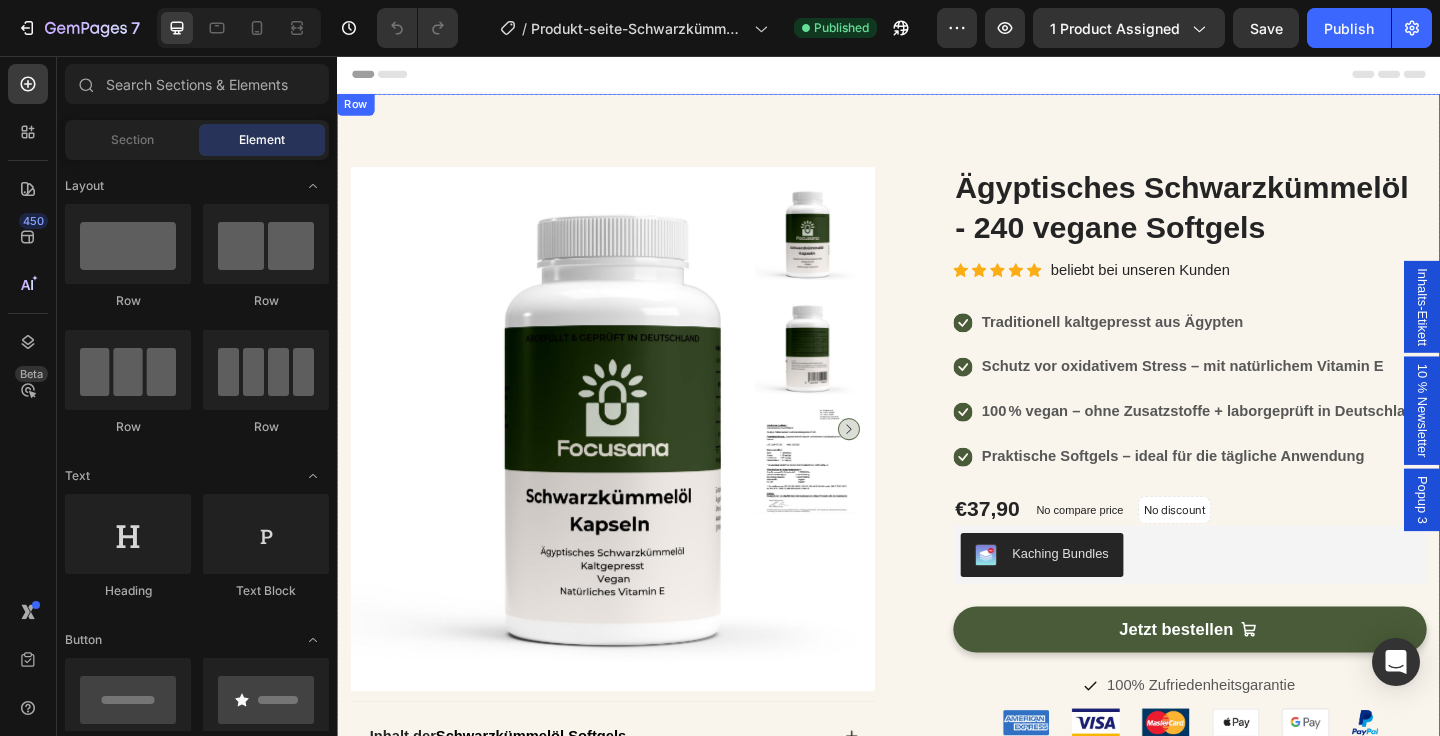 click on "Product Images
Inhalt der  Schwarzkümmelöl Softgels
Was sind Schwarzkümmelöl Softgels?
Wie kann mir Schwarzkümmelöl helfen?
Wie nehme ich die Schwarzkümmel Softgels richtig ein?
Sind die Softgels wirklich vegan? Accordion Inhalts-Etikett ansehen Button Laborbericht ansehen Button Row Row (P) Images & Gallery Ägyptisches Schwarzkümmelöl - 240 vegane Softgels (P) Title                Icon                Icon                Icon                Icon                Icon Icon List Hoz beliebt bei unseren Kunden Text block Row
Icon Traditionell kaltgepresst aus Ägypten Text block
Icon Schutz vor oxidativem Stress – mit natürlichem Vitamin E Text block
Icon 100 % vegan – ohne Zusatzstoffe + laborgeprüft in Deutschland Text block
Icon Praktische Softgels – ideal für die tägliche Anwendung Text block Icon List €37,90 (P) Price (P) Price" at bounding box center [937, 690] 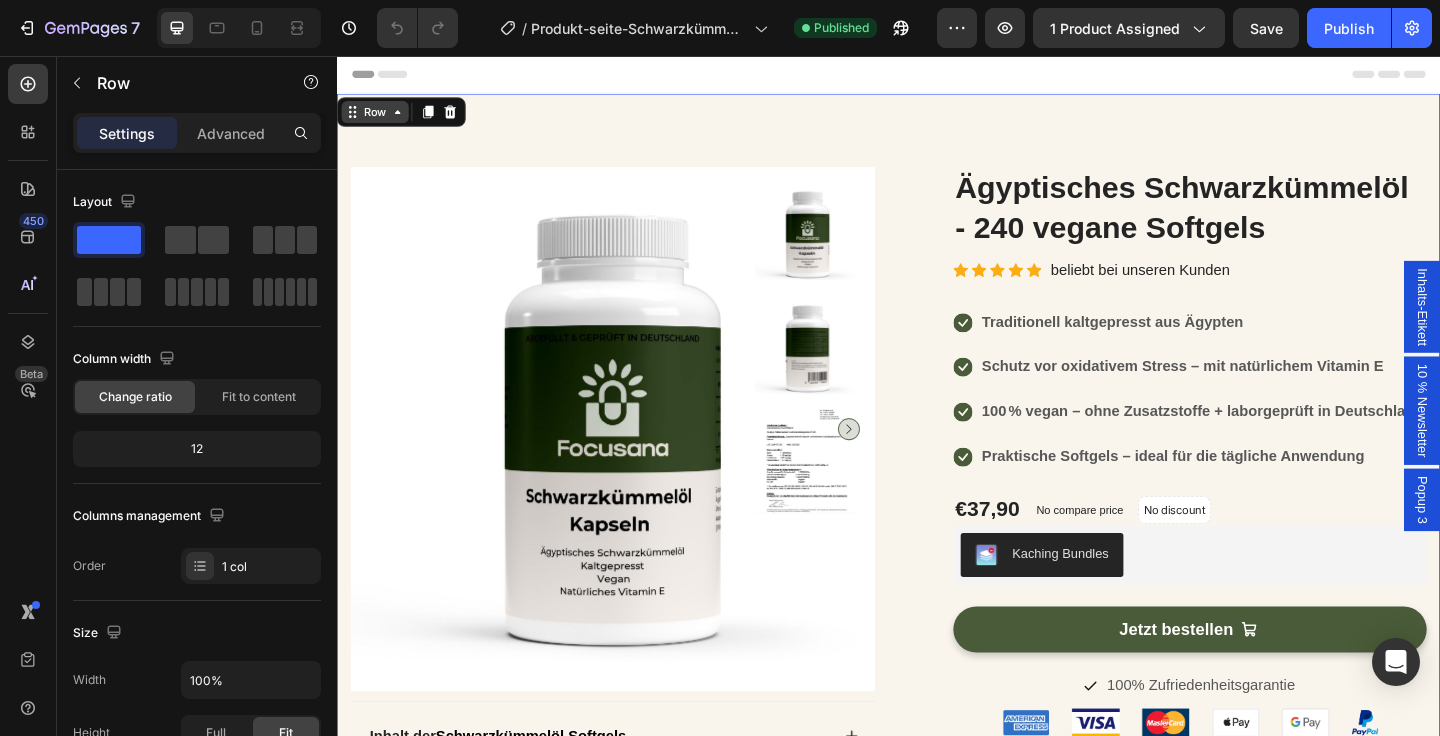 click on "Row" at bounding box center [378, 117] 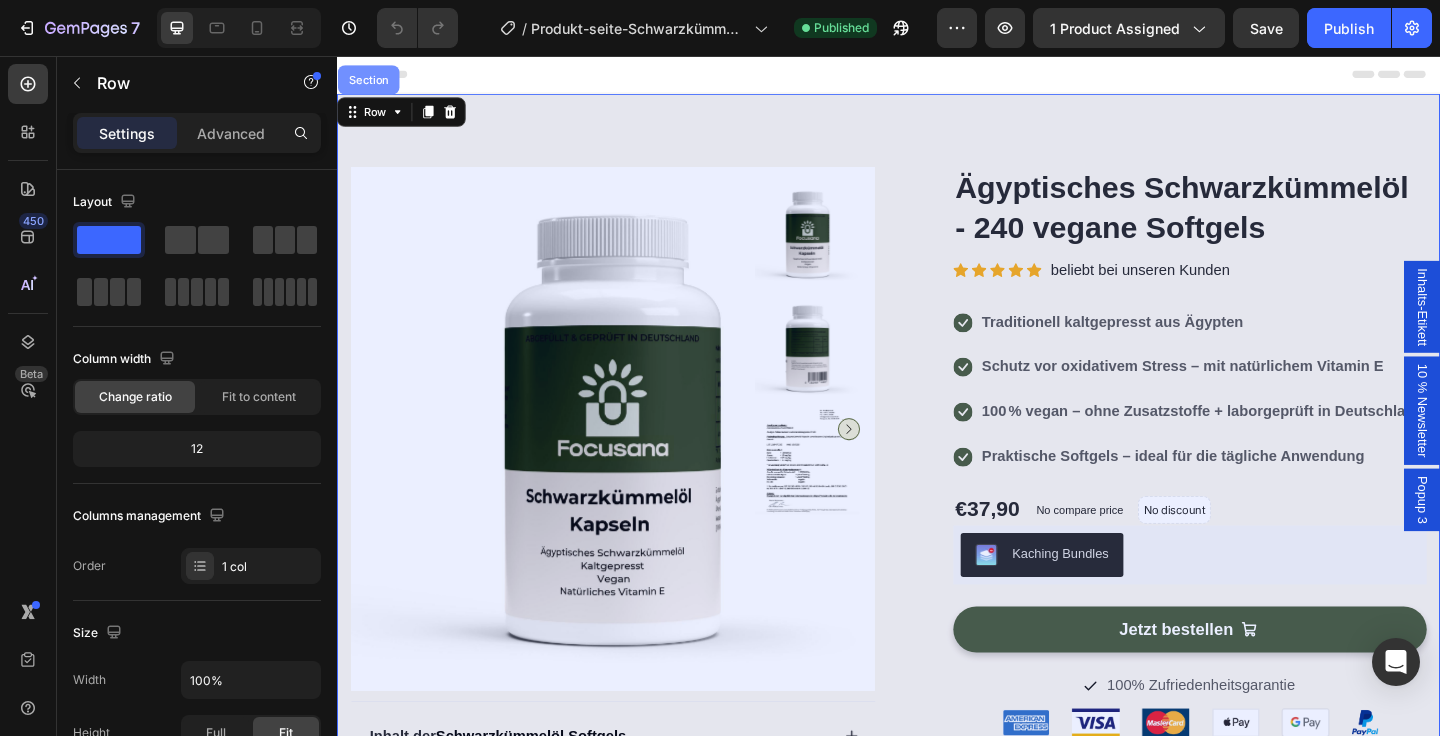 click on "Section" at bounding box center (371, 82) 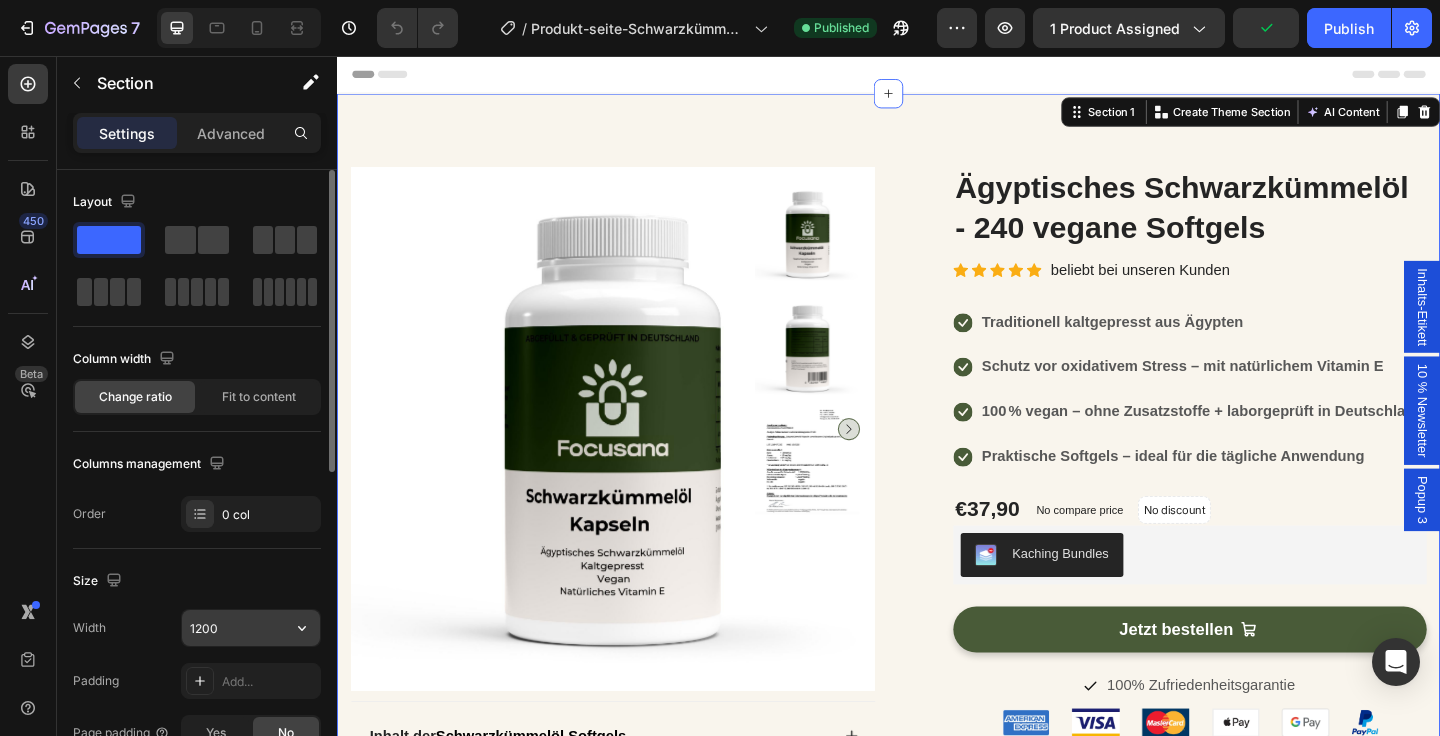 click on "1200" at bounding box center (251, 628) 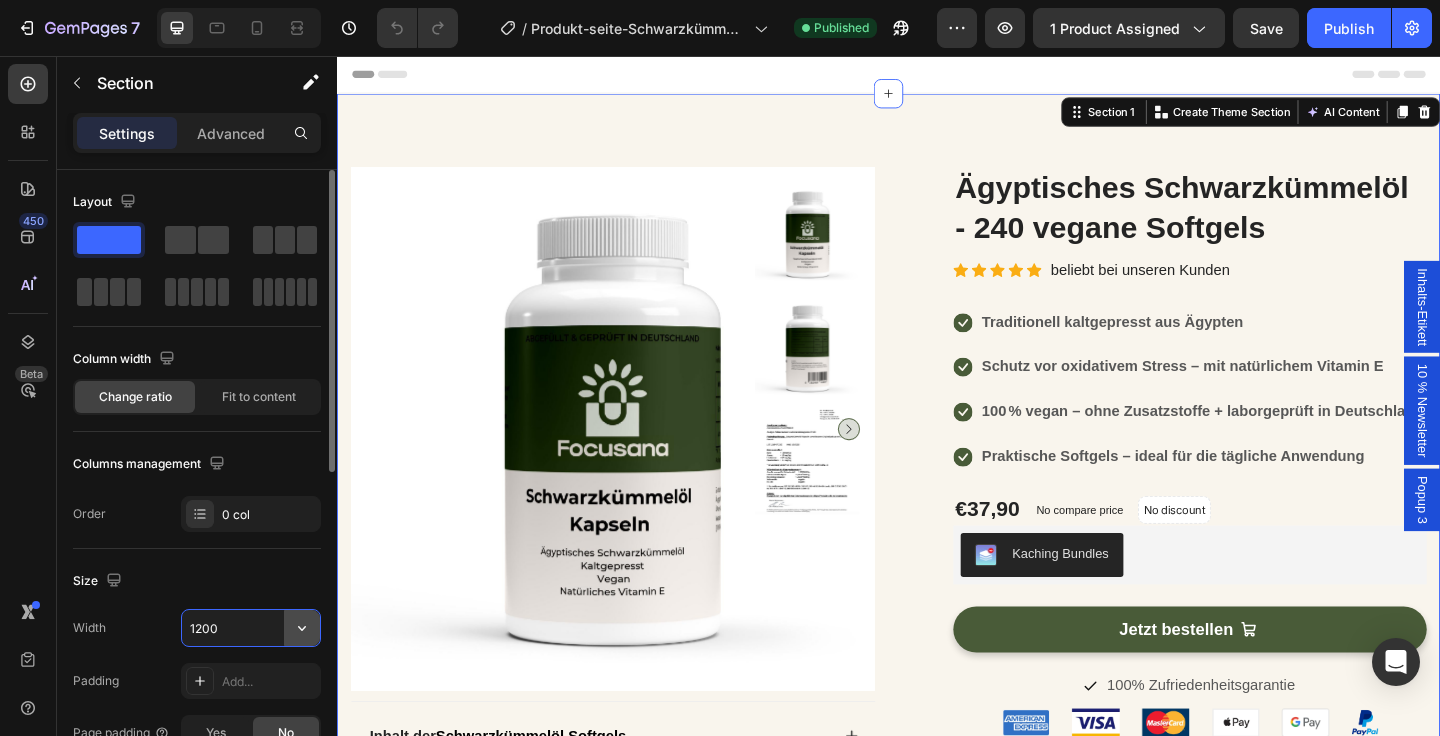 click 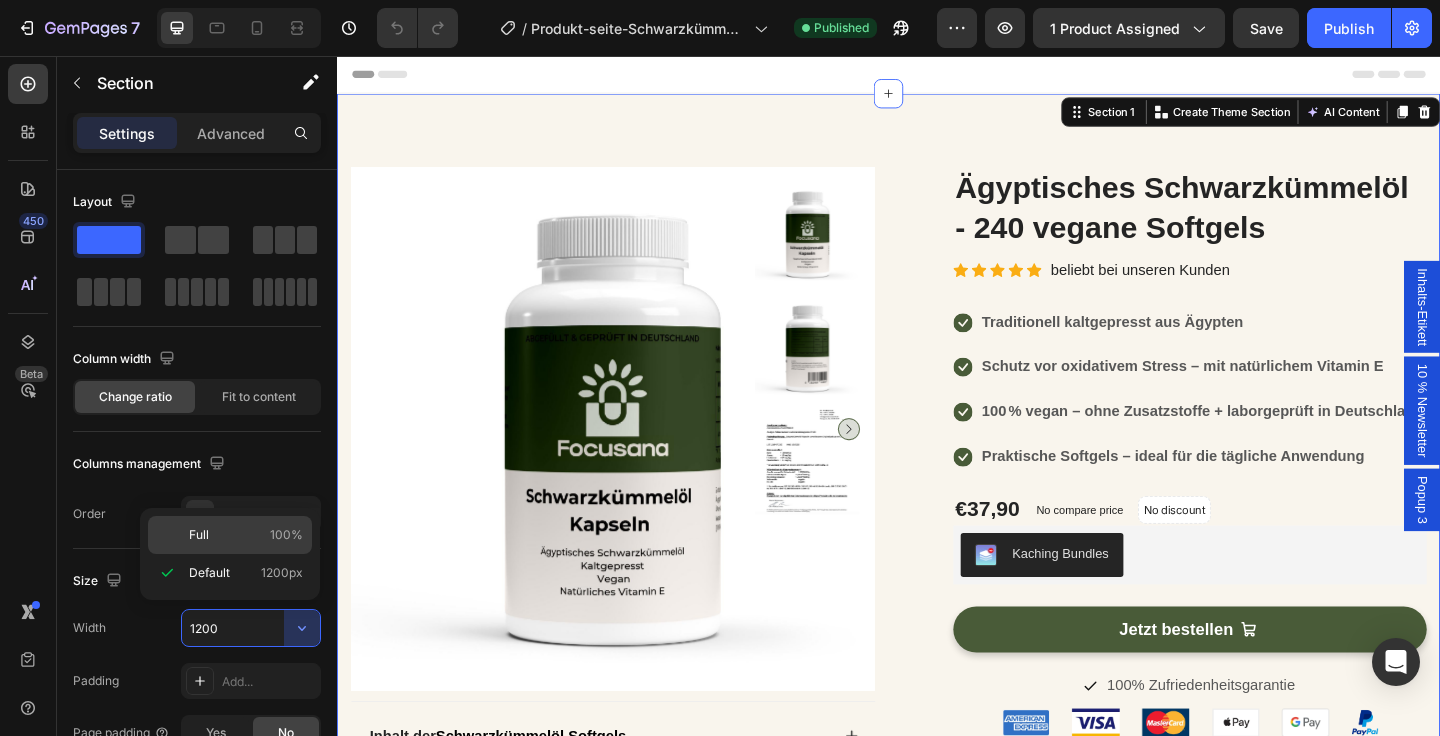 click on "Full 100%" at bounding box center [246, 535] 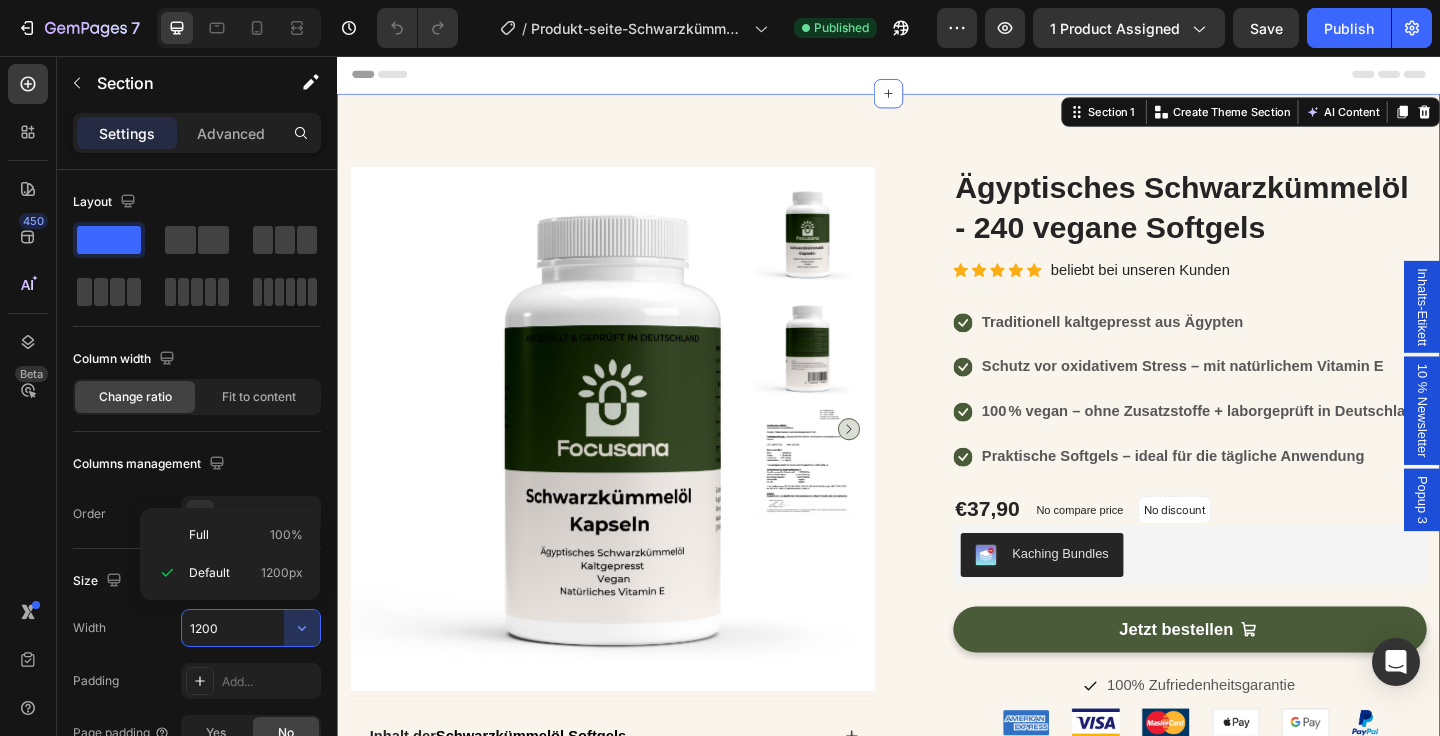 type on "100%" 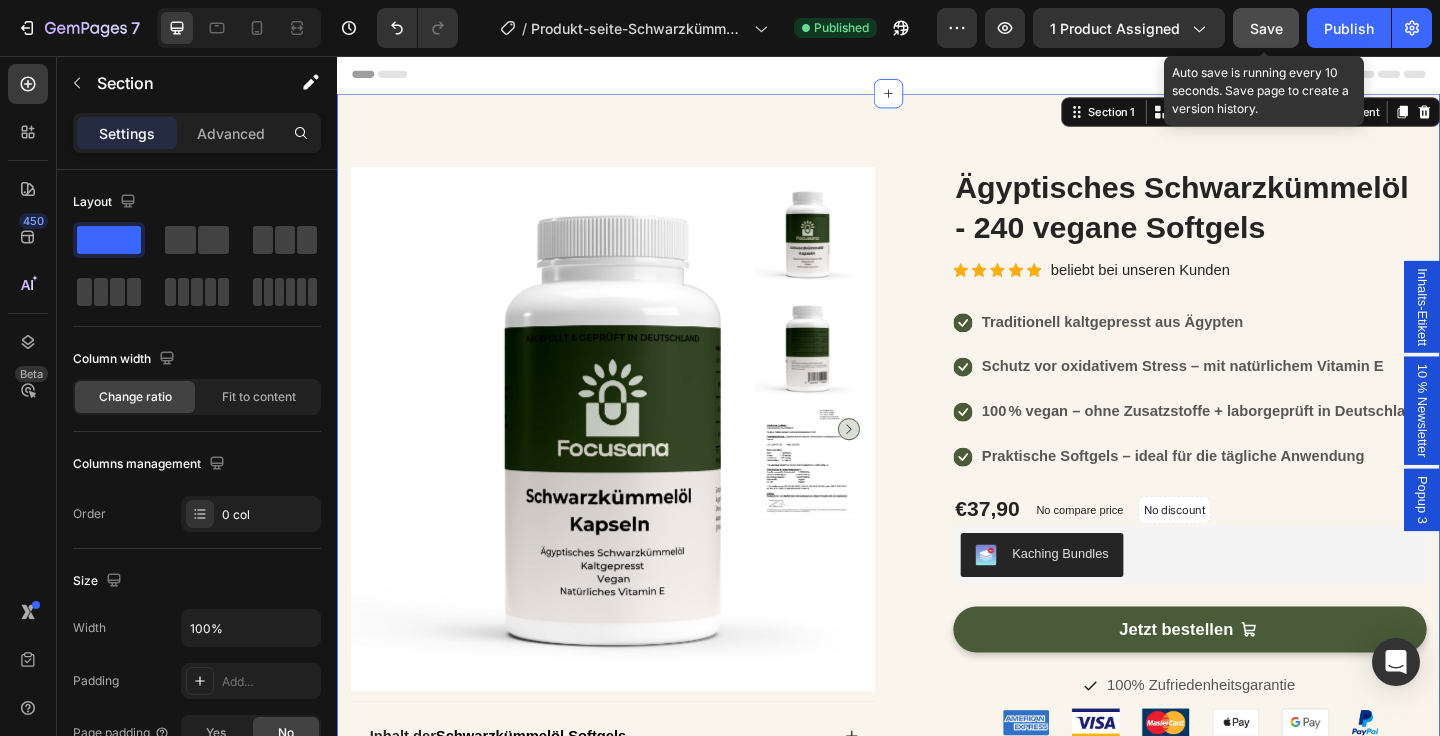 click on "Save" 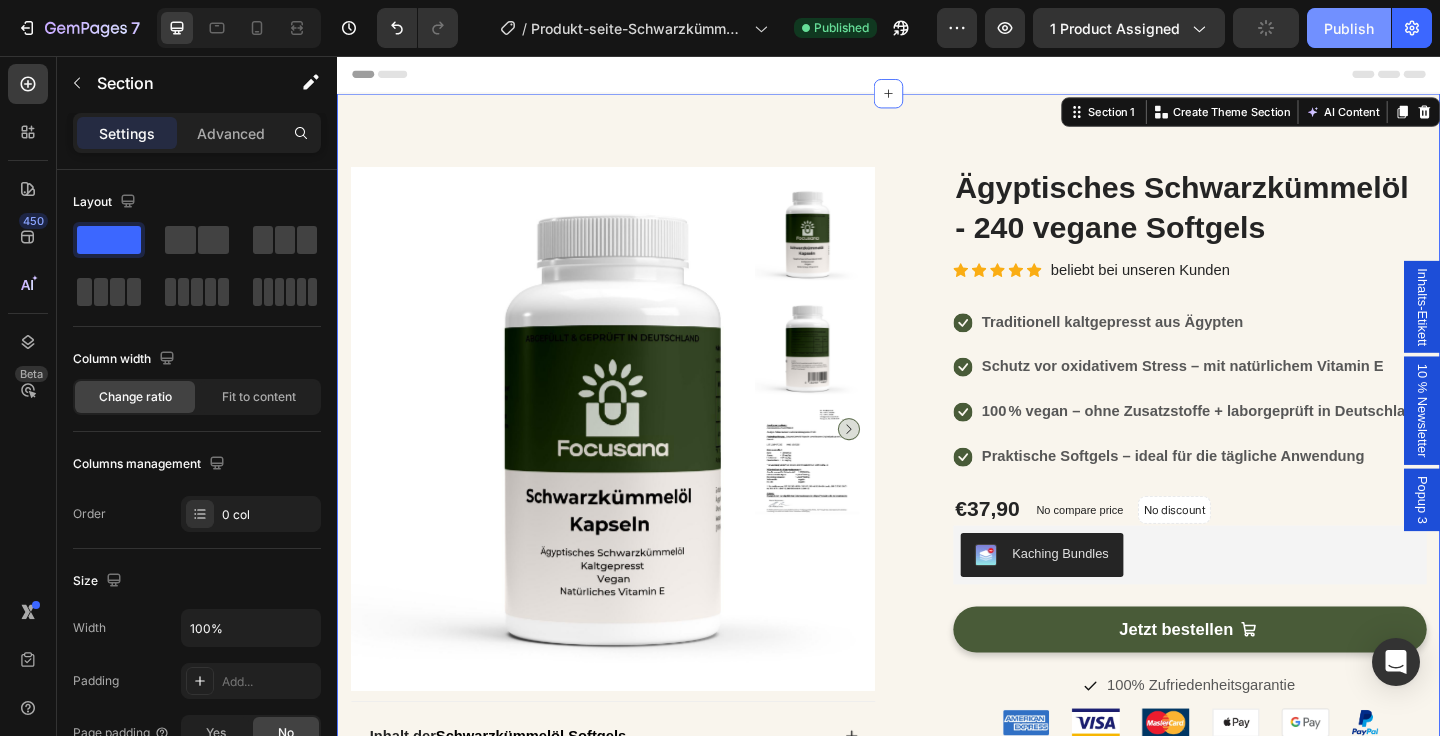 click on "Publish" at bounding box center (1349, 28) 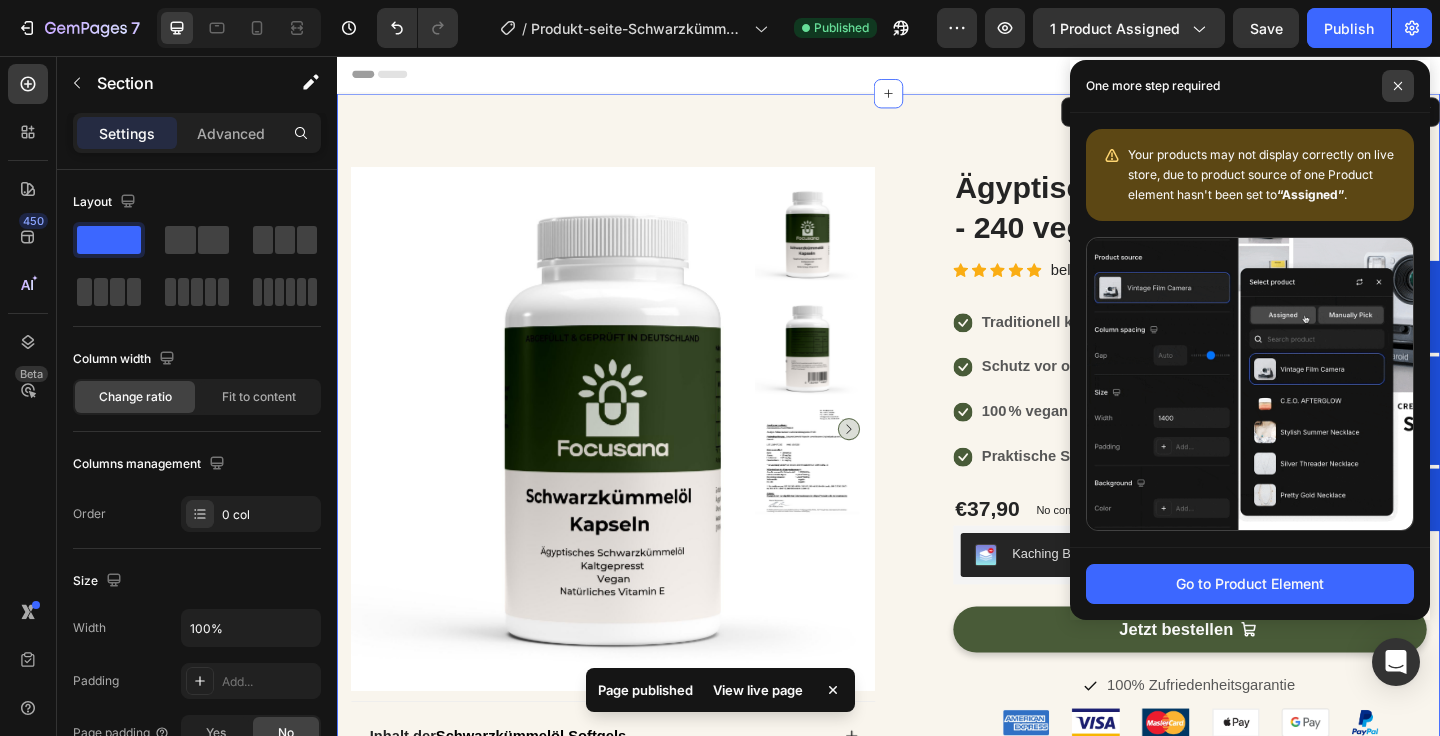 click at bounding box center [1398, 86] 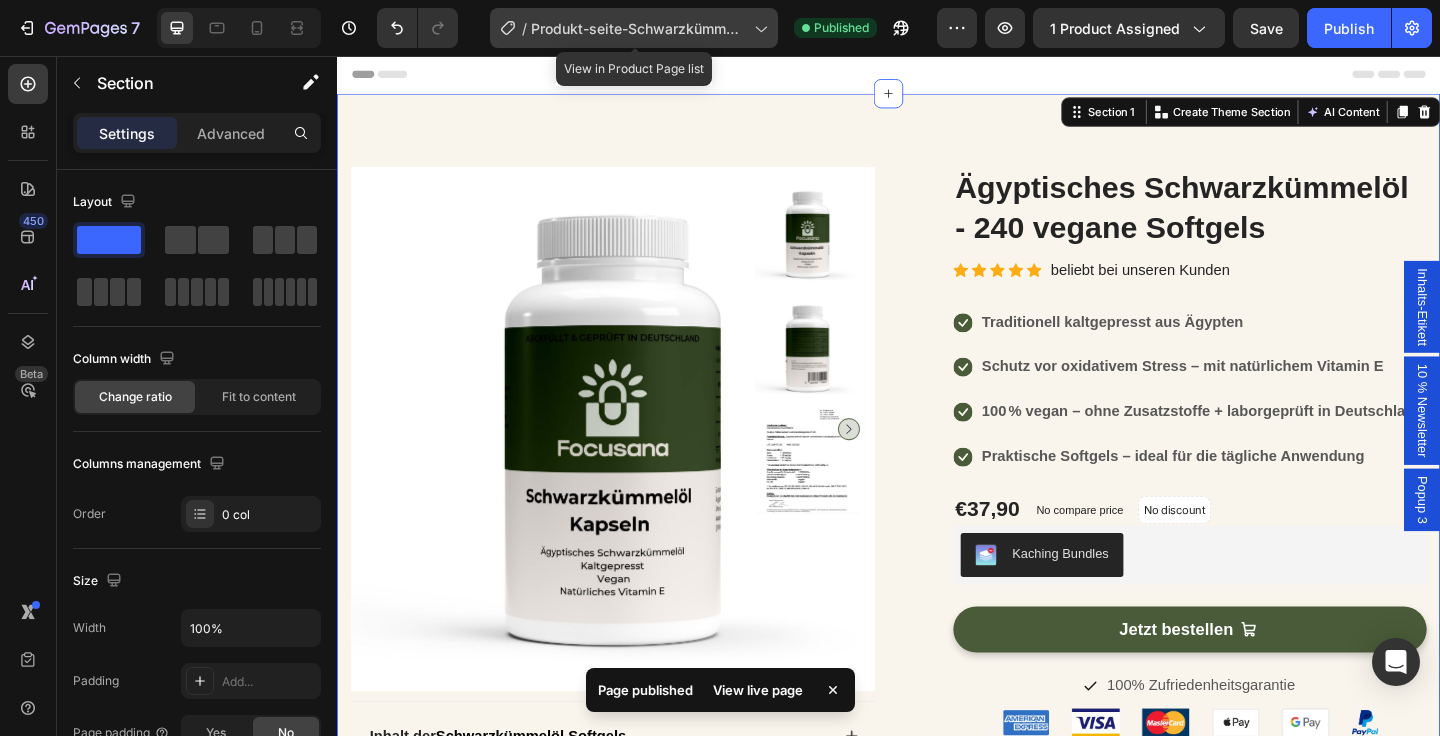 click on "Produkt-seite-Schwarzkümmelöl" at bounding box center (638, 28) 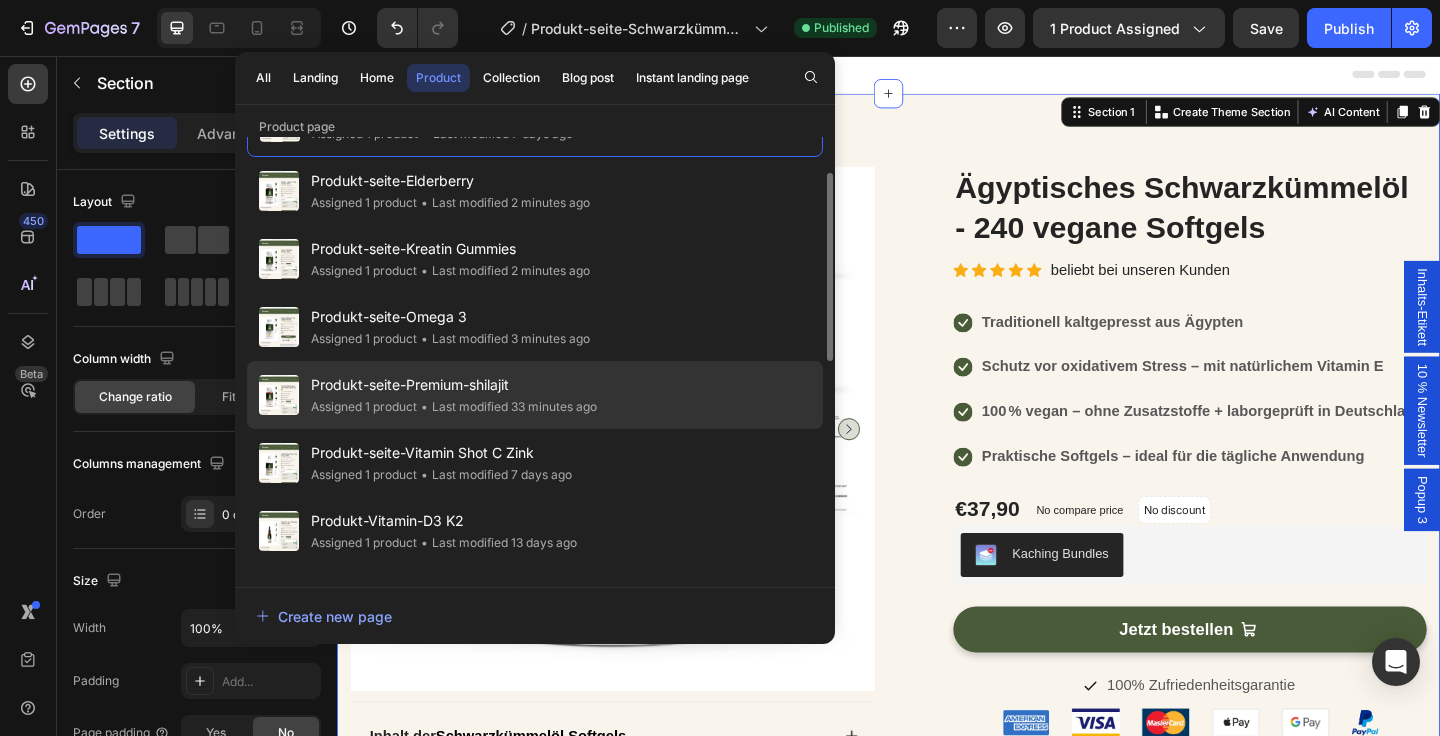 scroll, scrollTop: 132, scrollLeft: 0, axis: vertical 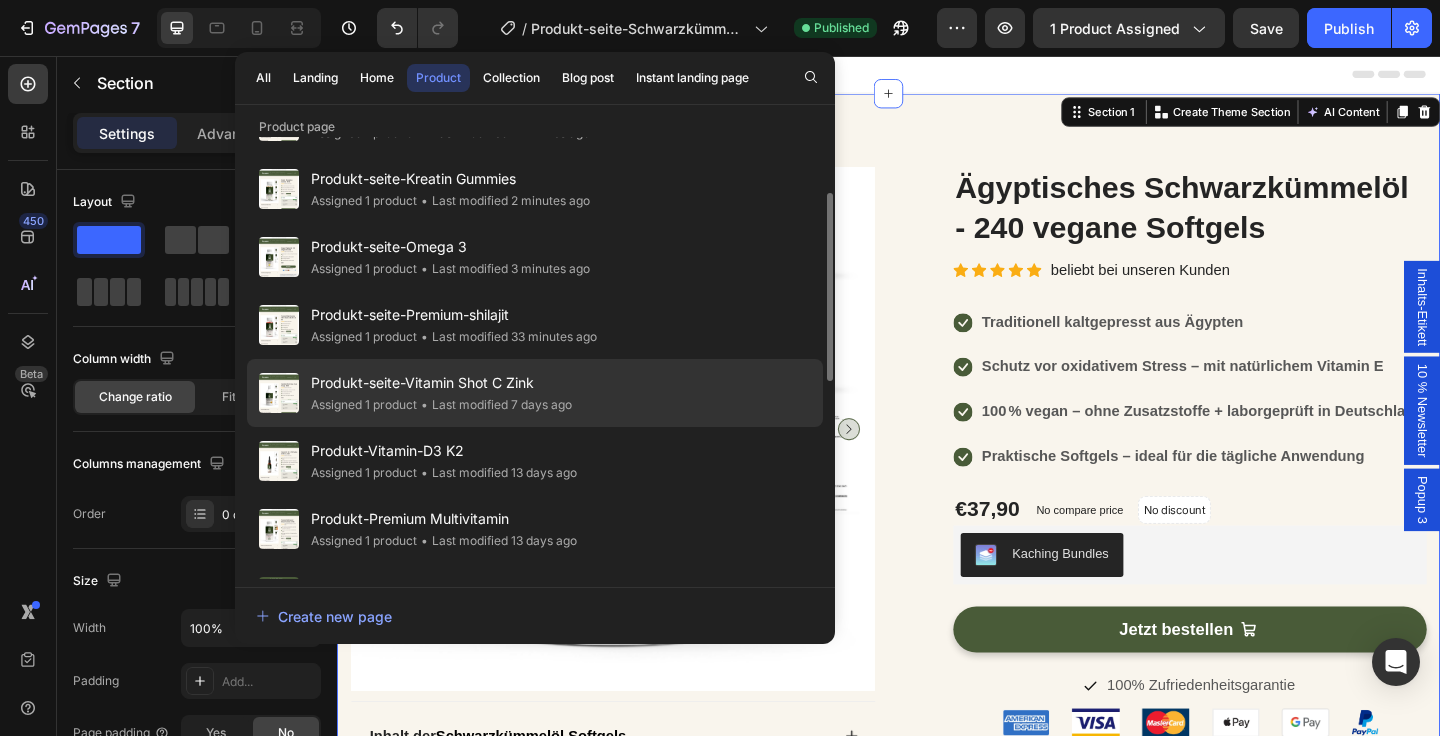 click on "Produkt-seite-Vitamin Shot C Zink Assigned 1 product • Last modified 7 days ago" 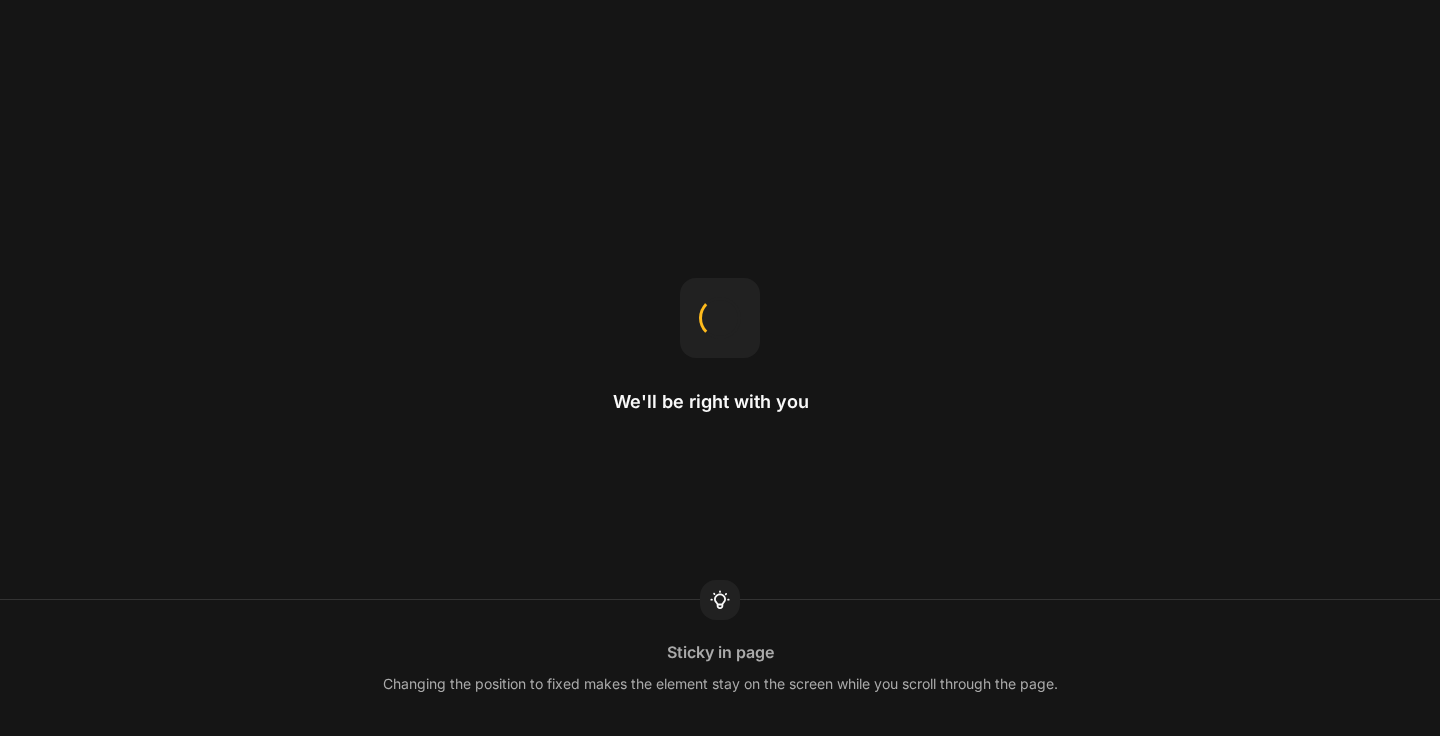 scroll, scrollTop: 0, scrollLeft: 0, axis: both 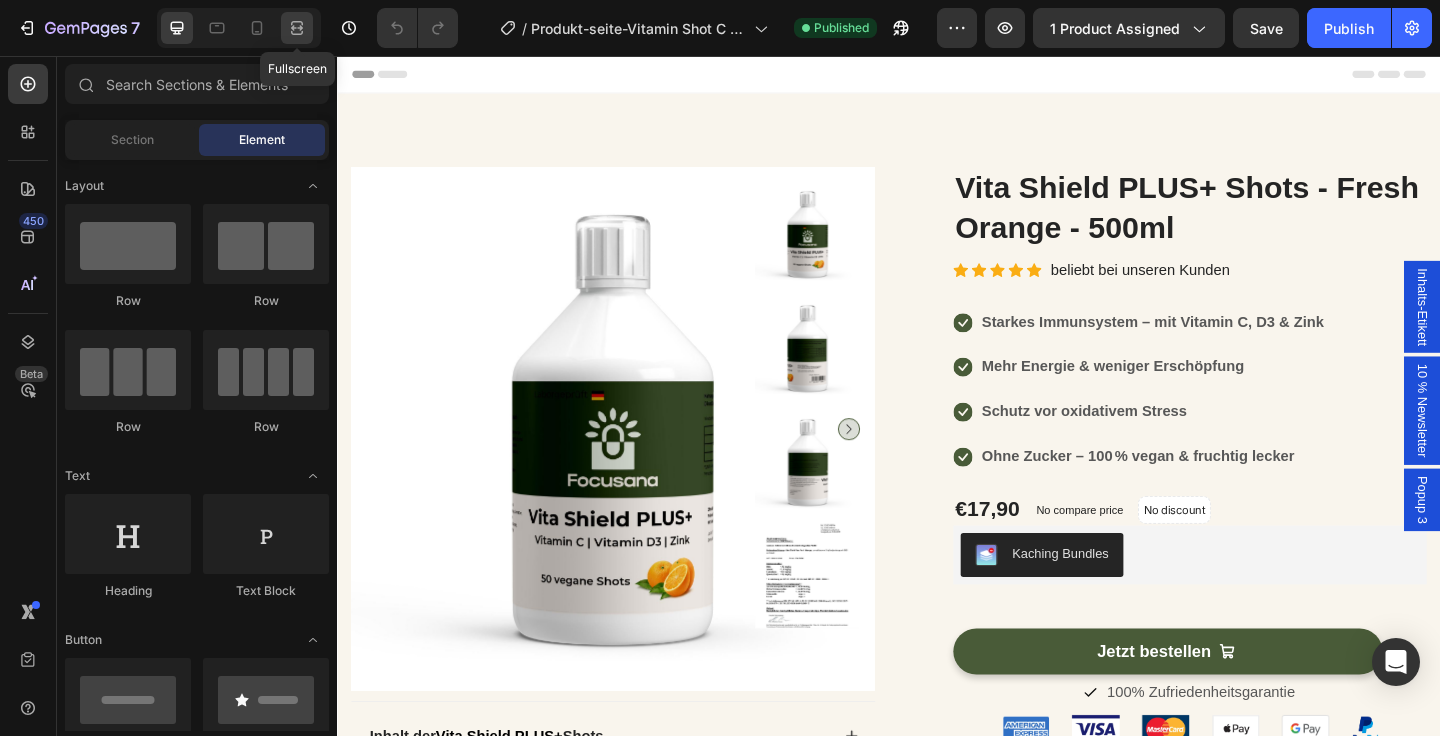 click 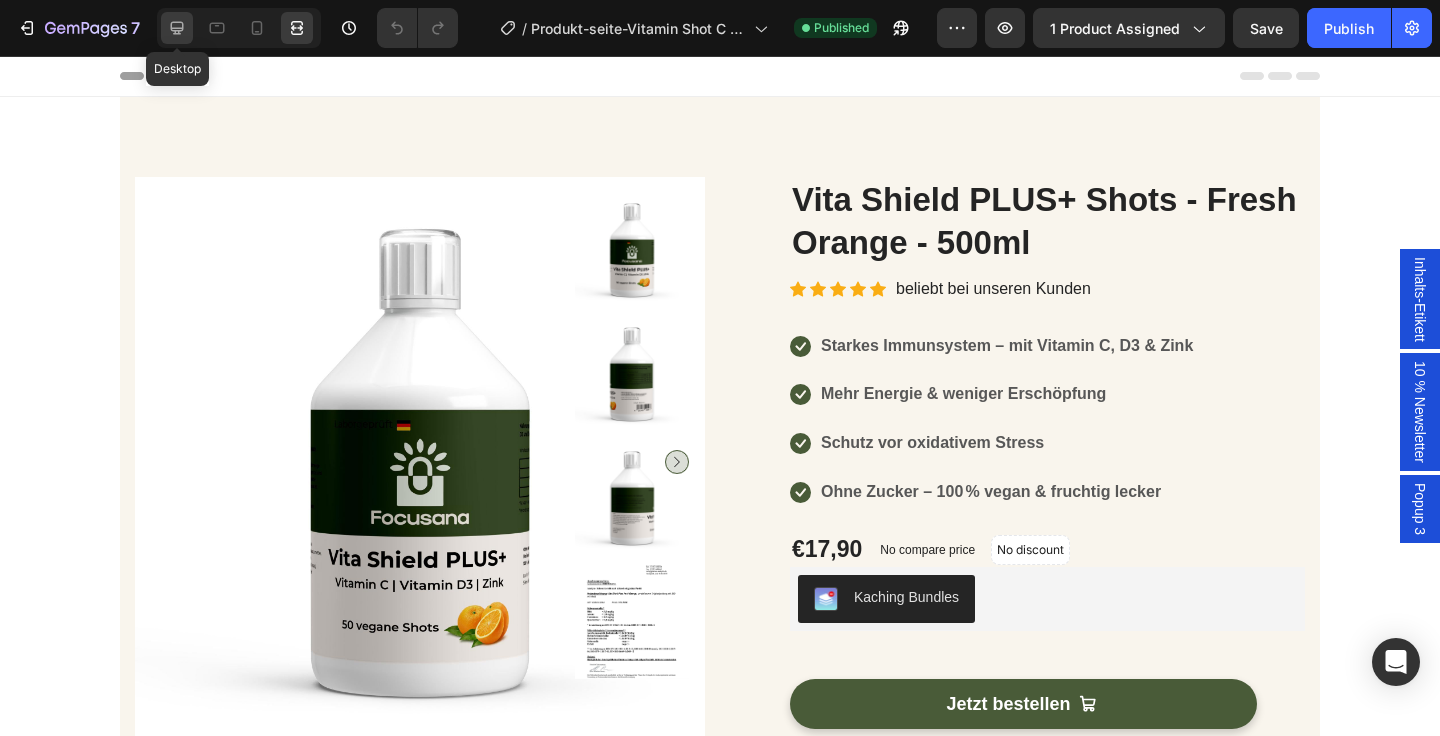 click 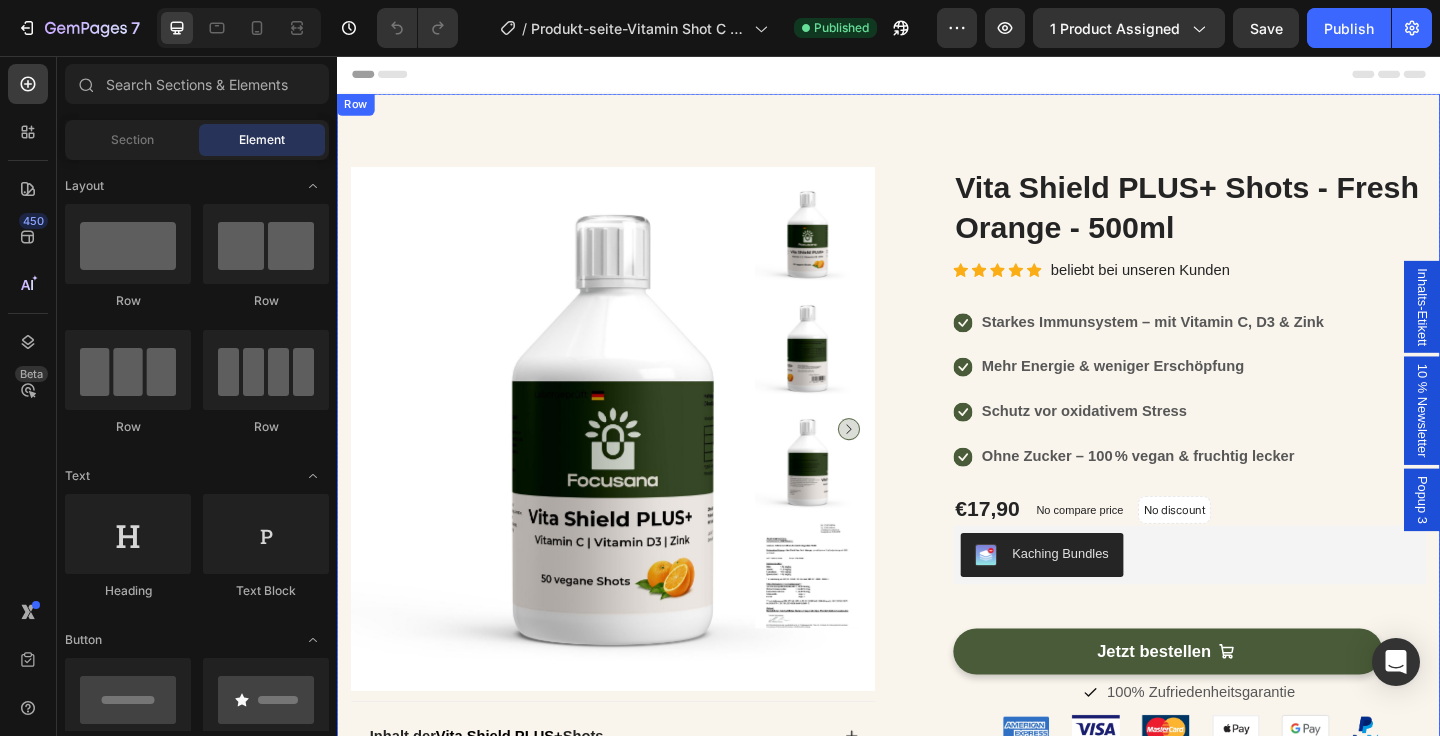 click on "Product Images
Inhalt der  Vita Shield PLUS+  Shots
Was sind Focusana Vitamin-Shots genau?
Wie können mir die Shots helfen?
Wie nehme ich die Shots richtig ein?
Sind die Shots wirklich vegan und ohne Zucker? Accordion Inhalts-Etikett ansehen Button Laborbericht ansehen Button Row Row (P) Images & Gallery Vita Shield PLUS+ Shots - Fresh Orange - 500ml (P) Title                Icon                Icon                Icon                Icon                Icon Icon List Hoz beliebt bei unseren Kunden Text block Row
Icon Starkes Immunsystem – mit Vitamin C, D3 & Zink Text block
Icon Mehr Energie & weniger Erschöpfung Text block
Icon Schutz vor oxidativem Stress Text block
Icon Ohne Zucker – 100 % vegan & fruchtig lecker Text block Icon List €17,90 (P) Price (P) Price No compare price (P) Price No discount   Not be displayed when published Row Icon" at bounding box center (937, 690) 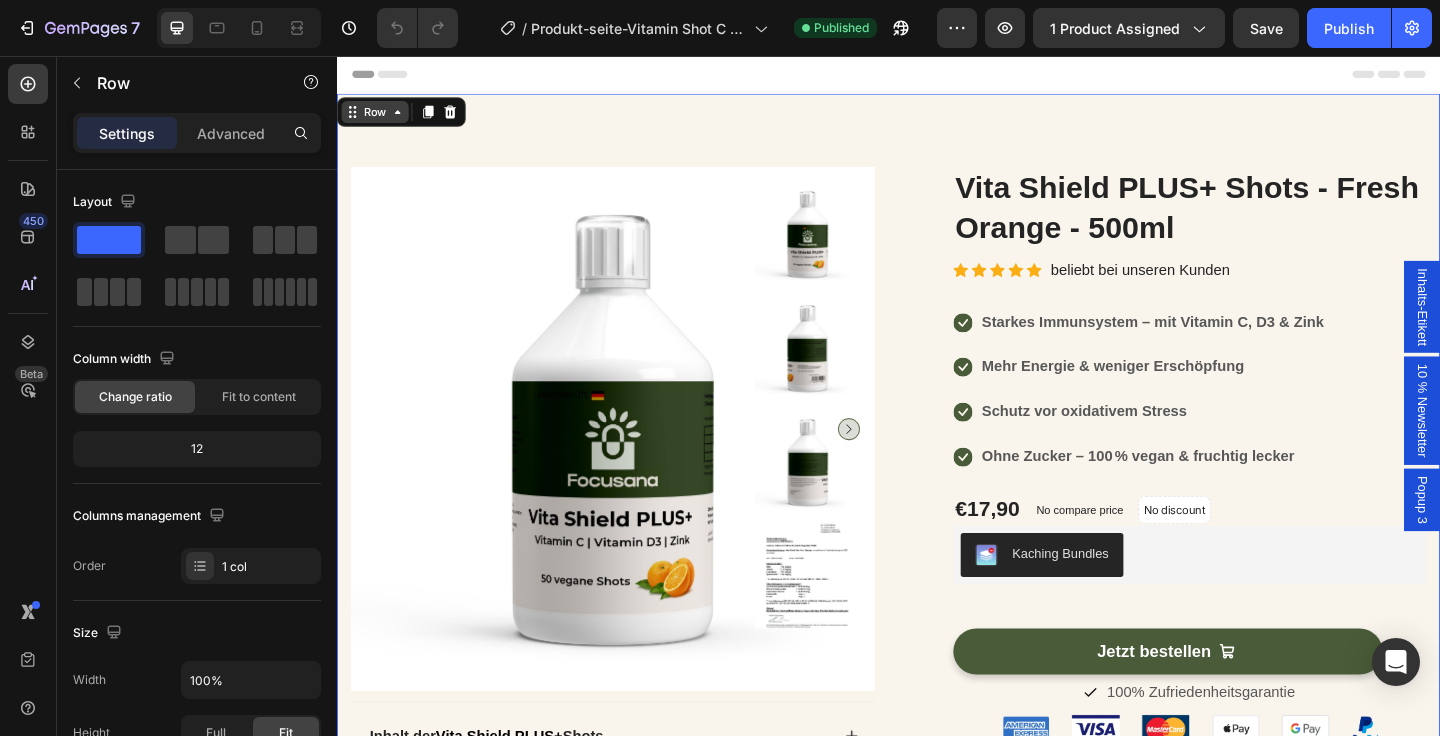 click on "Row" at bounding box center (378, 117) 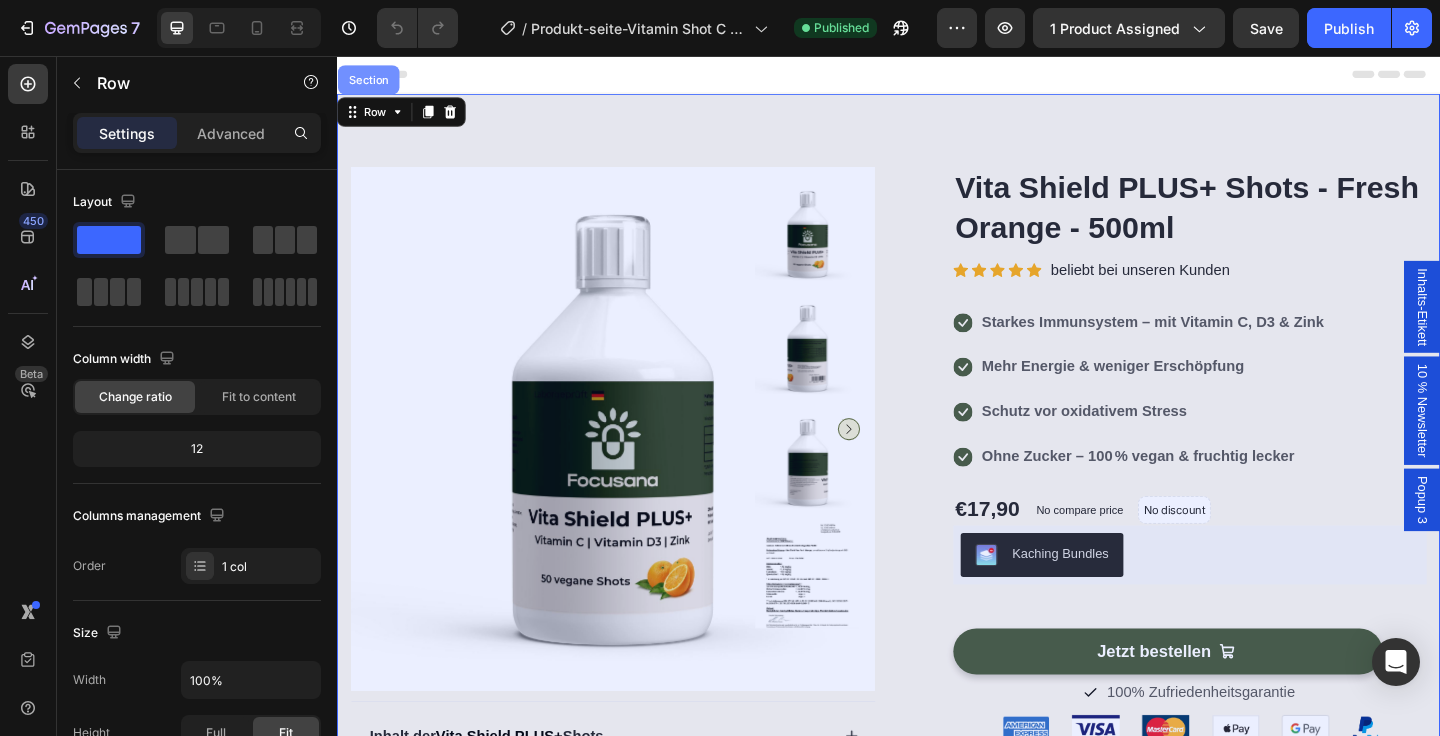 click on "Section" at bounding box center (371, 82) 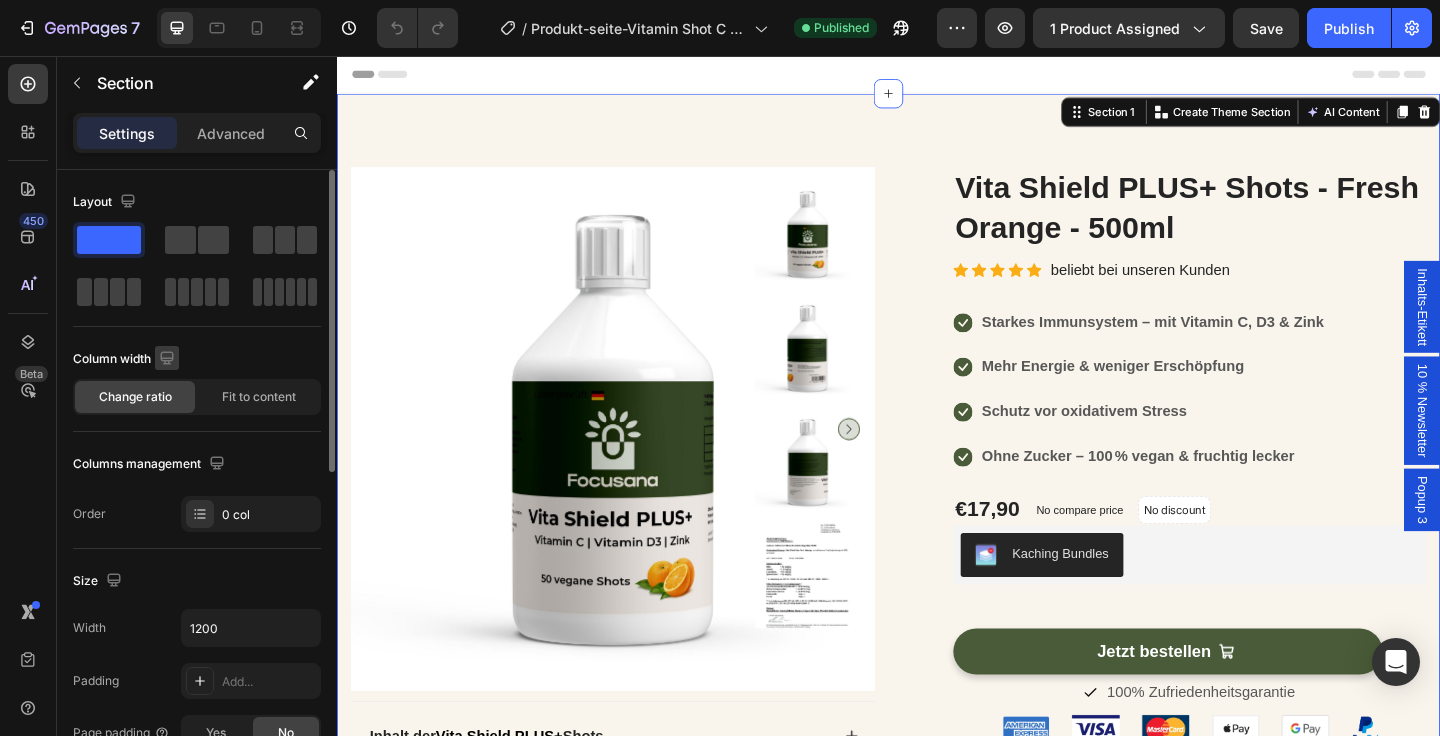 scroll, scrollTop: 114, scrollLeft: 0, axis: vertical 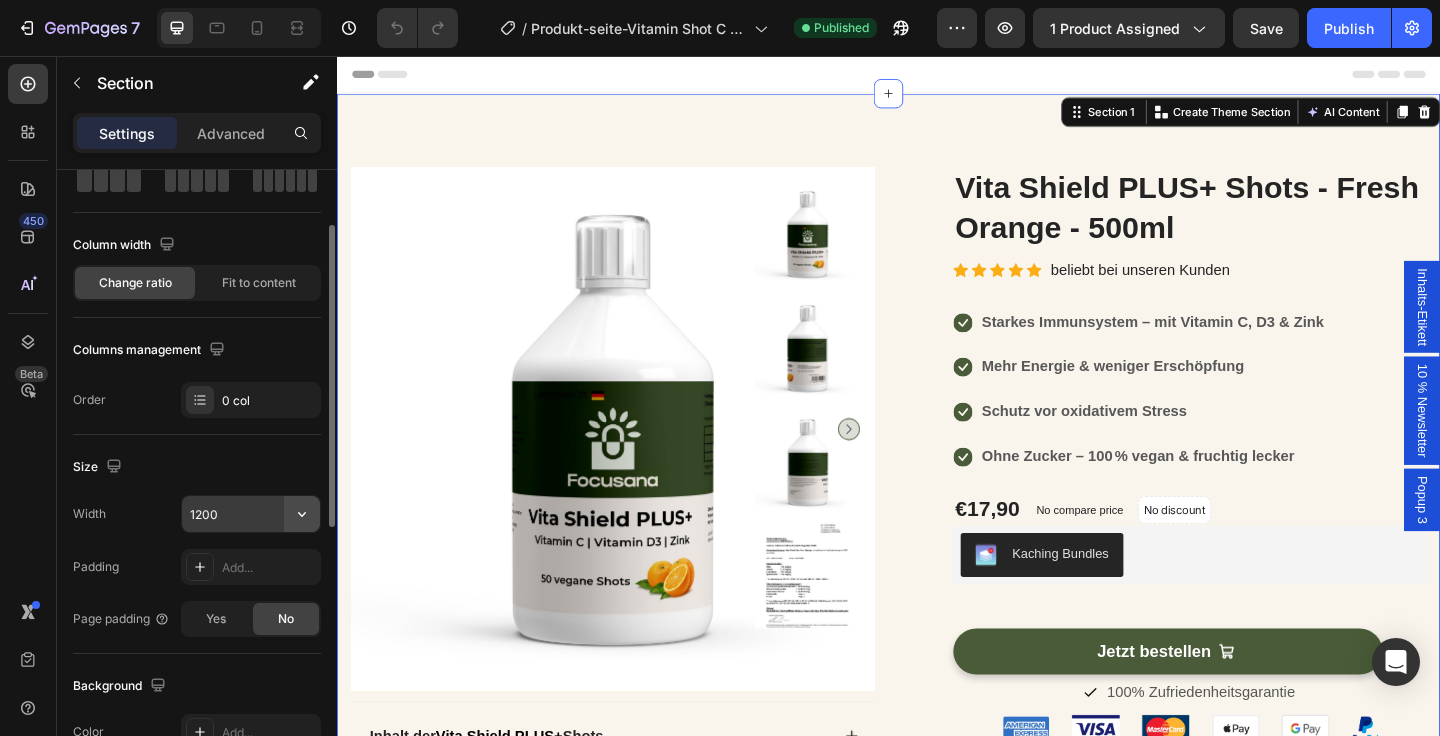 click 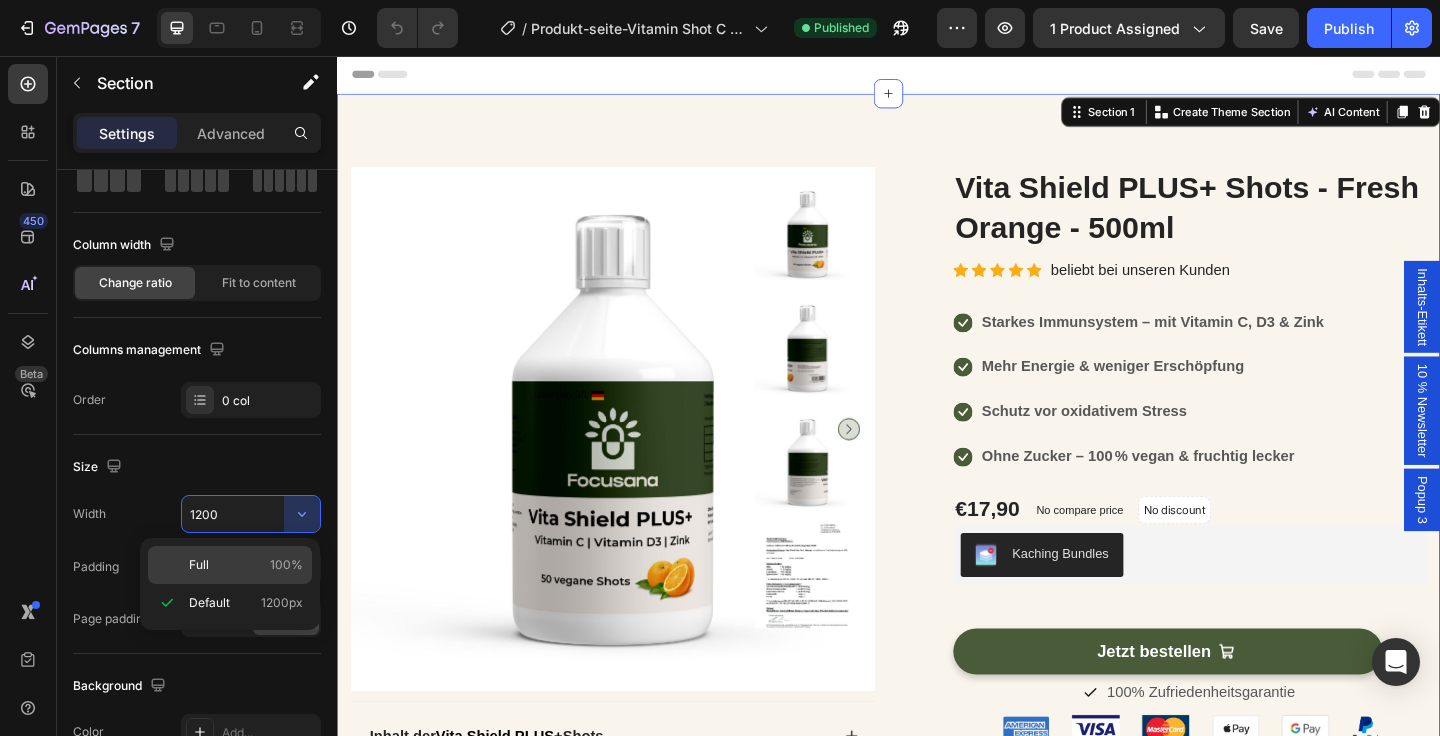 click on "Full 100%" at bounding box center (246, 565) 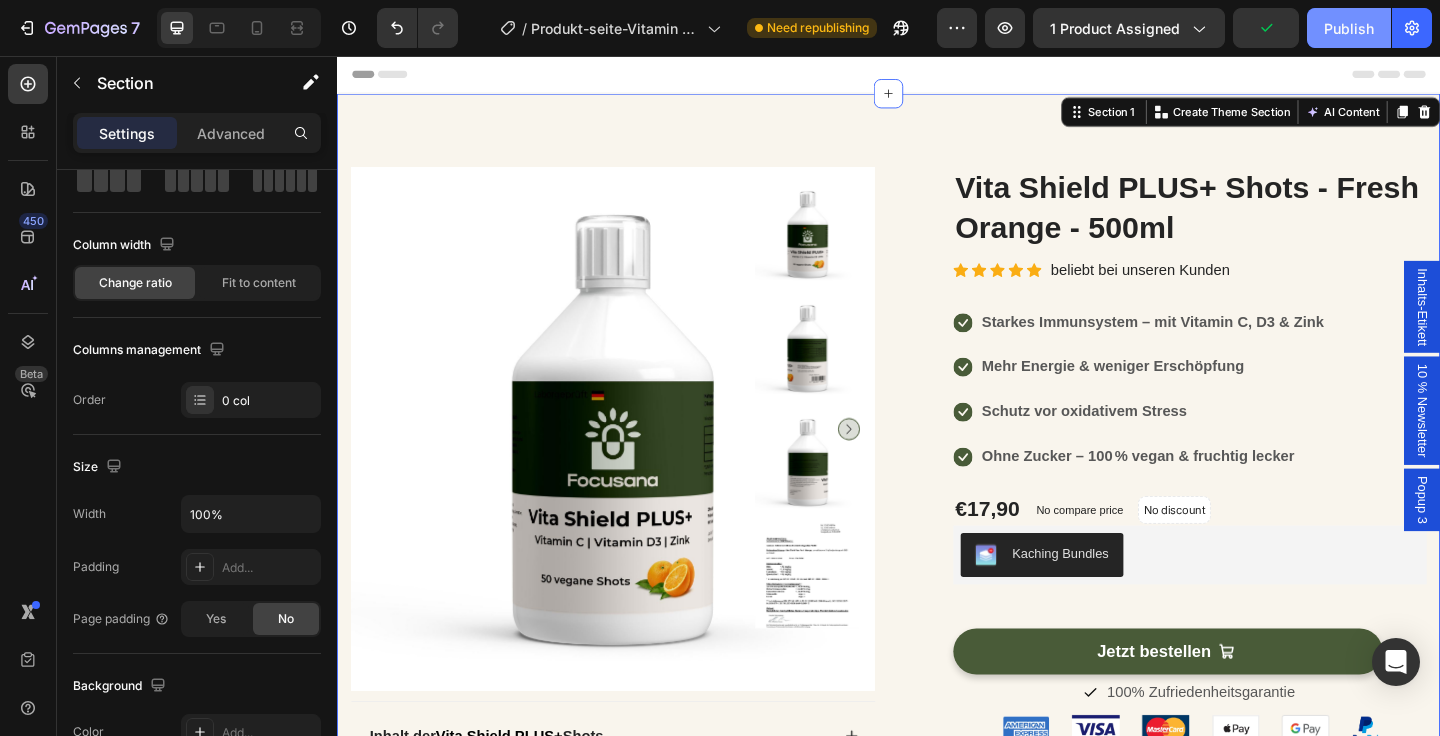 click on "Publish" 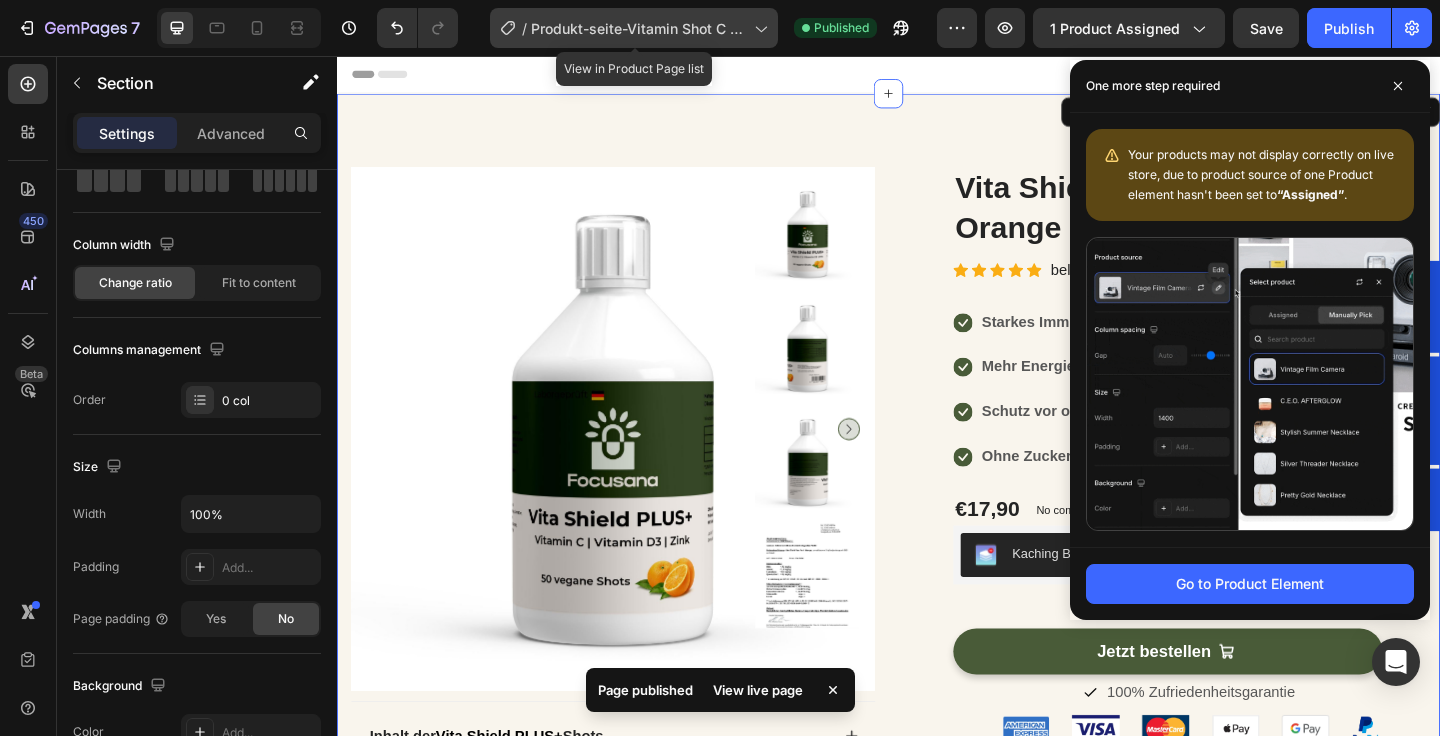 click on "Produkt-seite-Vitamin Shot C Zink" at bounding box center [638, 28] 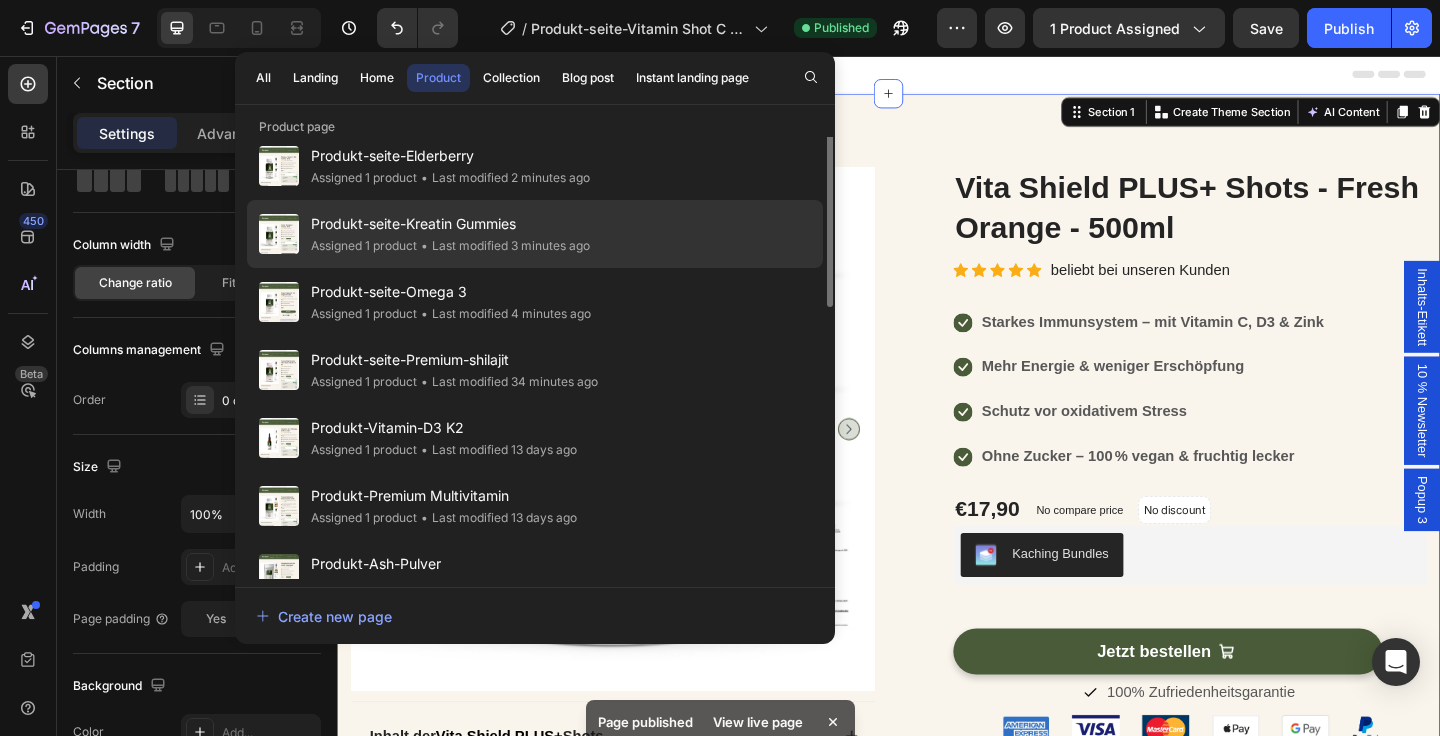 scroll, scrollTop: 162, scrollLeft: 0, axis: vertical 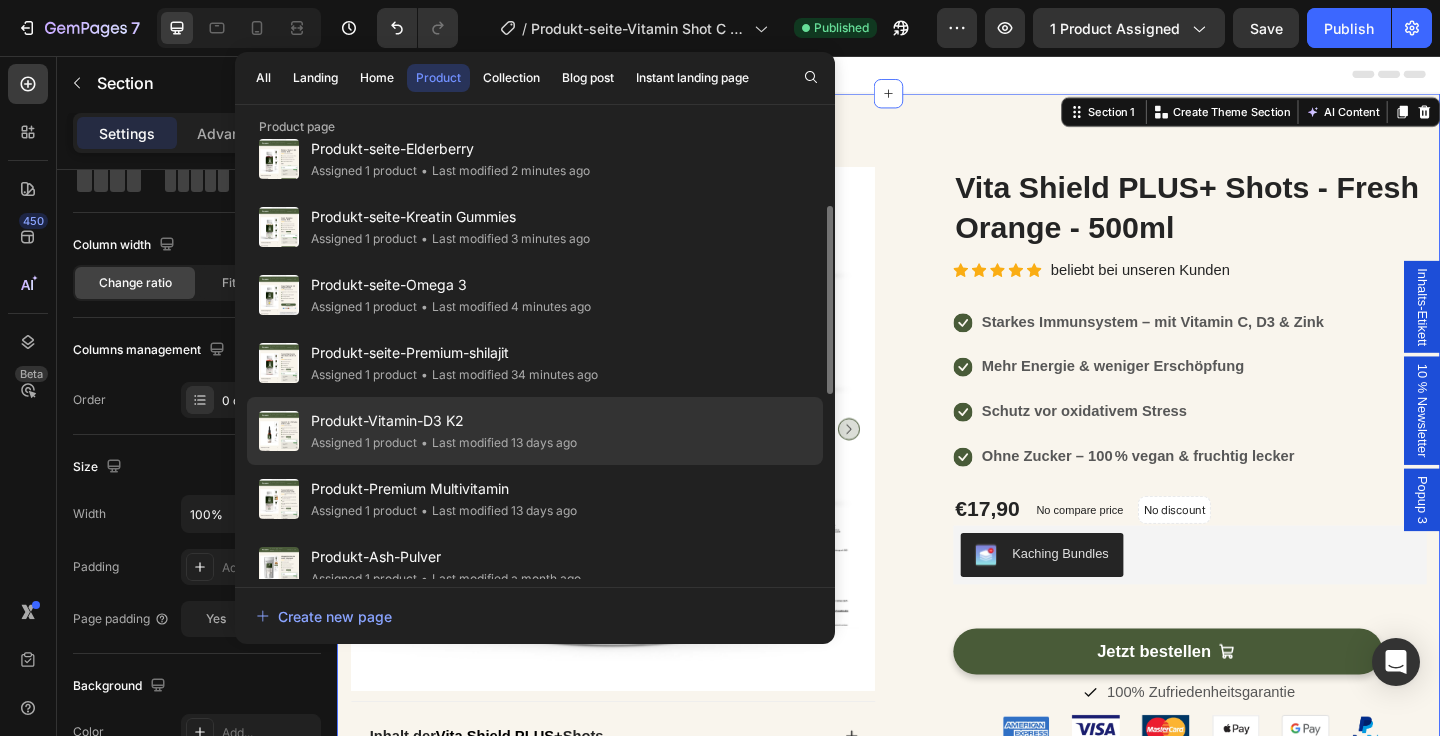 click on "Produkt-Vitamin-D3 K2" at bounding box center (444, 421) 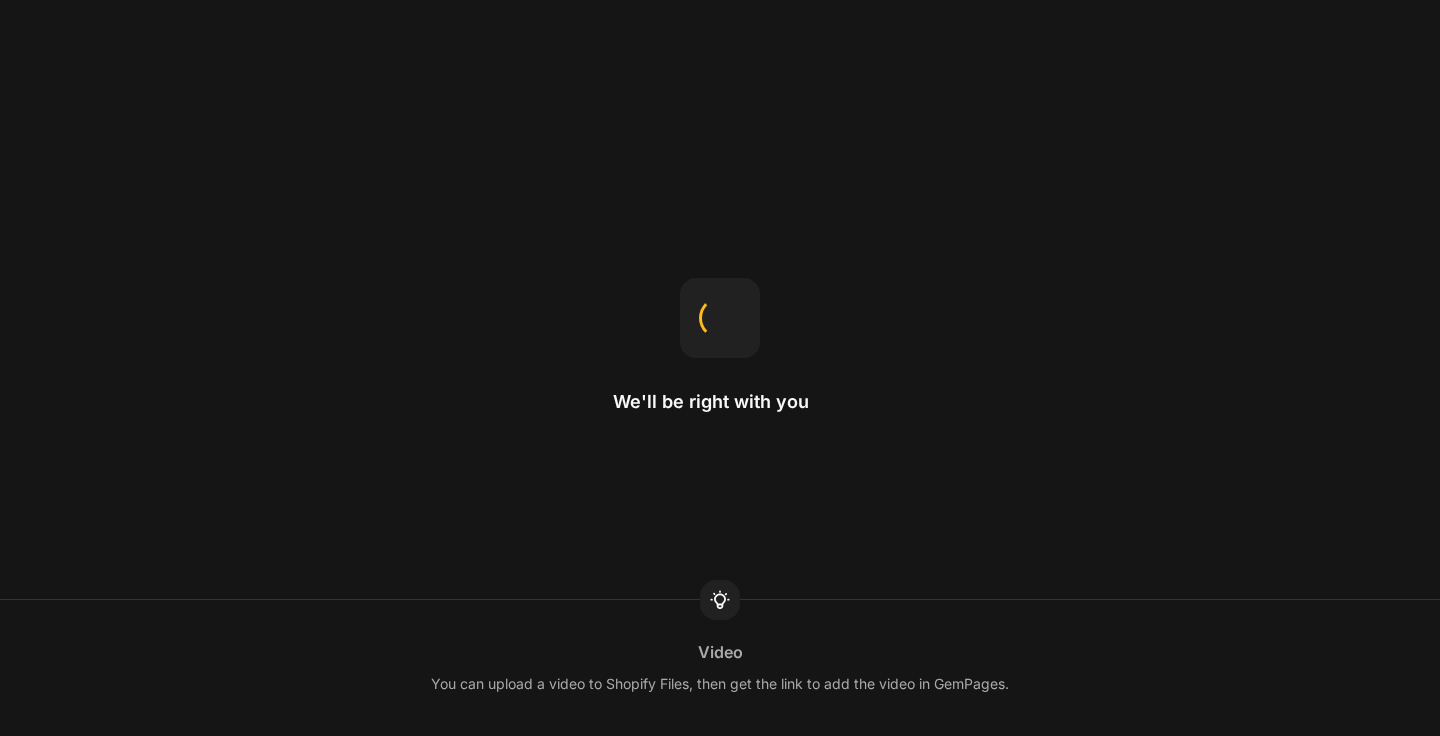 scroll, scrollTop: 0, scrollLeft: 0, axis: both 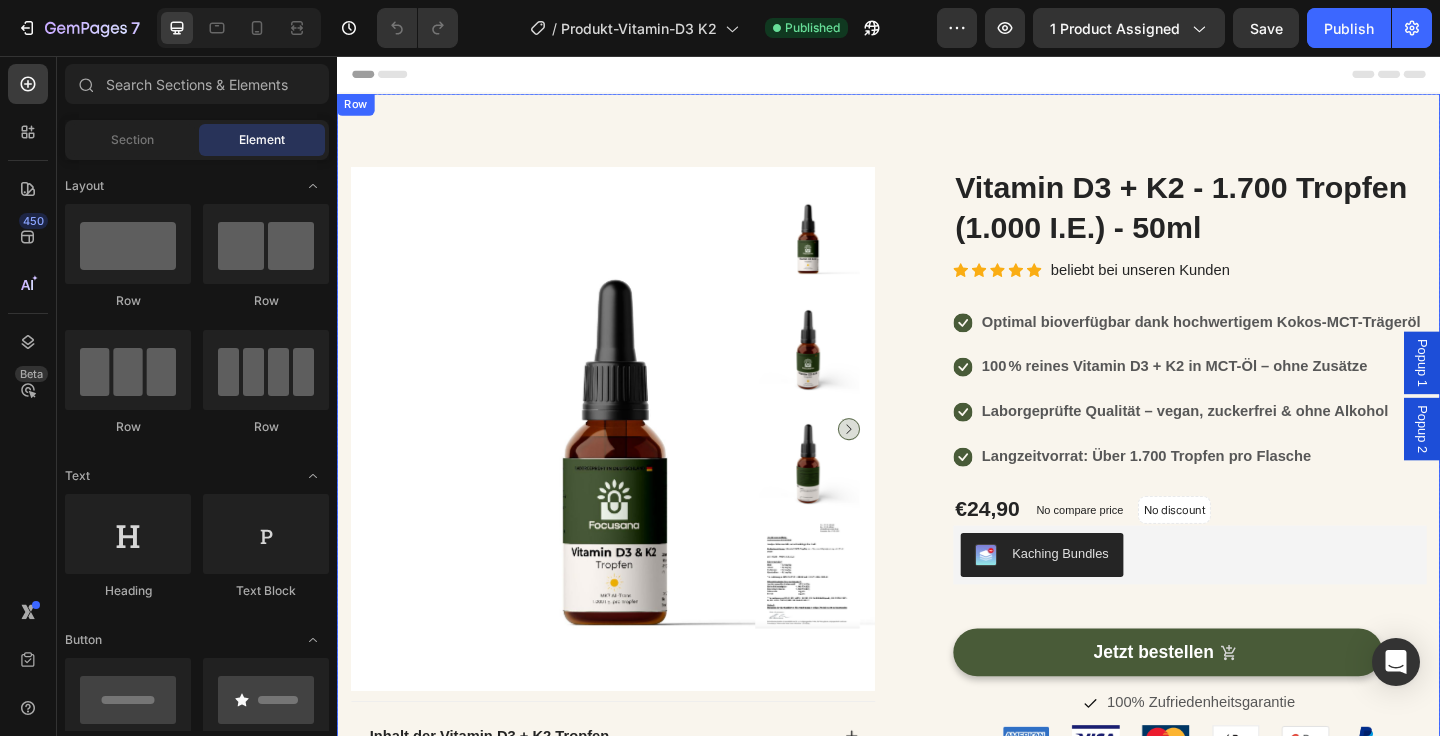 click on "Product Images
Inhalt der Vitamin D3 + K2 Tropfen
Was ist Vitamin D3 + K2 überhaupt?
Wie kann mir das helfen?
Wie nehme ich die Tropfen richtig ein?
Ist das Produkt wirklich zu 100 % rein? Accordion Inhaltsettikett ansehen Button Laborbericht ansehen Button Row Row (P) Images & Gallery Vitamin D3 + K2 - 1.700 Tropfen (1.000 I.E.) - 50ml (P) Title                Icon                Icon                Icon                Icon                Icon Icon List Hoz beliebt bei unseren Kunden Text block Row
Icon Optimal bioverfügbar dank hochwertigem Kokos-MCT-Trägeröl Text block
Icon 100 % reines Vitamin D3 + K2 in MCT-Öl – ohne Zusätze Text block
Icon Laborgeprüfte Qualität – vegan, zuckerfrei & ohne Alkohol Text block
Icon Langzeitvorrat: Über 1.700 Tropfen pro Flasche Text block Icon List €24,90 (P) Price (P) Price No compare price (P) Price" at bounding box center [937, 690] 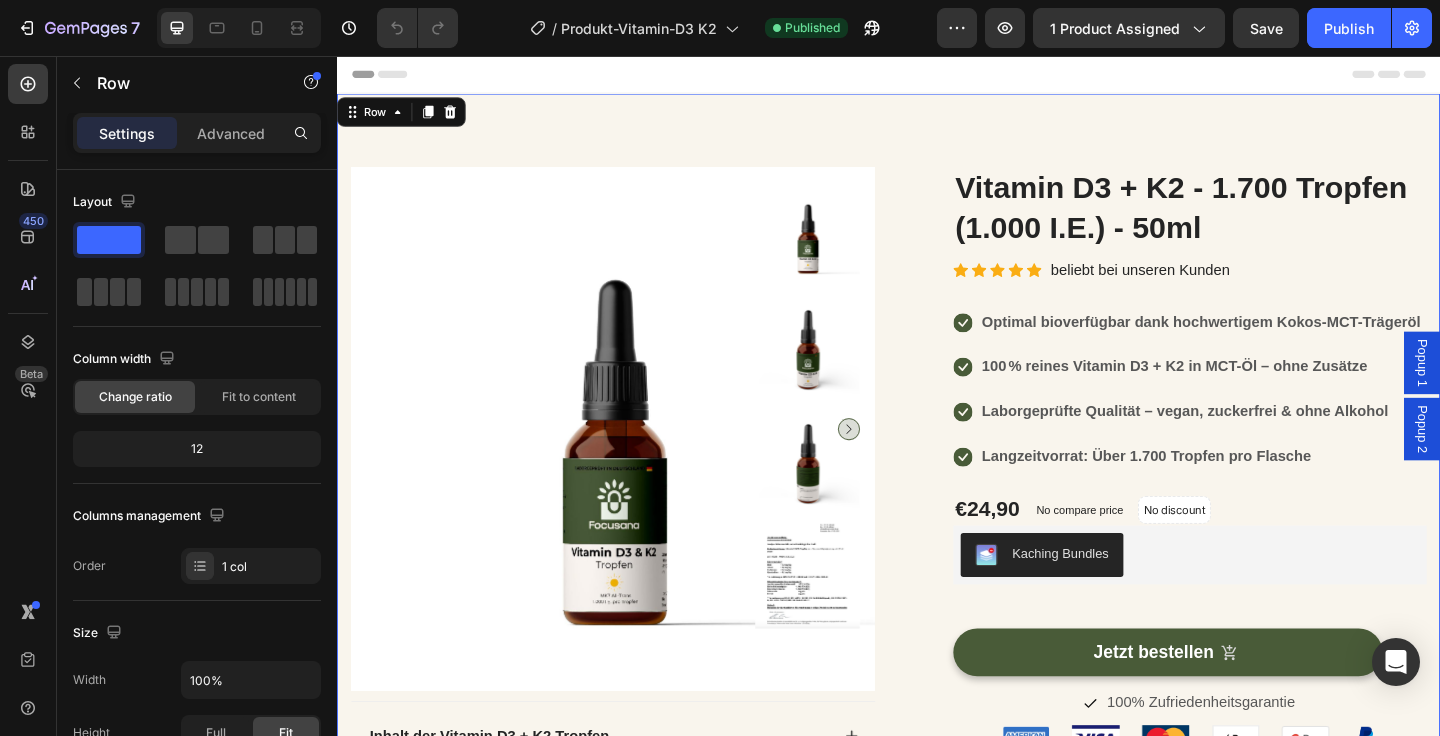 click at bounding box center (239, 28) 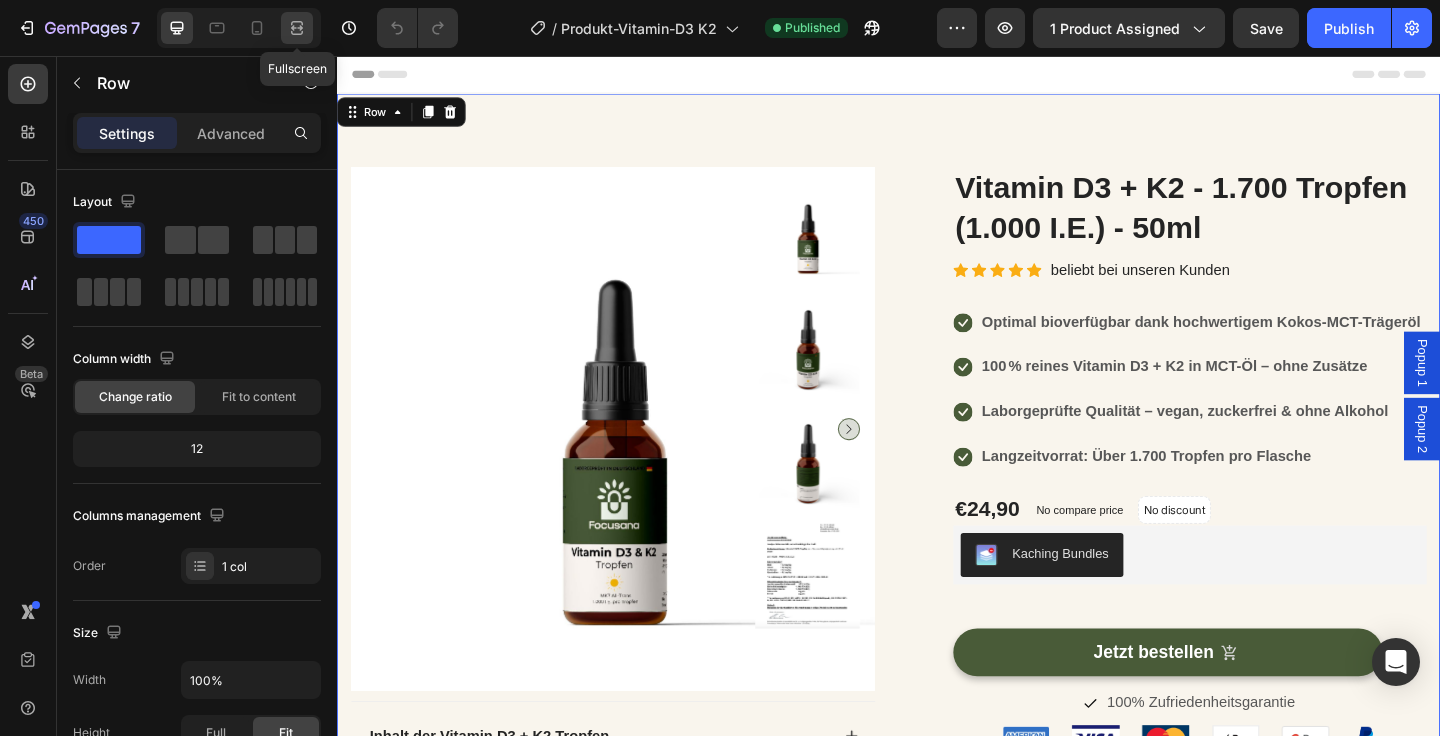 click 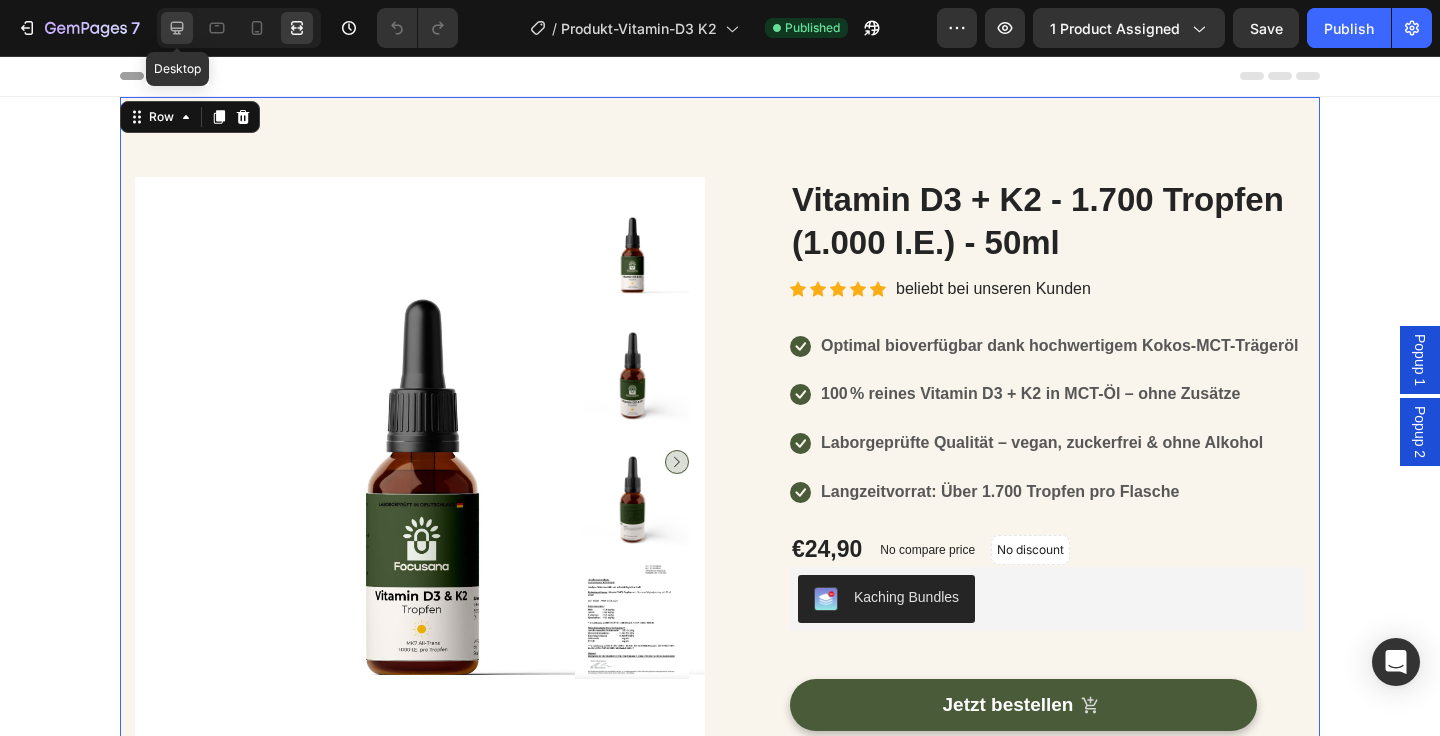 click 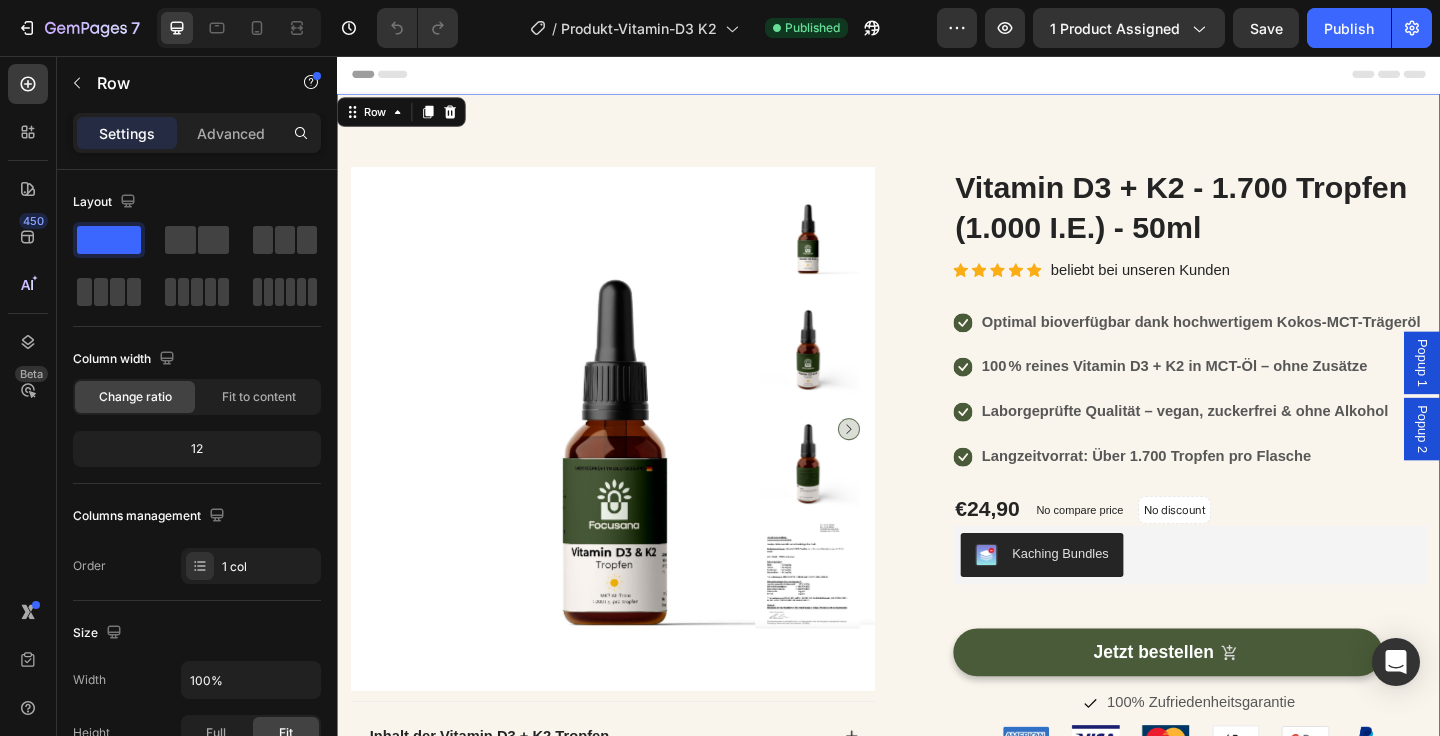 click on "Product Images
Inhalt der Vitamin D3 + K2 Tropfen
Was ist Vitamin D3 + K2 überhaupt?
Wie kann mir das helfen?
Wie nehme ich die Tropfen richtig ein?
Ist das Produkt wirklich zu 100 % rein? Accordion Inhaltsettikett ansehen Button Laborbericht ansehen Button Row Row (P) Images & Gallery Vitamin D3 + K2 - 1.700 Tropfen (1.000 I.E.) - 50ml (P) Title                Icon                Icon                Icon                Icon                Icon Icon List Hoz beliebt bei unseren Kunden Text block Row
Icon Optimal bioverfügbar dank hochwertigem Kokos-MCT-Trägeröl Text block
Icon 100 % reines Vitamin D3 + K2 in MCT-Öl – ohne Zusätze Text block
Icon Laborgeprüfte Qualität – vegan, zuckerfrei & ohne Alkohol Text block
Icon Langzeitvorrat: Über 1.700 Tropfen pro Flasche Text block Icon List €24,90 (P) Price (P) Price No compare price (P) Price" at bounding box center [937, 690] 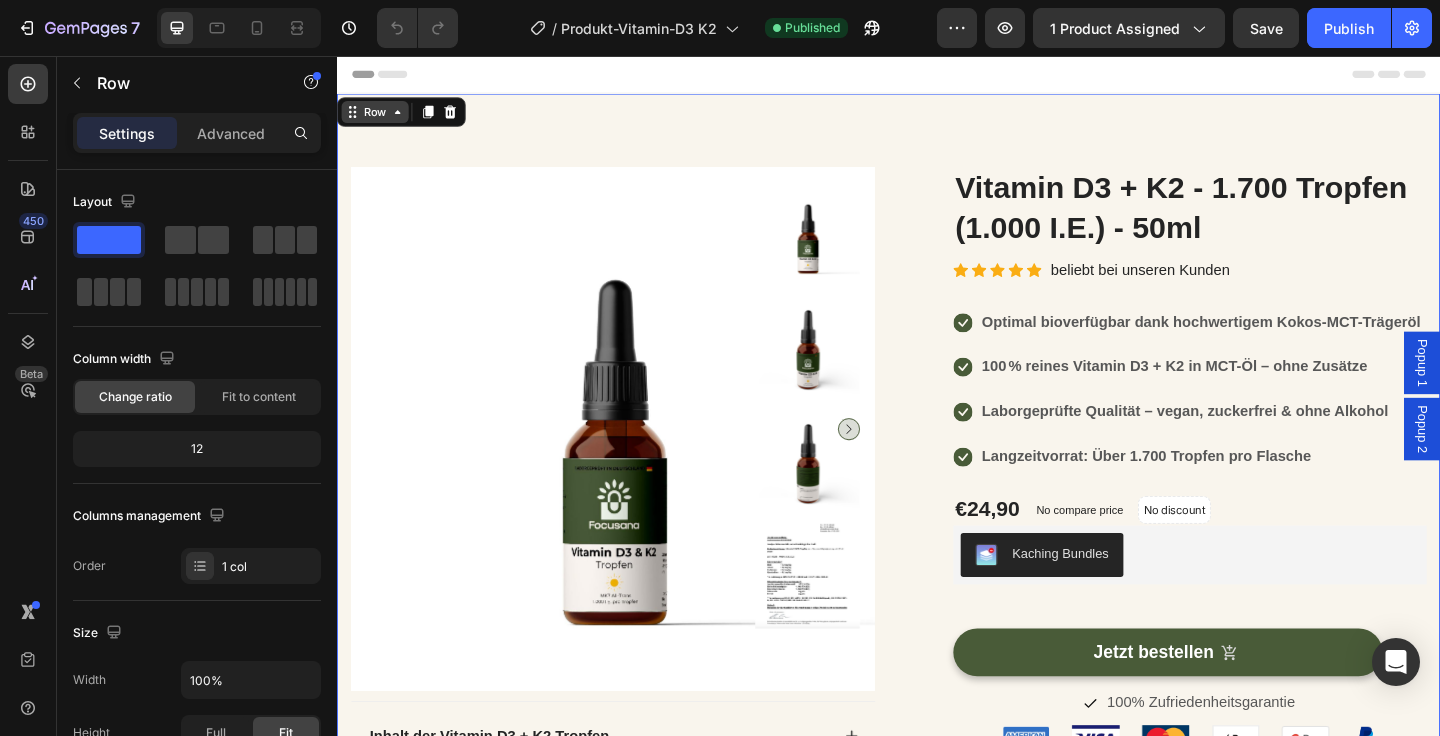 click on "Row" at bounding box center [378, 117] 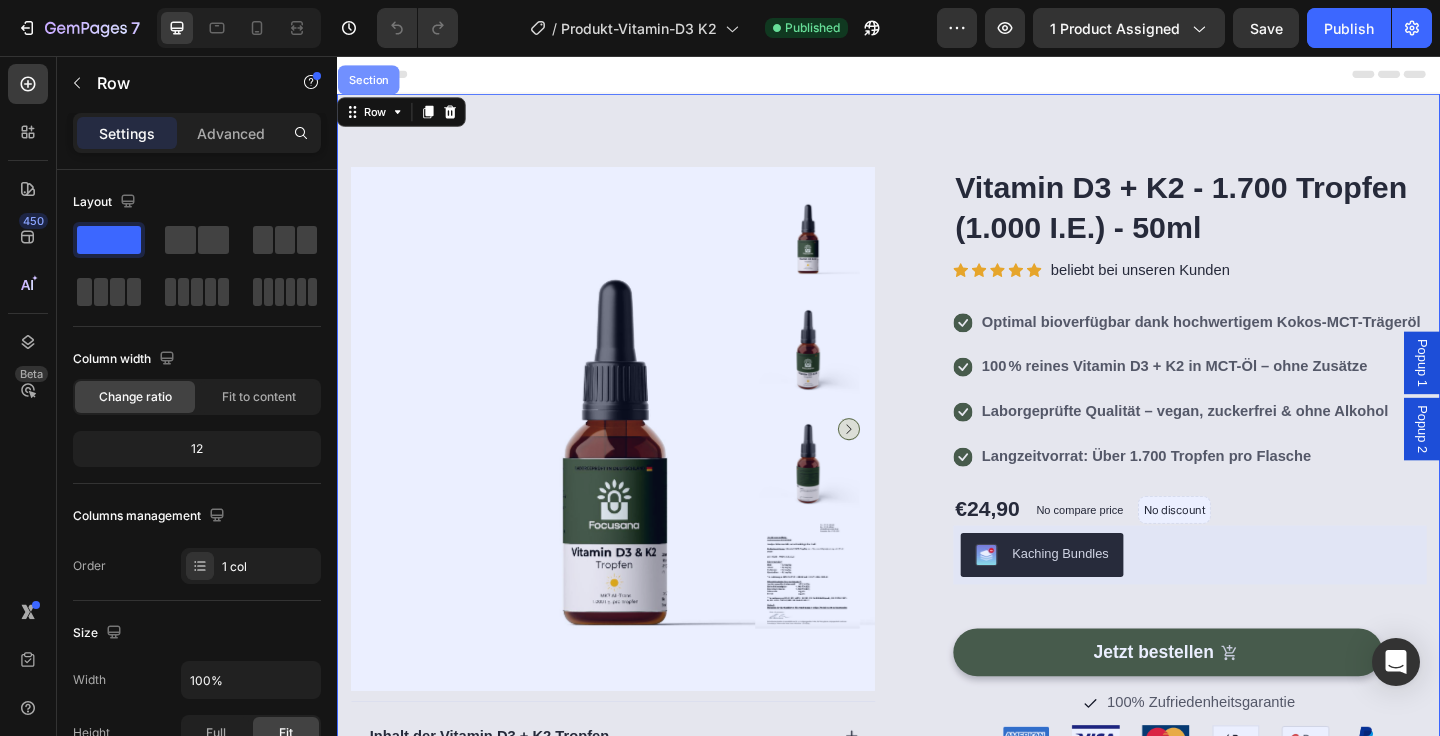click on "Section" at bounding box center (371, 82) 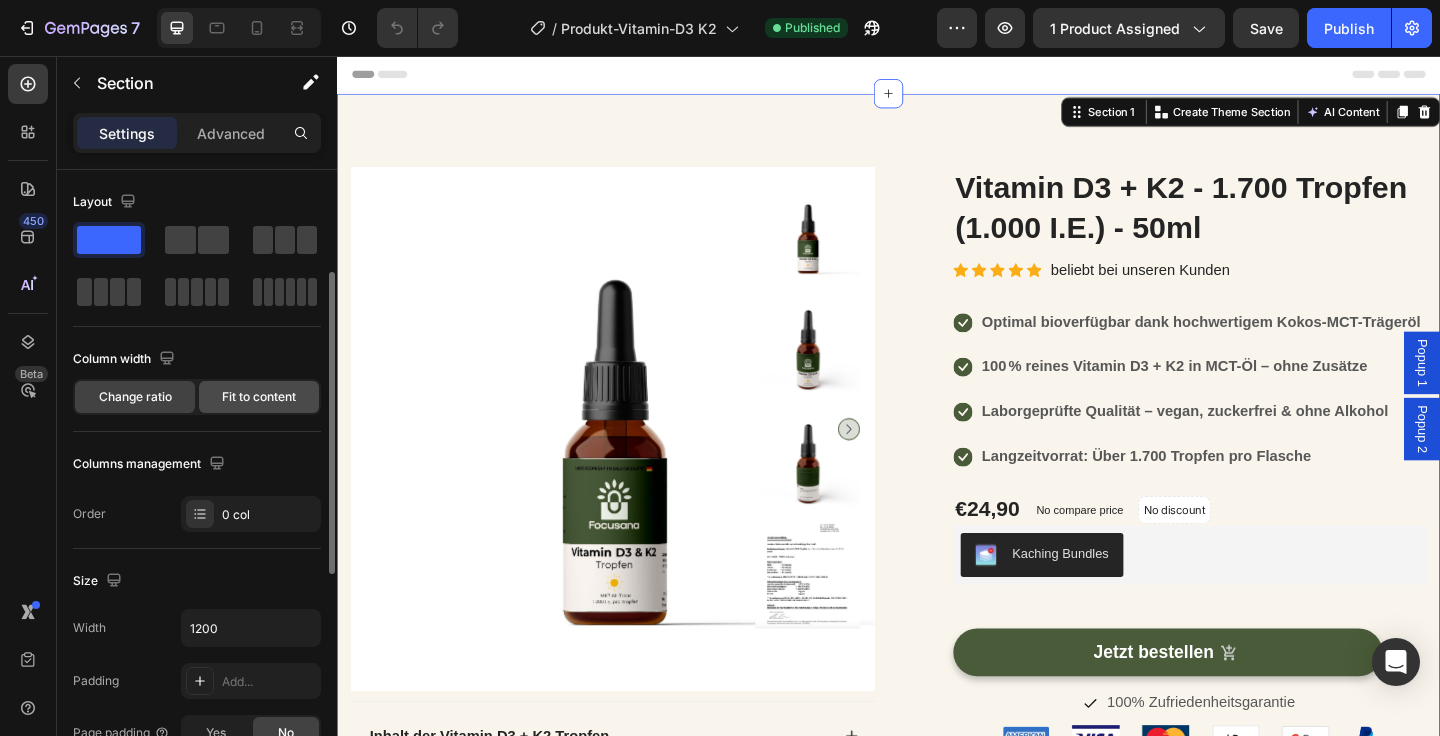 scroll, scrollTop: 253, scrollLeft: 0, axis: vertical 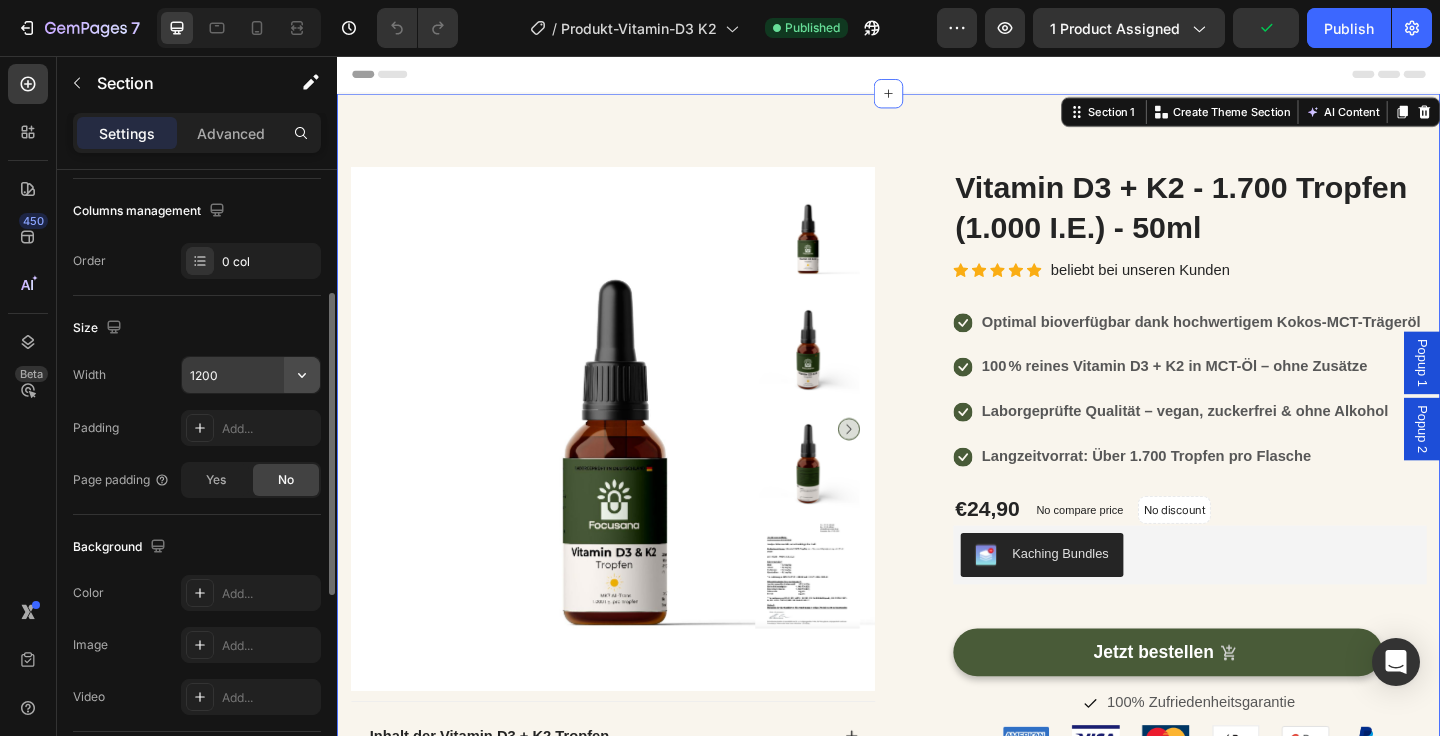 click 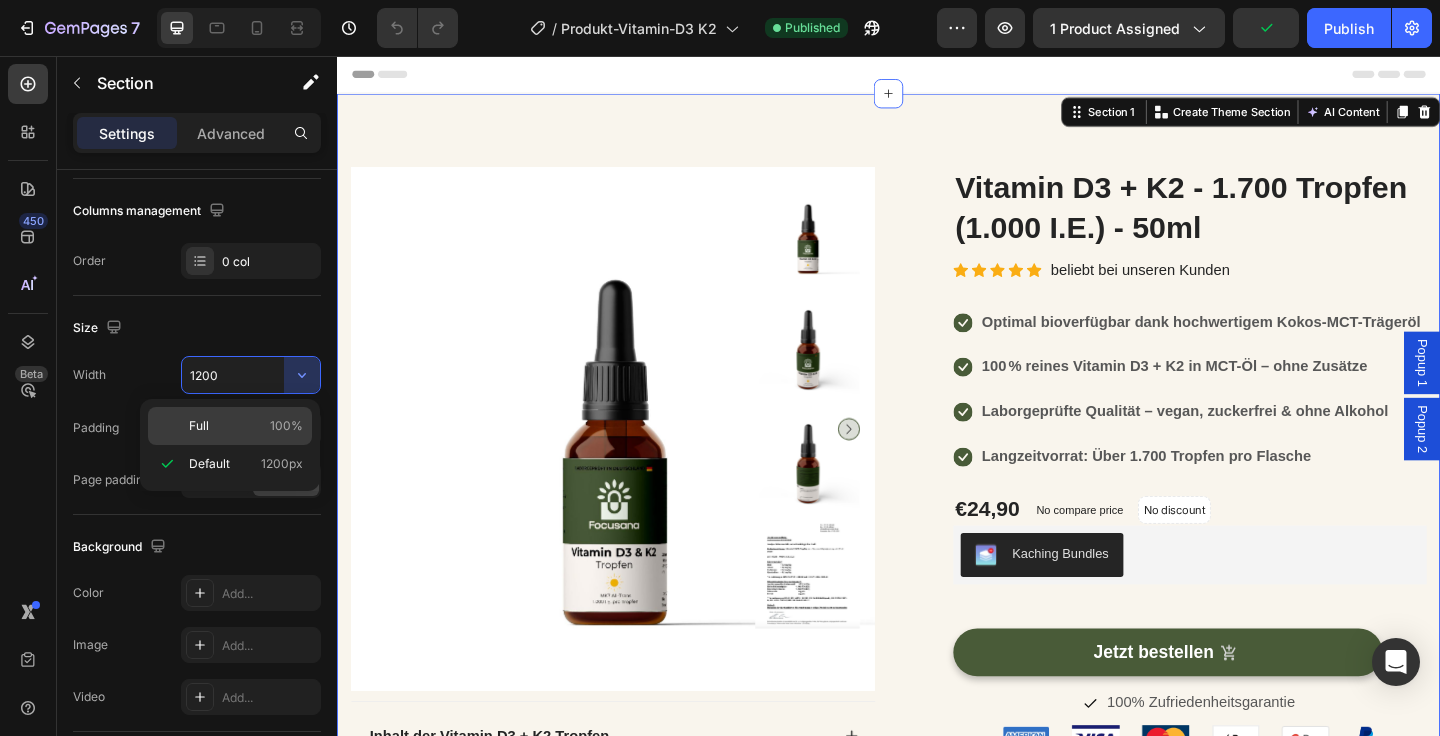 click on "Full 100%" 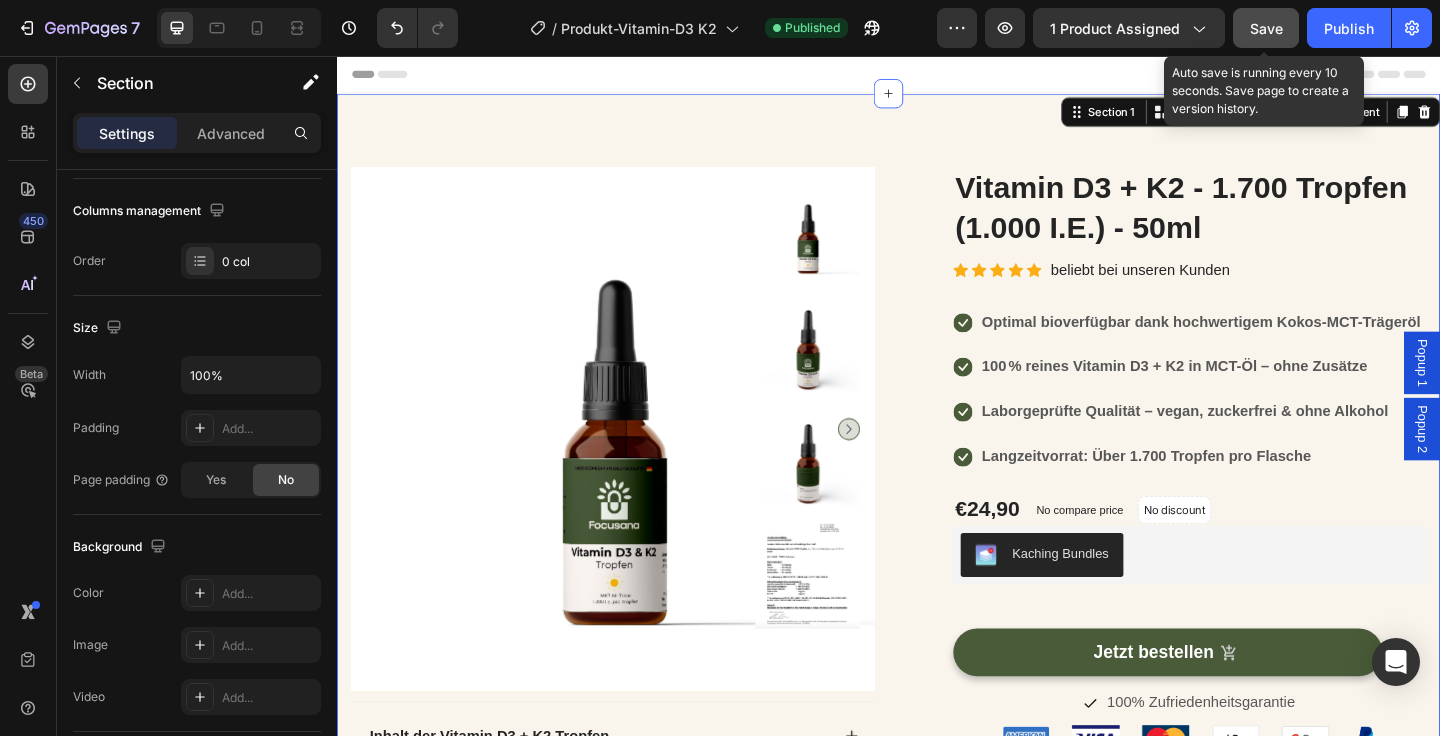 click on "Save" 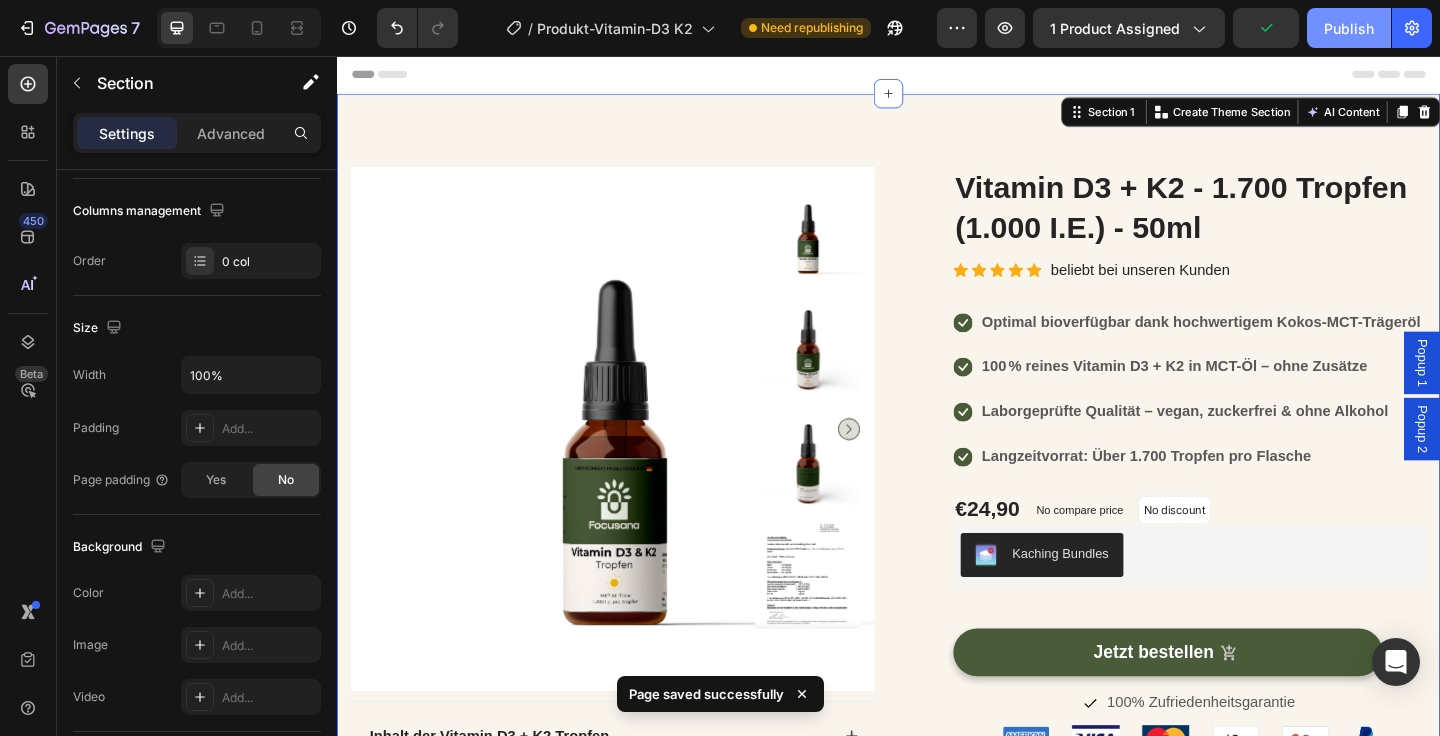 click on "Publish" at bounding box center (1349, 28) 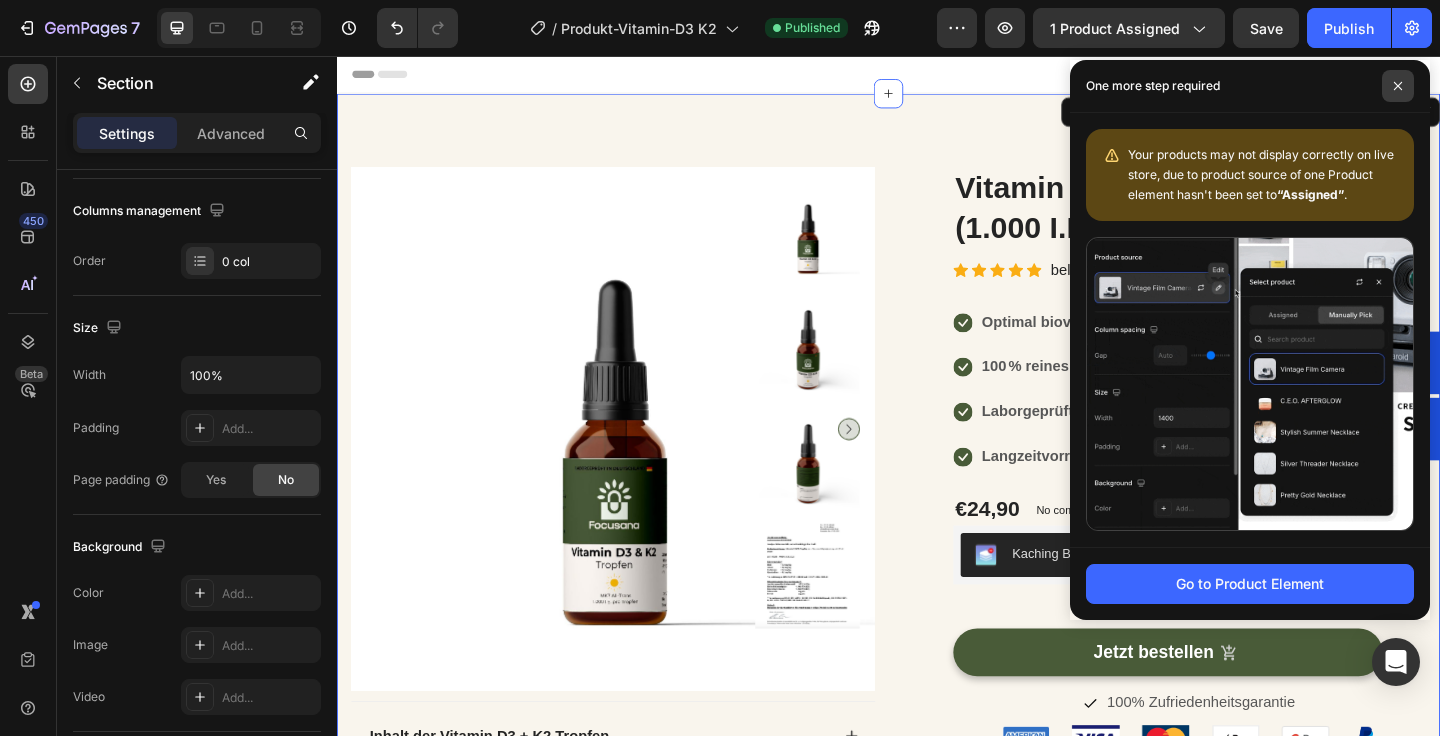 click at bounding box center [1398, 86] 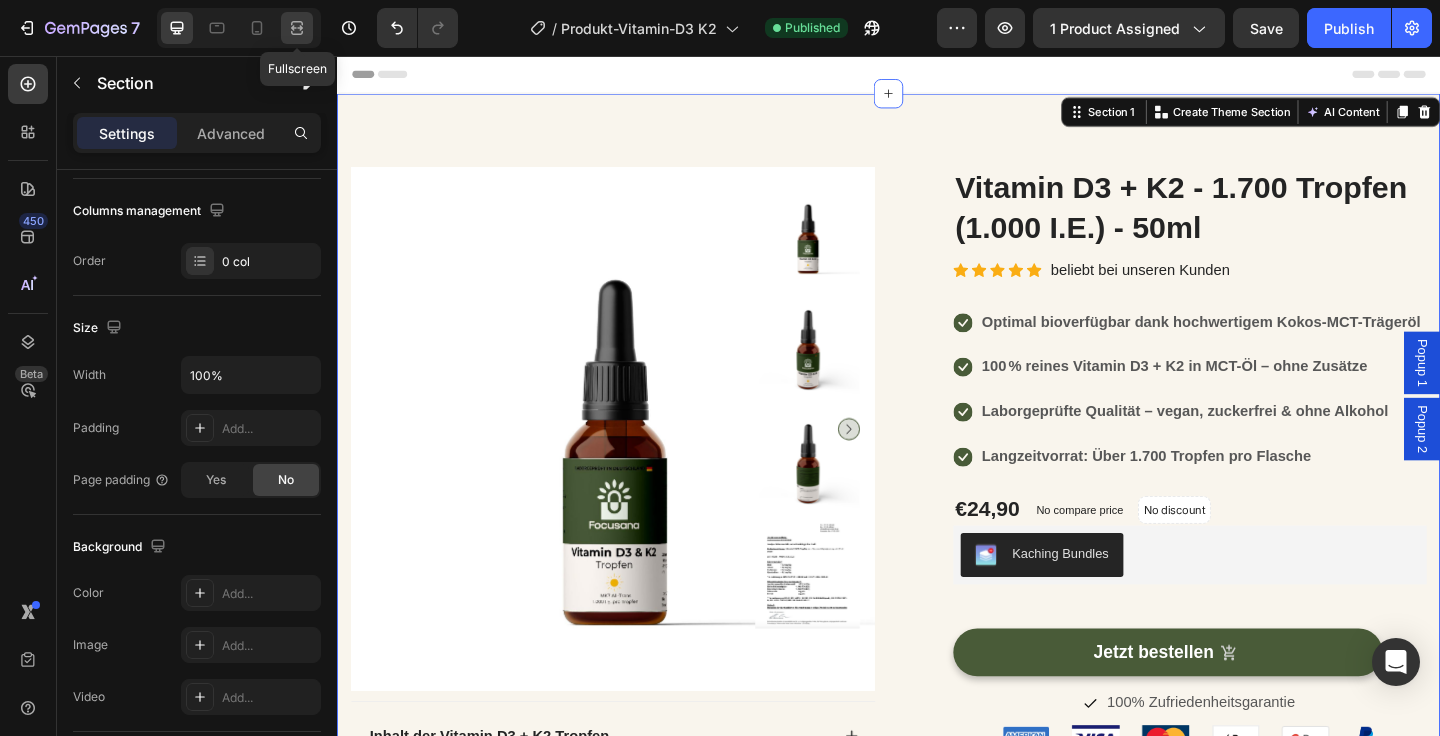 click 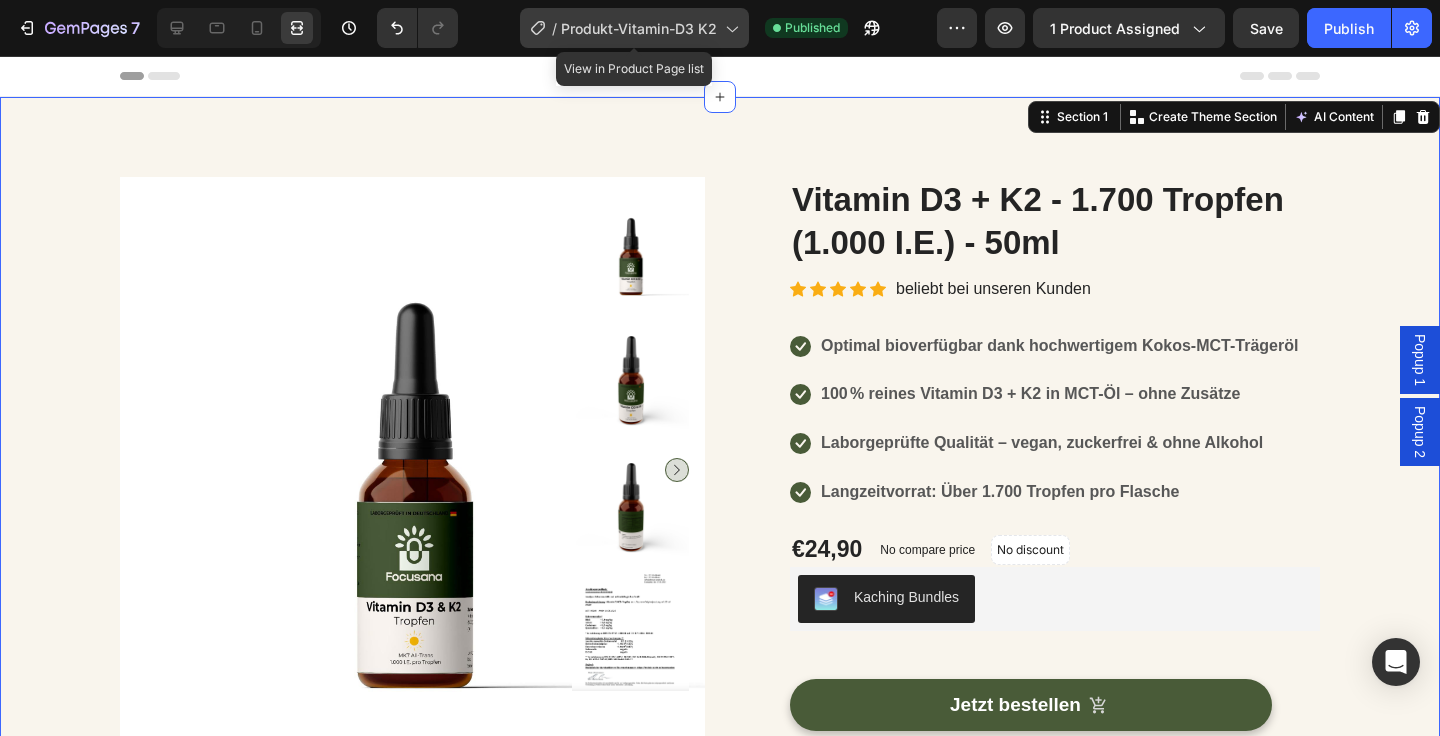 click on "/  Produkt-Vitamin-D3 K2" 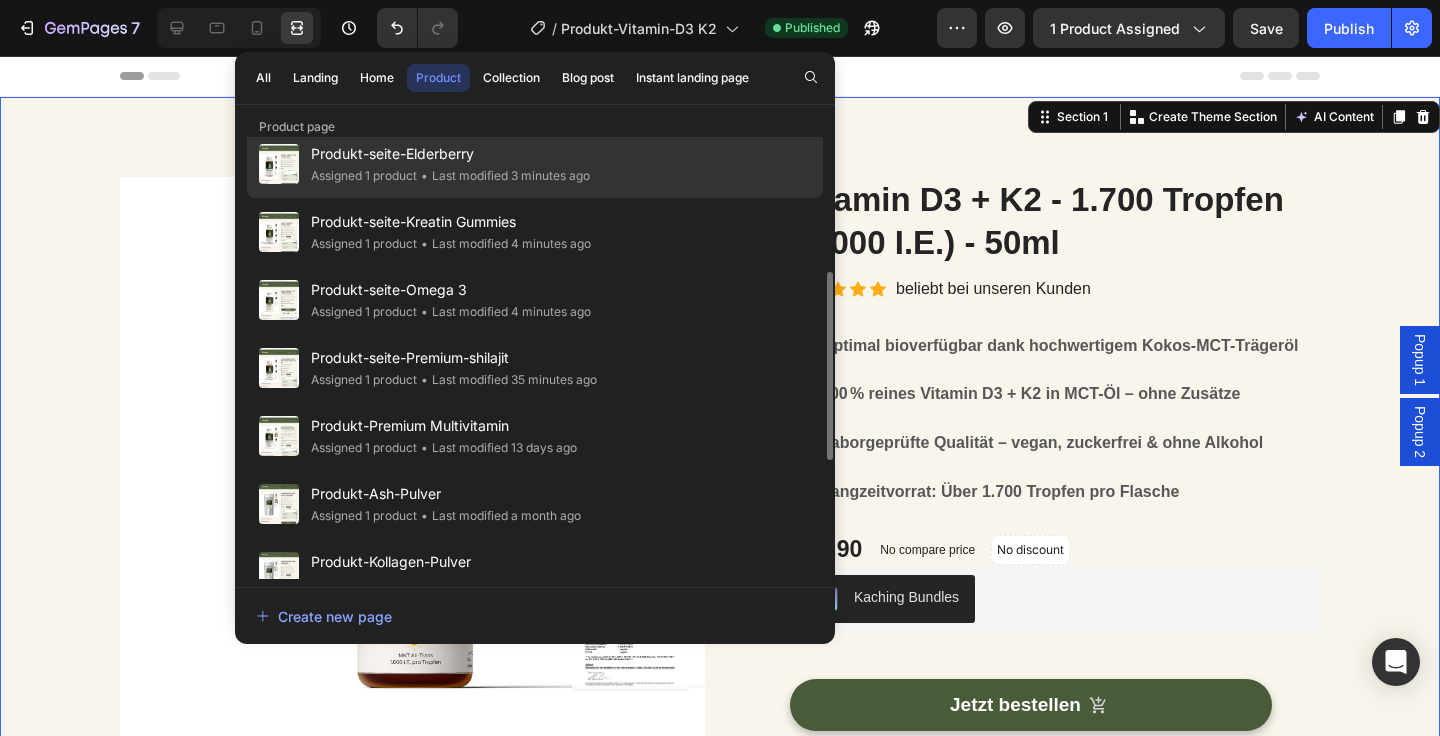scroll, scrollTop: 257, scrollLeft: 0, axis: vertical 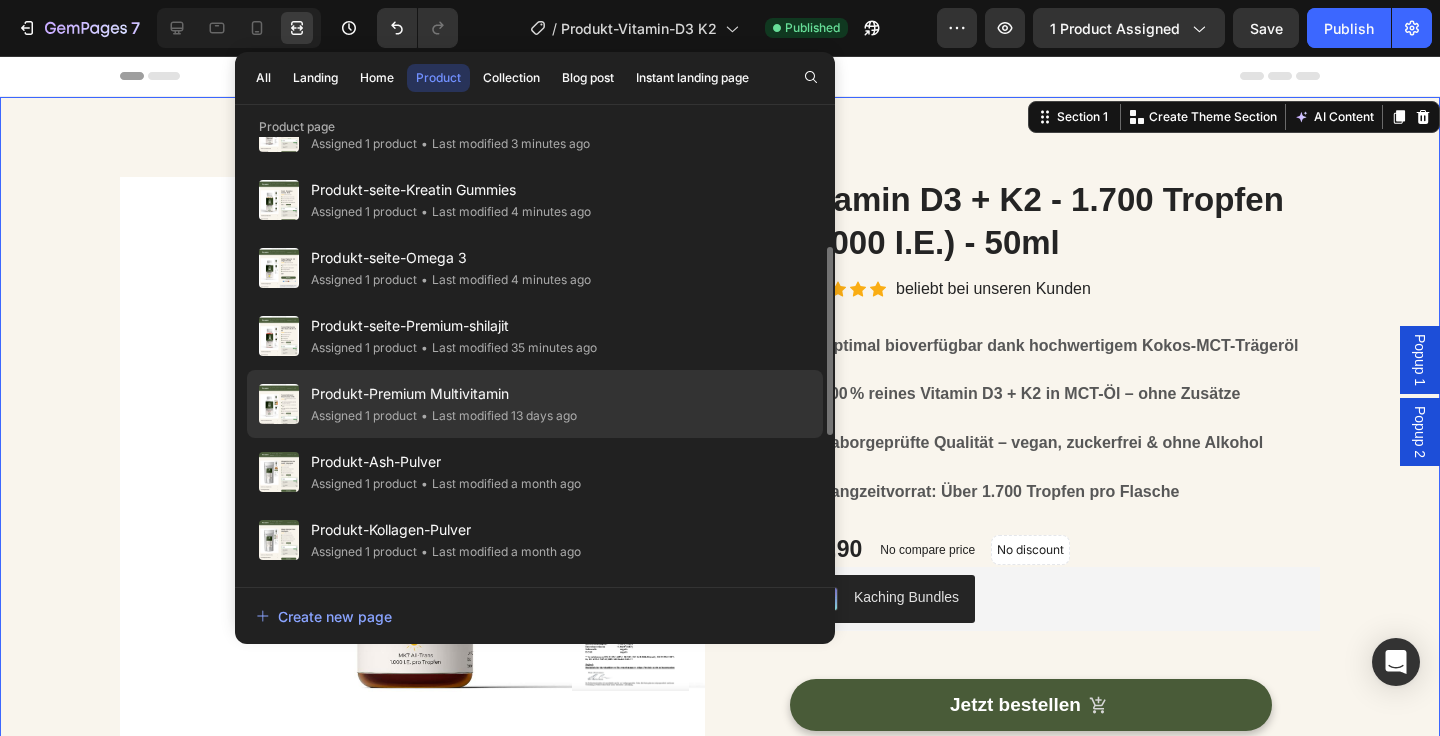 click on "Produkt-Premium Multivitamin Assigned 1 product • Last modified 13 days ago" 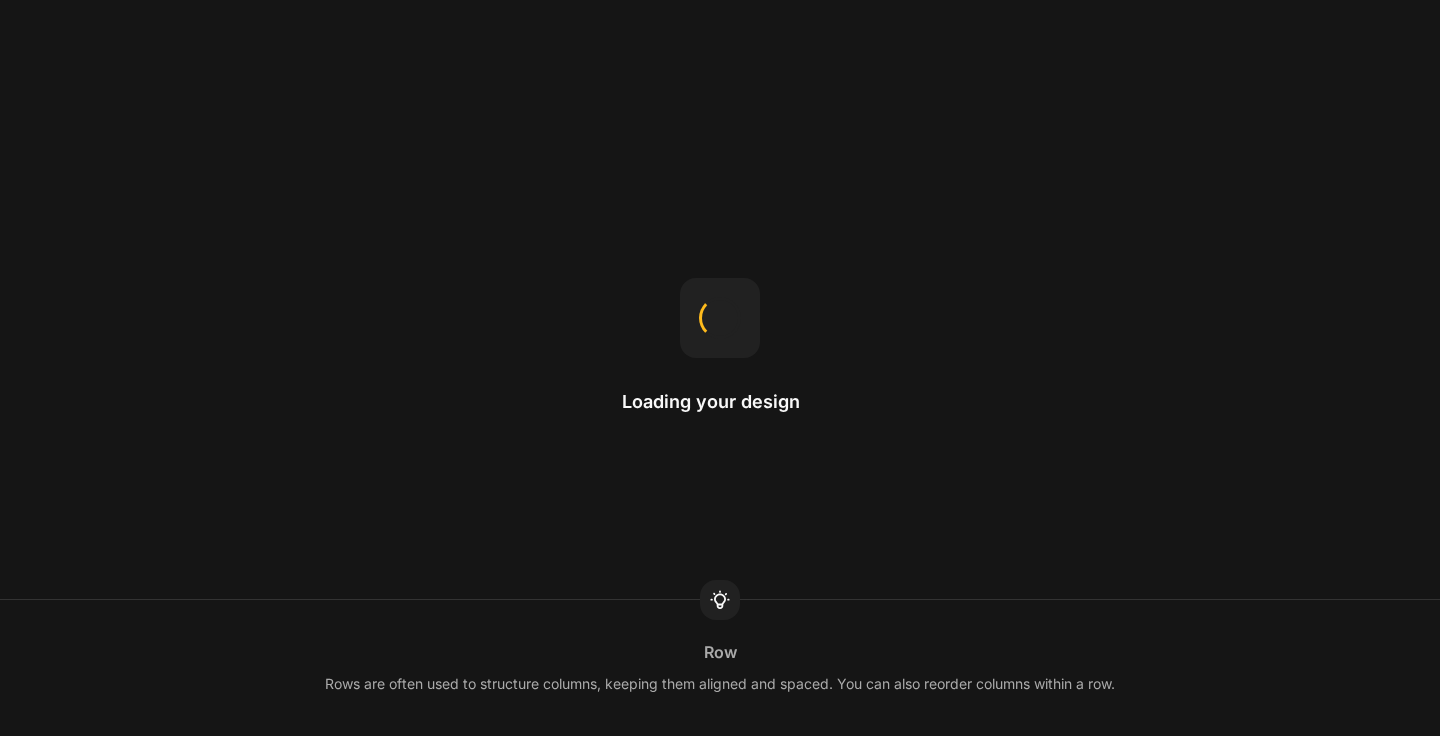 scroll, scrollTop: 0, scrollLeft: 0, axis: both 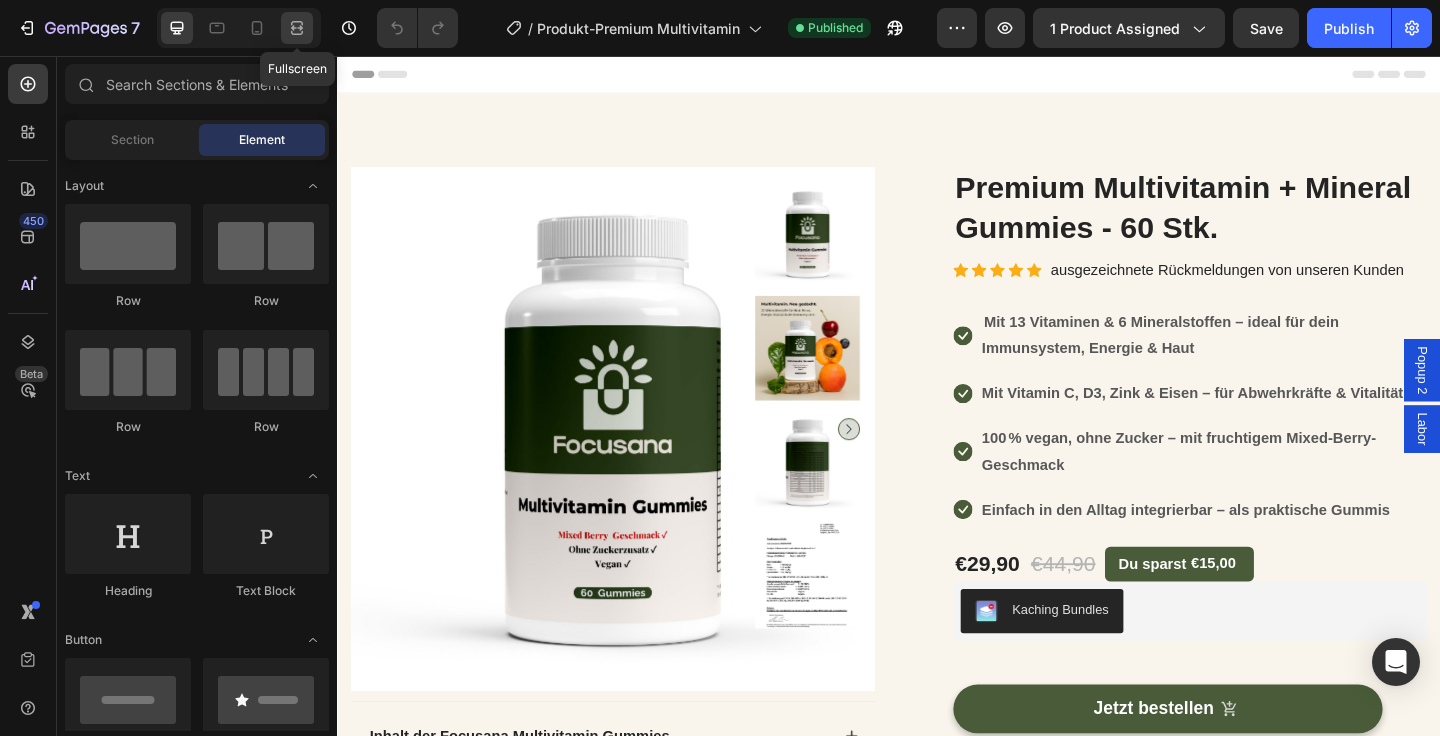 click 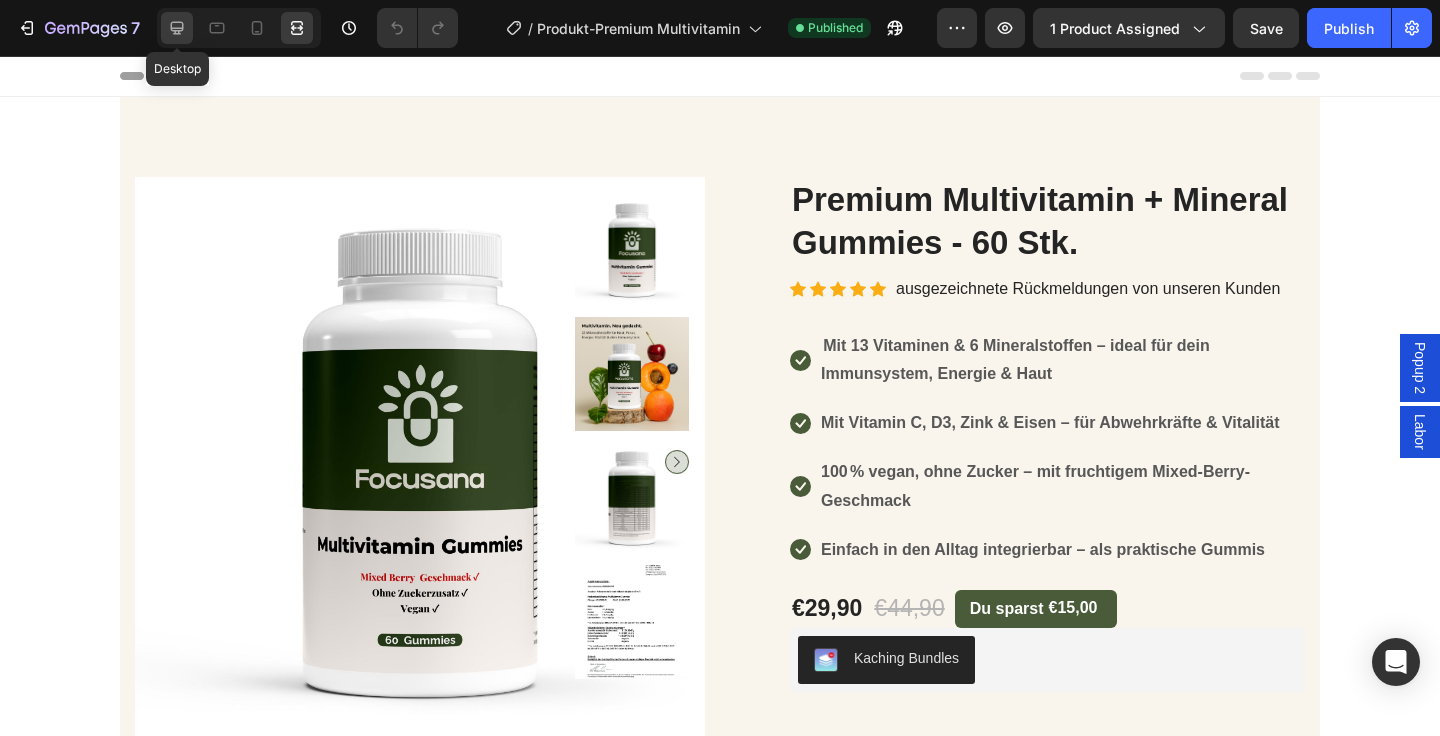 click 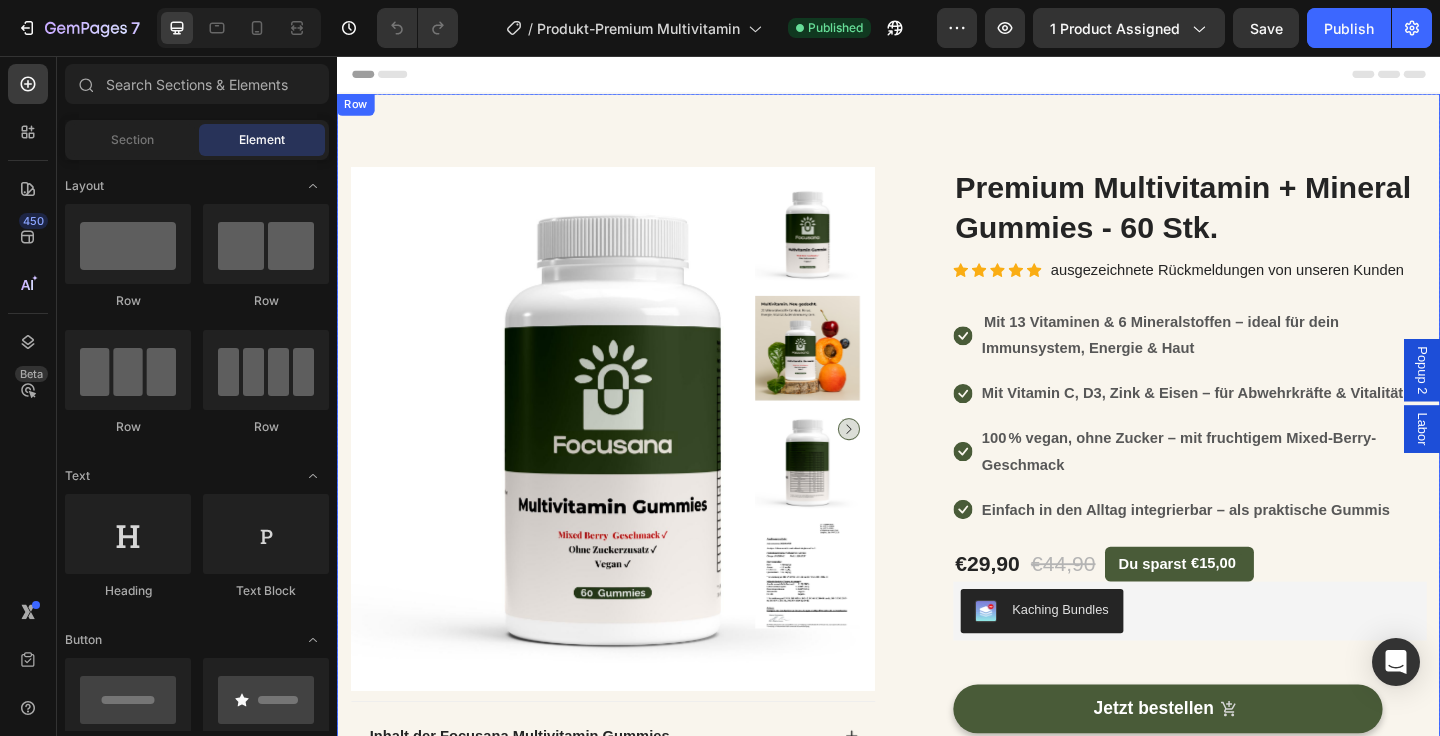 click on "Product Images
Inhalt der Focusana Multivitamin Gummies
Was ist in den Premium Multivitamin Gummies drin?
Wie kann mir Focusana Multivitamin helfen?
Wie nehme ich die Gummies richtig ein?
Sind die Gummies wirklich vegan und ohne Zuckerzusatz? Accordion Inhaltsettikett ansehen Button Laborbericht ansehen Button Row (P) Images & Gallery Premium Multivitamin + Mineral Gummies - 60 Stk. (P) Title                Icon                Icon                Icon                Icon                Icon Icon List Hoz ausgezeichnete Rückmeldungen von unseren Kunden Text block Row
Icon   Mit 13 Vitaminen & 6 Mineralstoffen – ideal für dein Immunsystem, Energie & Haut Text block
Icon Mit Vitamin C, D3, Zink & Eisen – für Abwehrkräfte & Vitalität Text block
Icon 100 % vegan, ohne Zucker – mit fruchtigem Mixed-Berry-Geschmack Text block
Icon Text block" at bounding box center (937, 690) 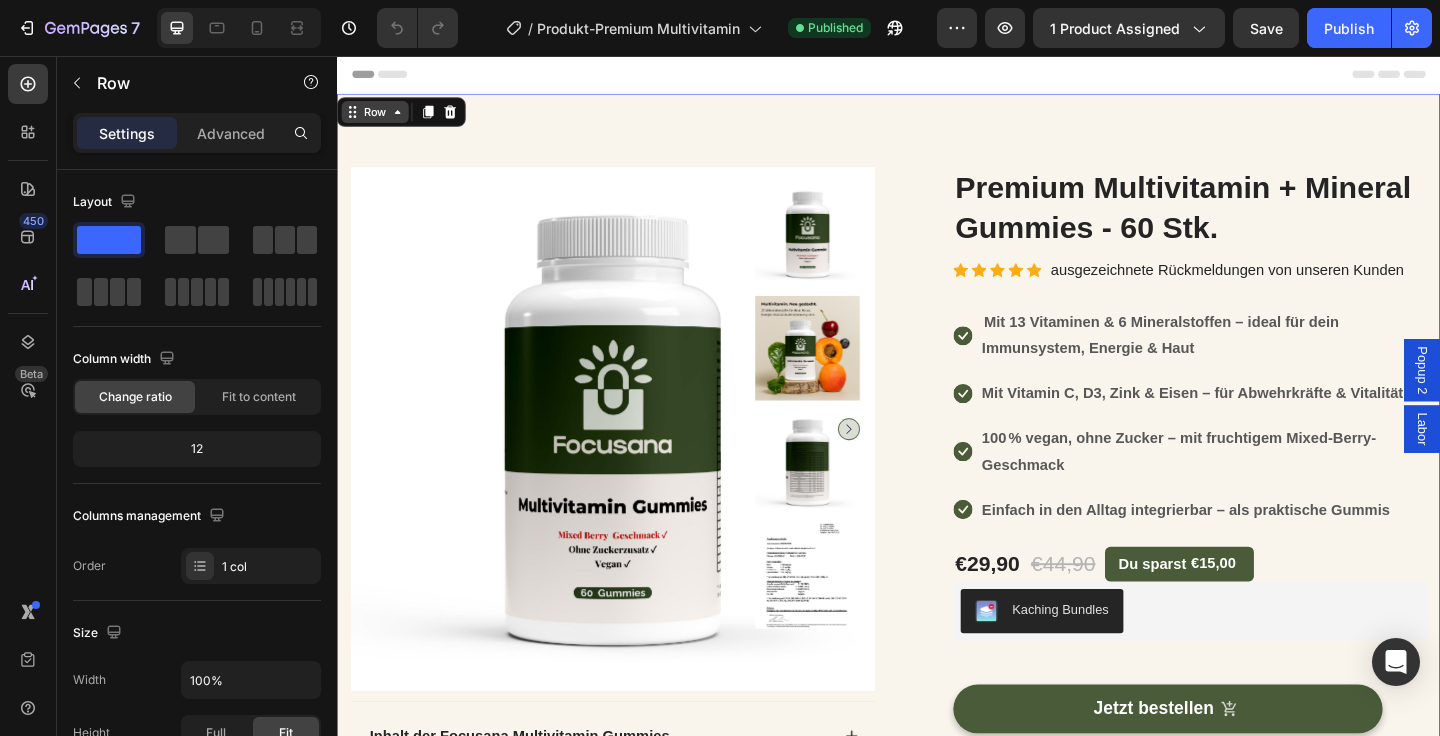 click on "Row" at bounding box center (378, 117) 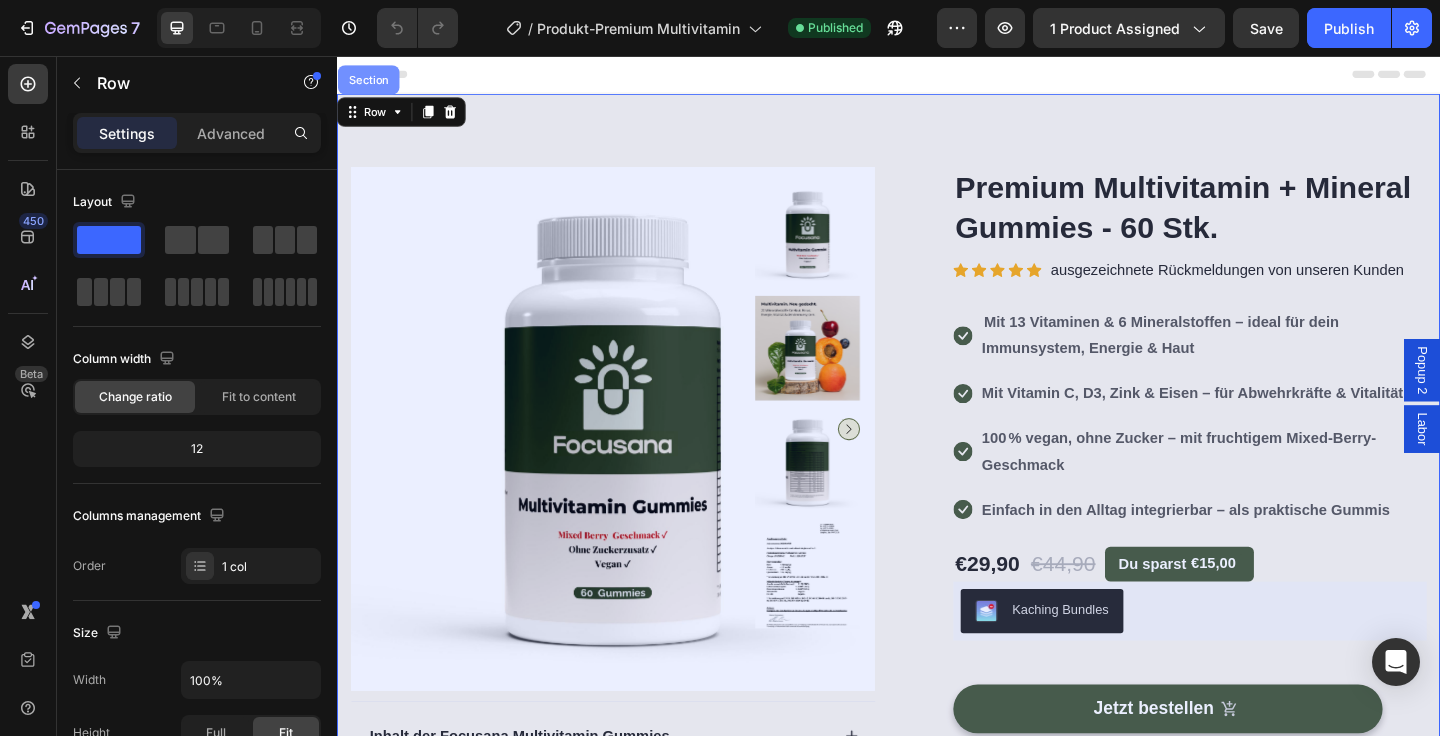 click on "Section" at bounding box center (371, 82) 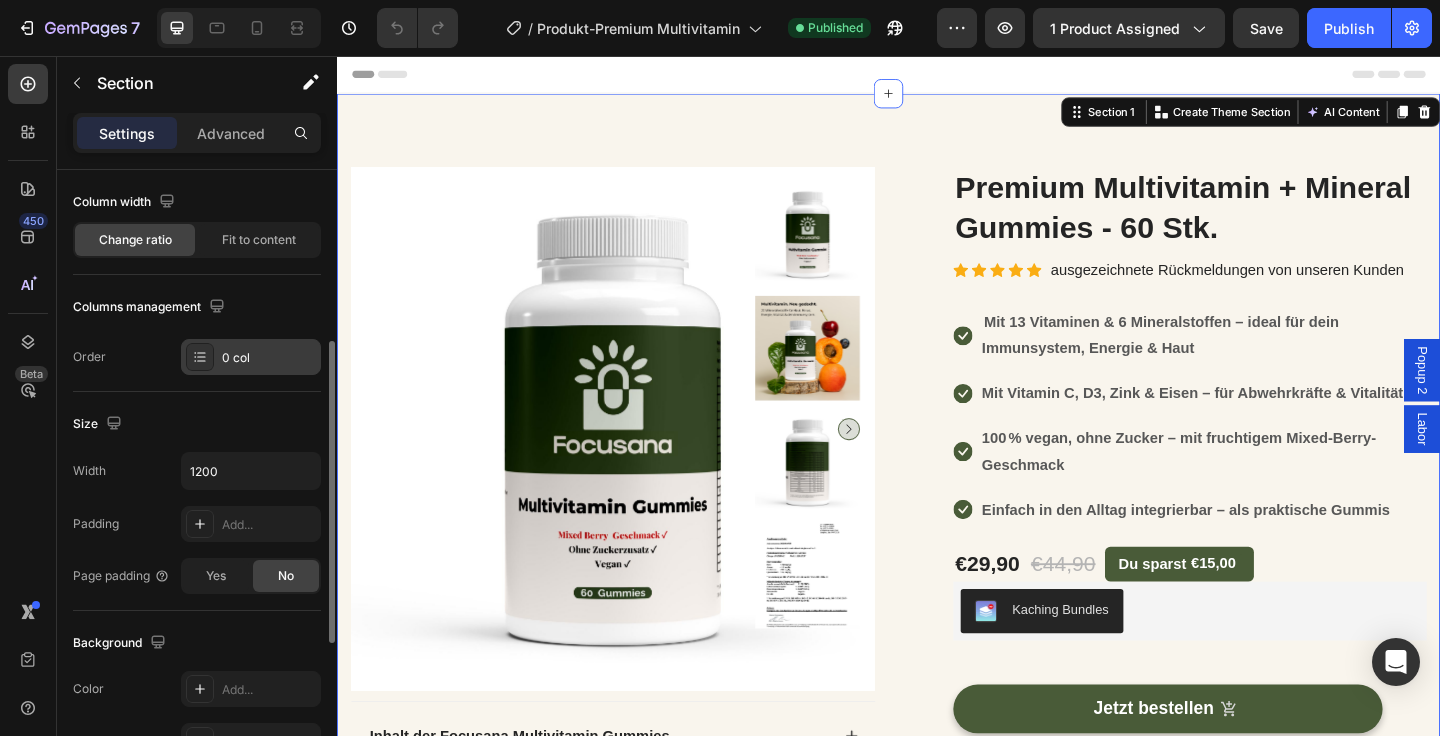 scroll, scrollTop: 222, scrollLeft: 0, axis: vertical 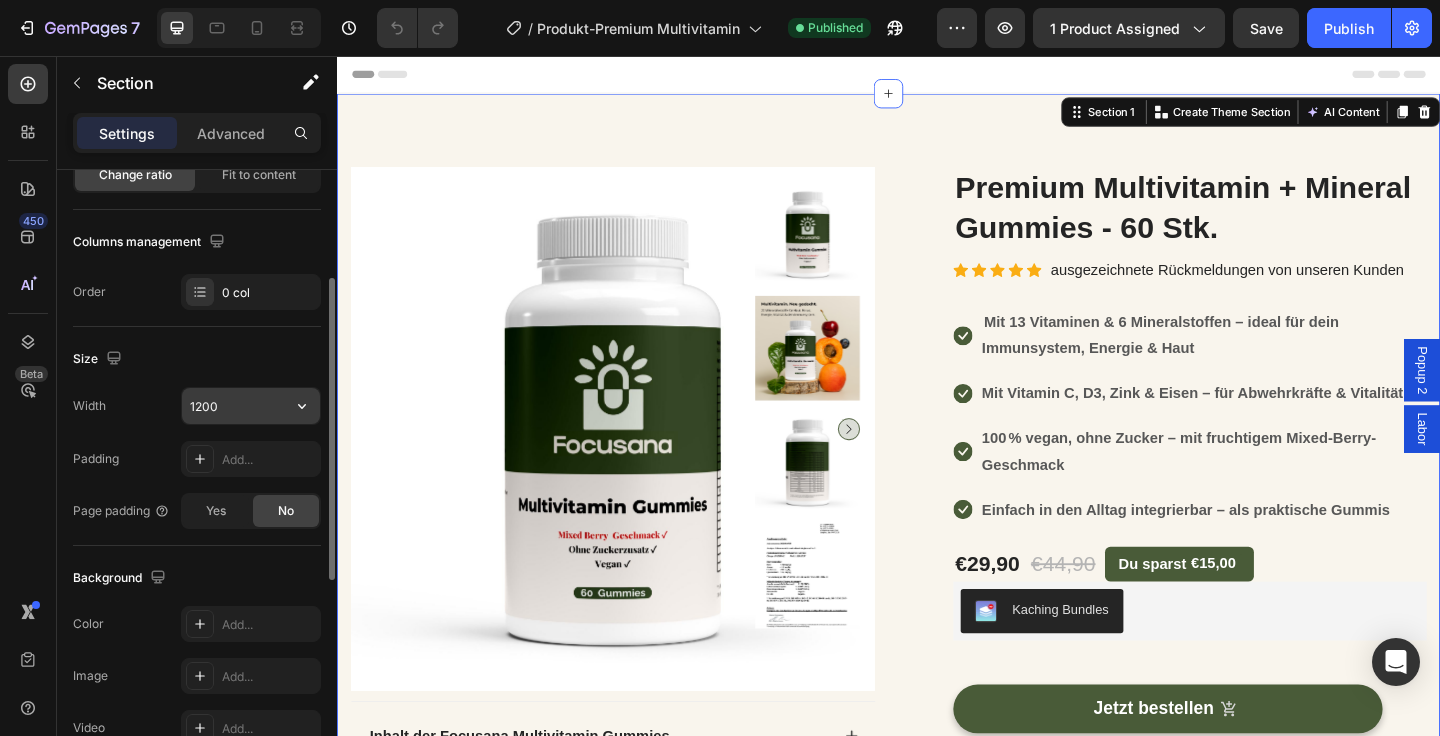click 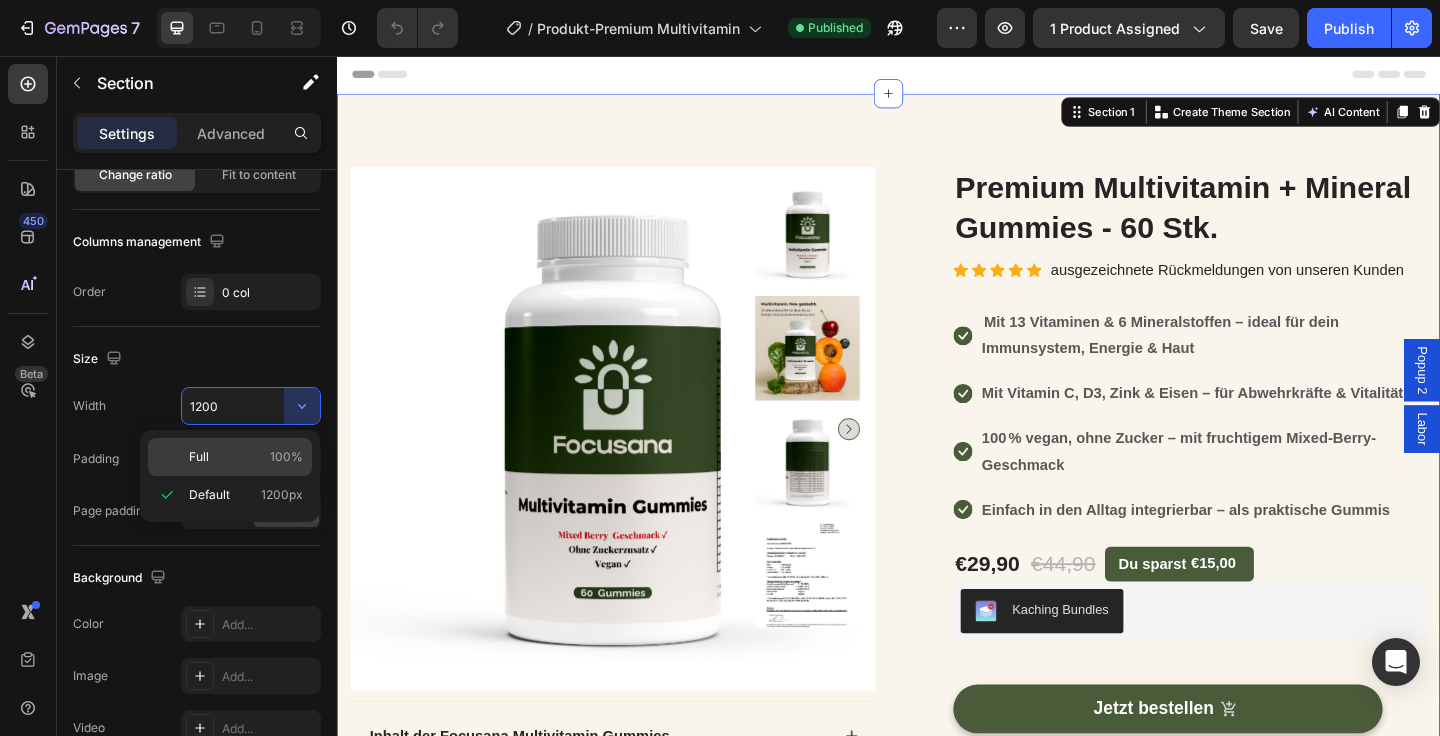 click on "Full 100%" at bounding box center [246, 457] 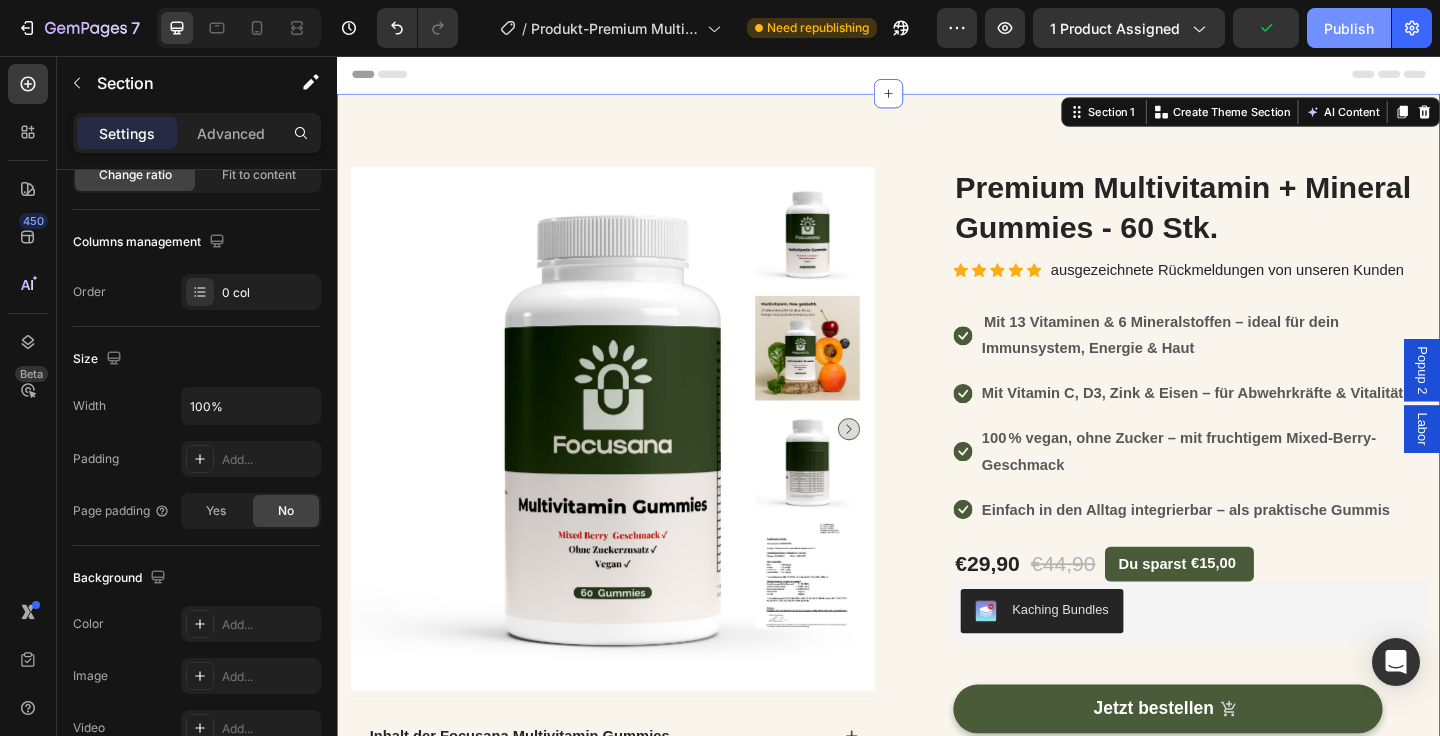 click on "Publish" at bounding box center (1349, 28) 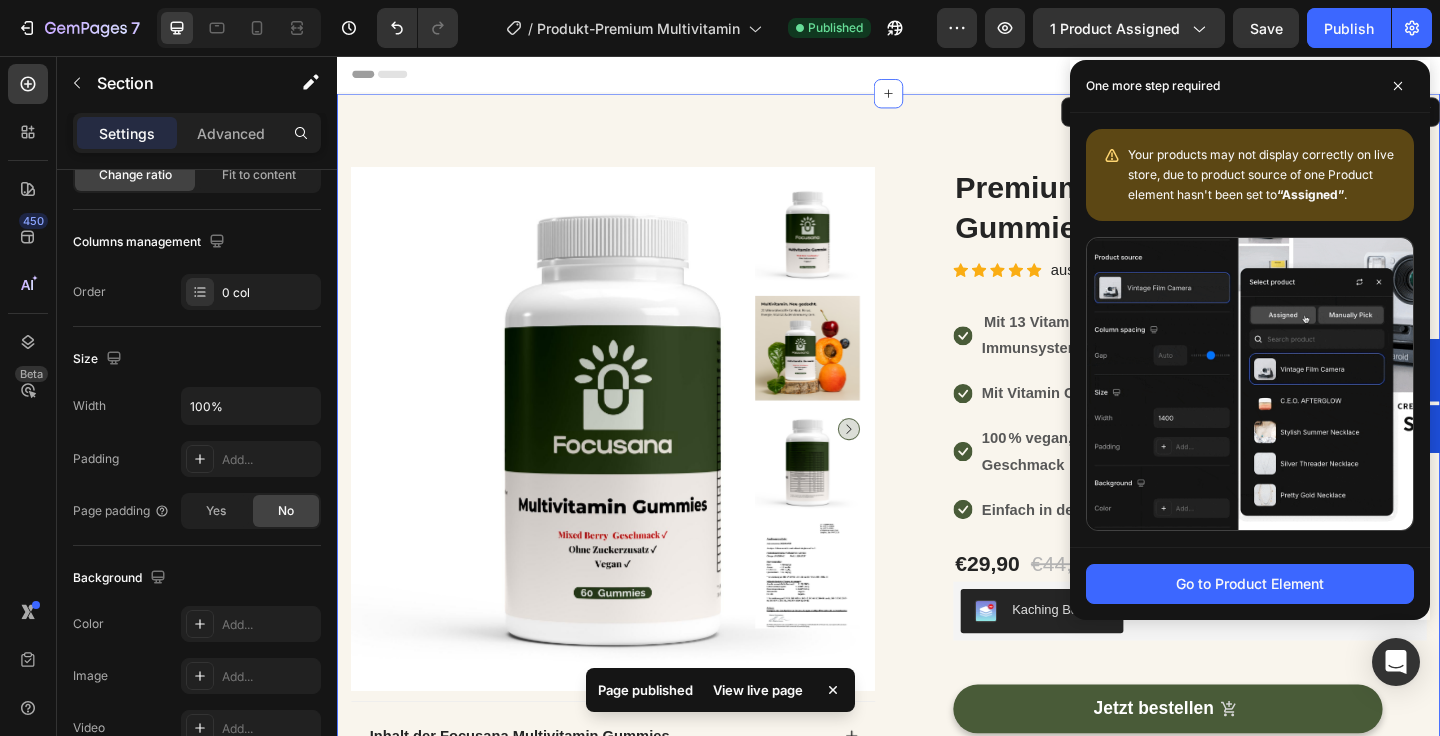 click on "One more step required" at bounding box center [1250, 86] 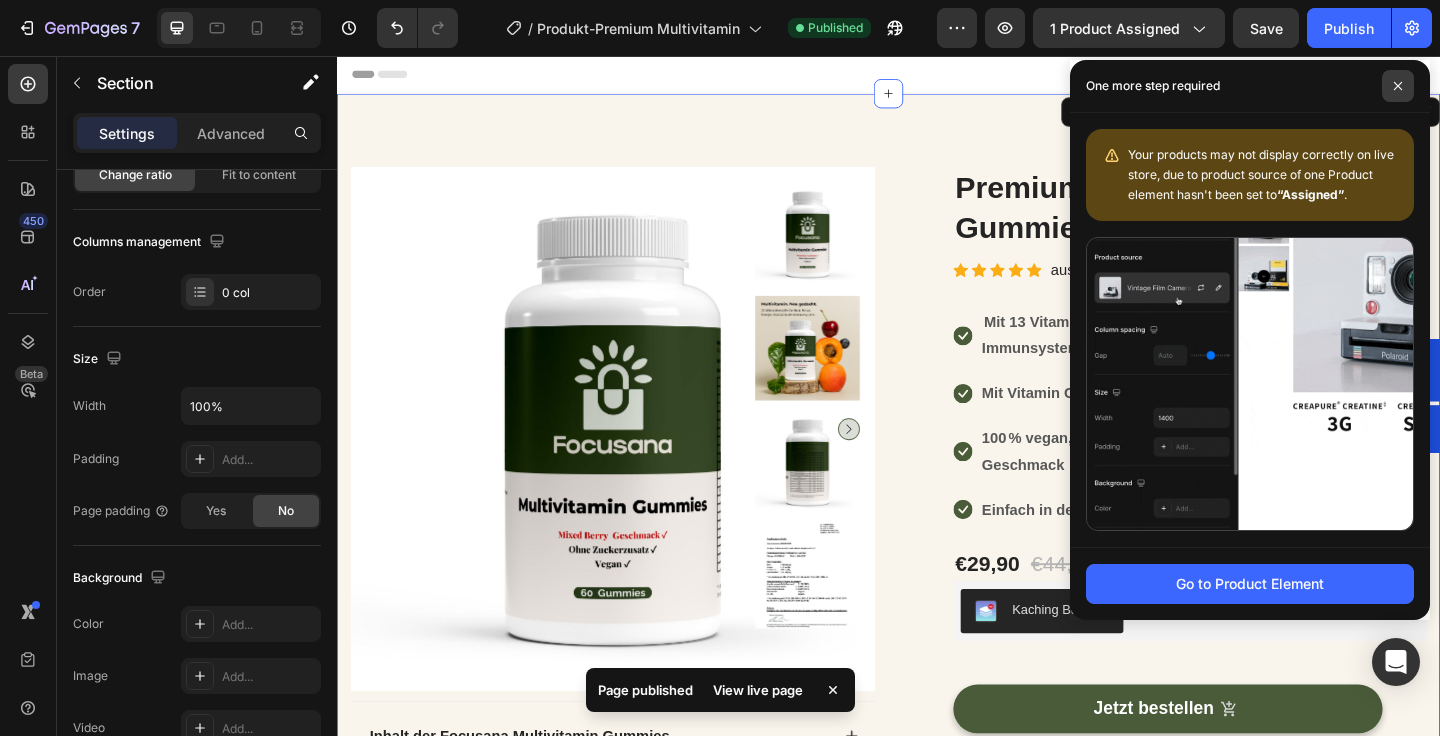 click 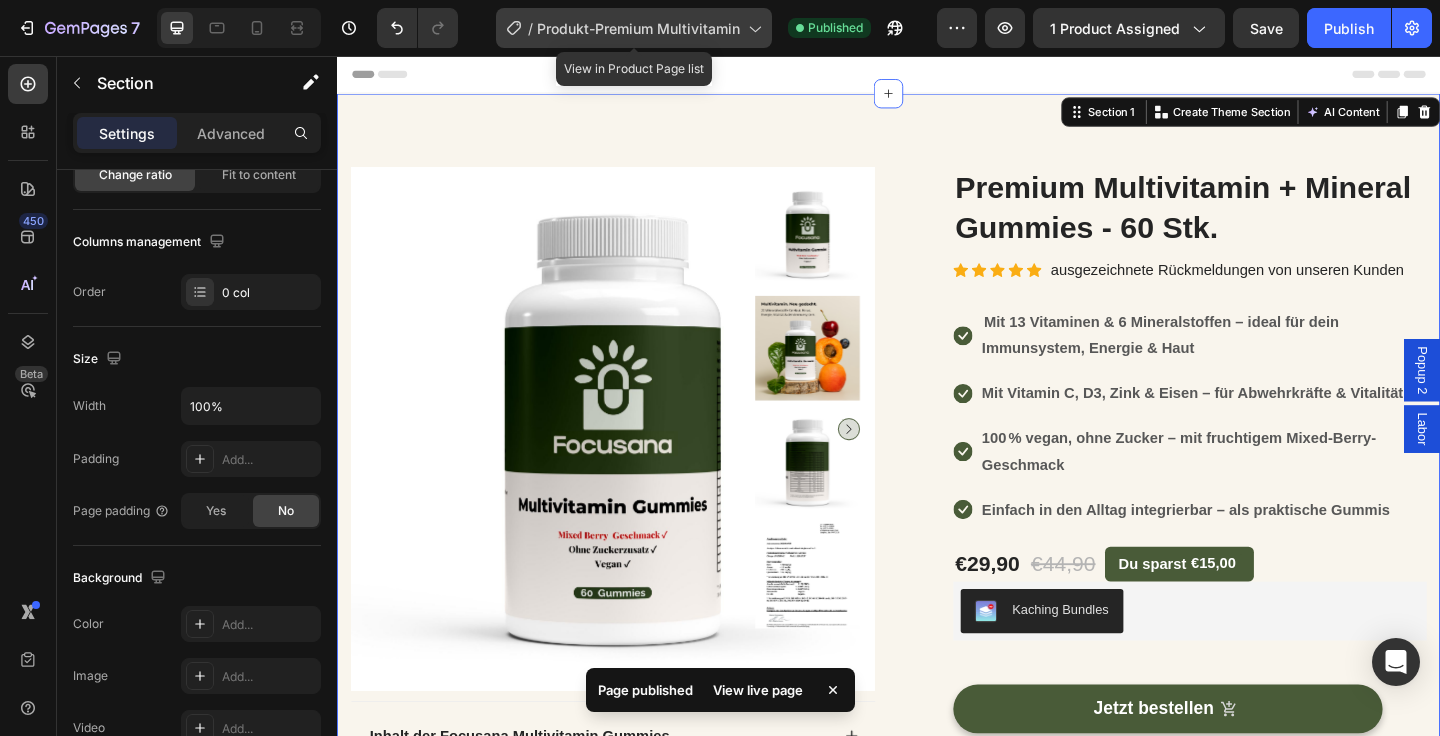 click on "Produkt-Premium Multivitamin" at bounding box center [638, 28] 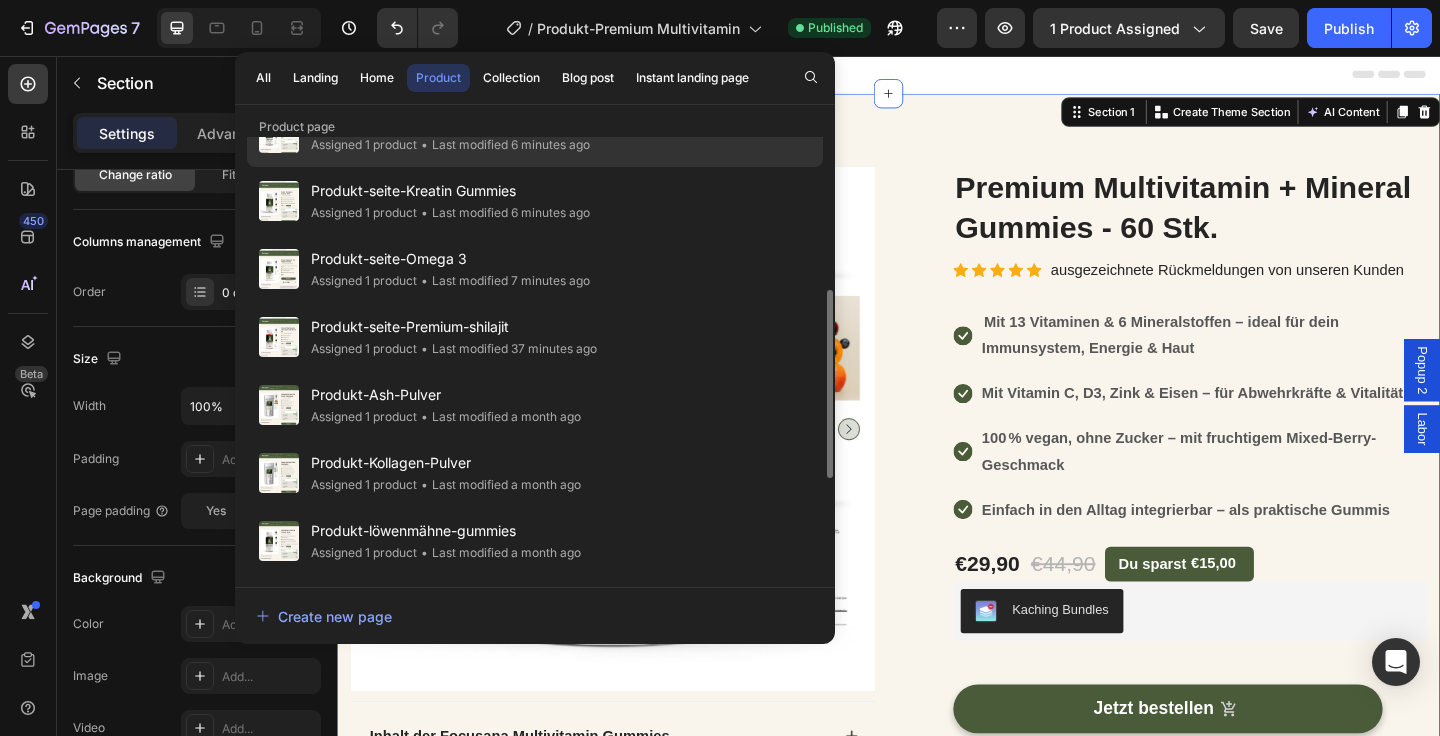 scroll, scrollTop: 335, scrollLeft: 0, axis: vertical 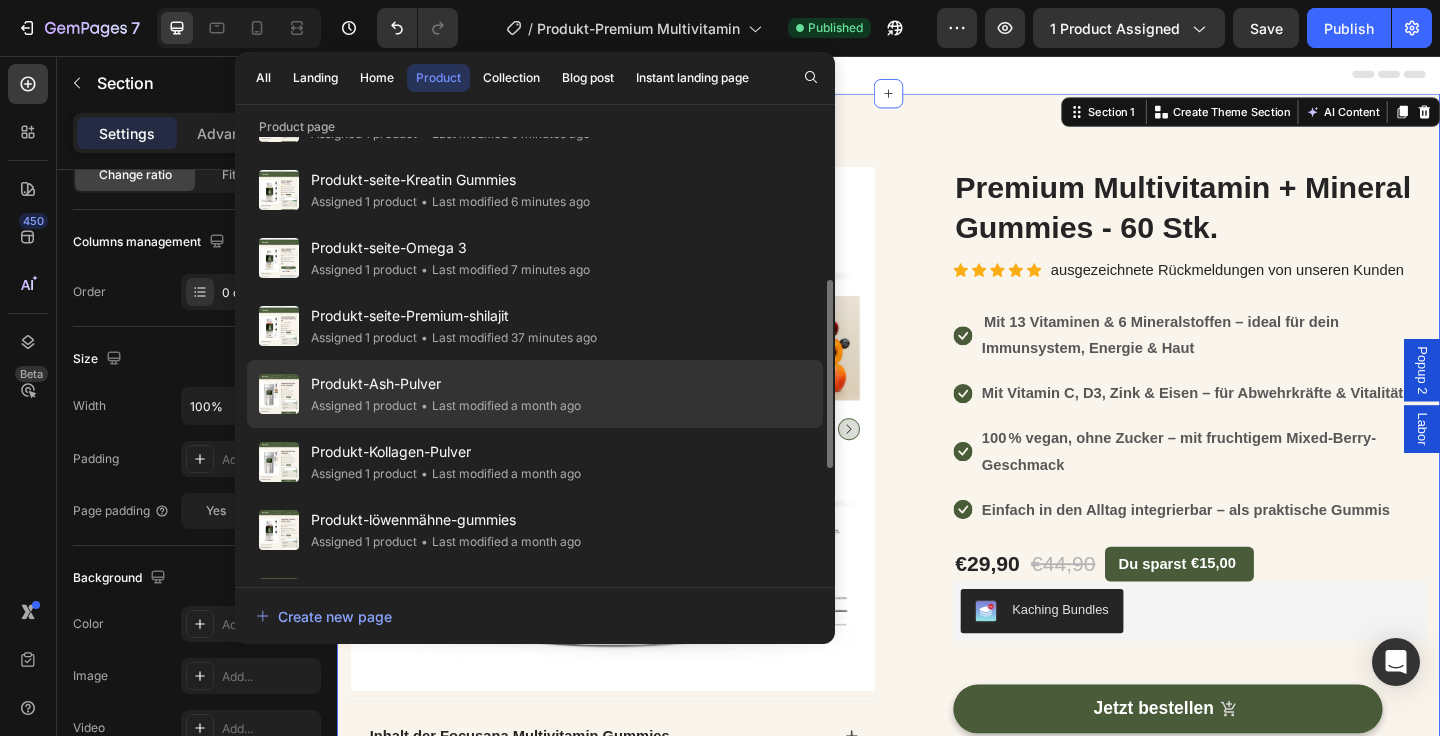 click on "Produkt-Ash-Pulver" at bounding box center (446, 384) 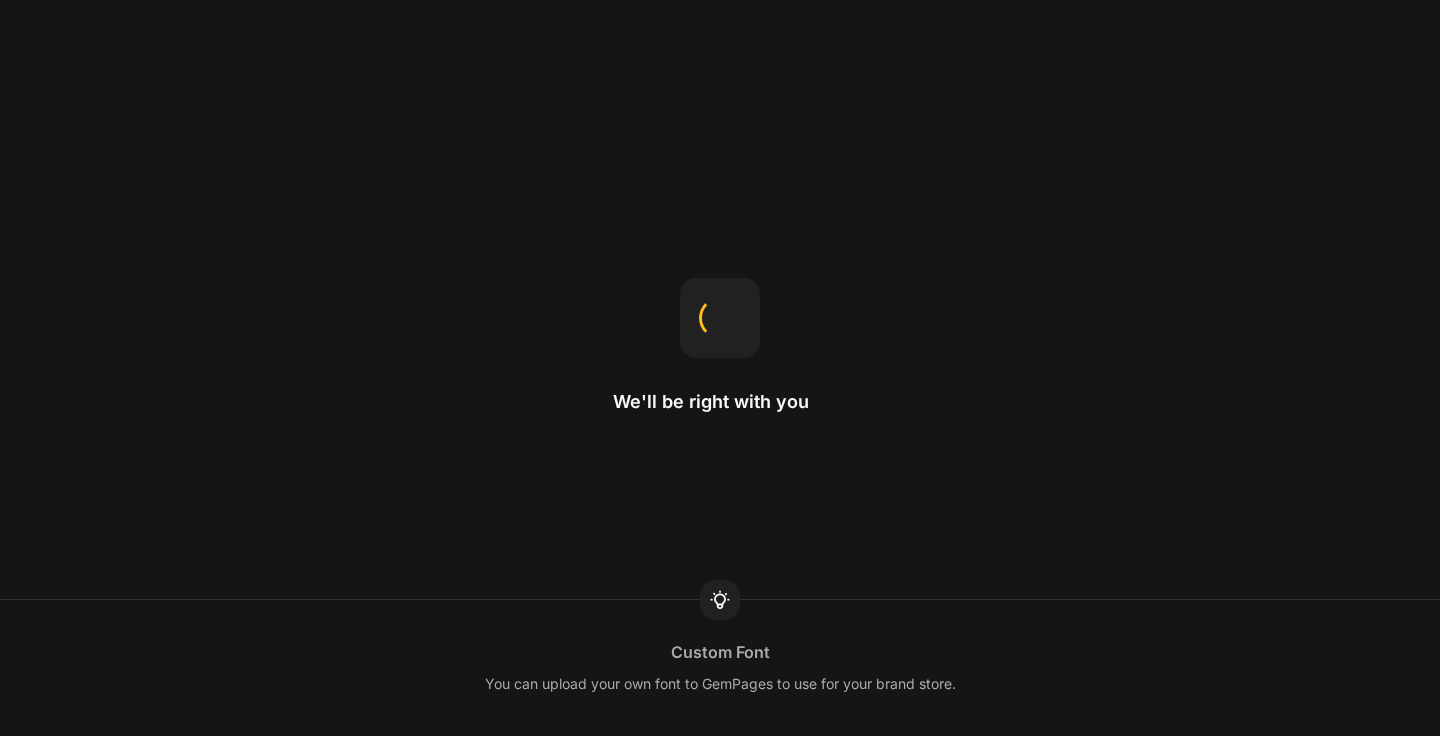 scroll, scrollTop: 0, scrollLeft: 0, axis: both 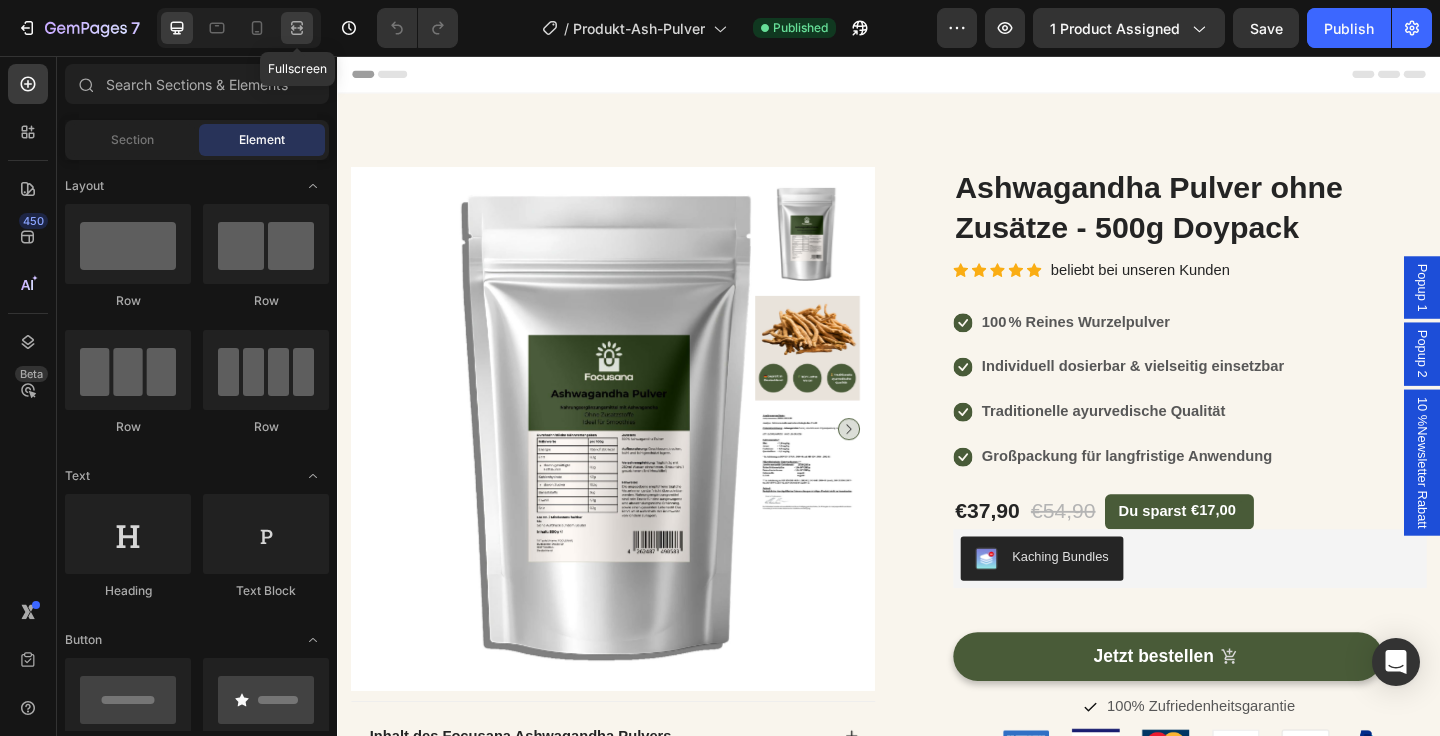 click 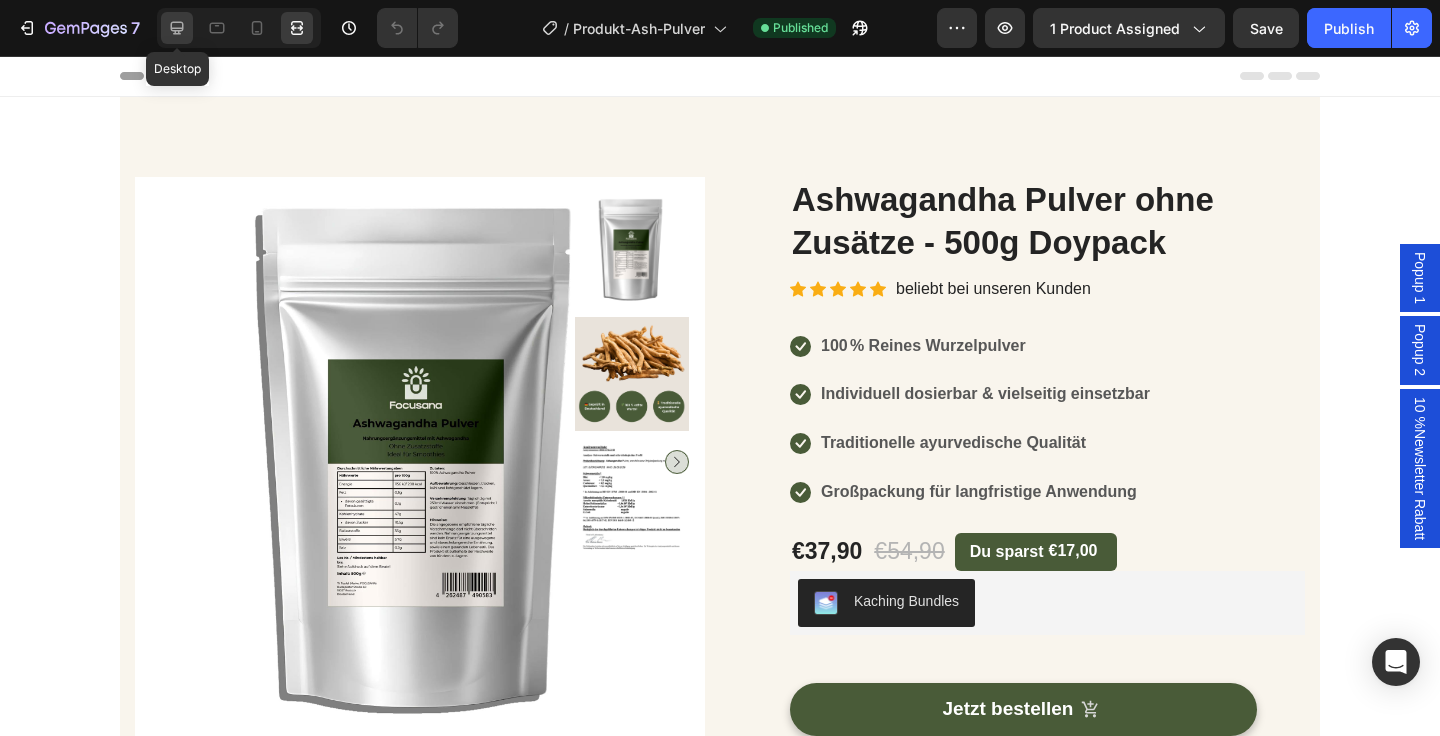 click 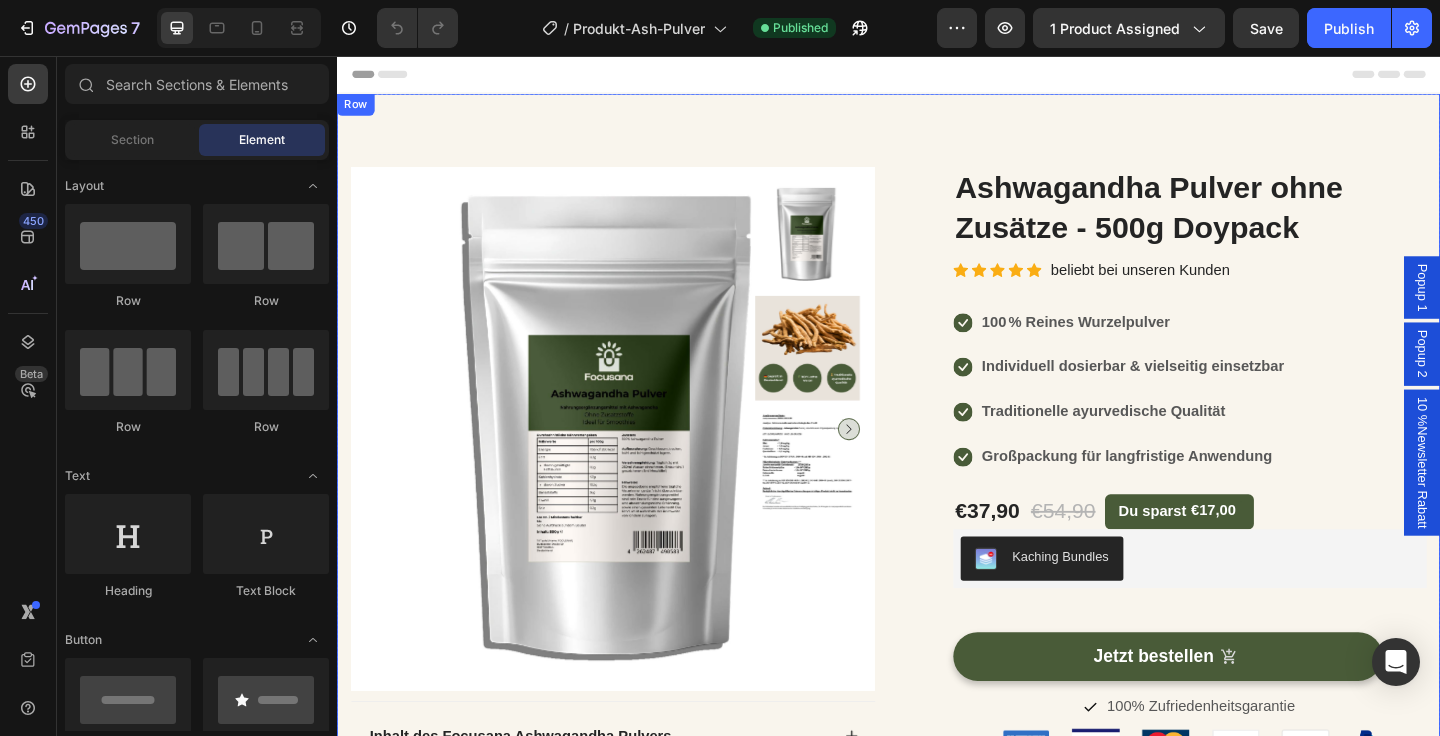 click on "Product Images
Inhalt des Focusana Ashwagandha Pulvers
Was ist Ashwagandha überhaupt?
Wie kann mir Focusana Ashwagandha helfen?
Wie nehme ich das Pulver richtig ein?
Ist das Pulver wirklich vegan und ohne Zuckerzusatz? Accordion Inhaltsettikett ansehen Button Laborbericht ansehen Button Row Row (P) Images & Gallery Ashwagandha Pulver ohne Zusätze - 500g Doypack (P) Title                Icon                Icon                Icon                Icon                Icon Icon List Hoz beliebt bei unseren Kunden Text block Row
Icon 100 % Reines Wurzelpulver Text block
Icon Individuell dosierbar & vielseitig einsetzbar Text block
Icon Traditionelle ayurvedische Qualität Text block
Icon Großpackung für langfristige Anwendung Text block Icon List €37,90 (P) Price (P) Price €54,90 (P) Price (P) Price Du sparst €17,00 Product Tag Row Kaching Bundles" at bounding box center (937, 690) 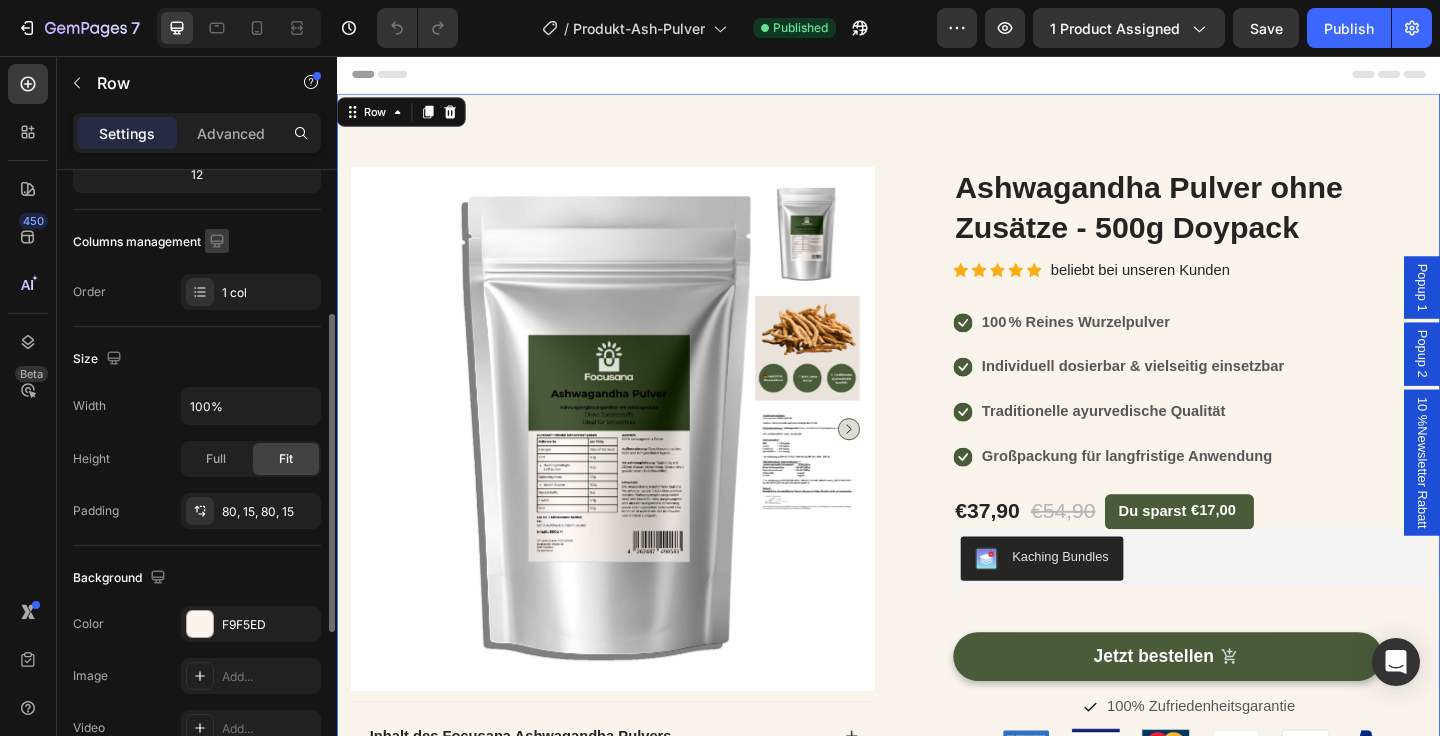 scroll, scrollTop: 277, scrollLeft: 0, axis: vertical 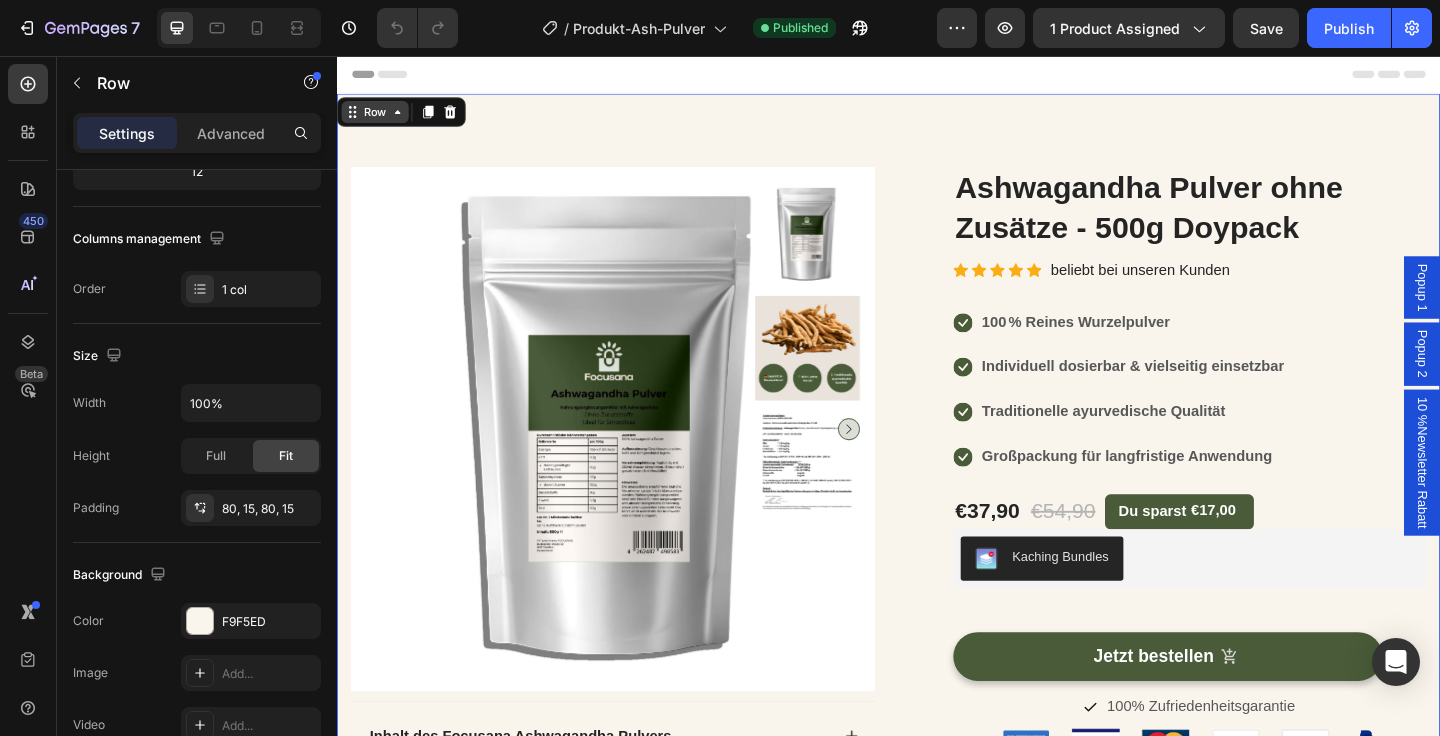 click on "Row" at bounding box center [378, 117] 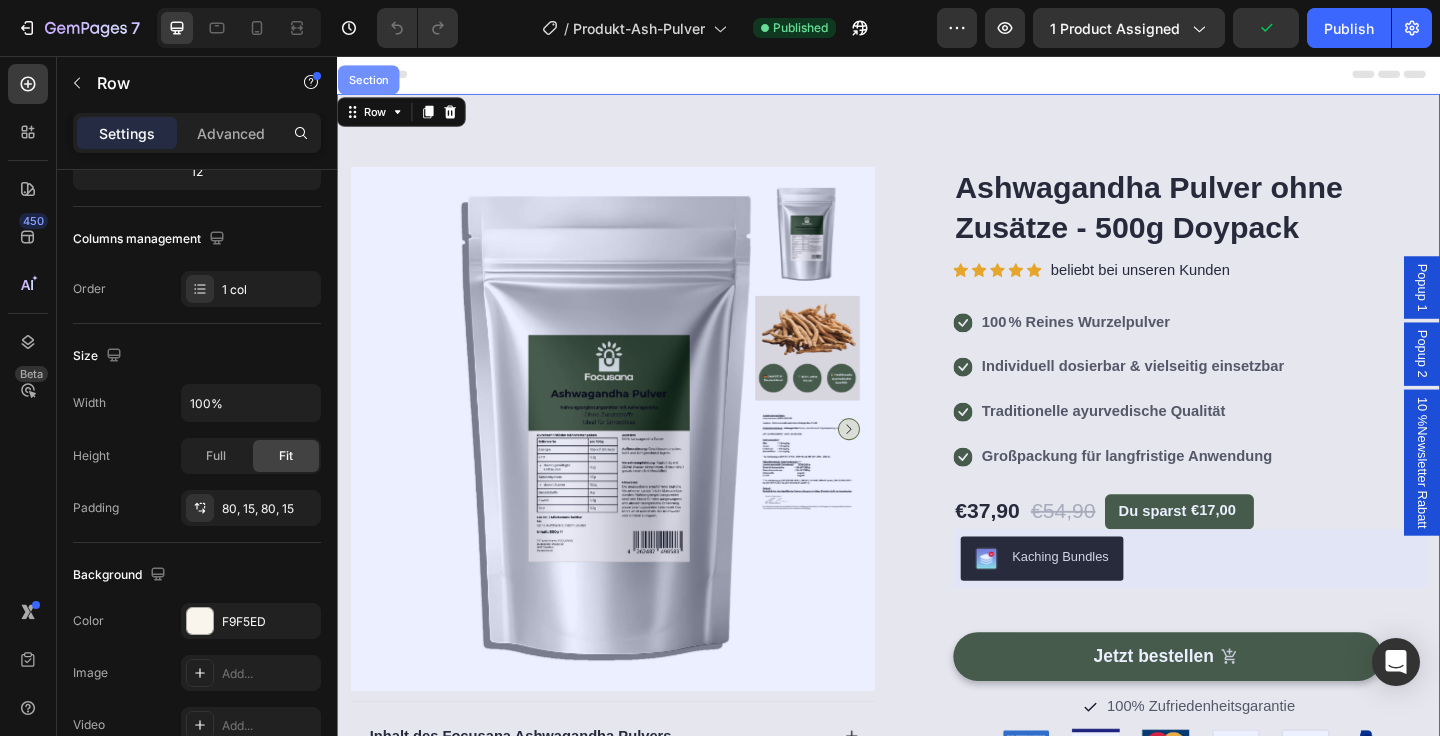 click on "Section" at bounding box center (371, 82) 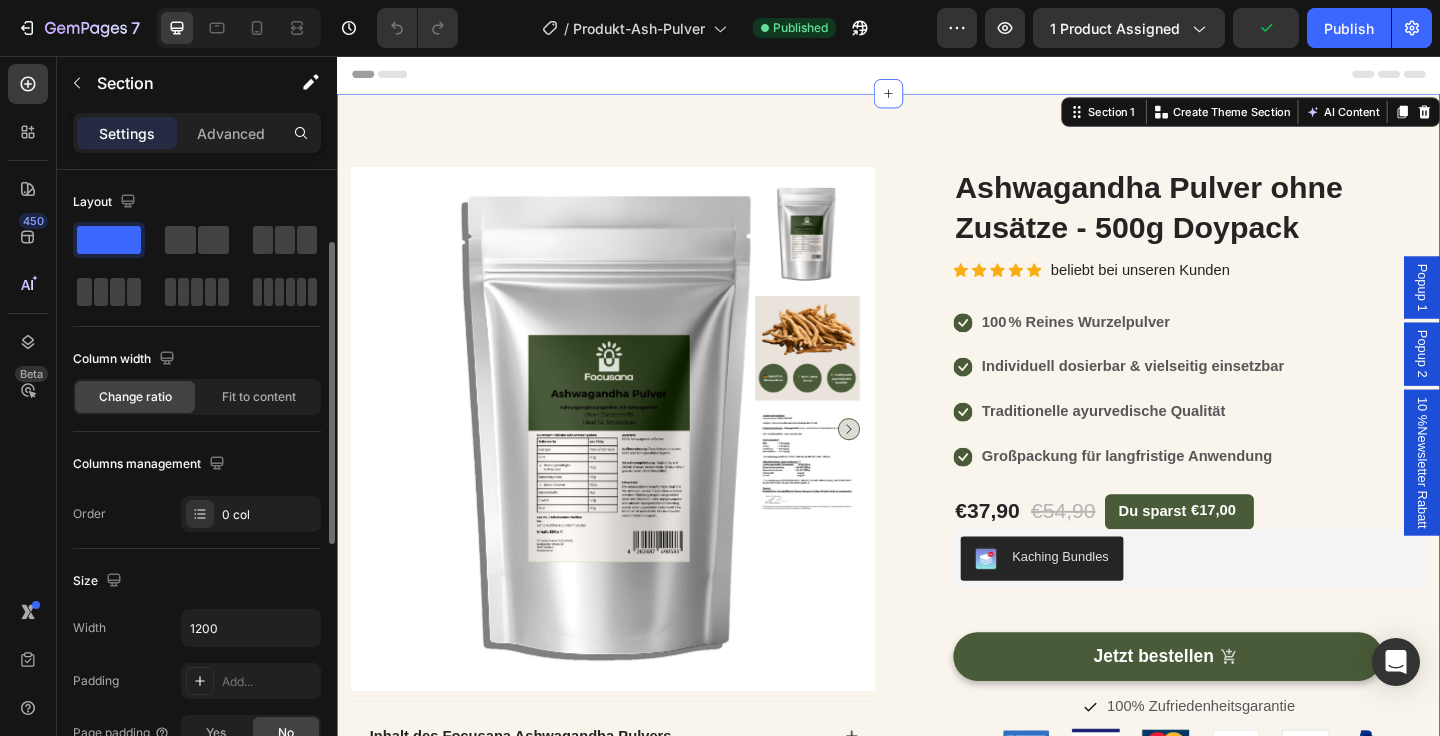 scroll, scrollTop: 96, scrollLeft: 0, axis: vertical 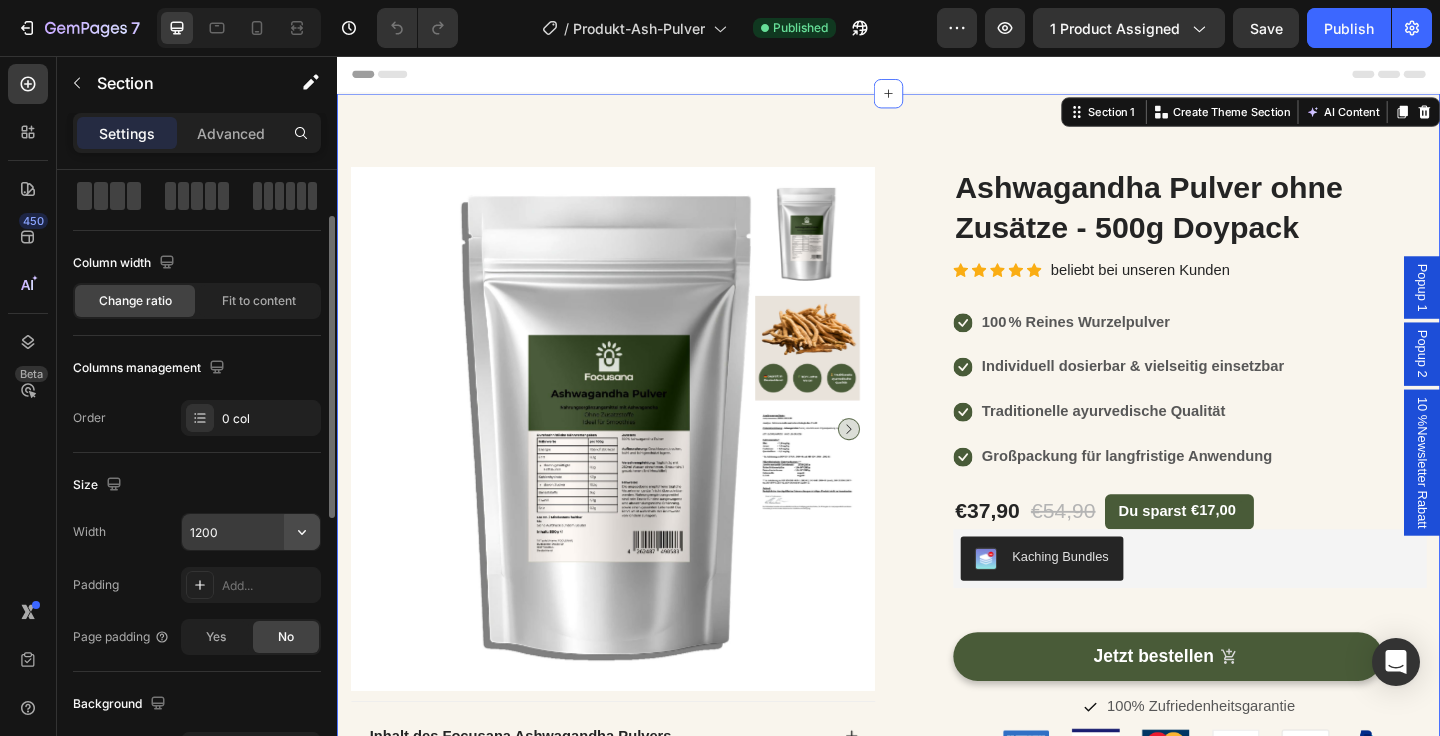 click 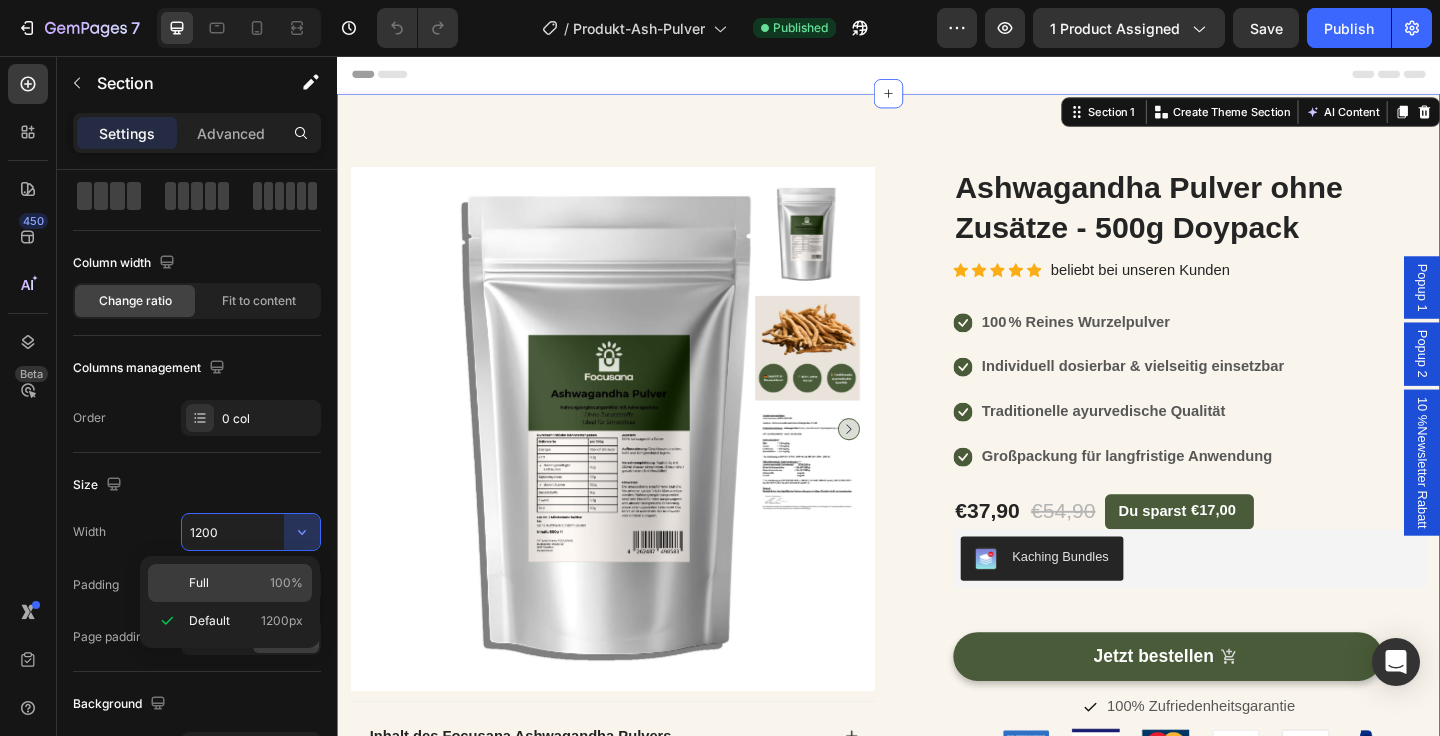 click on "Full 100%" at bounding box center (246, 583) 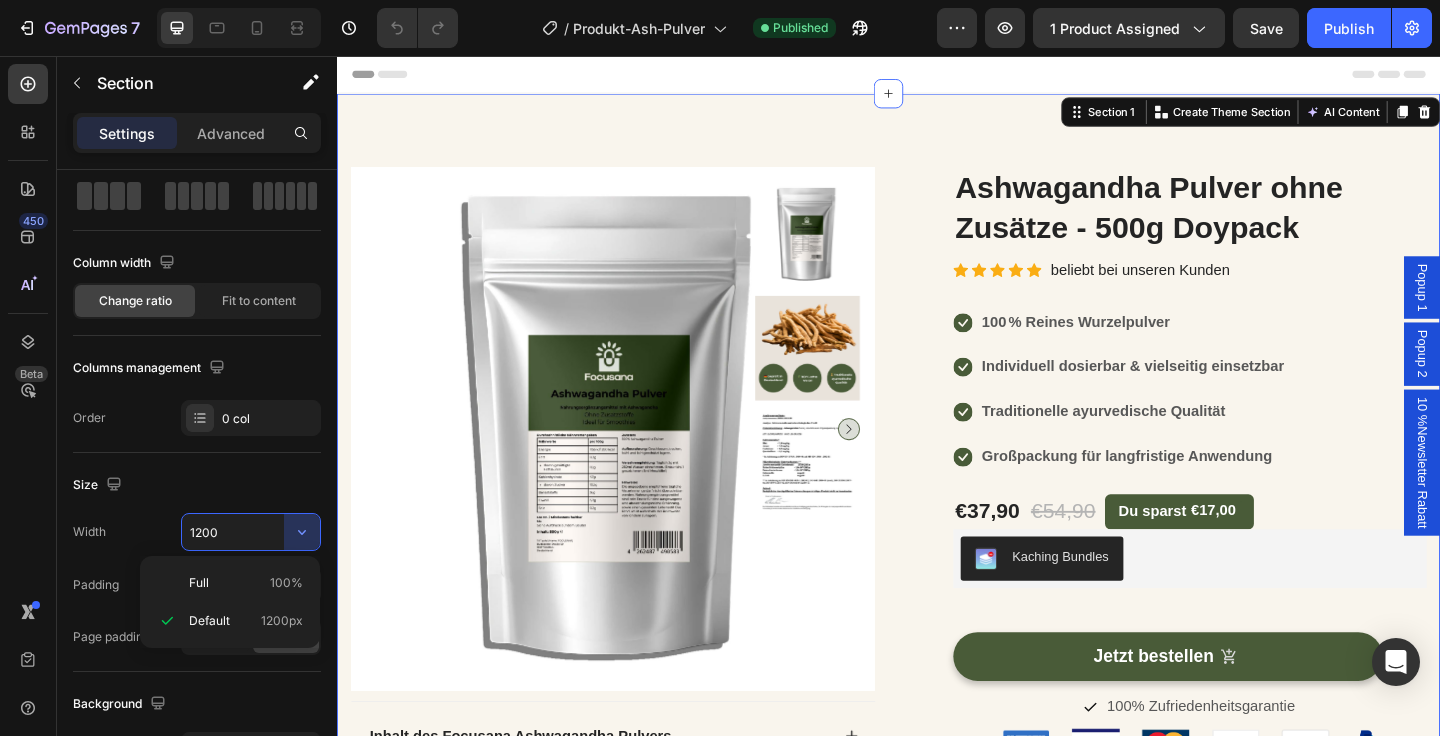 type on "100%" 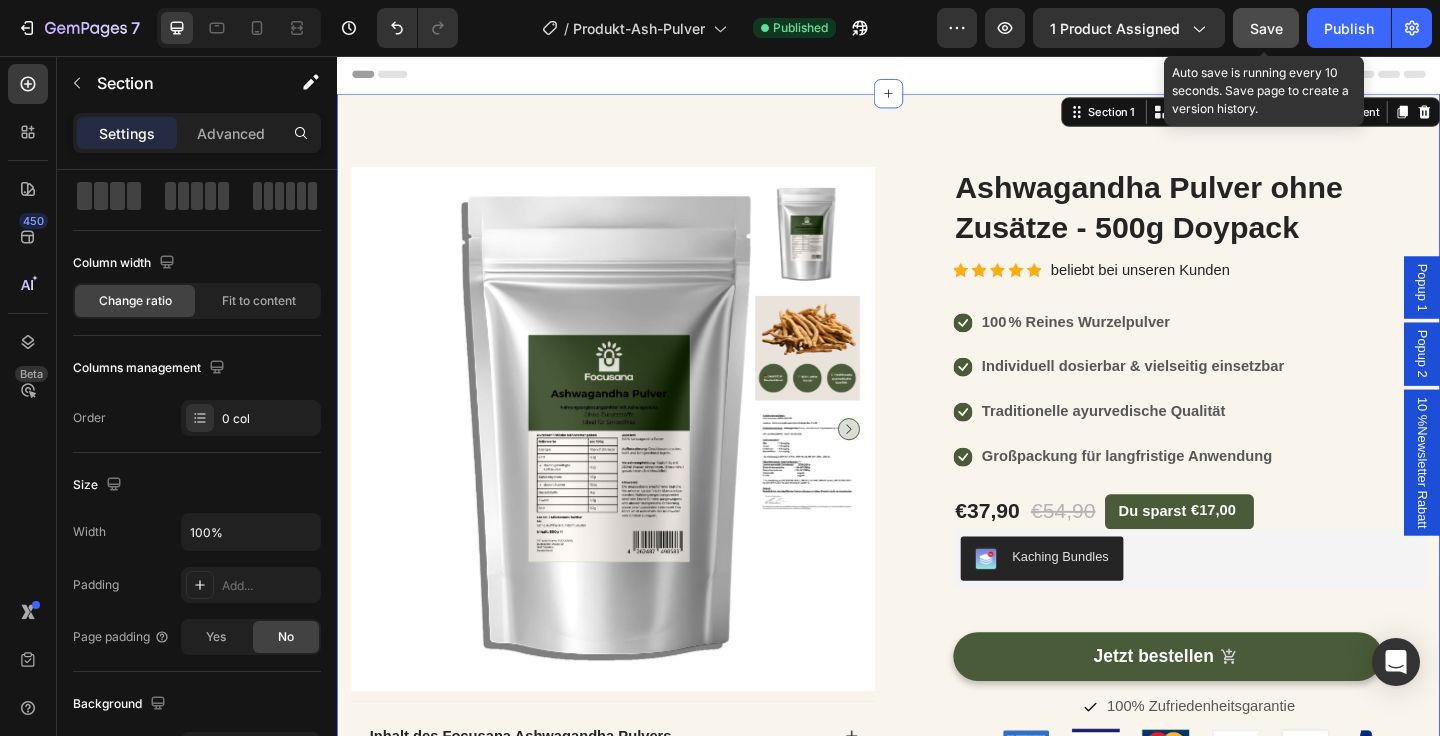 click on "Save" at bounding box center (1266, 28) 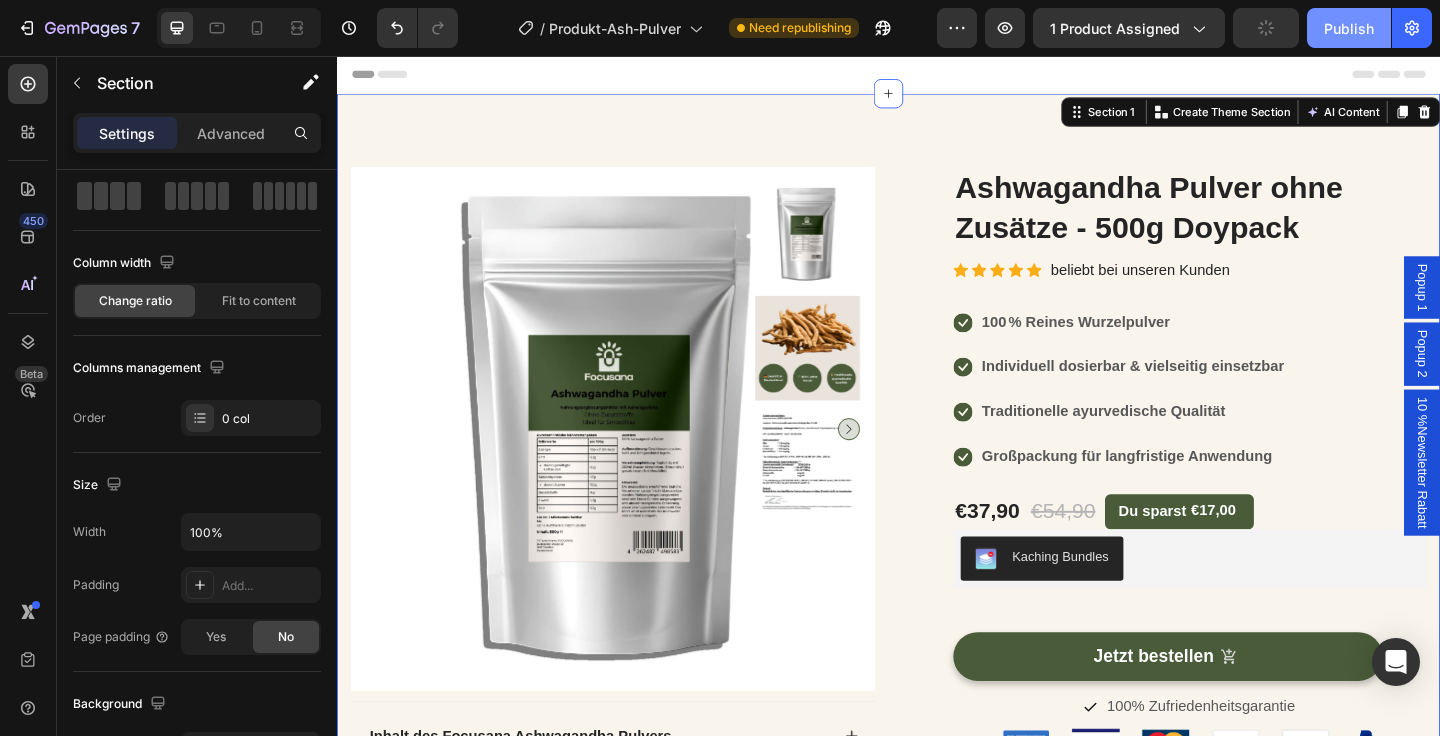 click on "Publish" at bounding box center [1349, 28] 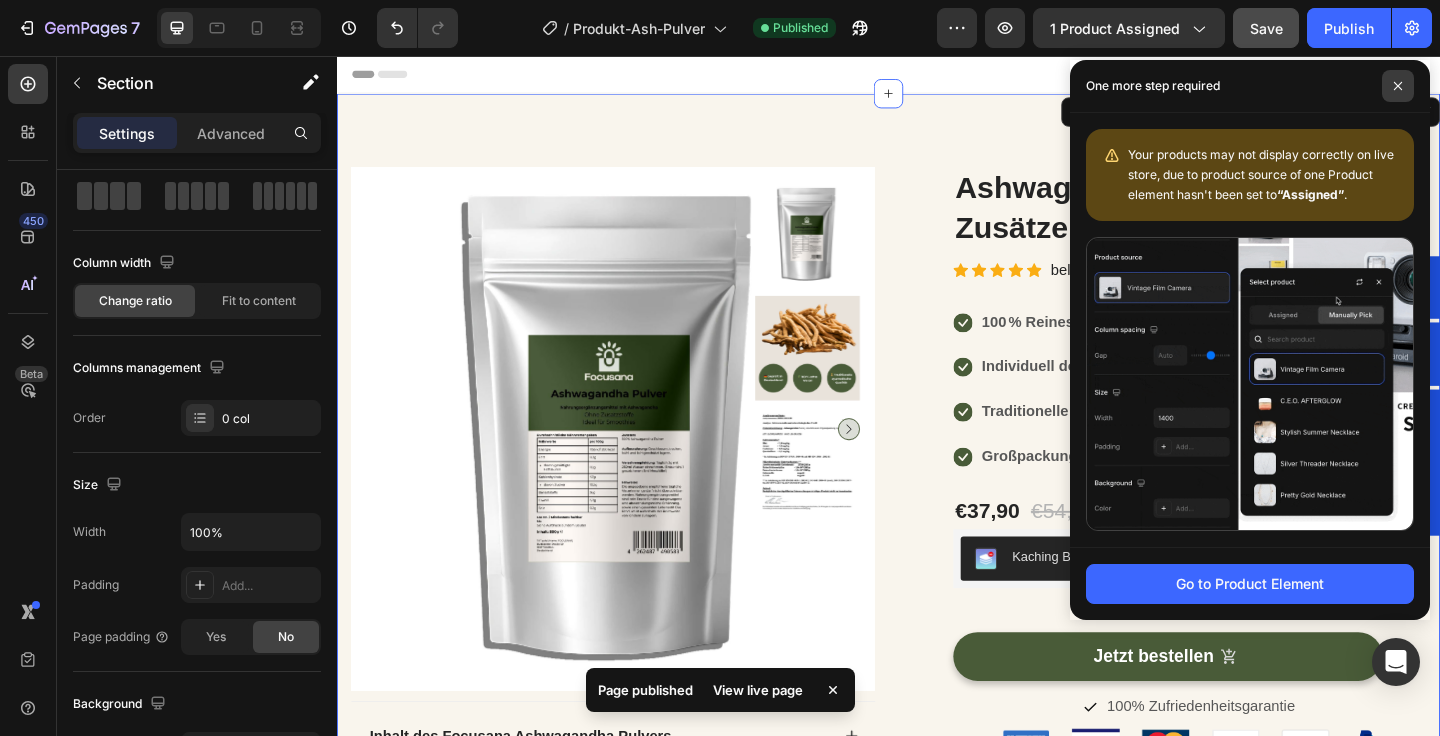 click 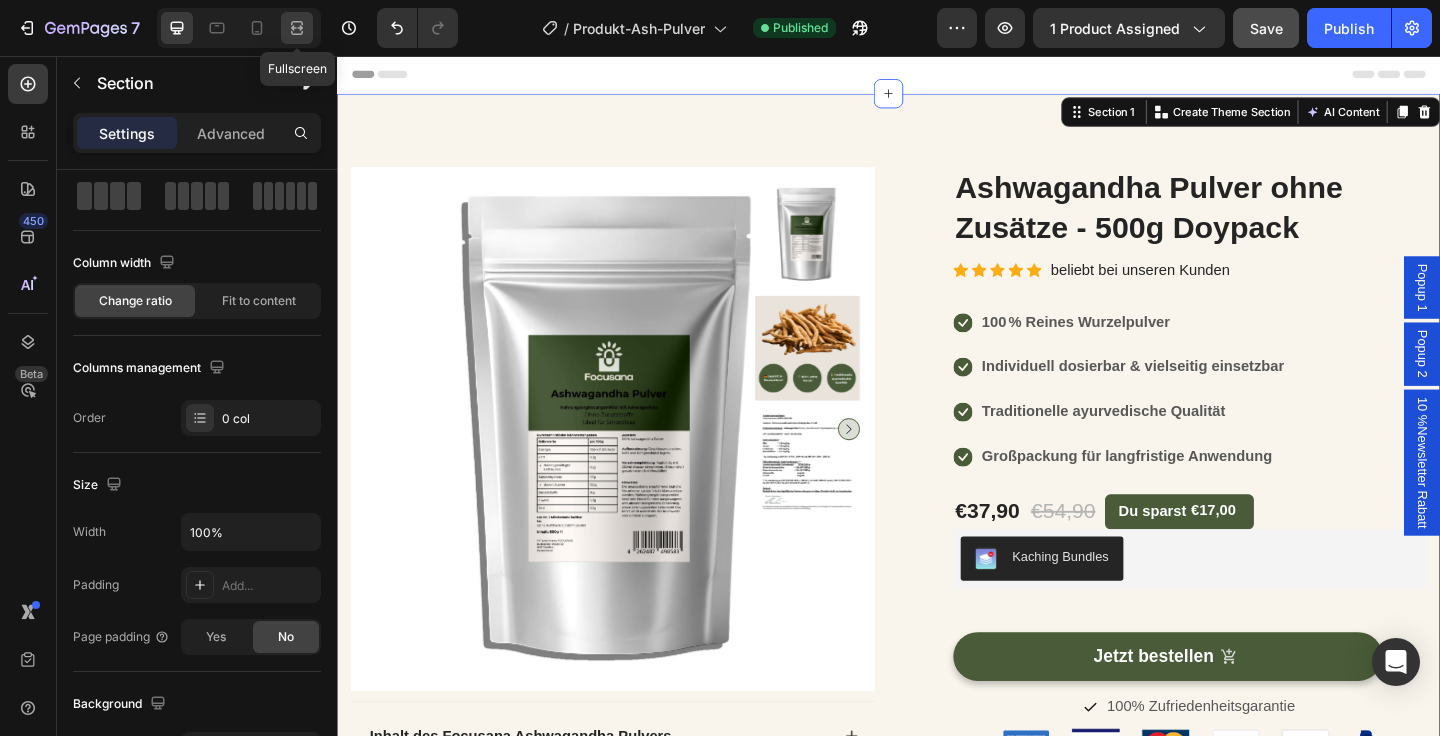 click 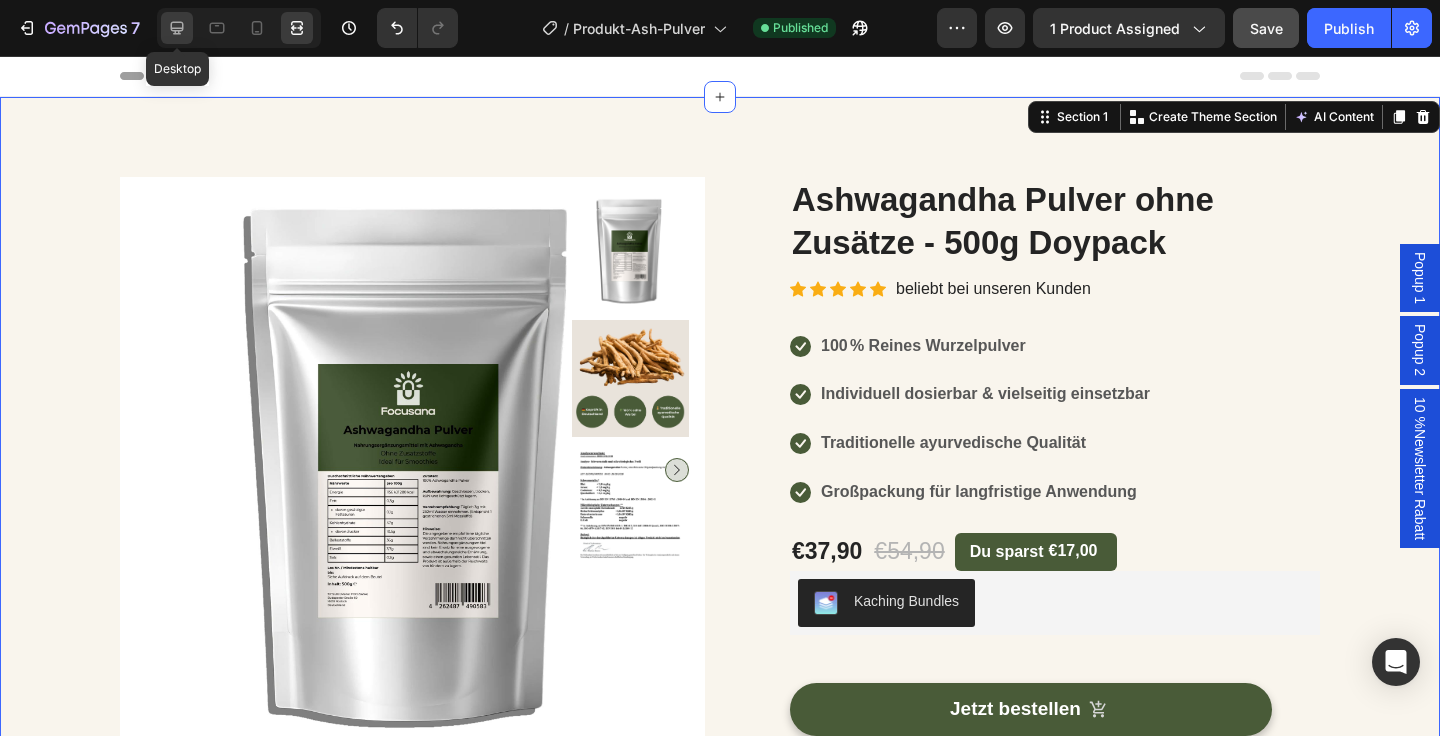 click 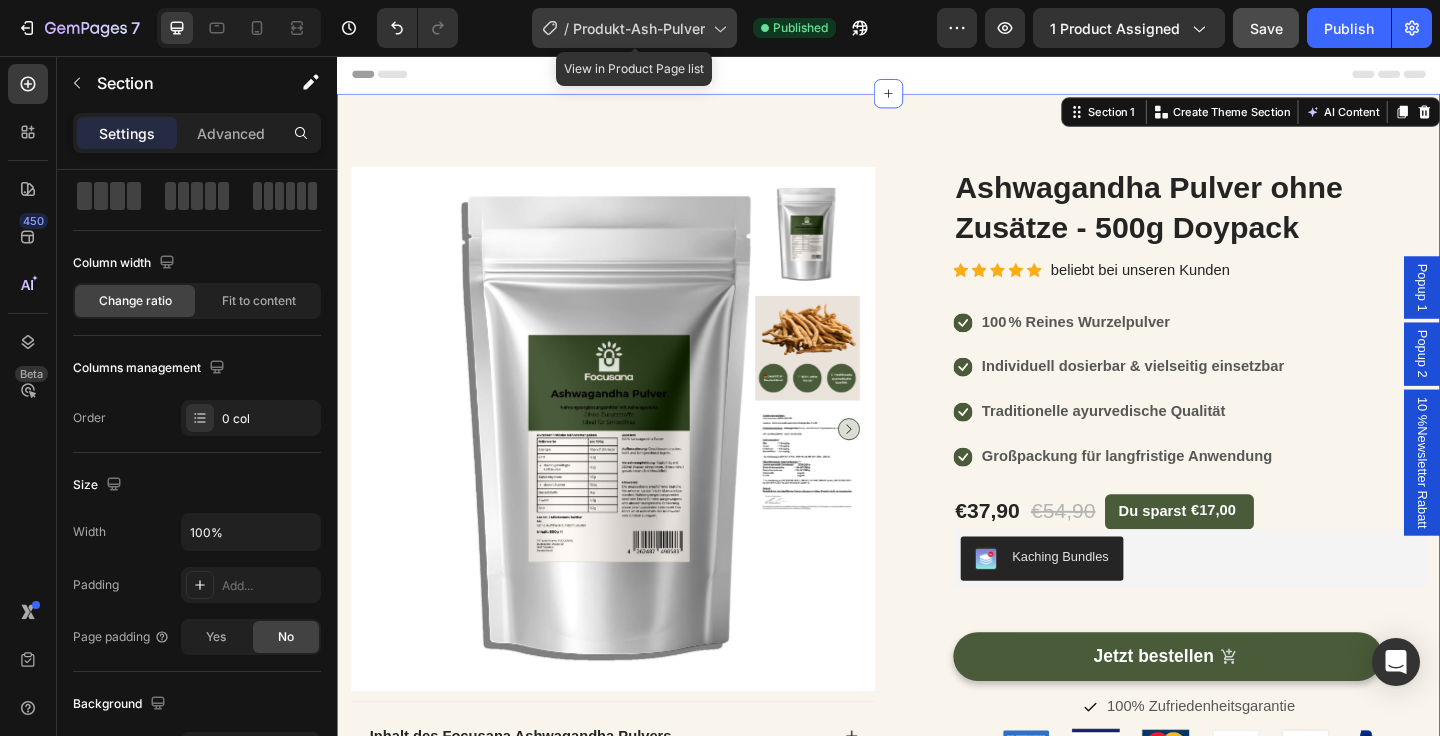 click on "Produkt-Ash-Pulver" at bounding box center [639, 28] 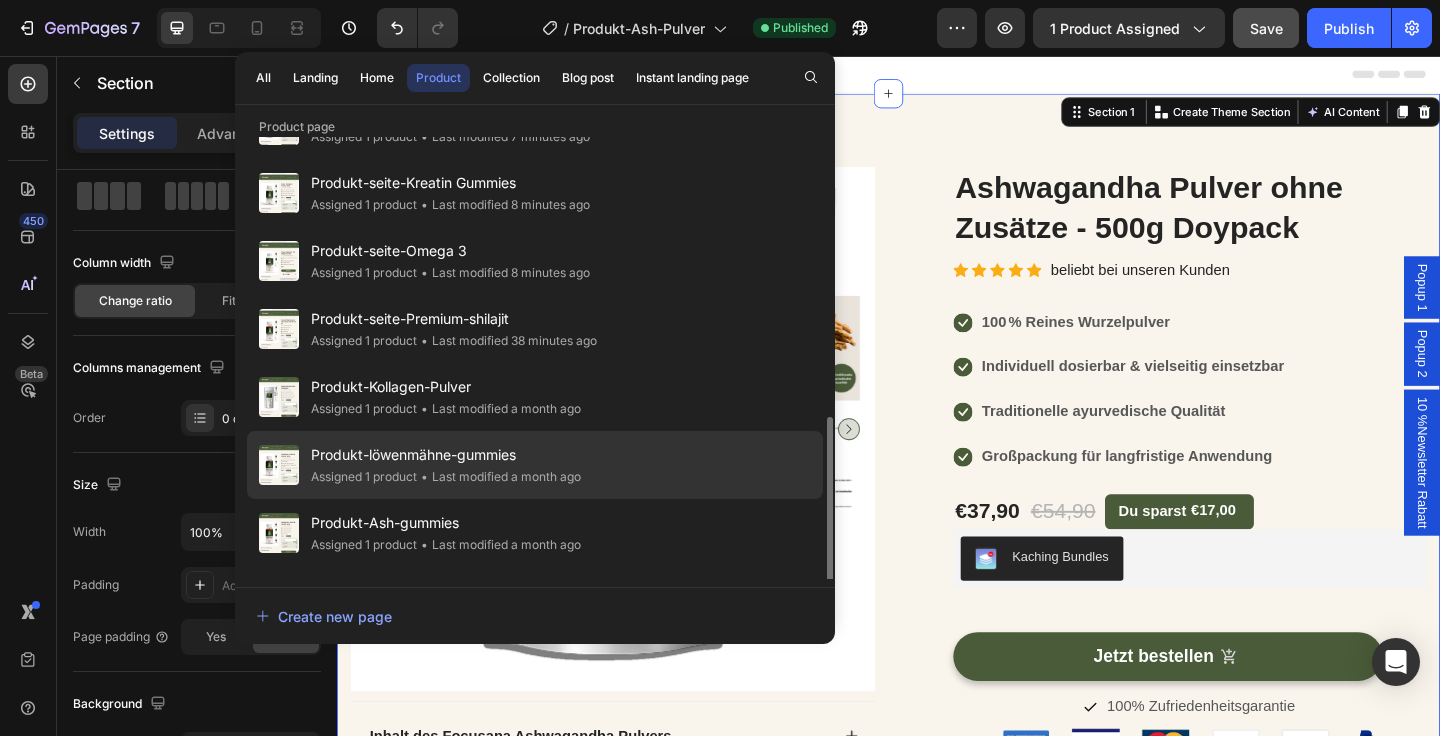 scroll, scrollTop: 548, scrollLeft: 0, axis: vertical 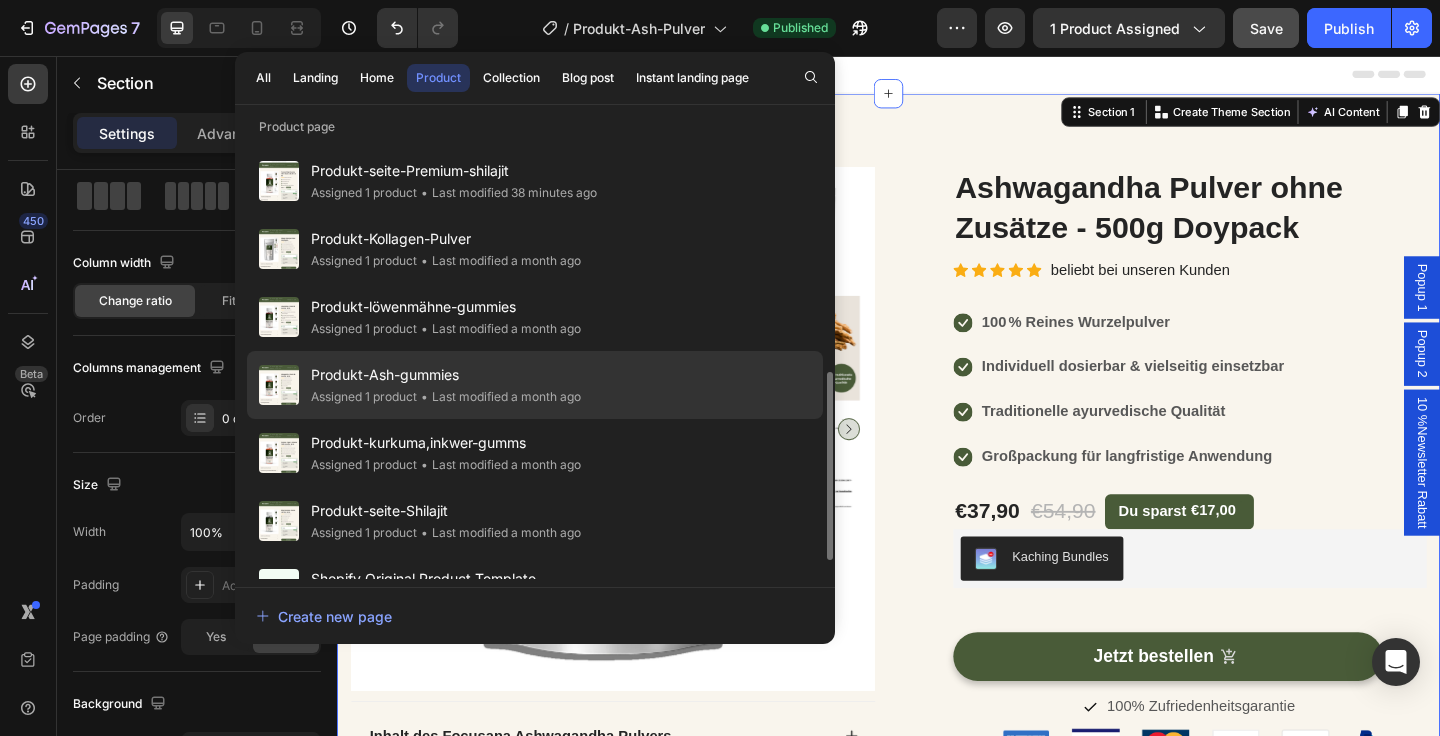 click on "Produkt-Ash-gummies Assigned 1 product • Last modified a month ago" 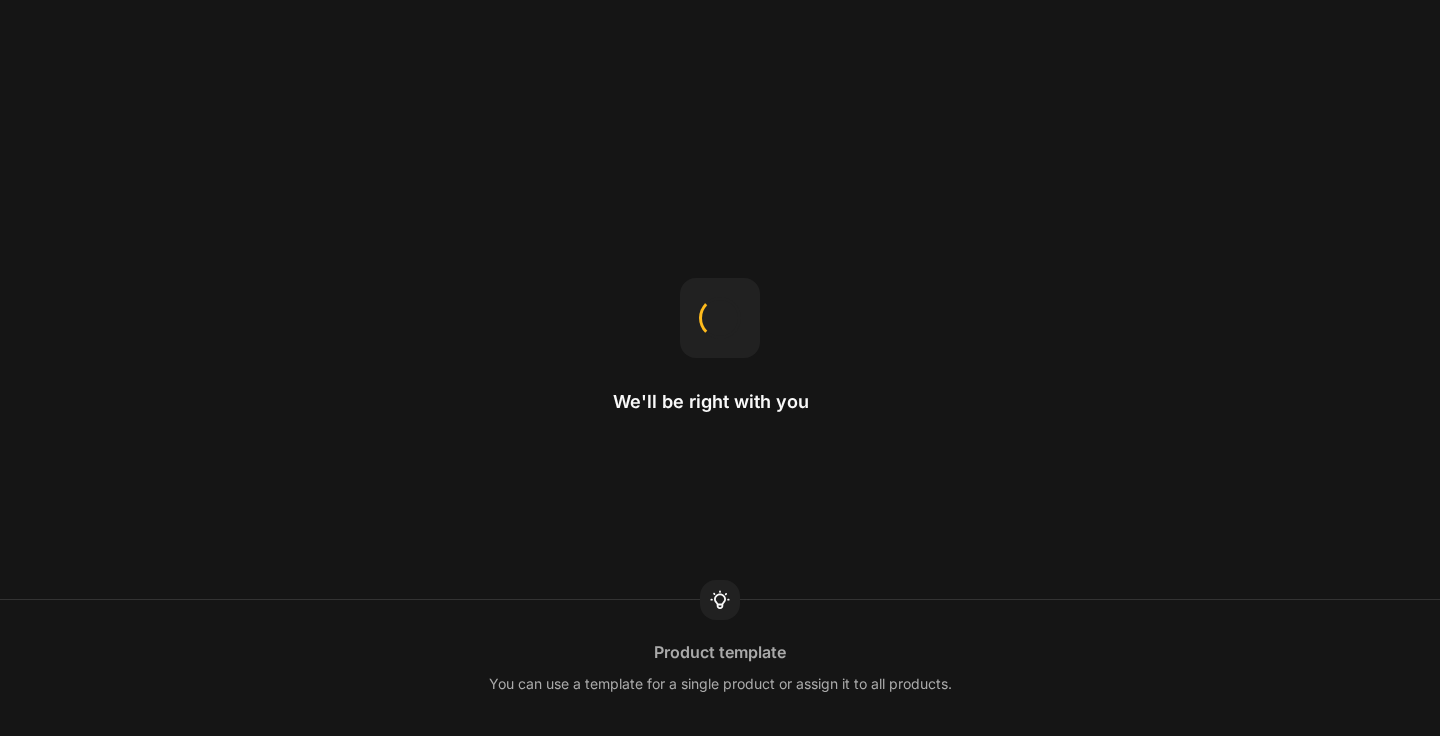 scroll, scrollTop: 0, scrollLeft: 0, axis: both 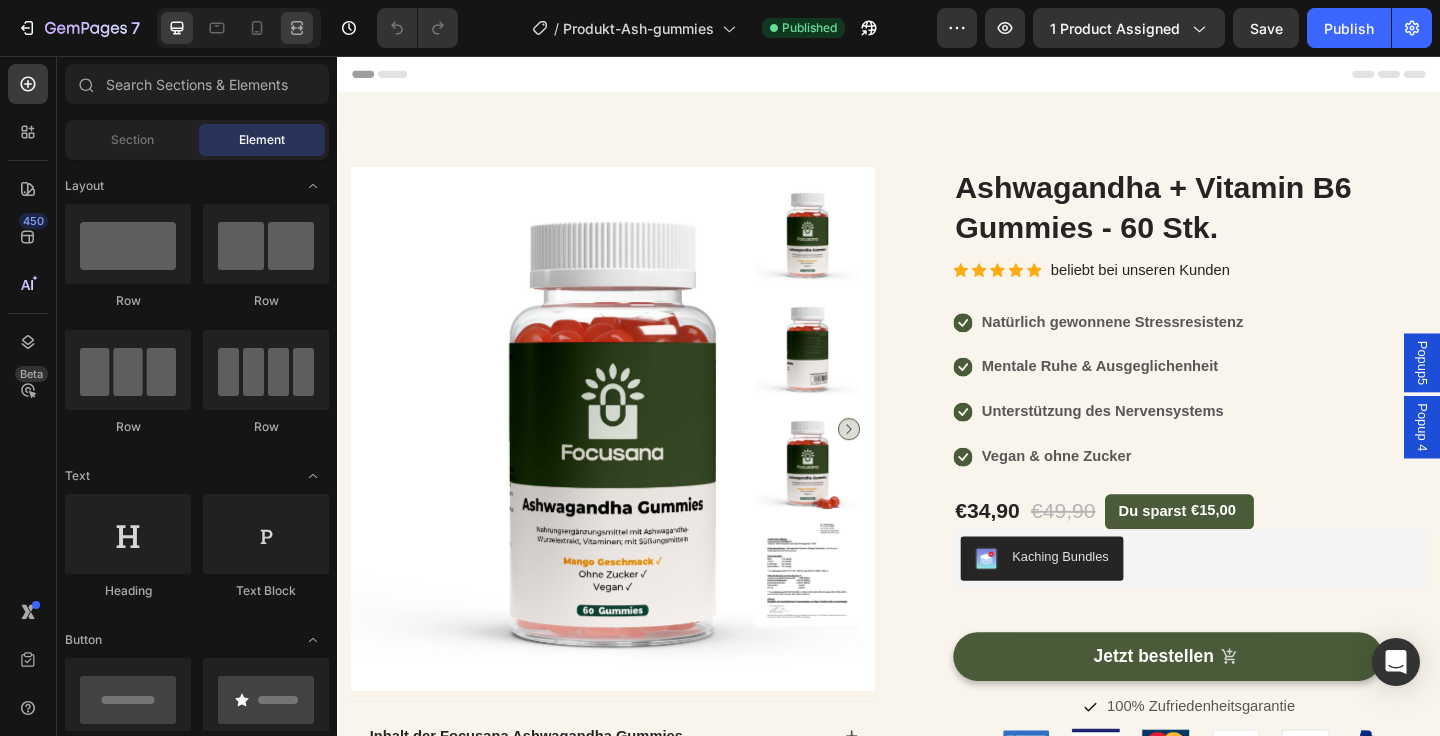 click 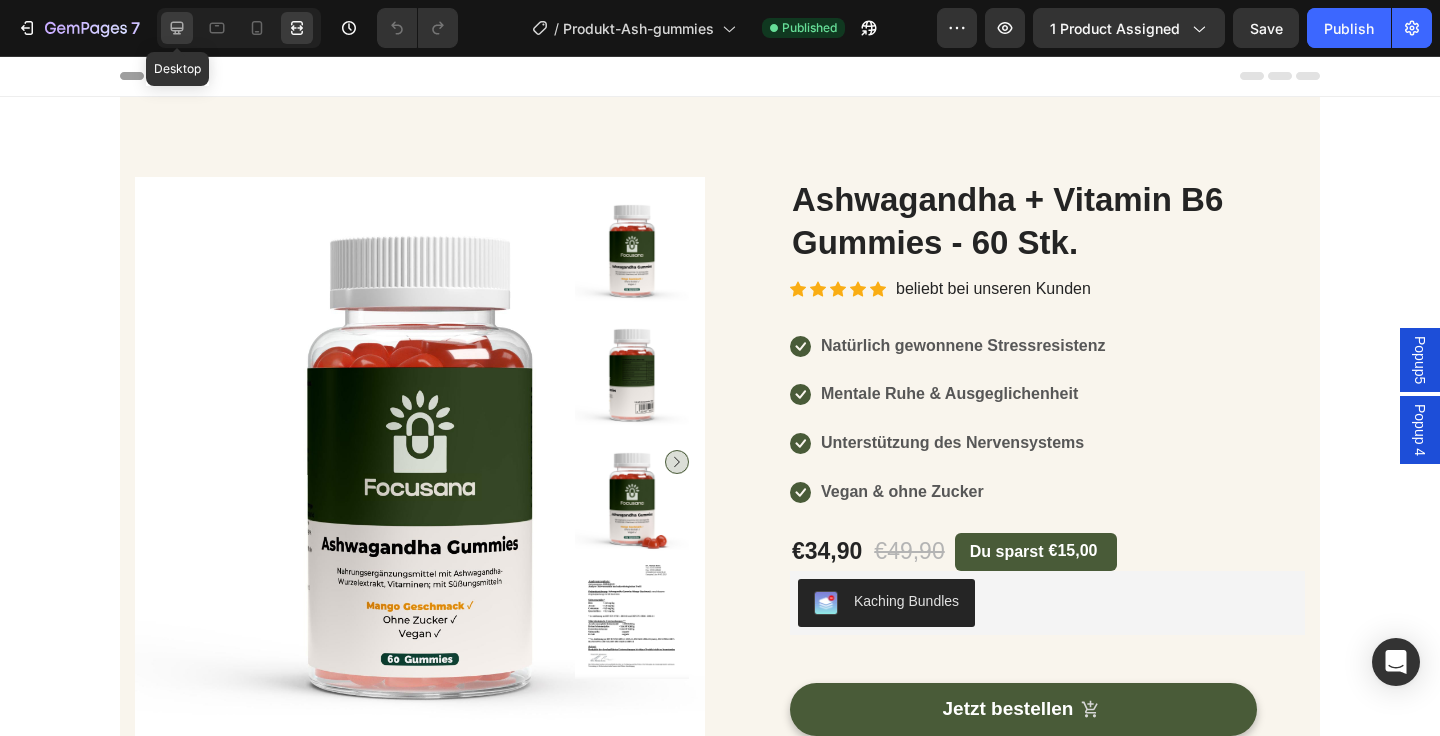 click 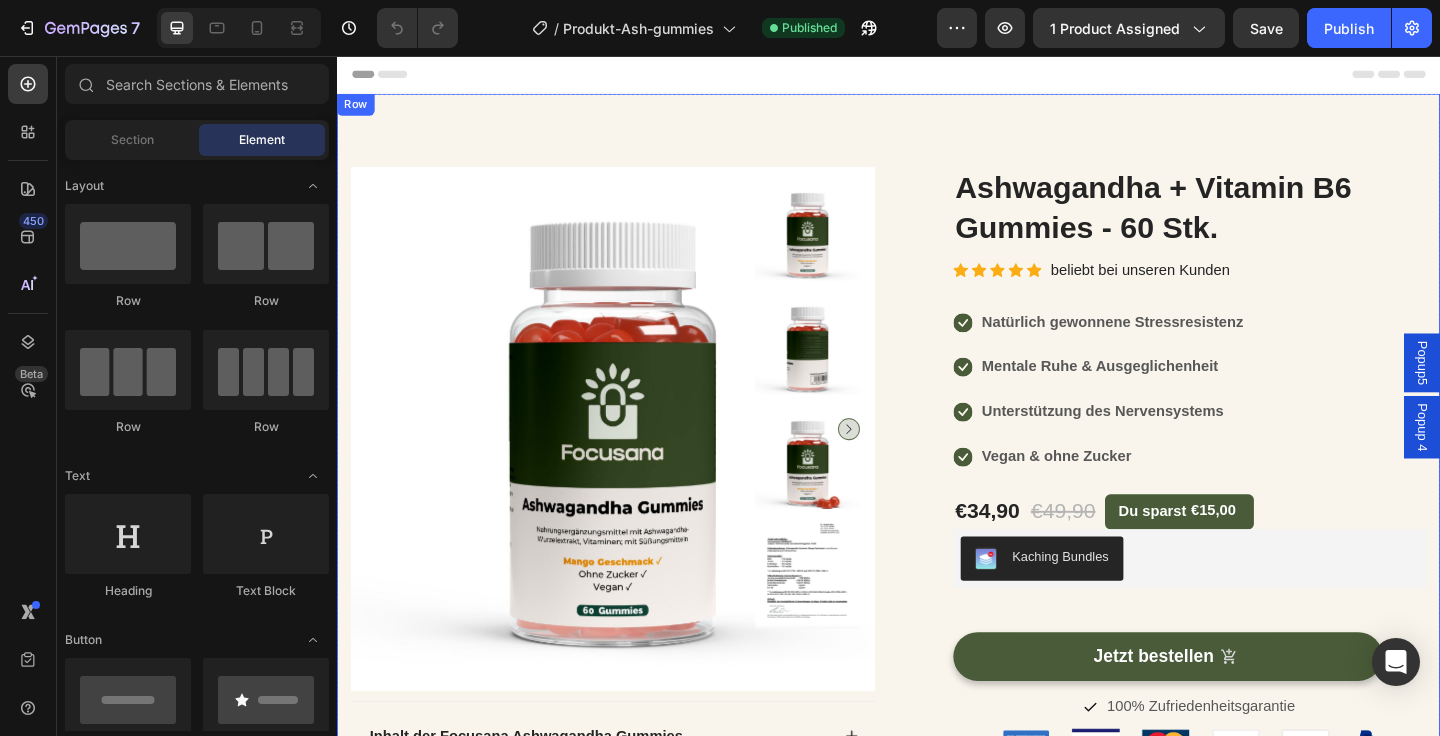 click on "Produkt-Kollagen-Pulver Assigned 1 product • Last modified a month ago" at bounding box center [937, 690] 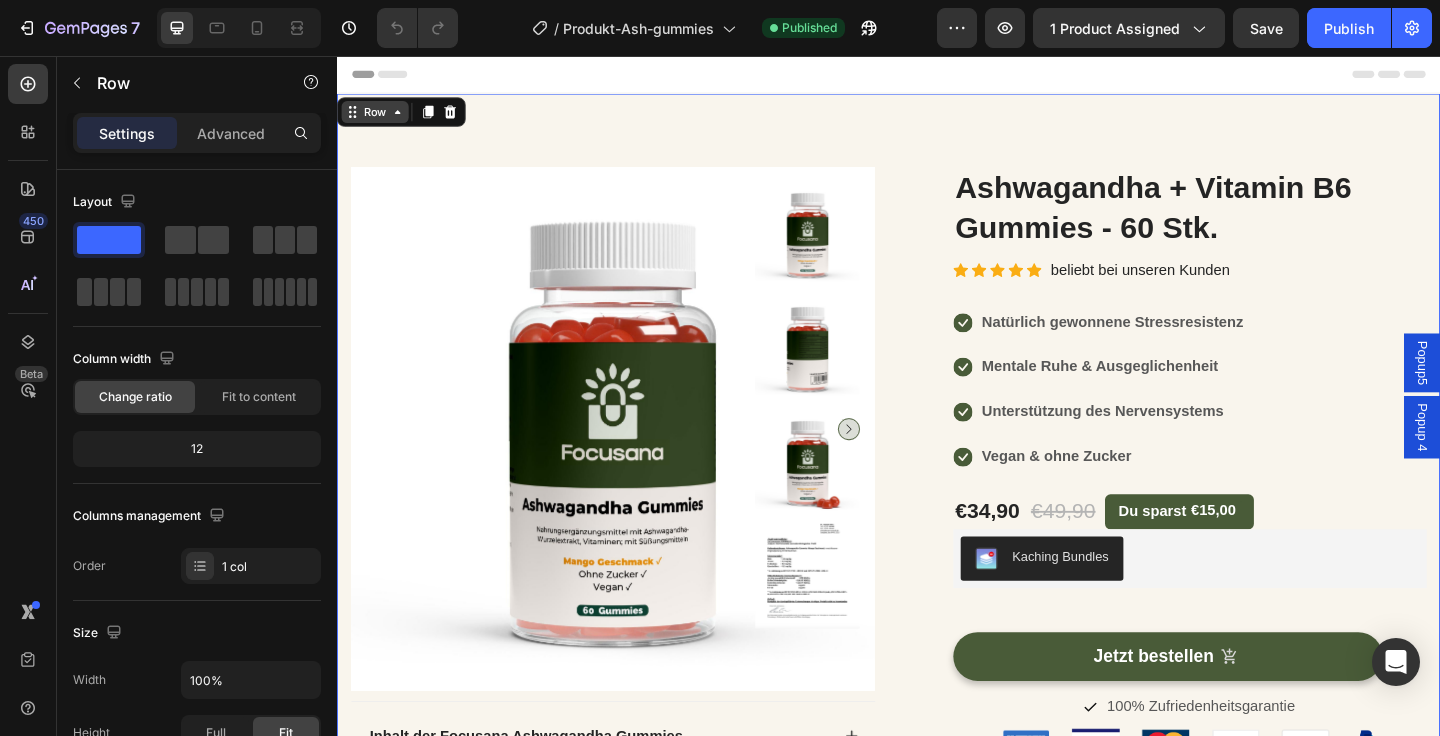 click 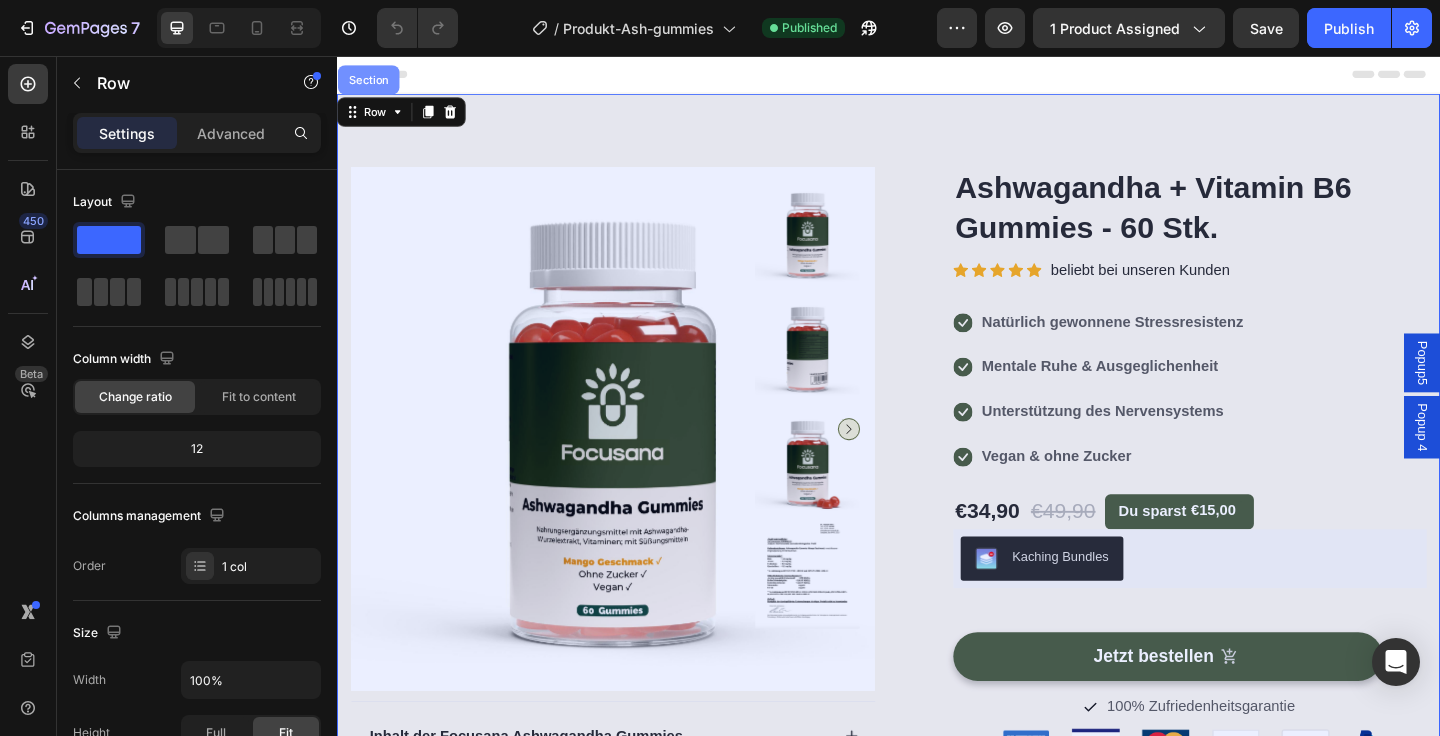 click on "Section" at bounding box center [371, 82] 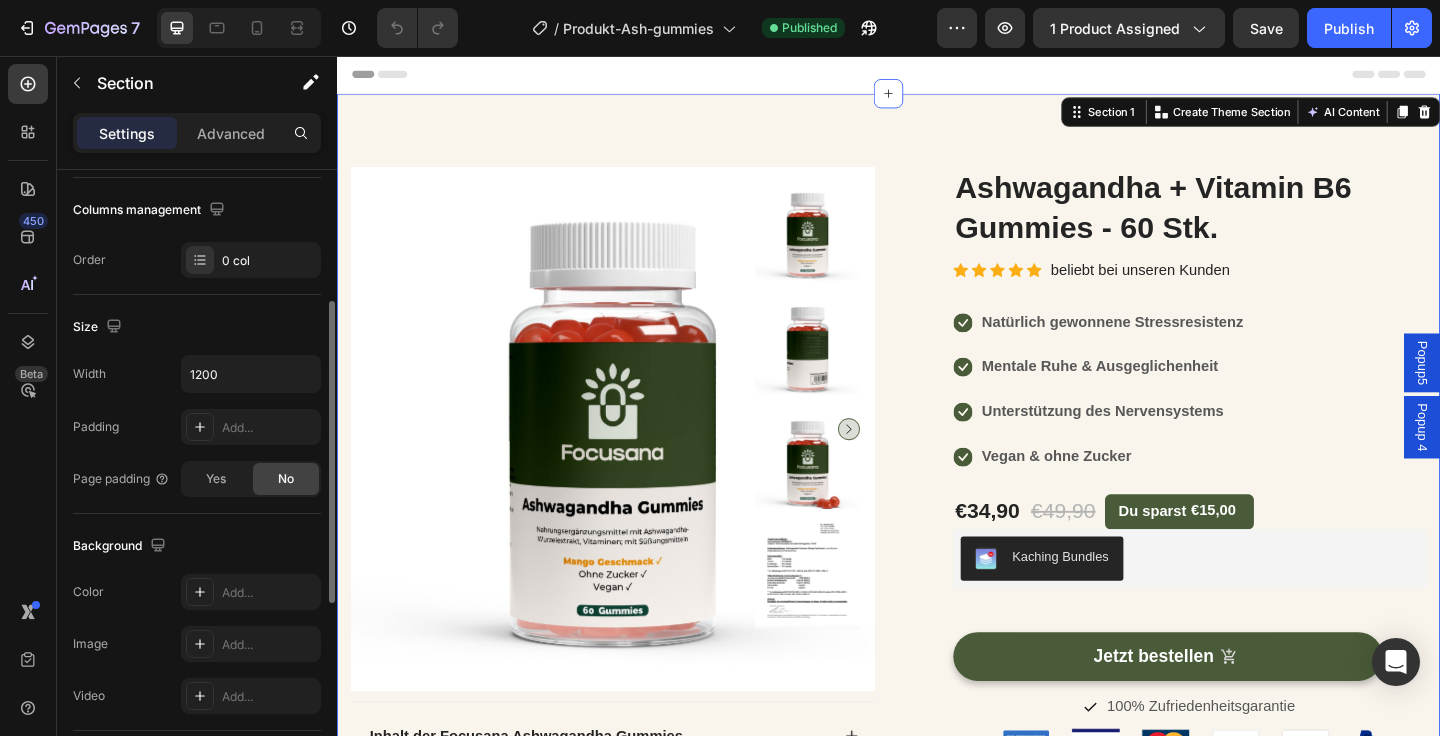 scroll, scrollTop: 259, scrollLeft: 0, axis: vertical 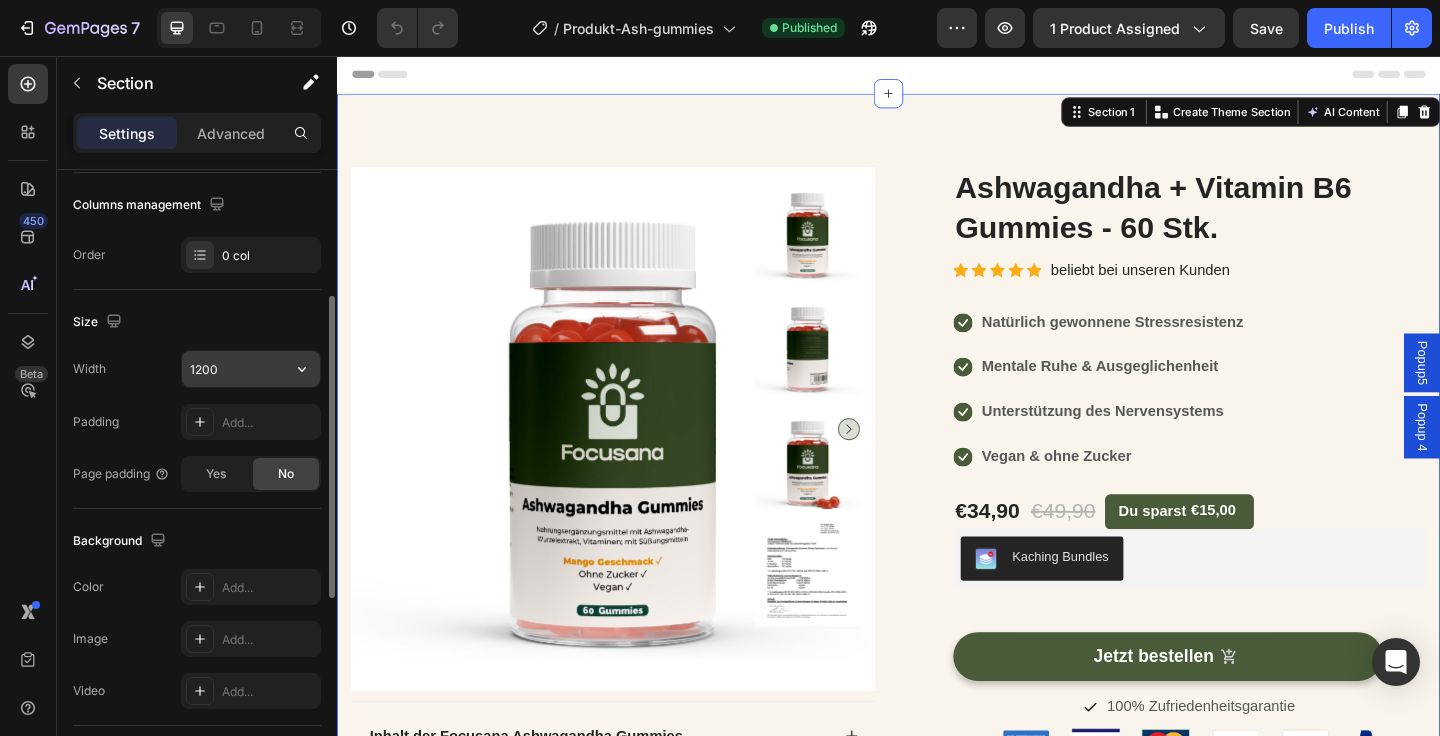 click on "1200" at bounding box center [251, 369] 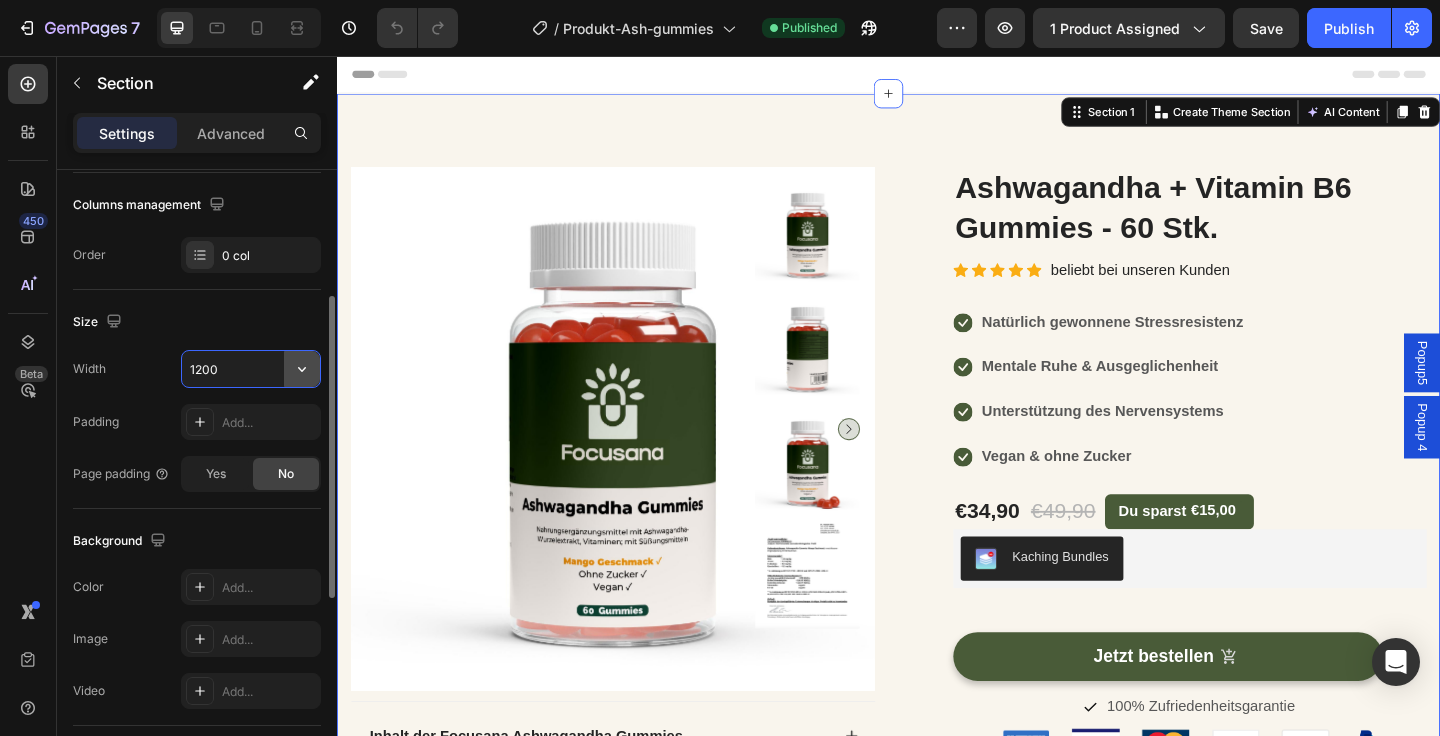 click 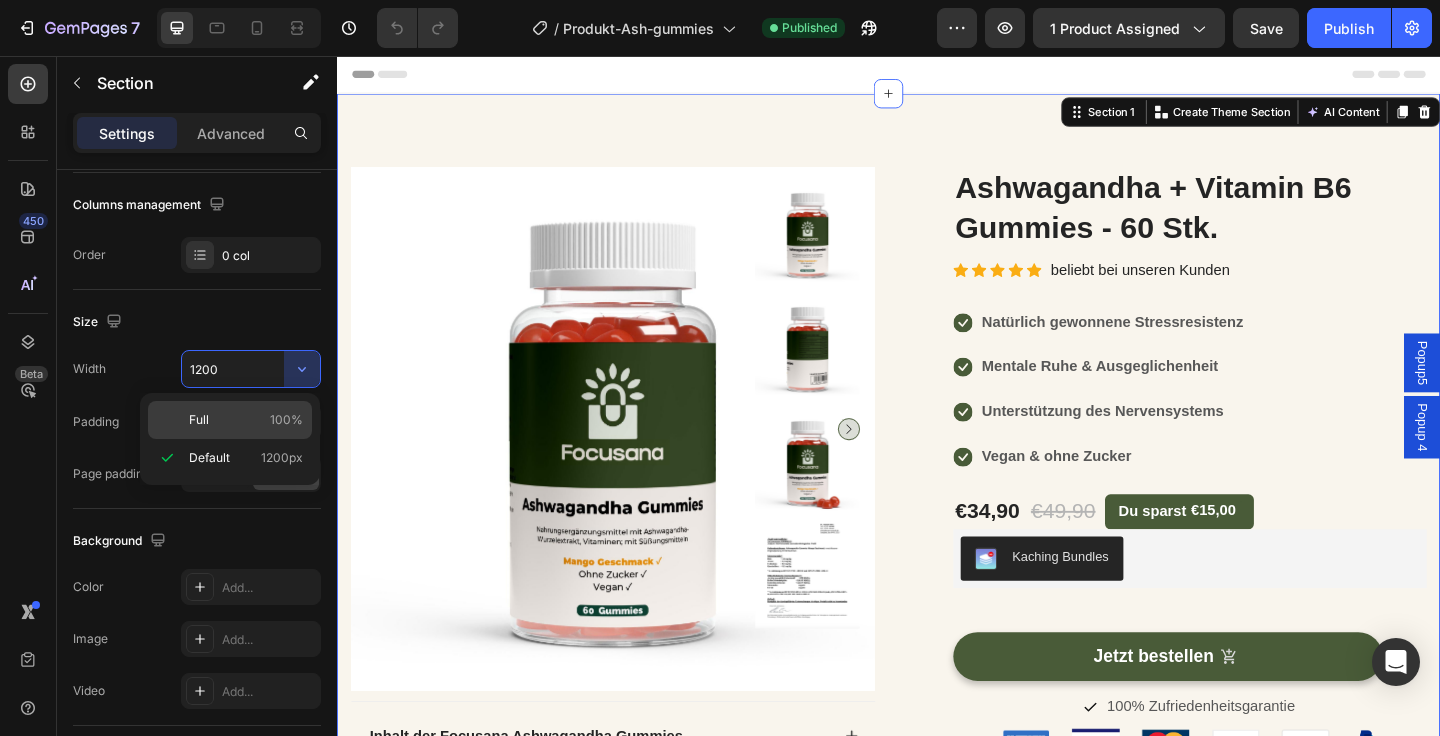 click on "Full 100%" at bounding box center [246, 420] 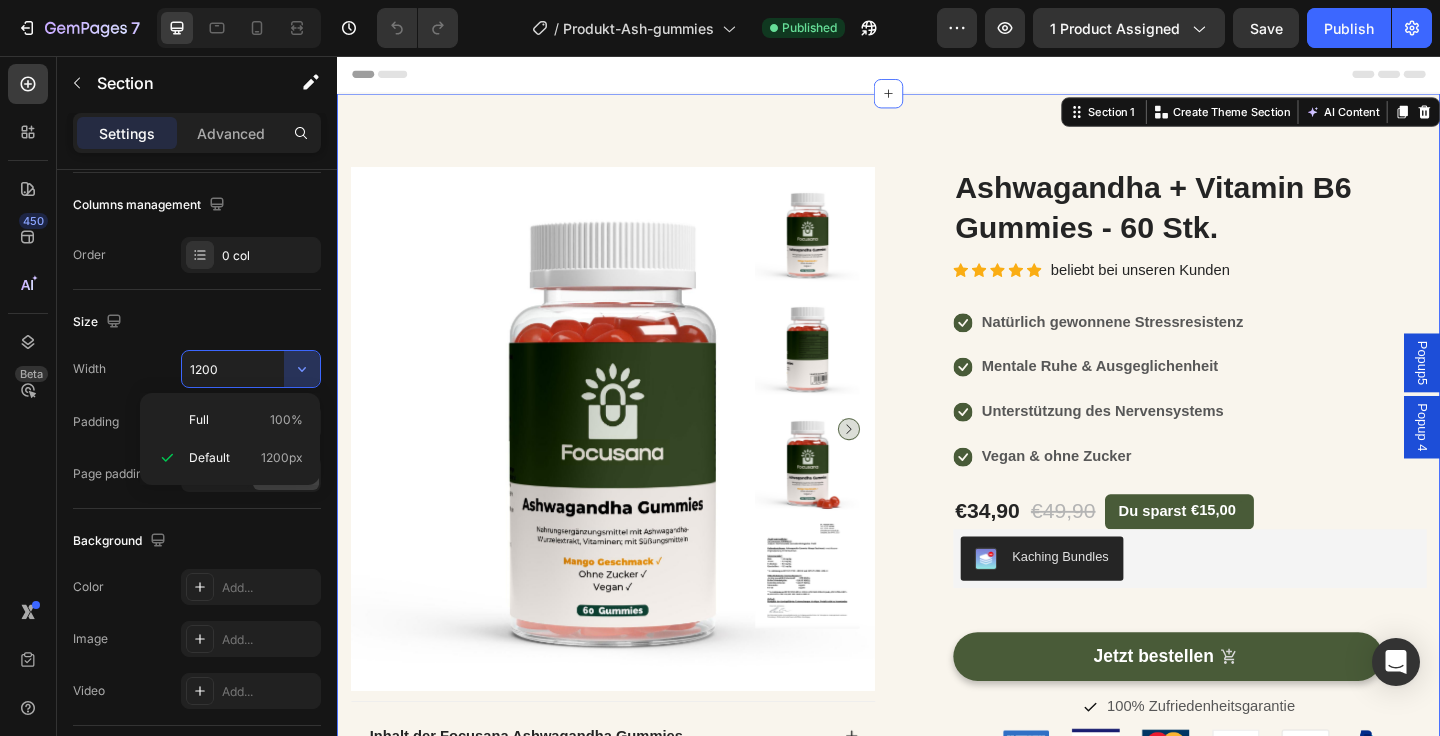 type on "100%" 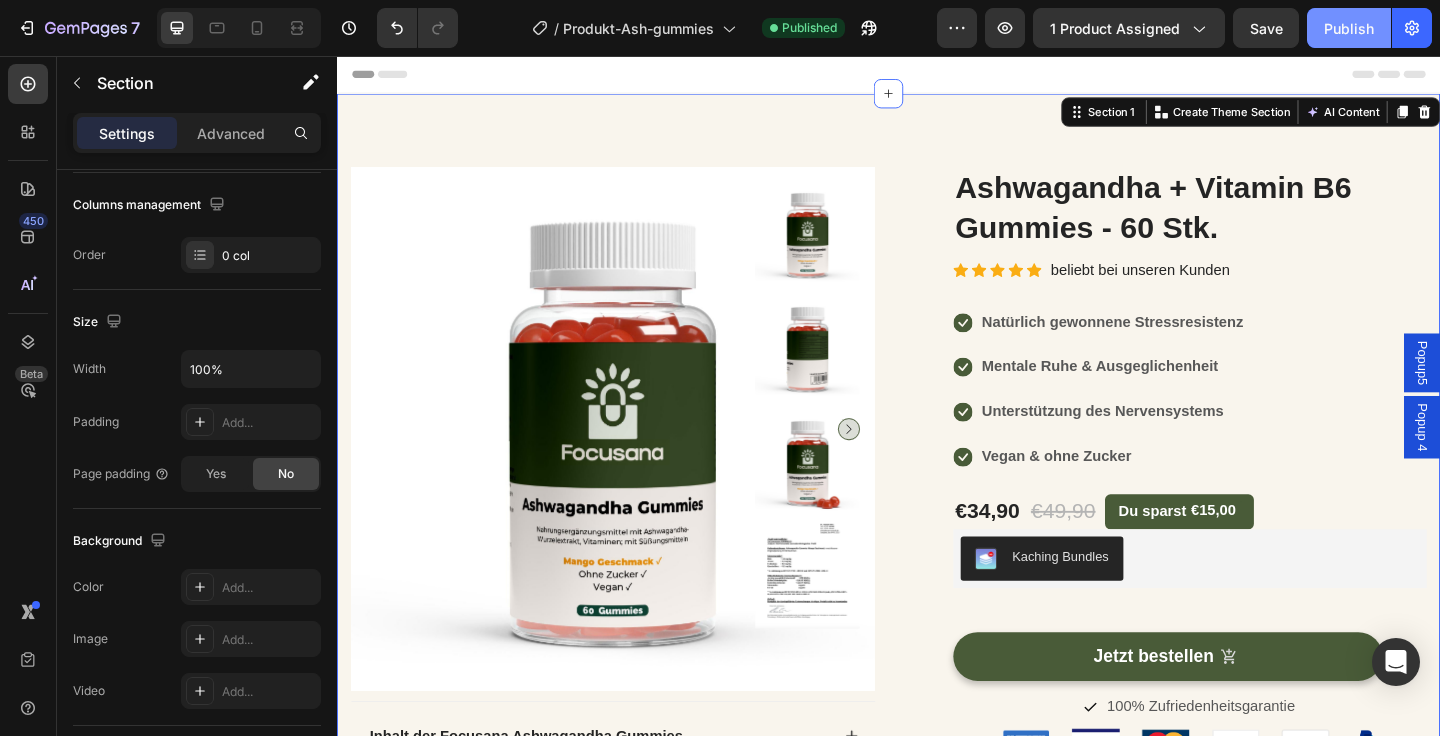 click on "Publish" 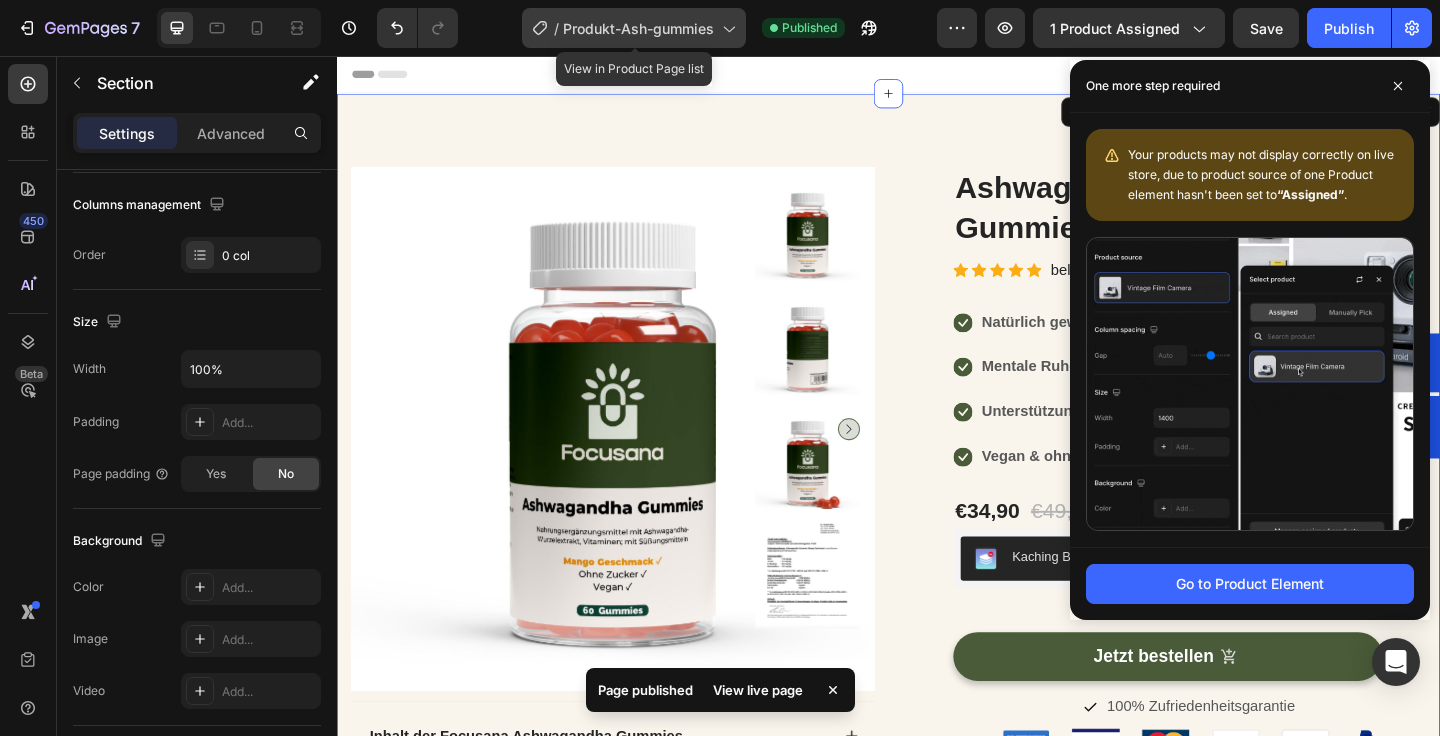 click on "Produkt-Ash-gummies" at bounding box center [638, 28] 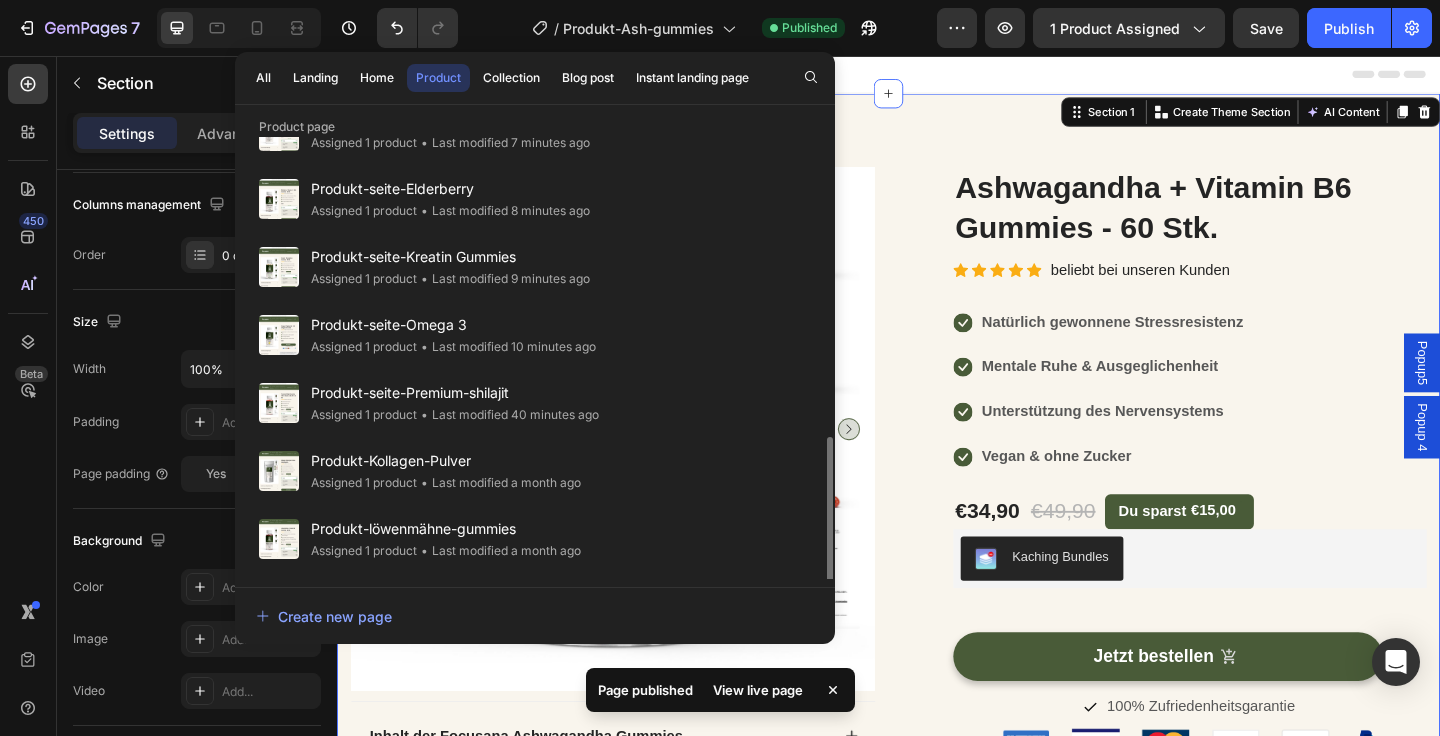 scroll, scrollTop: 591, scrollLeft: 0, axis: vertical 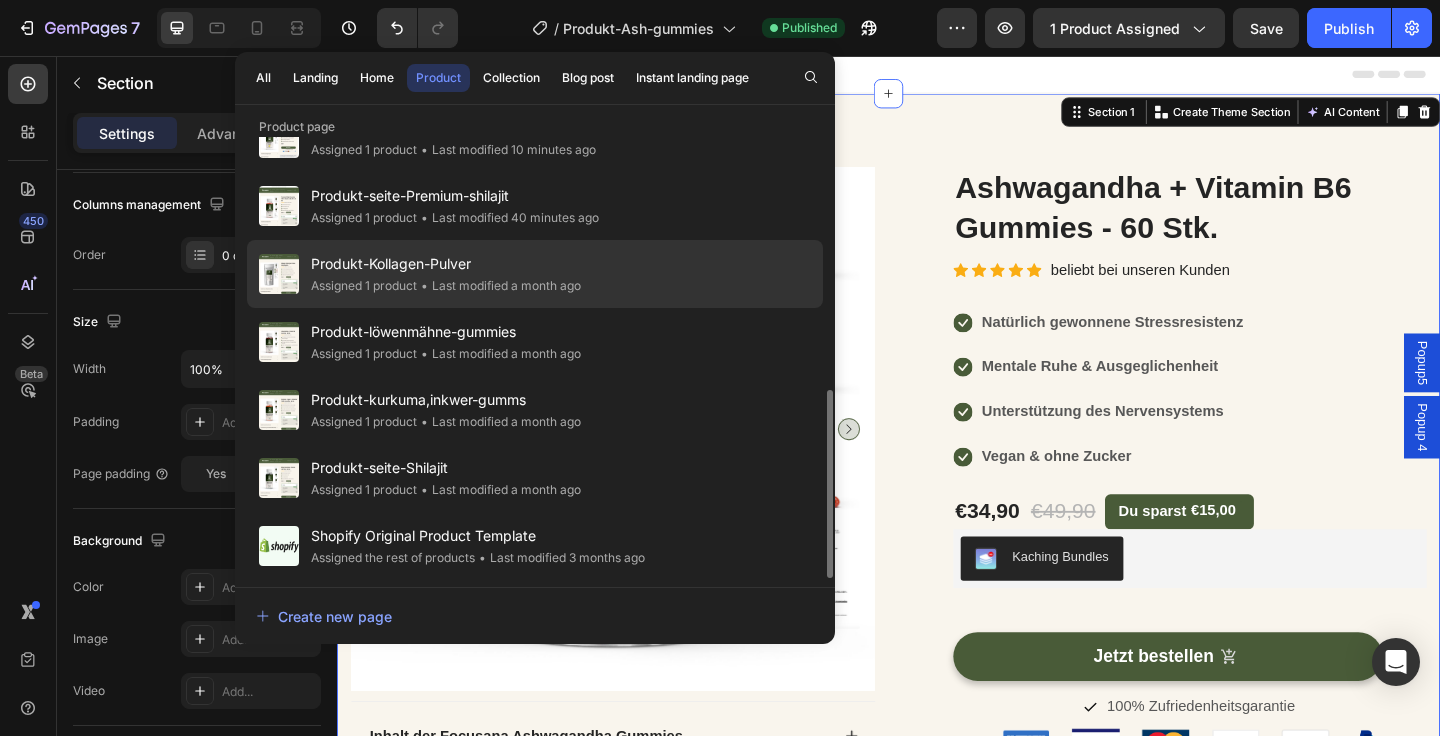 click on "Produkt-Kollagen-Pulver Assigned 1 product • Last modified a month ago" 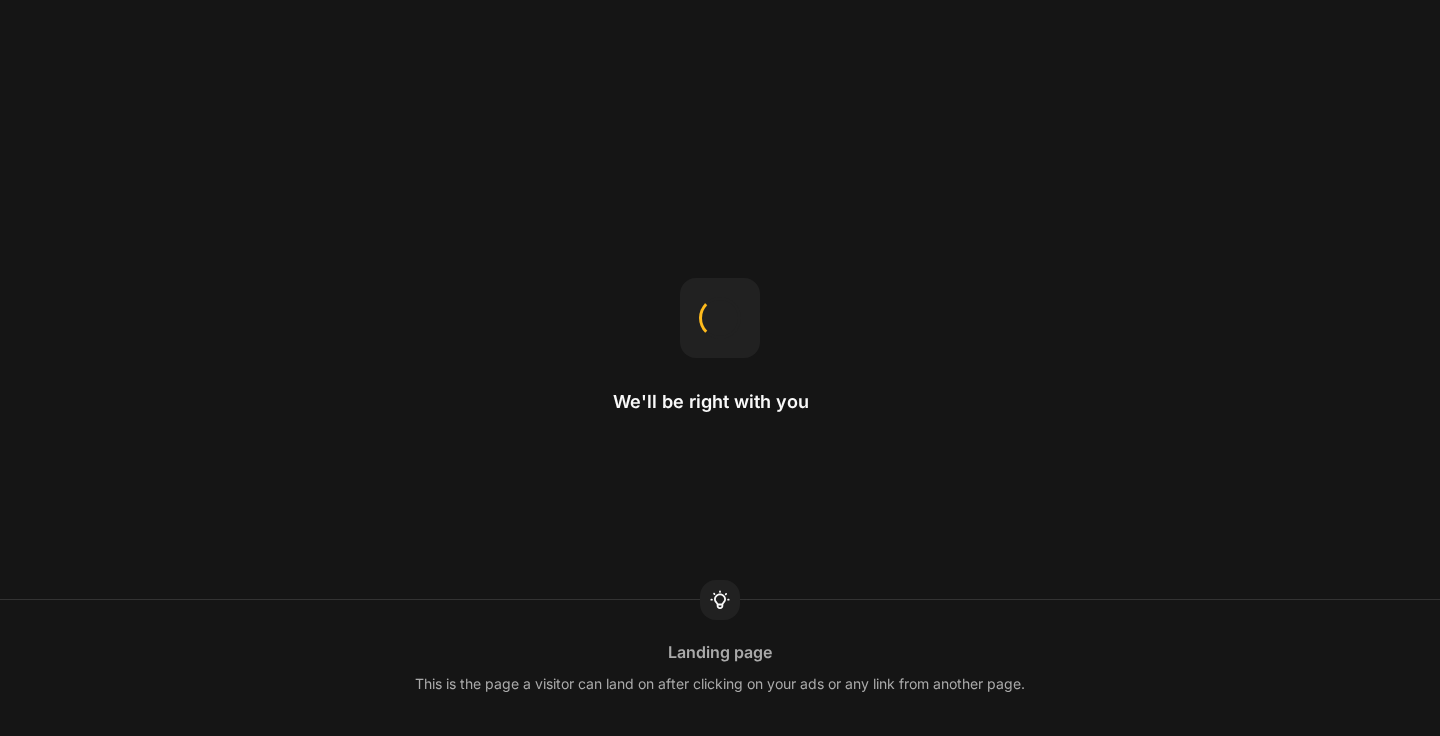 scroll, scrollTop: 0, scrollLeft: 0, axis: both 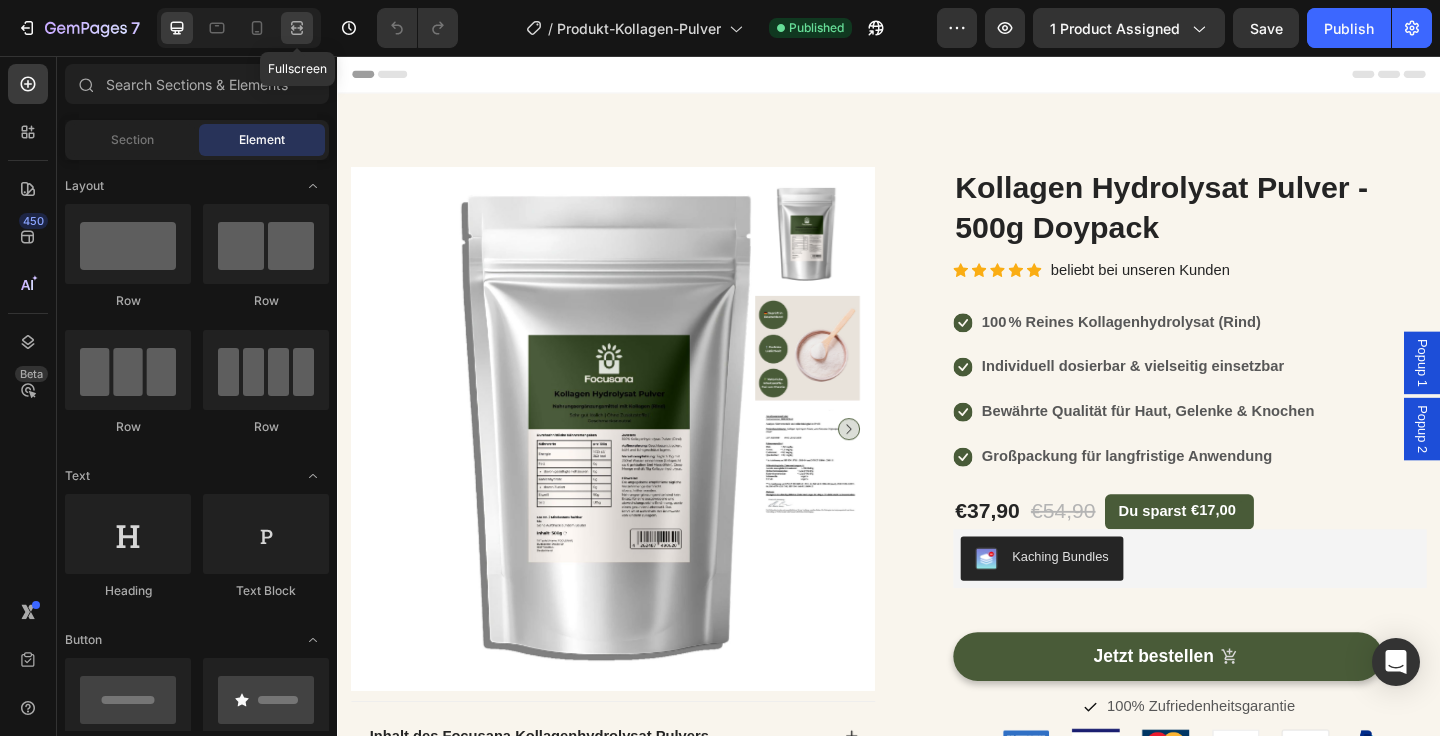 click 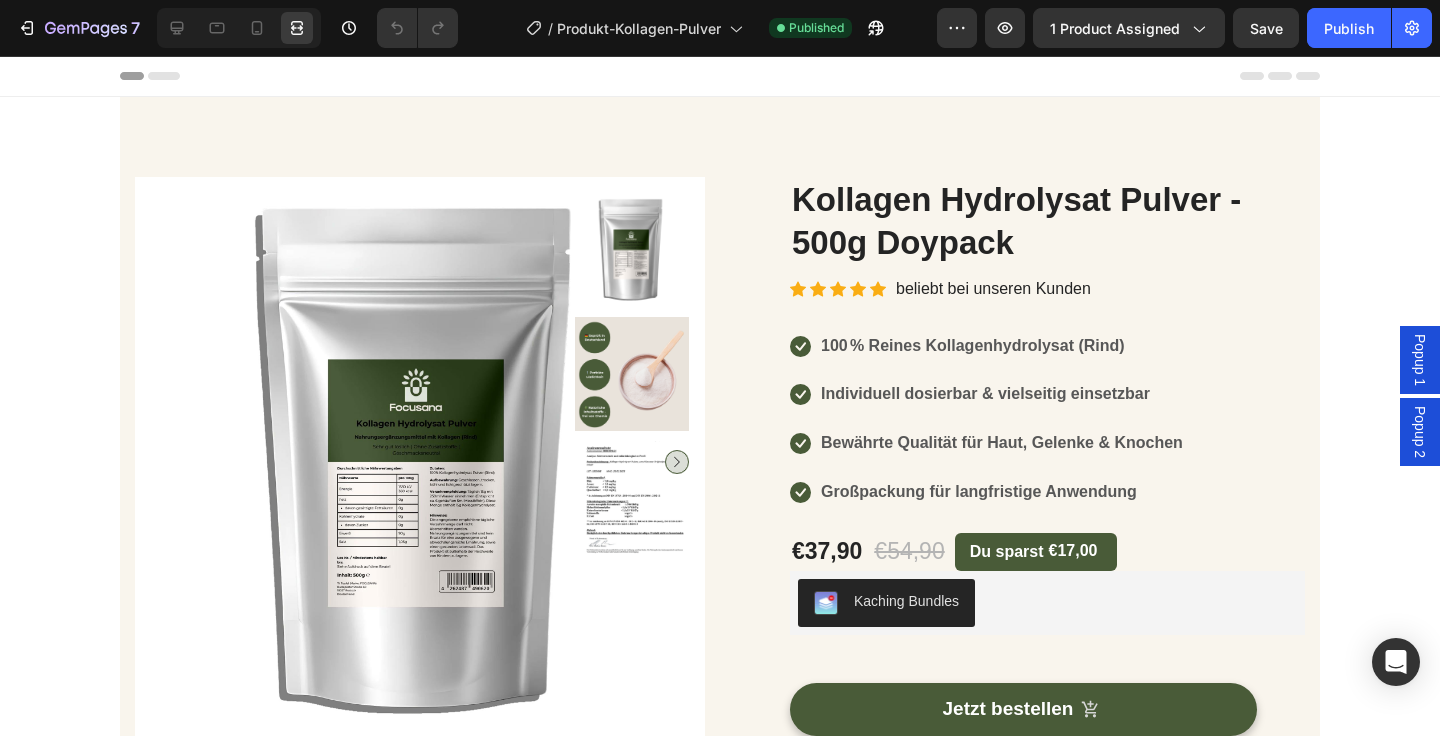 click on "Product Images
Inhalt des Focusana Kollagenhydrolysat Pulvers
Was ist Kollagenhydrolysat überhaupt?
Wie kann mir Focusana Kollagen Pulver helfen?
Wie nehme ich das Pulver richtig ein?
Ist das Pulver wirklich zu 100 % rein? Accordion Inhaltsettikett ansehen Button Laborbericht ansehen Button Row Row (P) Images & Gallery Kollagen Hydrolysat Pulver - 500g Doypack (P) Title                Icon                Icon                Icon                Icon                Icon Icon List Hoz beliebt bei unseren Kunden Text block Row
Icon 100 % Reines Kollagenhydrolysat (Rind) Text block
Icon Individuell dosierbar & vielseitig einsetzbar Text block
Icon Bewährte Qualität für Haut, Gelenke & Knochen Text block
Icon Großpackung für langfristige Anwendung Text block Icon List €37,90 (P) Price (P) Price €54,90 (P) Price (P) Price Du sparst €17,00 Row Row" at bounding box center [720, 690] 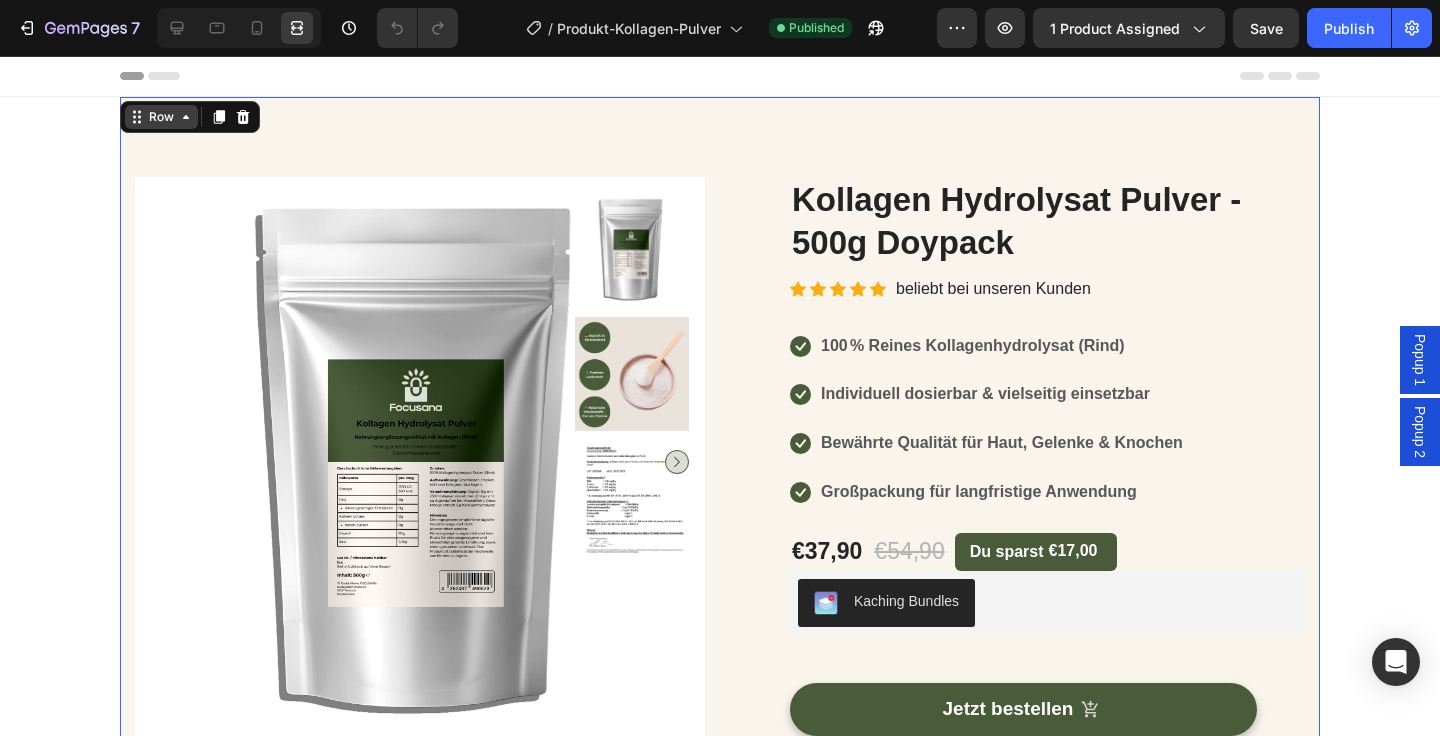 click on "Row" at bounding box center [161, 117] 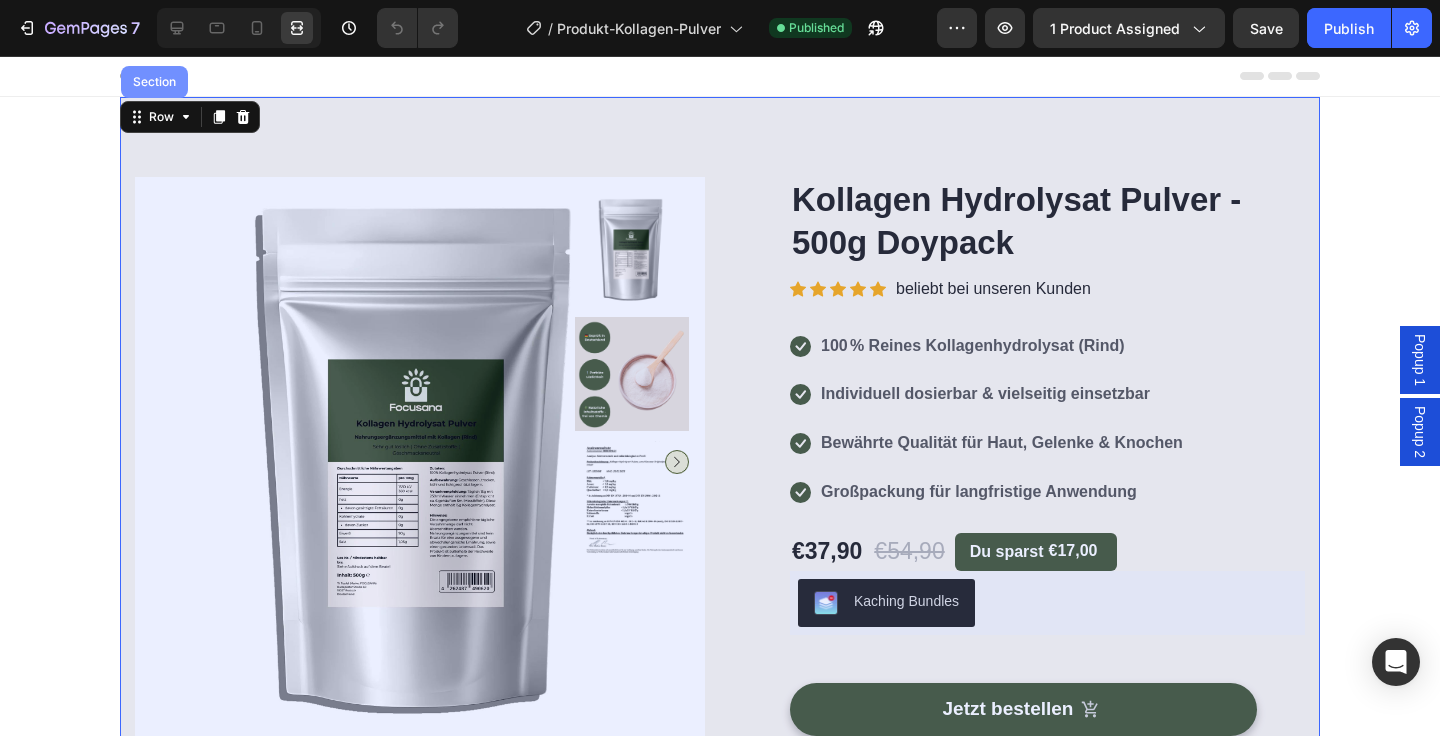 click on "Section" at bounding box center (154, 82) 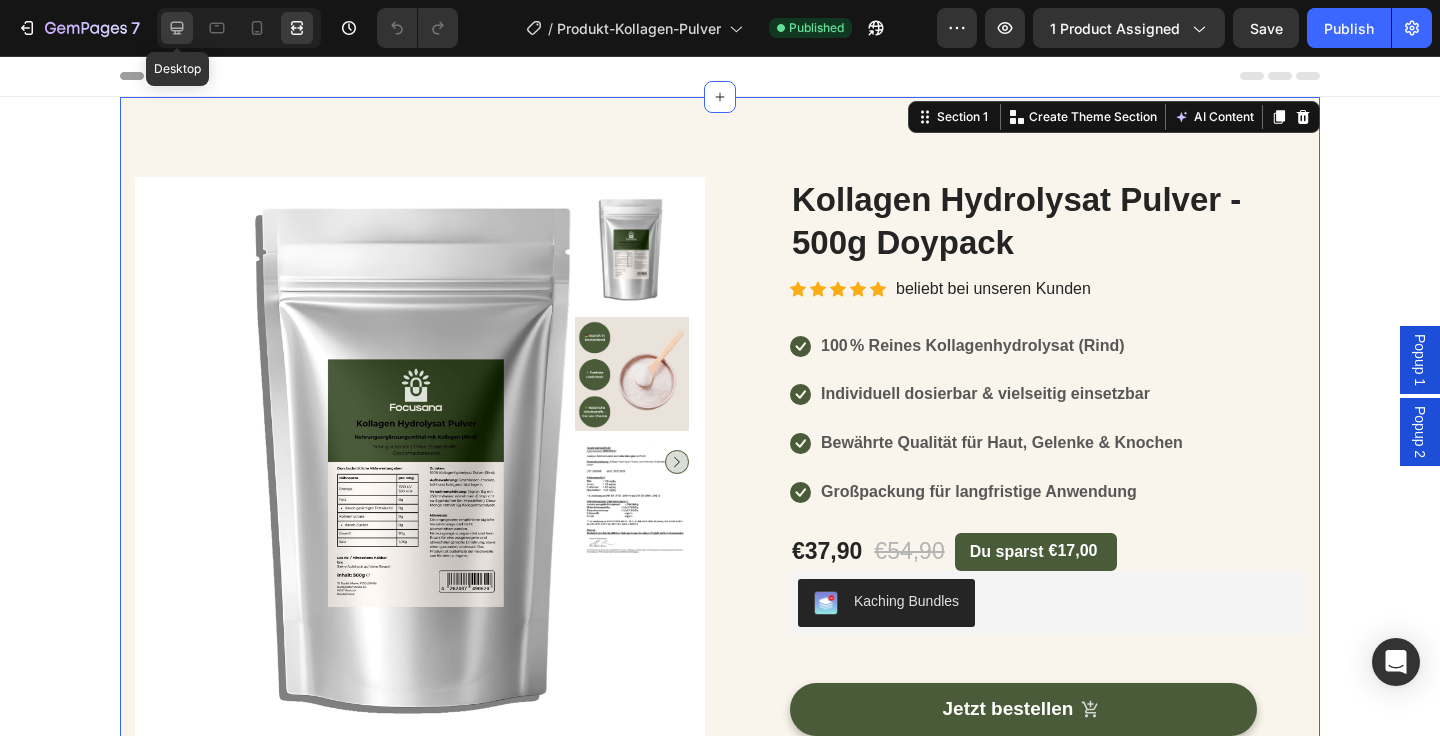 click 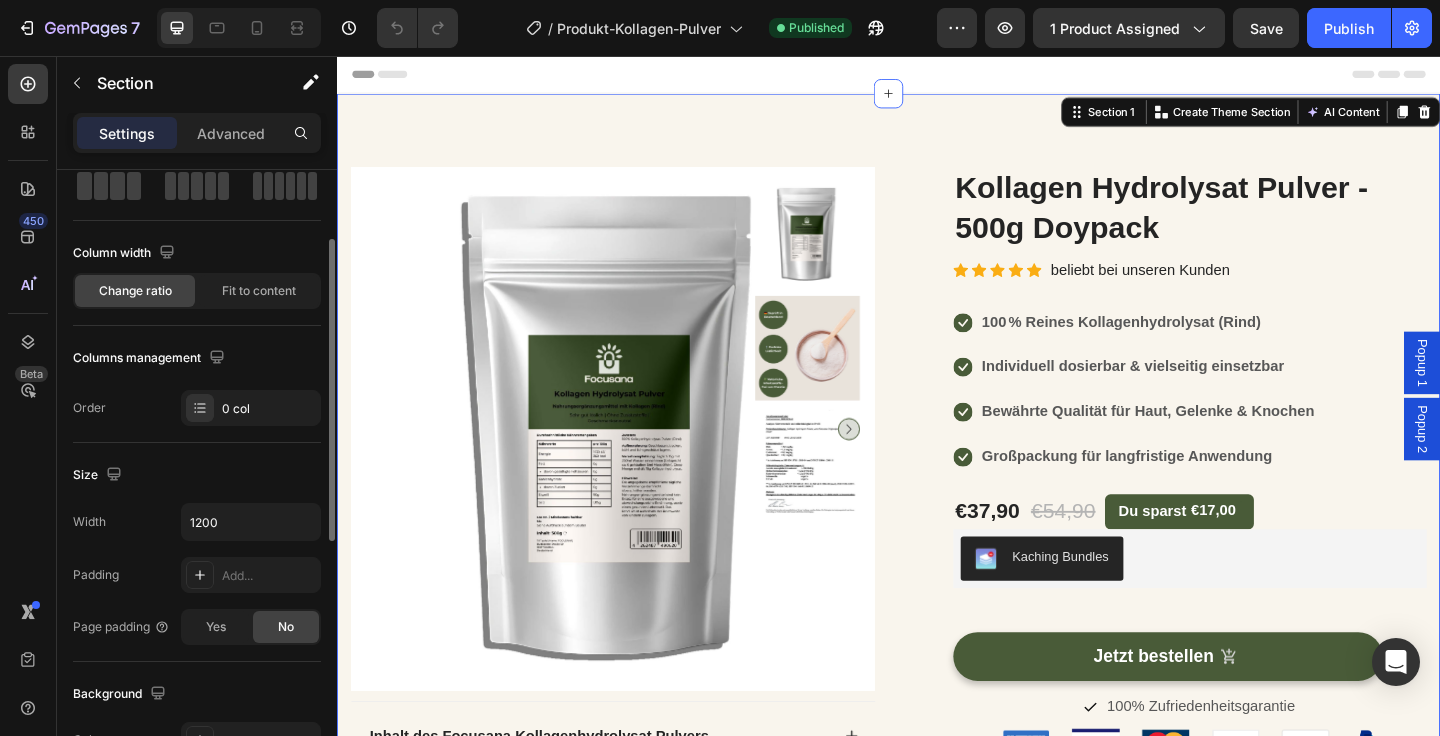 scroll, scrollTop: 134, scrollLeft: 0, axis: vertical 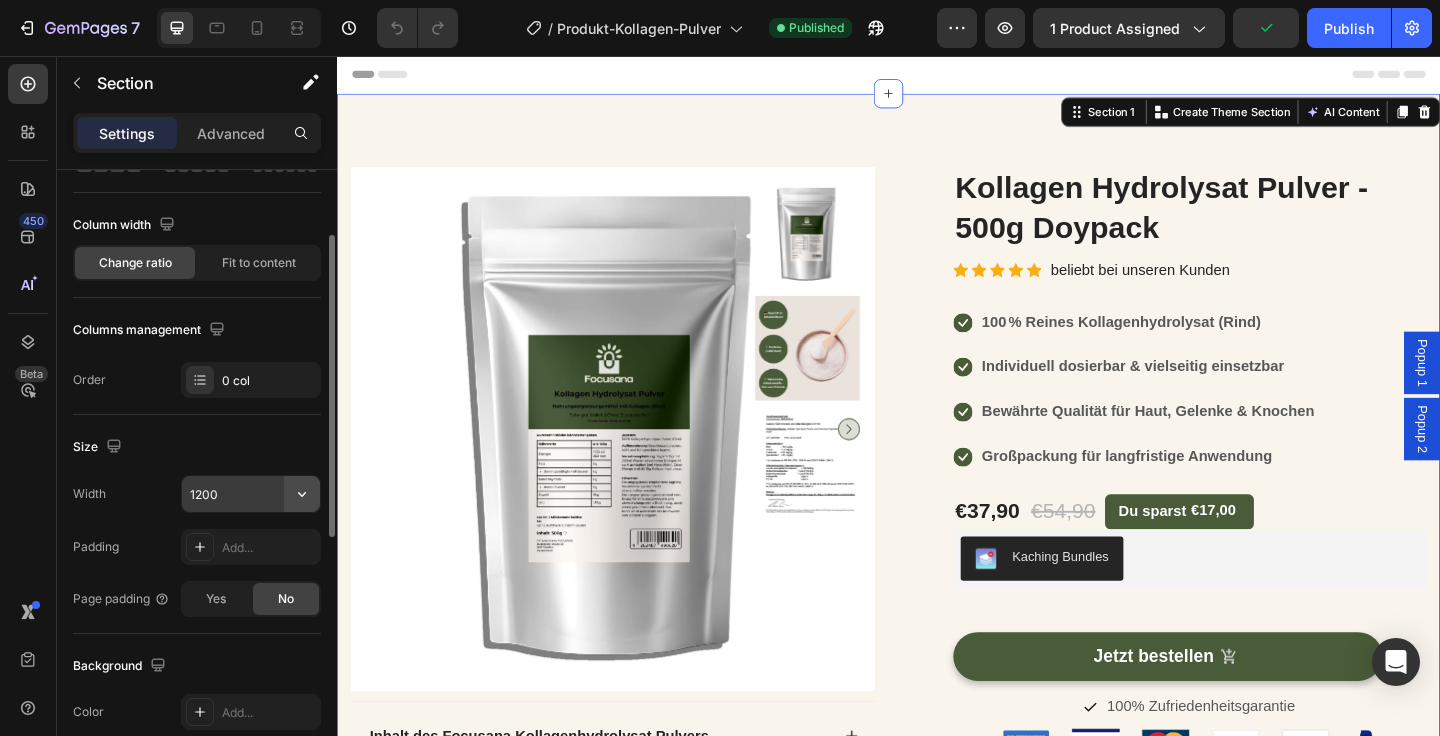 click 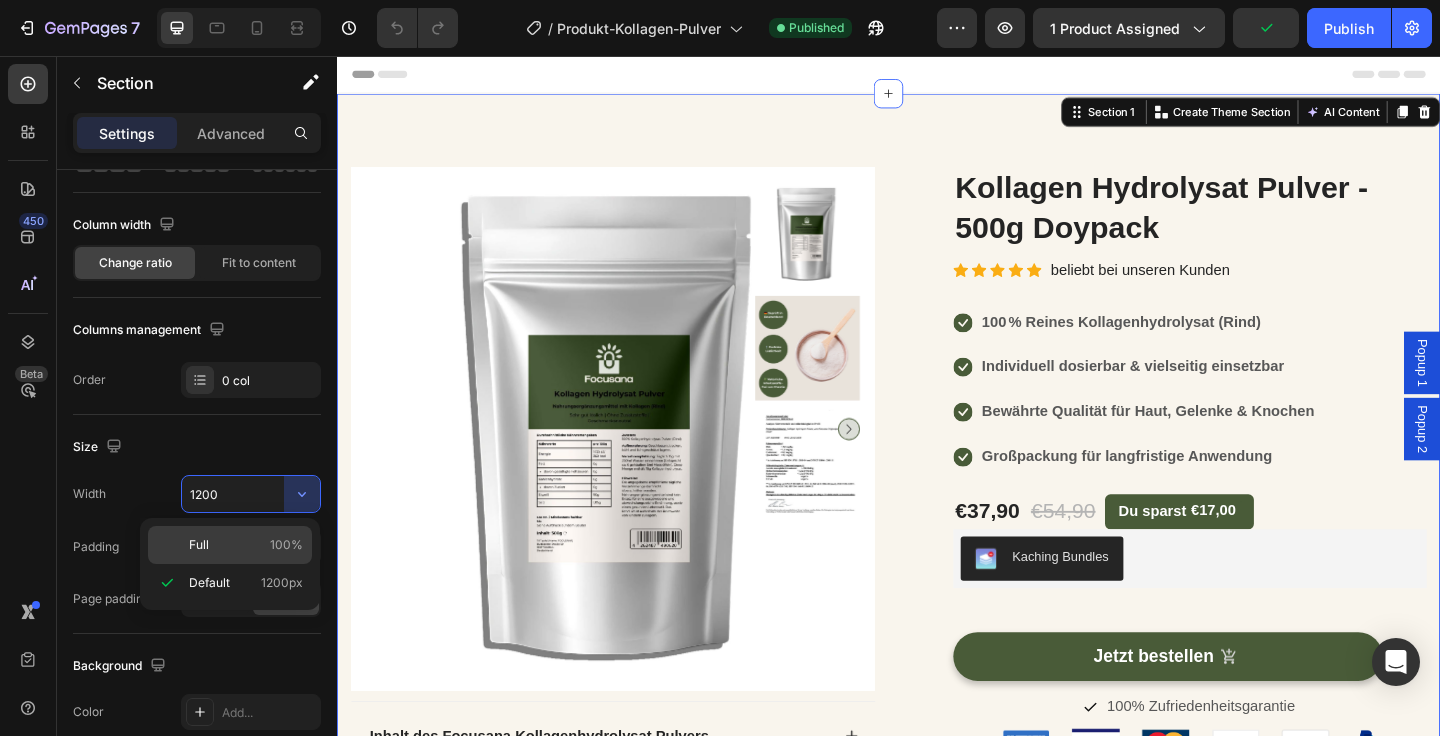 click on "Full 100%" at bounding box center [246, 545] 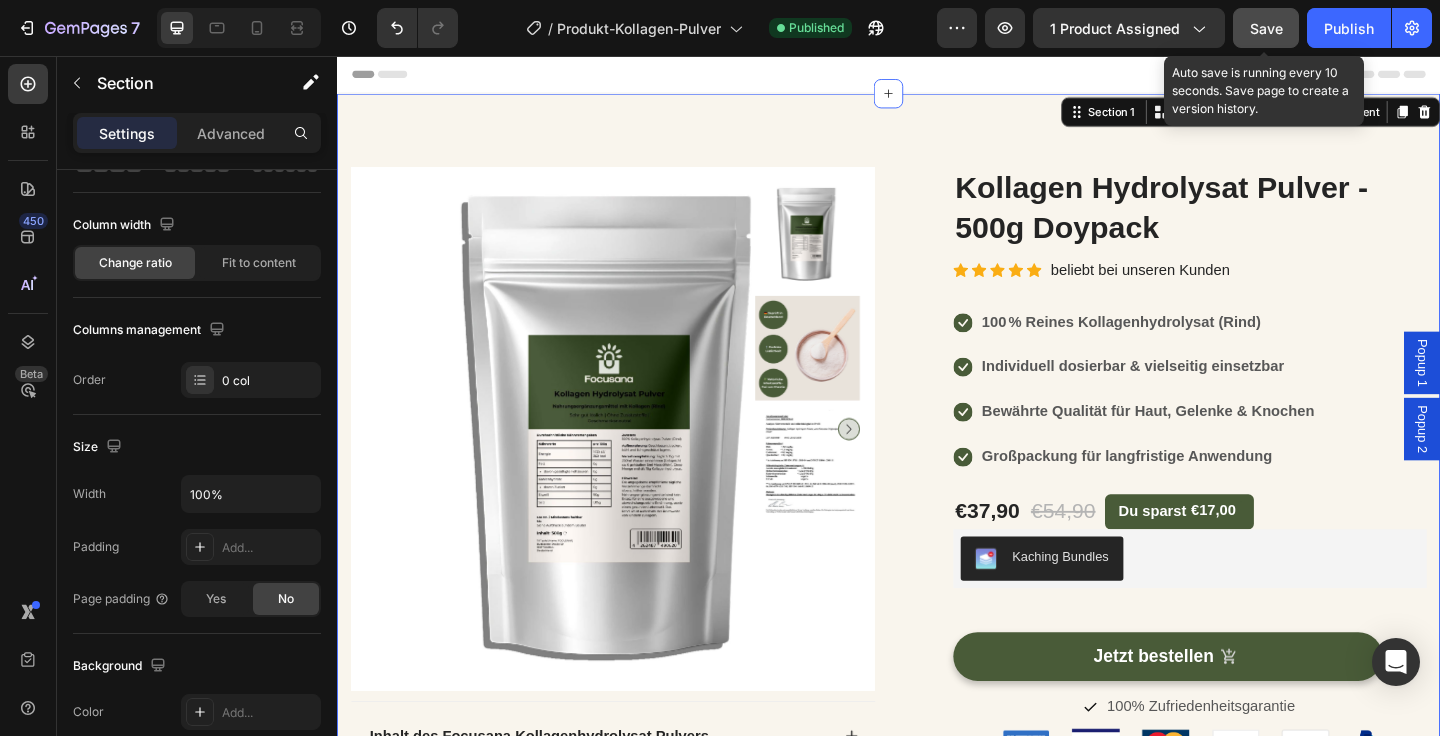 click on "Save" at bounding box center [1266, 28] 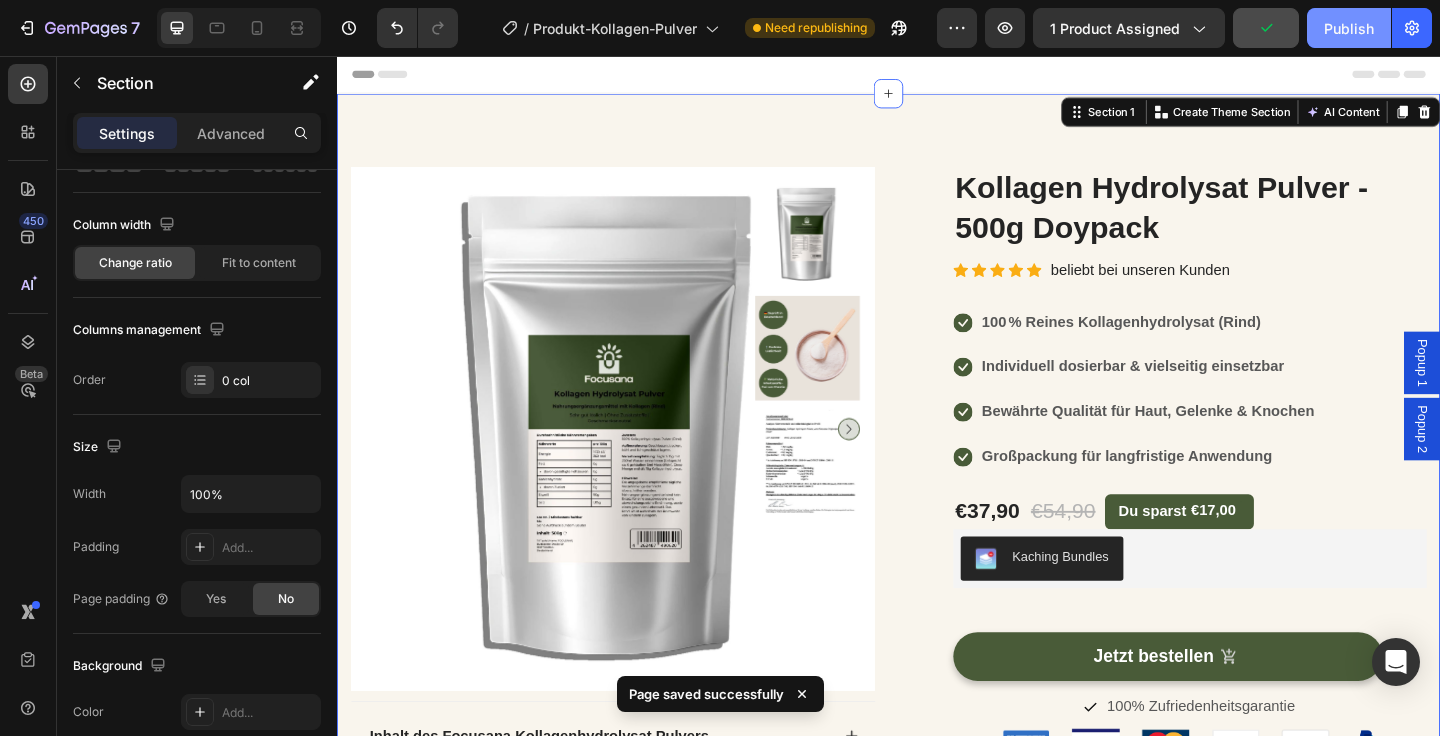 click on "Publish" at bounding box center (1349, 28) 